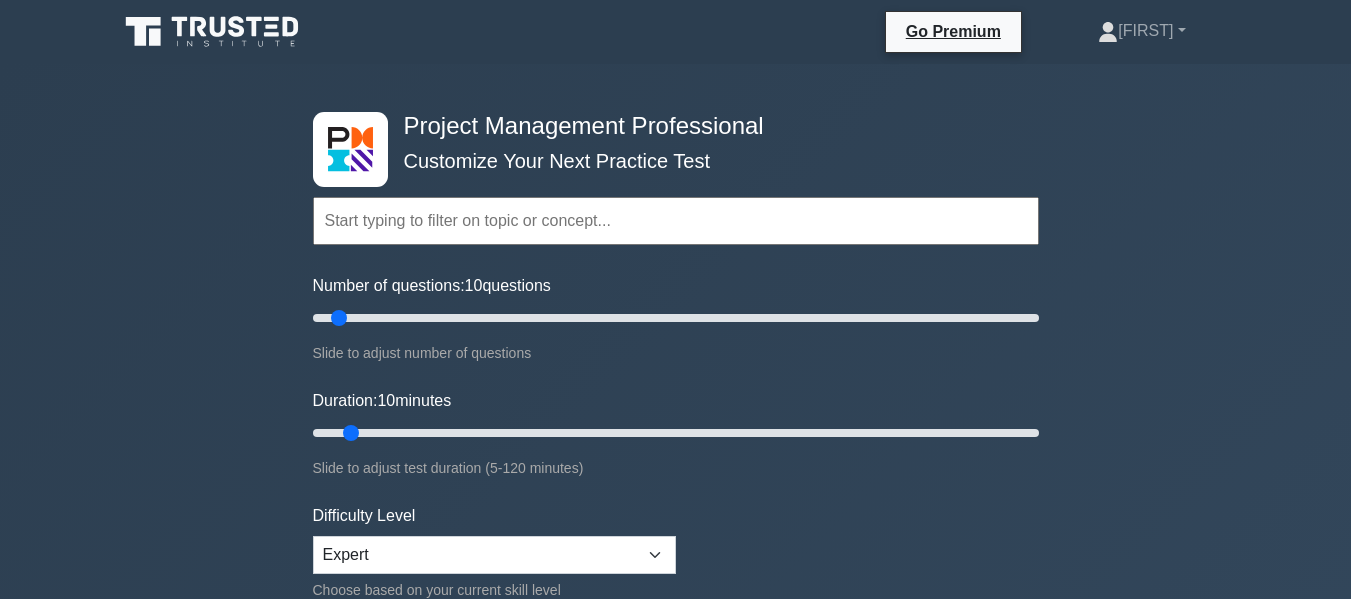 scroll, scrollTop: 0, scrollLeft: 0, axis: both 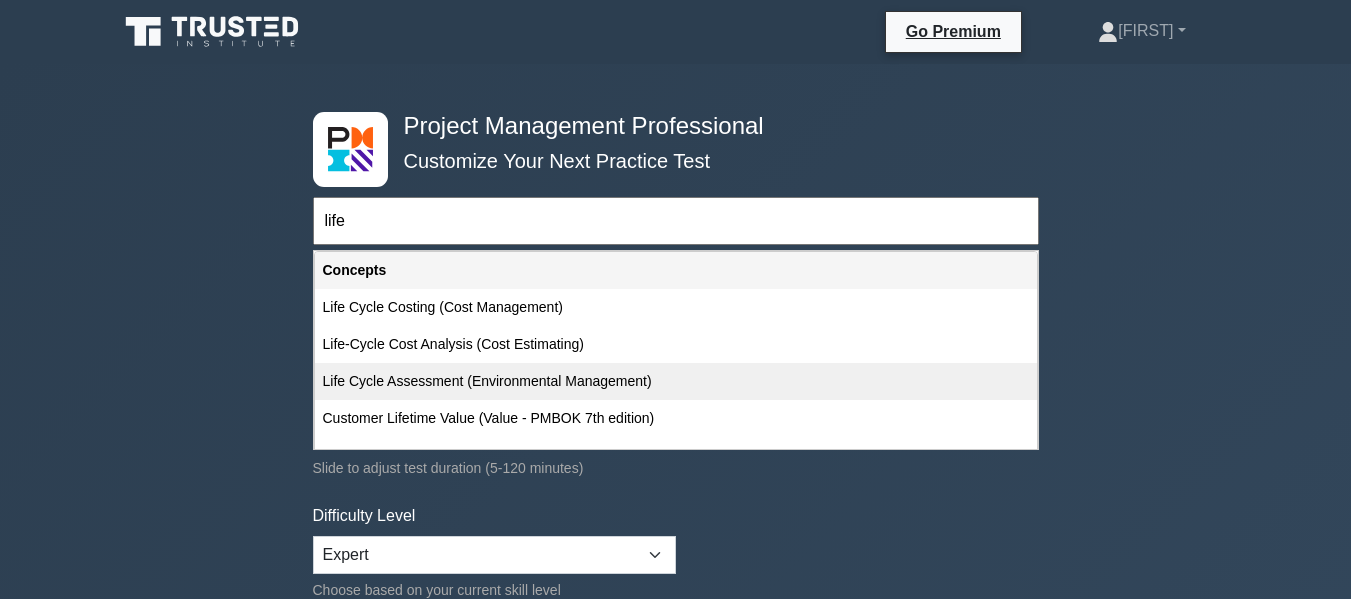 click on "Life Cycle Assessment (Environmental Management)" at bounding box center [676, 381] 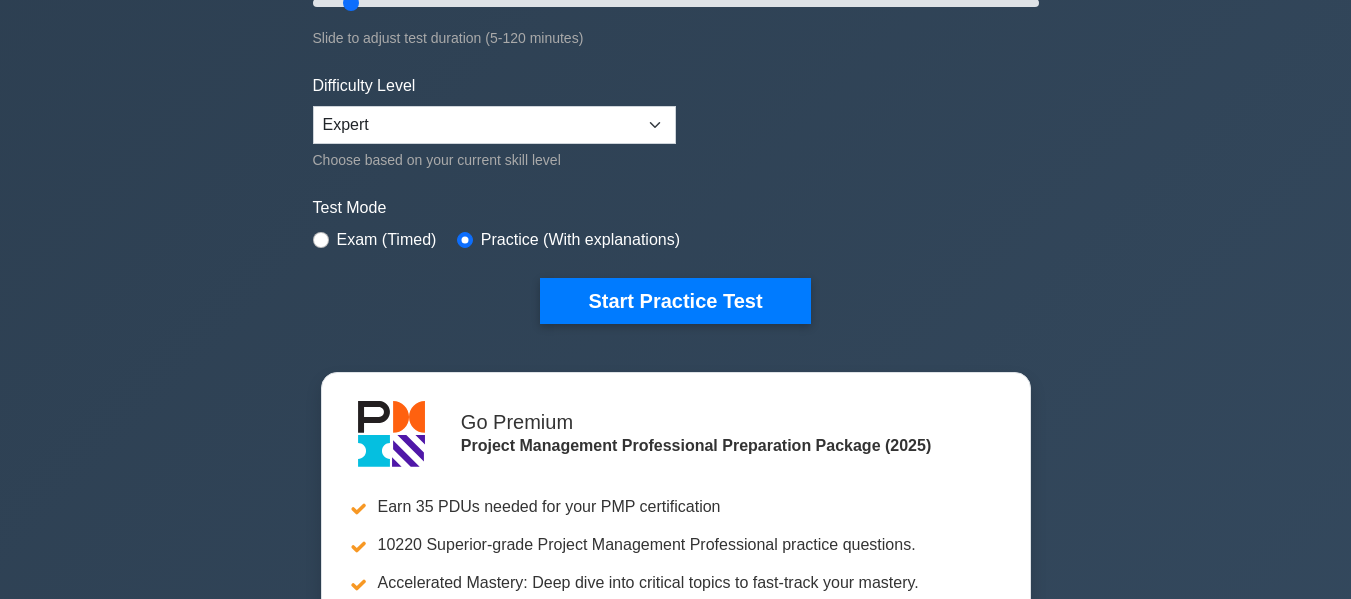 scroll, scrollTop: 500, scrollLeft: 0, axis: vertical 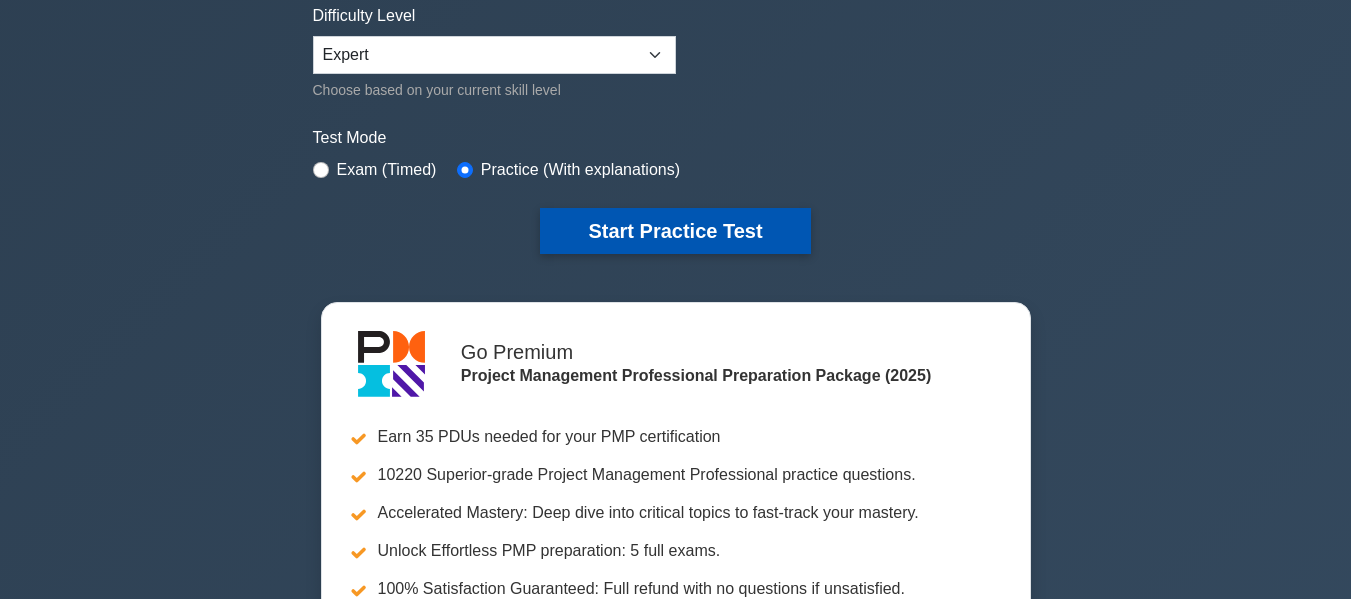 click on "Start Practice Test" at bounding box center (675, 231) 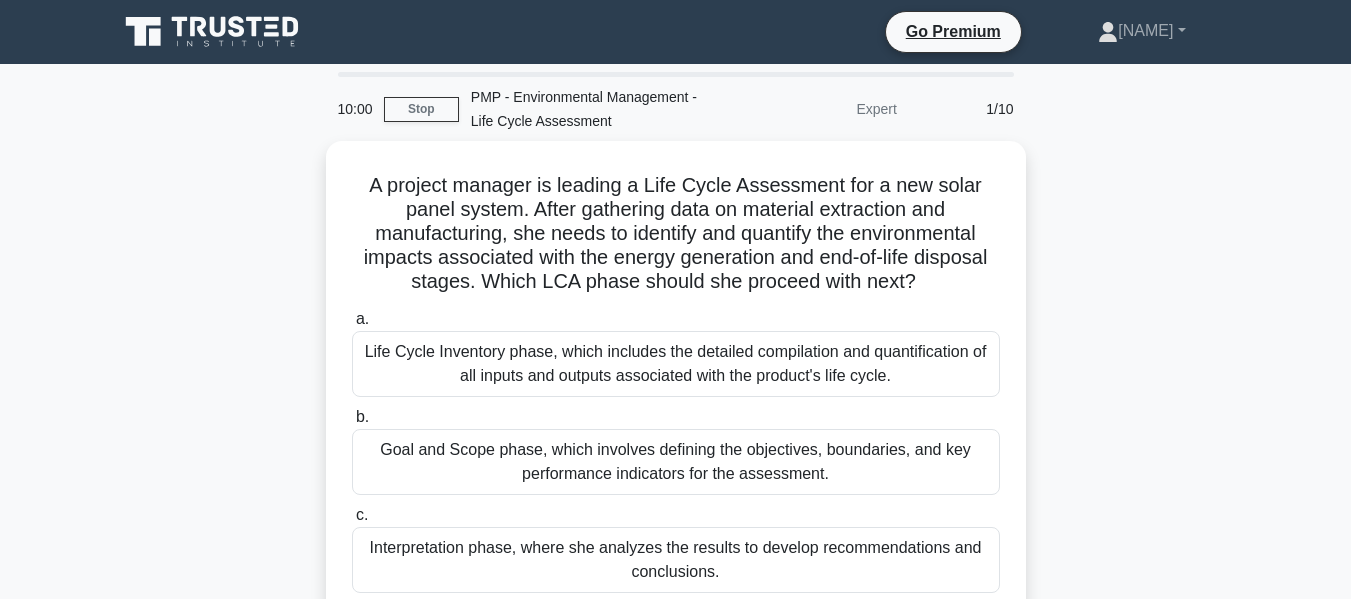 scroll, scrollTop: 0, scrollLeft: 0, axis: both 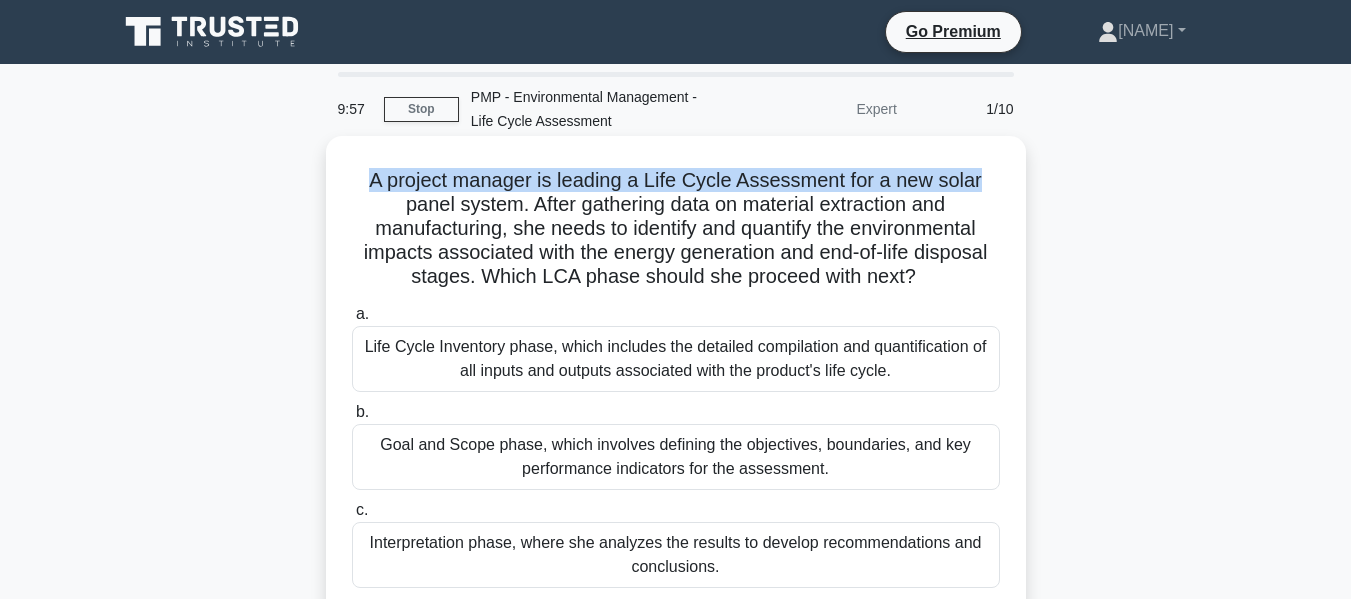 drag, startPoint x: 365, startPoint y: 173, endPoint x: 812, endPoint y: 170, distance: 447.01007 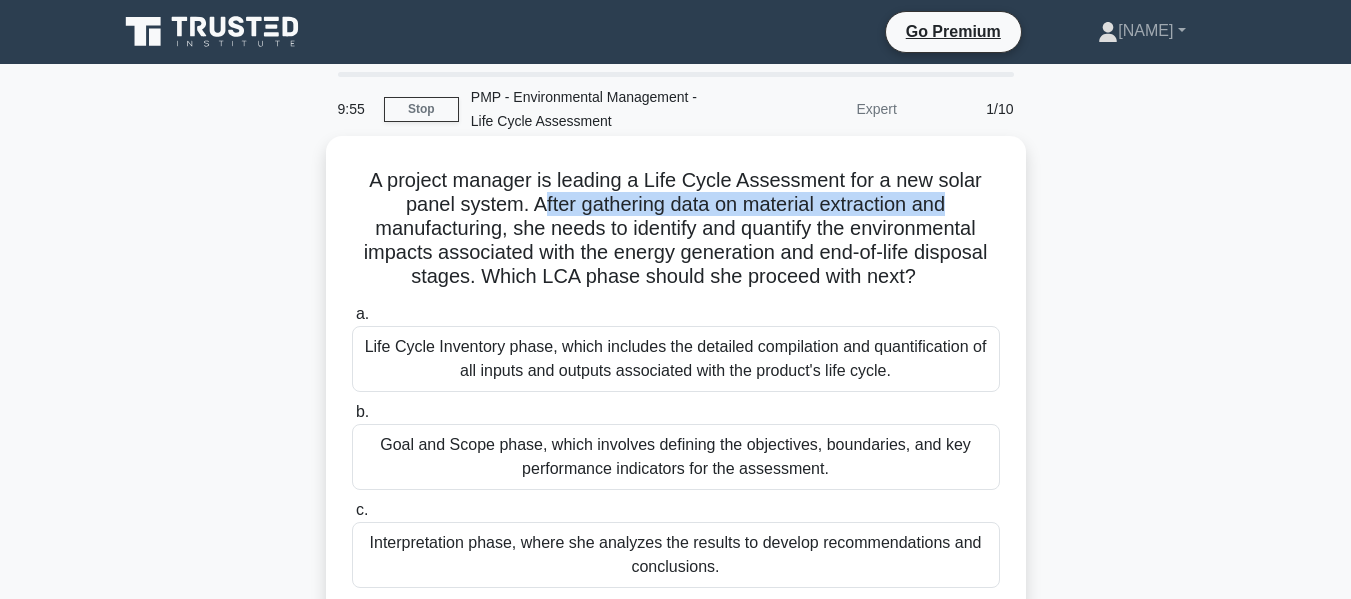 drag, startPoint x: 538, startPoint y: 207, endPoint x: 974, endPoint y: 204, distance: 436.0103 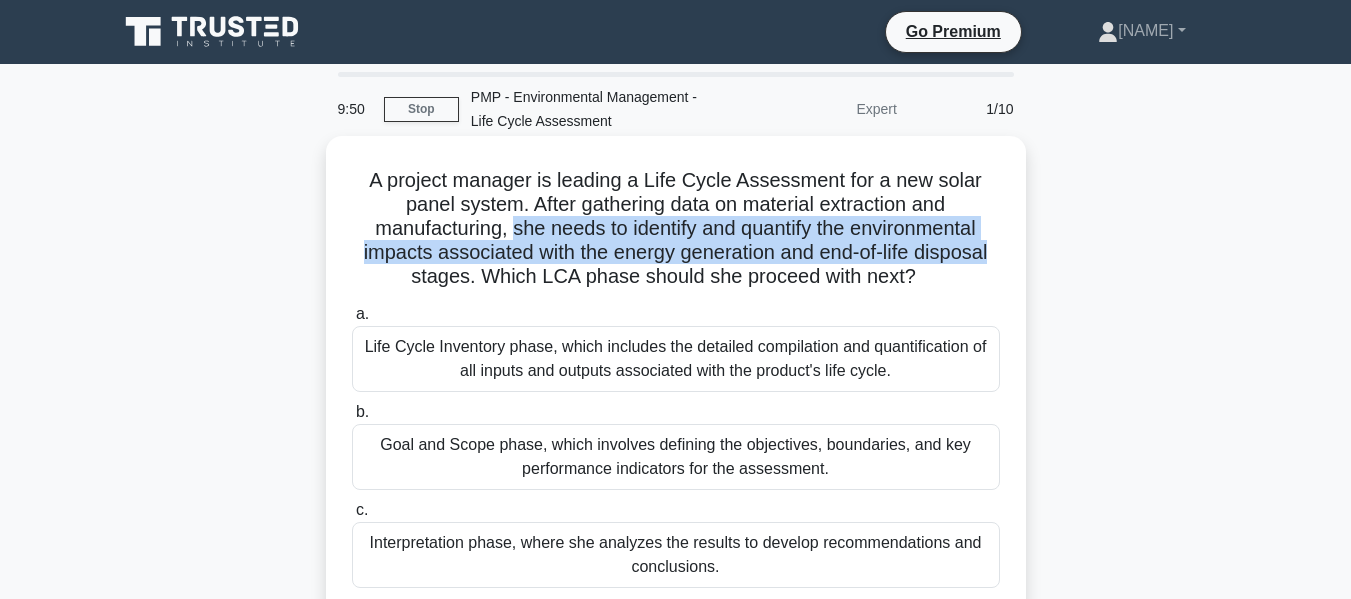 drag, startPoint x: 513, startPoint y: 231, endPoint x: 1021, endPoint y: 247, distance: 508.2519 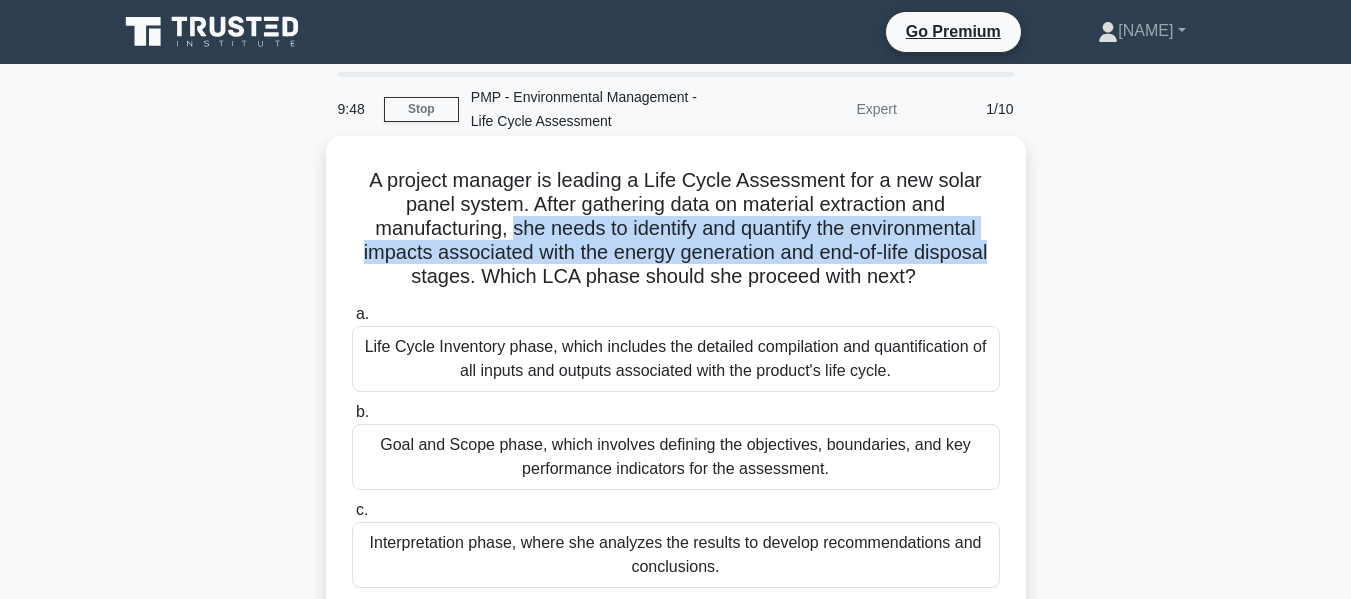 drag, startPoint x: 494, startPoint y: 275, endPoint x: 943, endPoint y: 282, distance: 449.05457 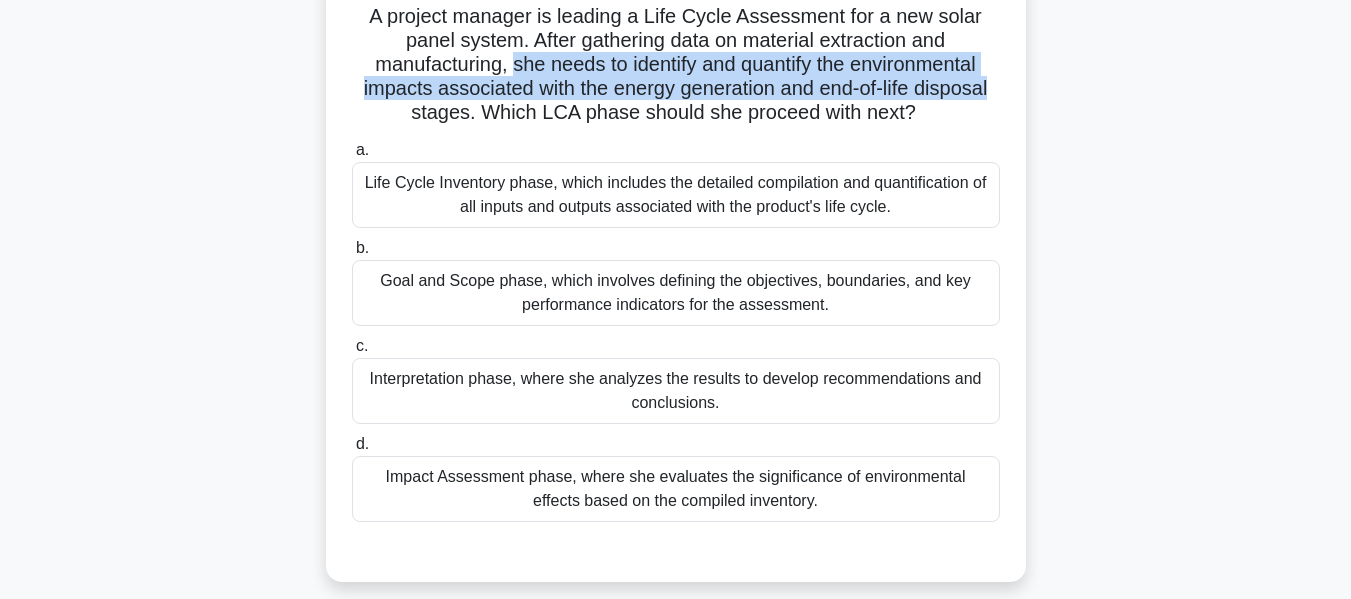 scroll, scrollTop: 200, scrollLeft: 0, axis: vertical 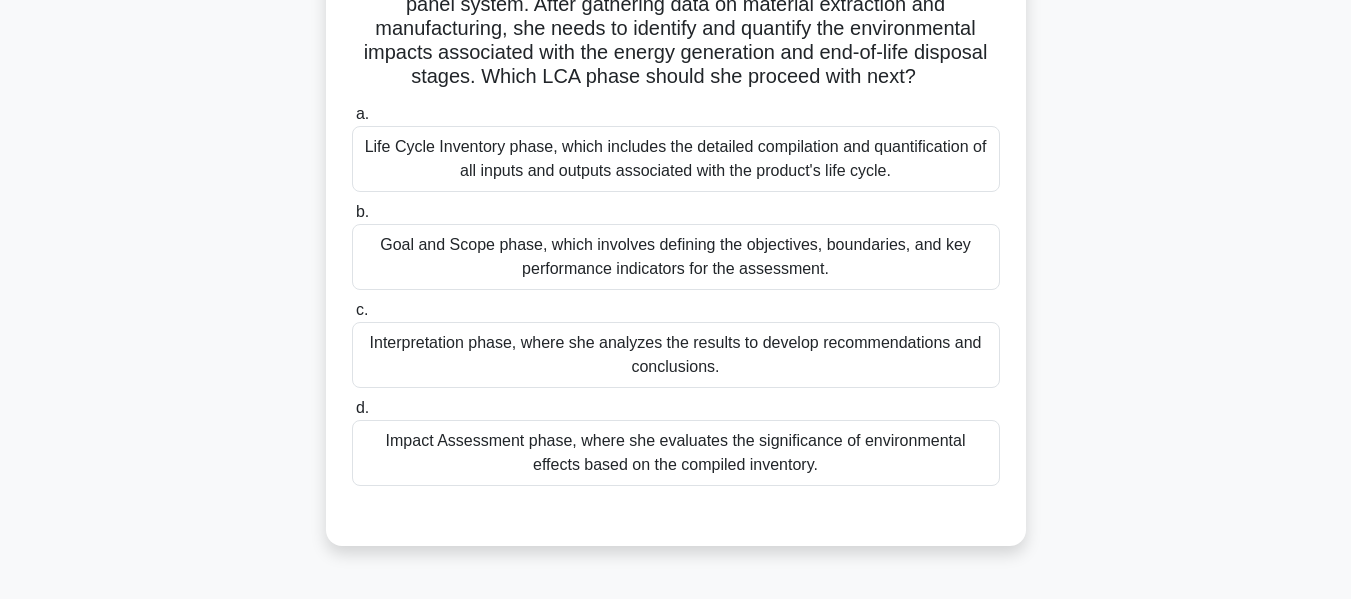 click on "Goal and Scope phase, which involves defining the objectives, boundaries, and key performance indicators for the assessment." at bounding box center (676, 257) 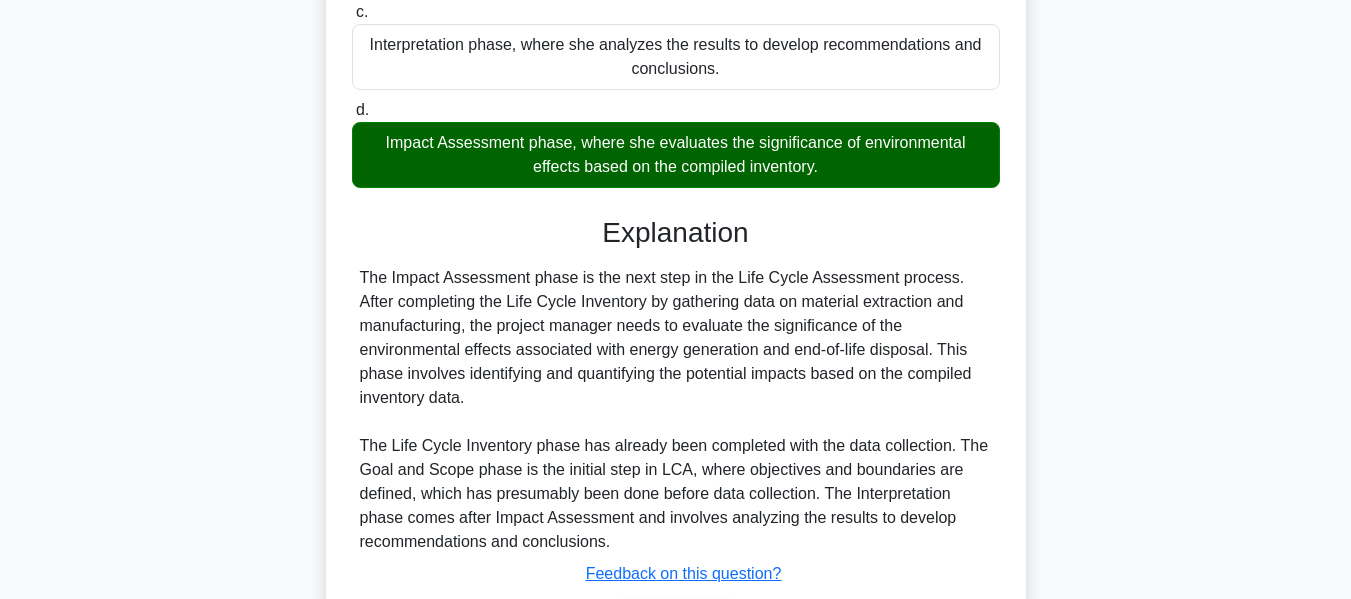 scroll, scrollTop: 637, scrollLeft: 0, axis: vertical 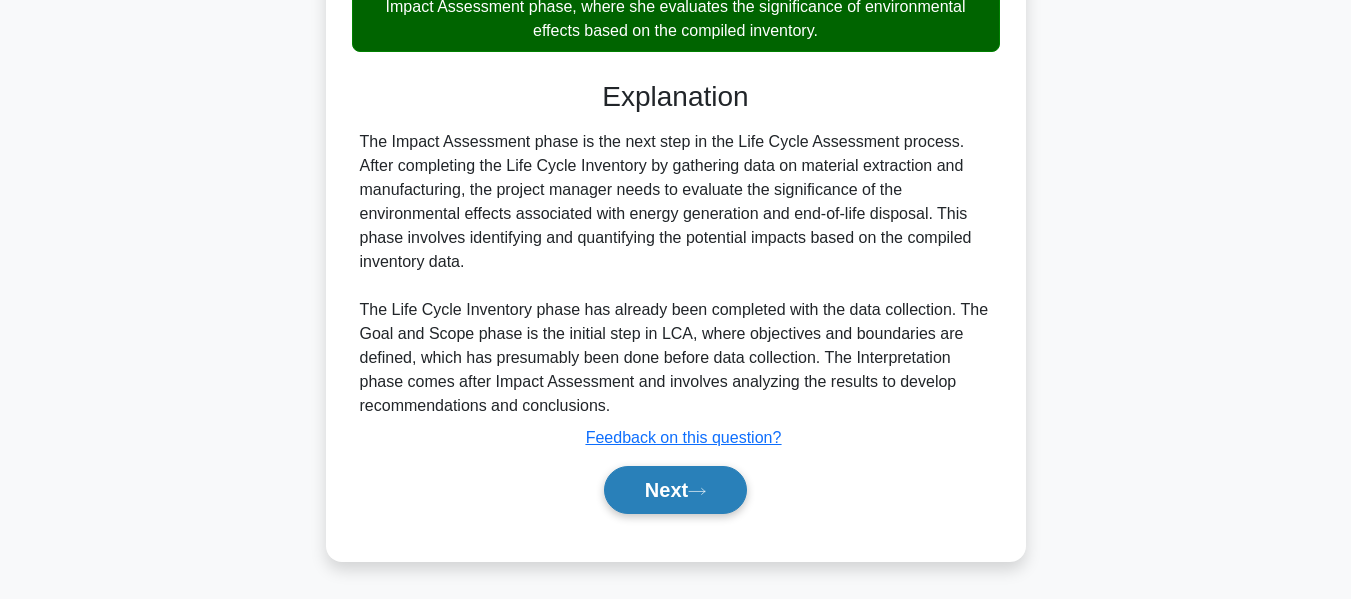 click on "Next" at bounding box center (675, 490) 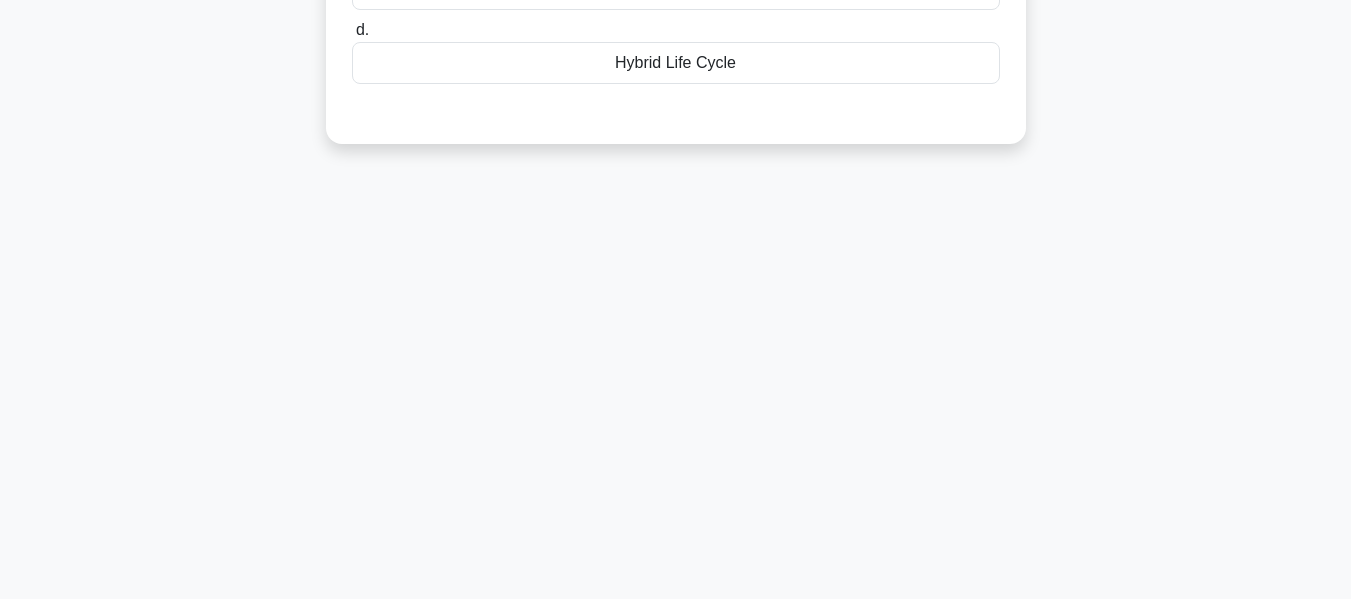 scroll, scrollTop: 0, scrollLeft: 0, axis: both 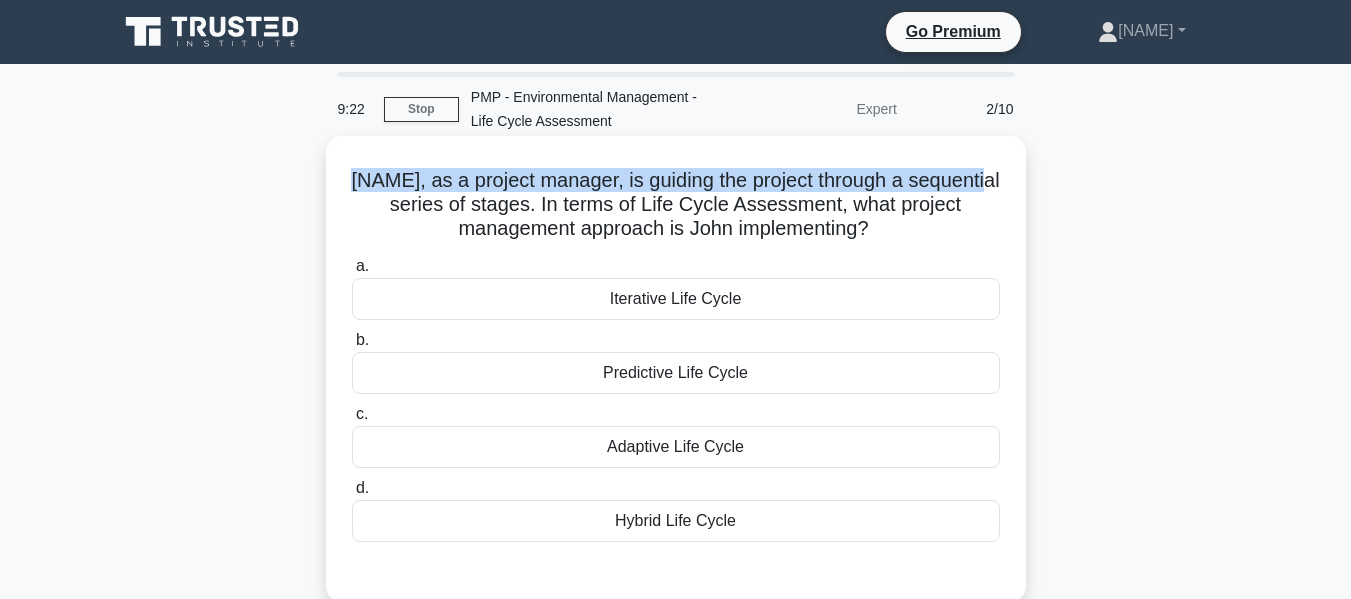 drag, startPoint x: 349, startPoint y: 175, endPoint x: 952, endPoint y: 196, distance: 603.36554 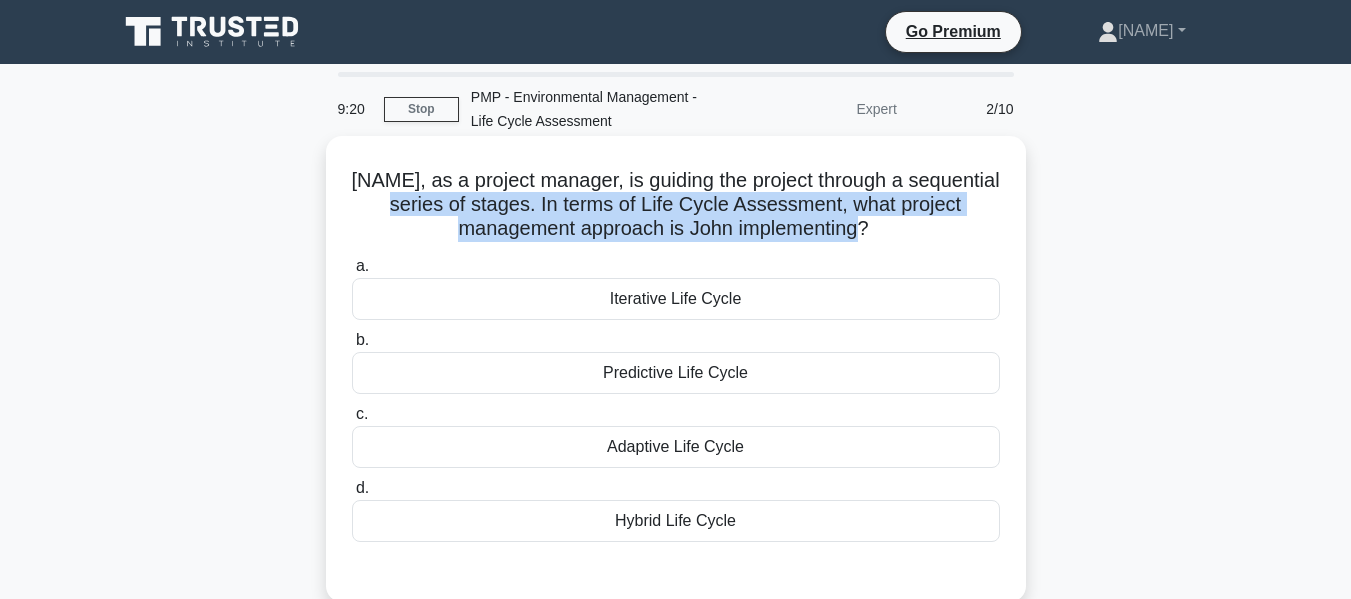 drag, startPoint x: 405, startPoint y: 206, endPoint x: 940, endPoint y: 228, distance: 535.45215 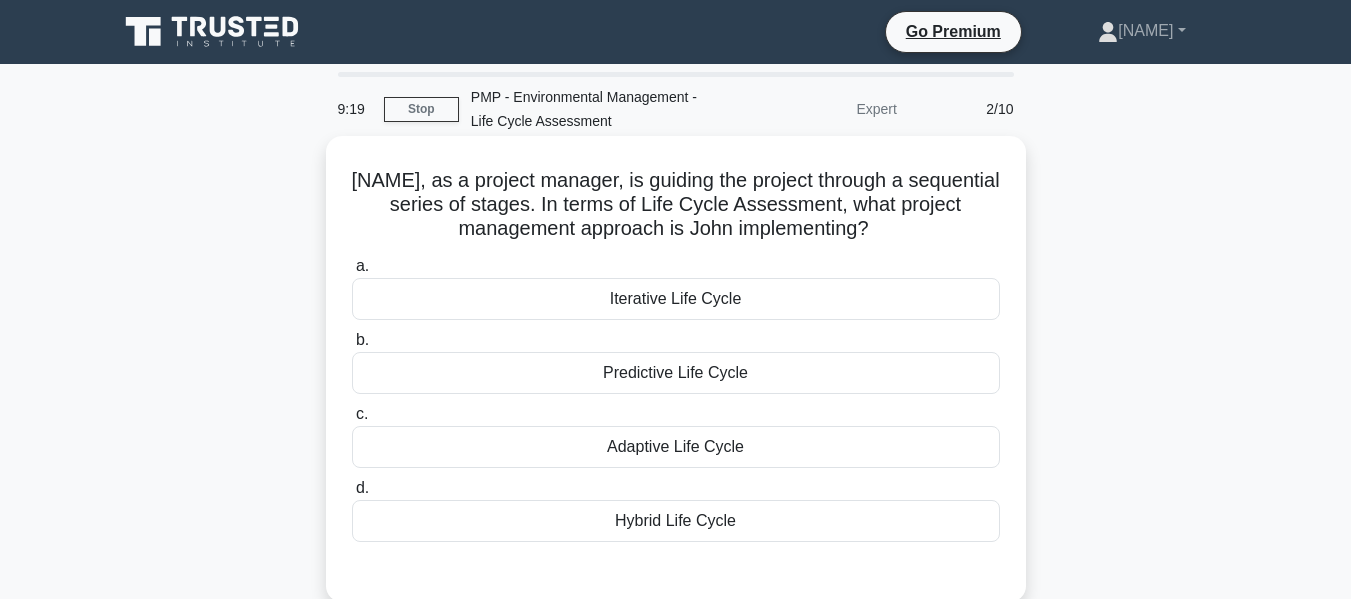 click on "John, as a project manager, is guiding the project through a sequential series of stages. In terms of Life Cycle Assessment, what project management approach is John implementing?
.spinner_0XTQ{transform-origin:center;animation:spinner_y6GP .75s linear infinite}@keyframes spinner_y6GP{100%{transform:rotate(360deg)}}" at bounding box center [676, 205] 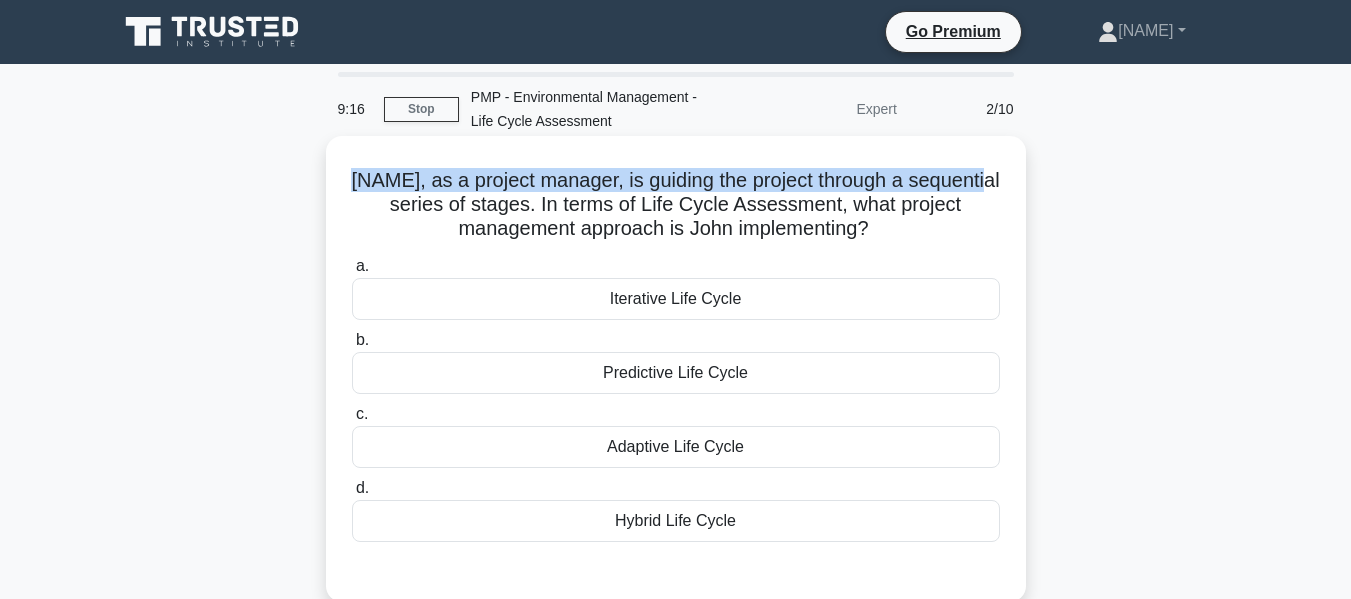 drag, startPoint x: 349, startPoint y: 189, endPoint x: 995, endPoint y: 165, distance: 646.4457 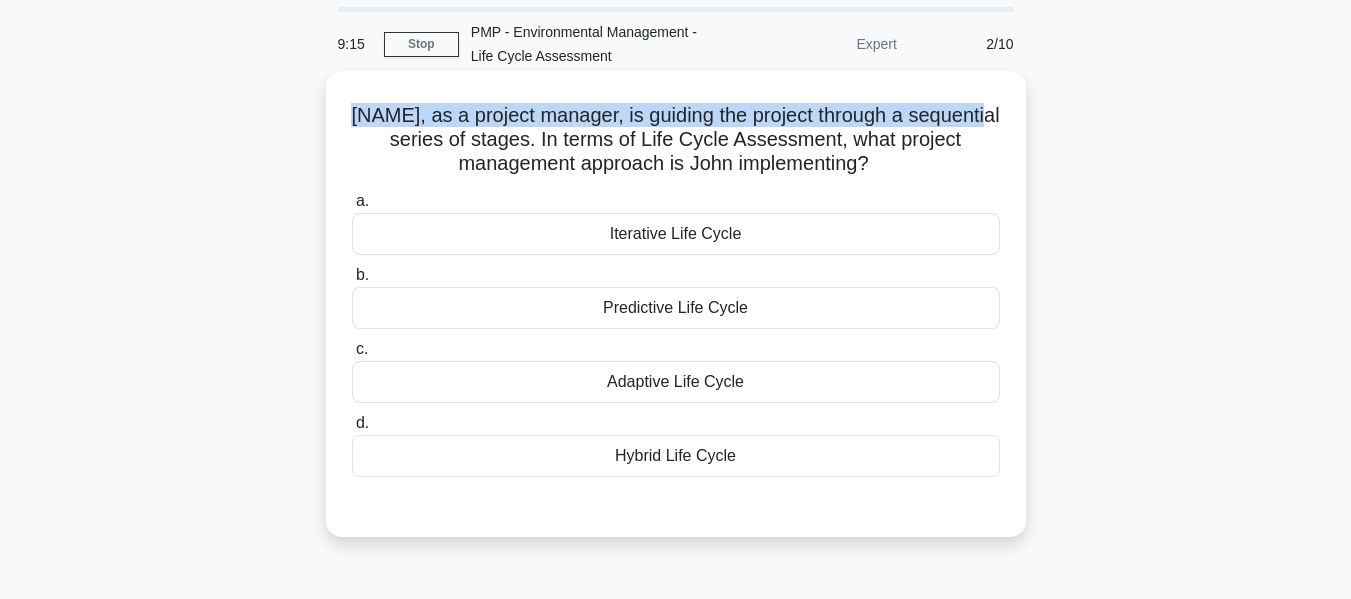 scroll, scrollTop: 100, scrollLeft: 0, axis: vertical 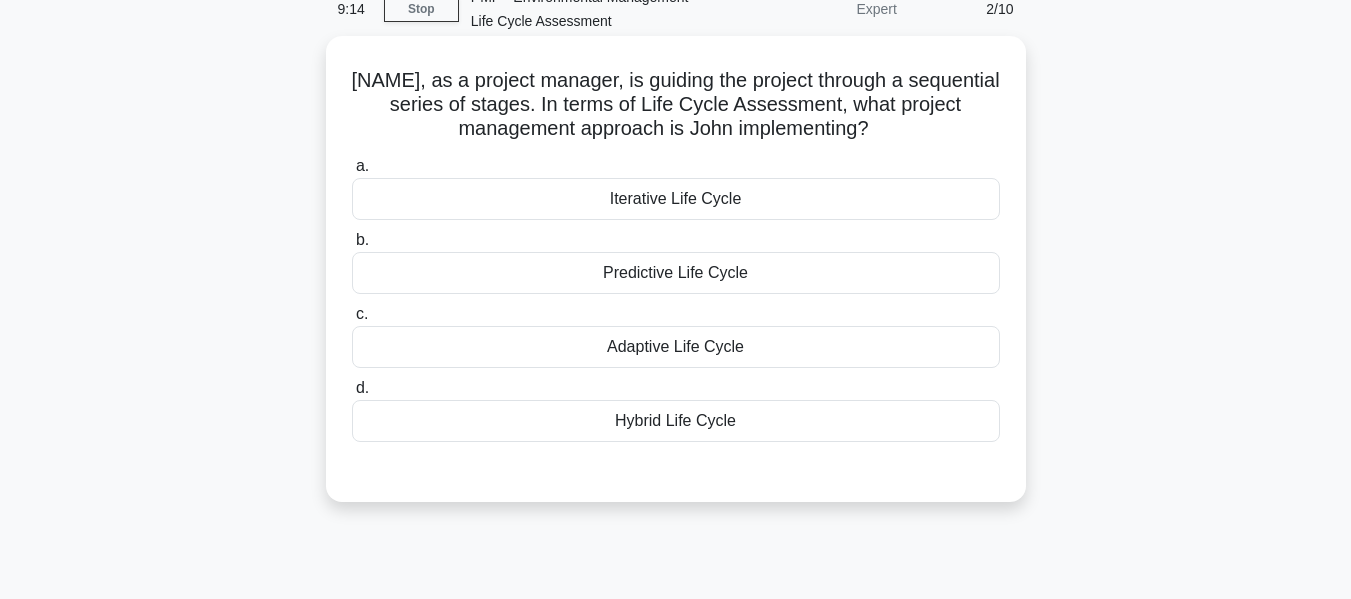 click on "Predictive Life Cycle" at bounding box center [676, 273] 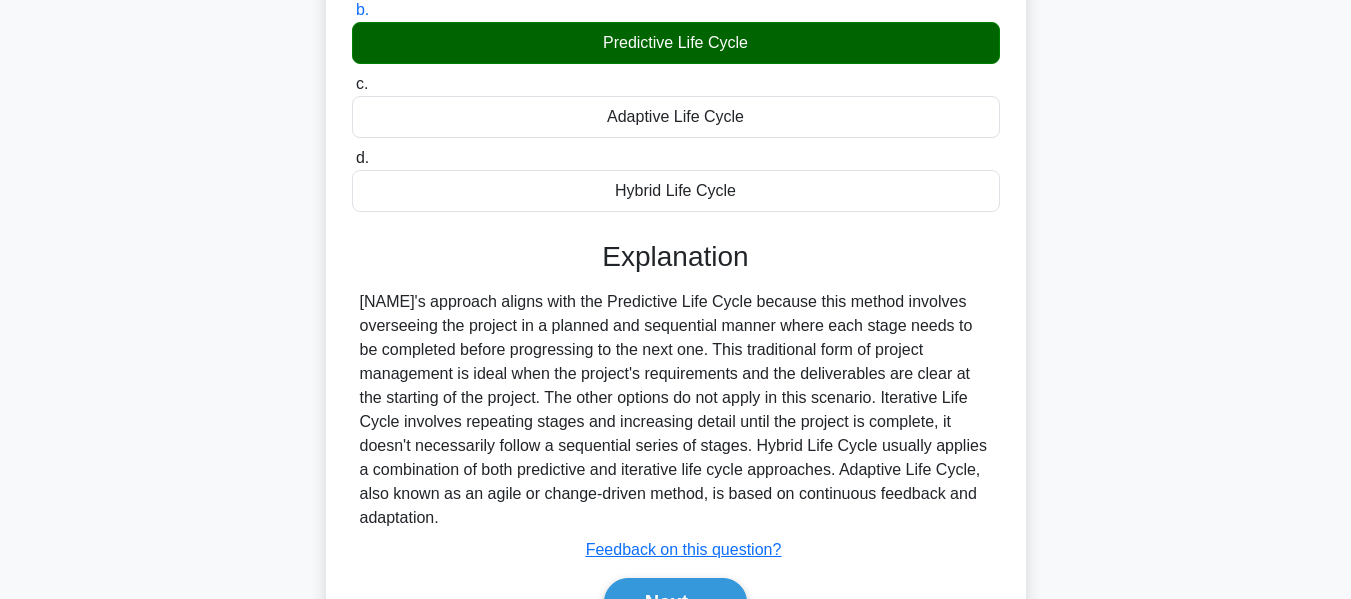 scroll, scrollTop: 481, scrollLeft: 0, axis: vertical 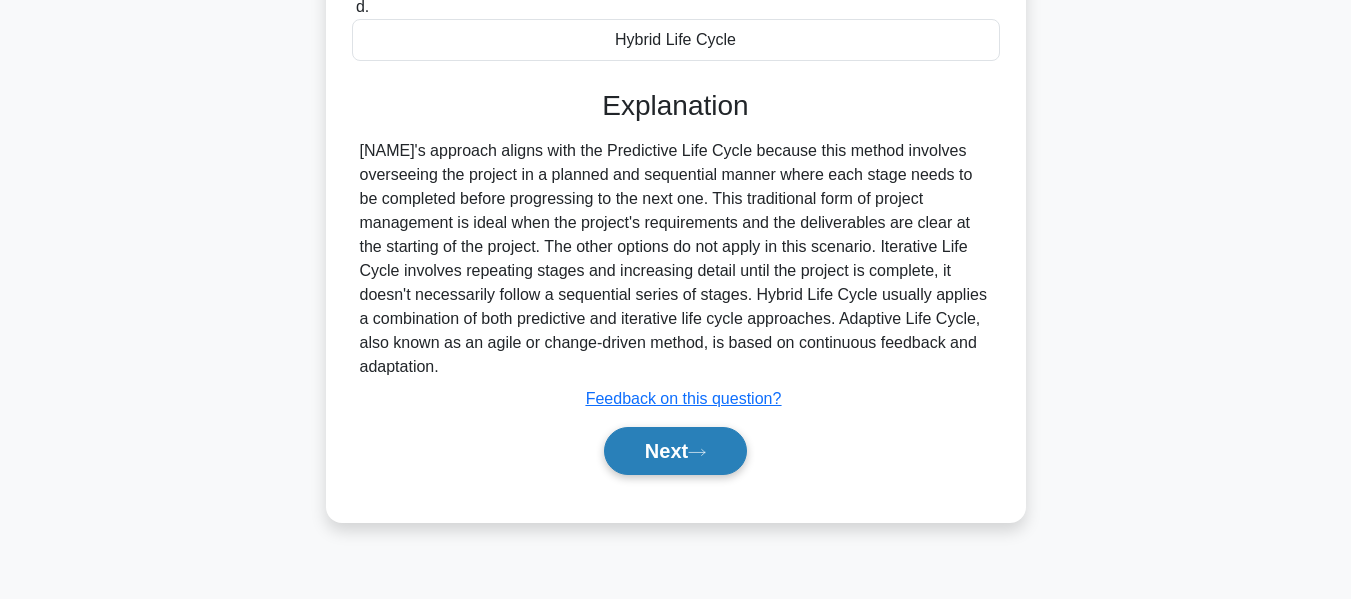 click on "Next" at bounding box center (675, 451) 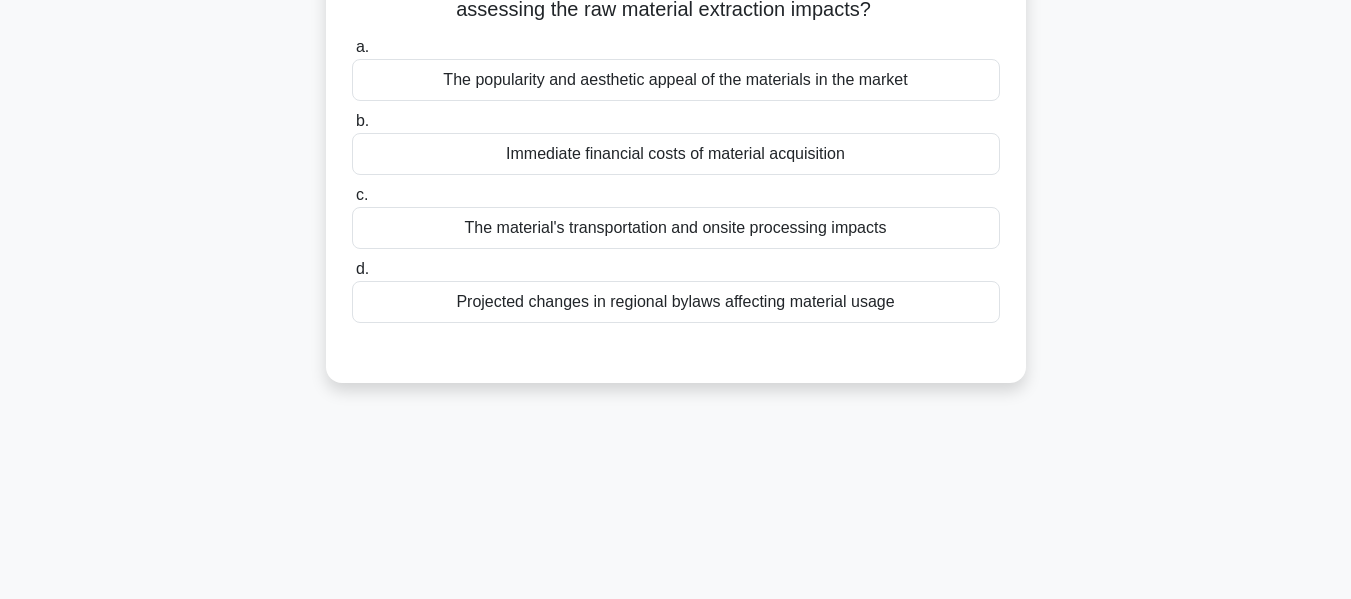 scroll, scrollTop: 0, scrollLeft: 0, axis: both 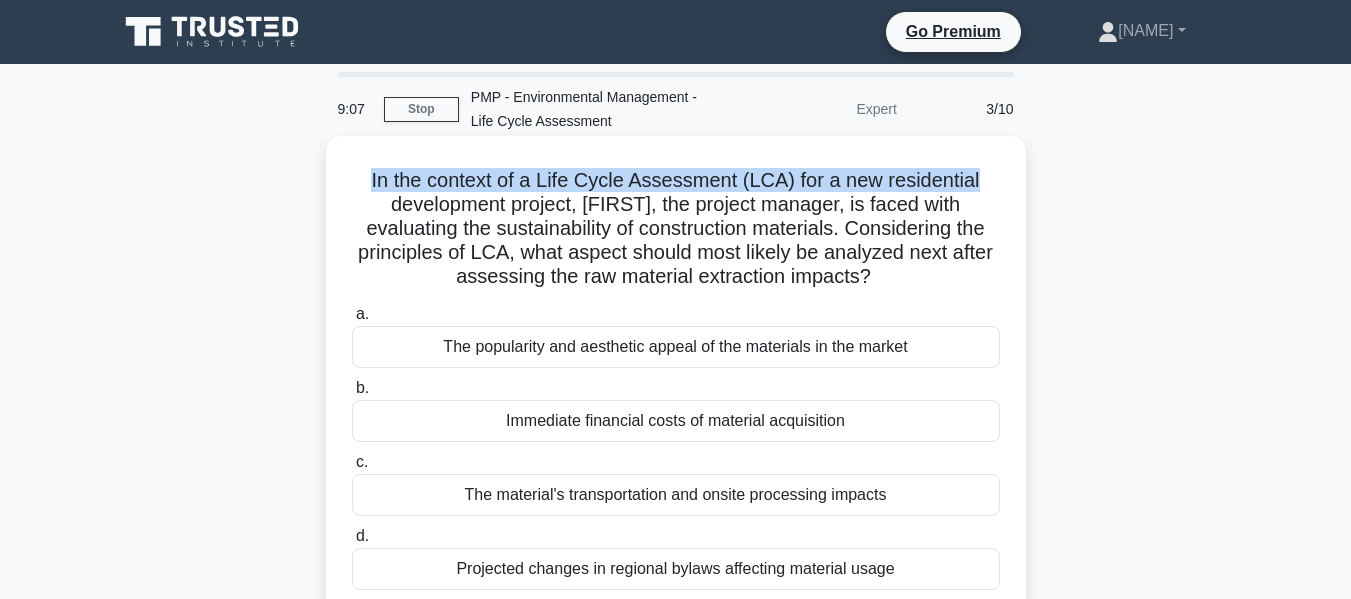 drag, startPoint x: 361, startPoint y: 186, endPoint x: 625, endPoint y: 226, distance: 267.01312 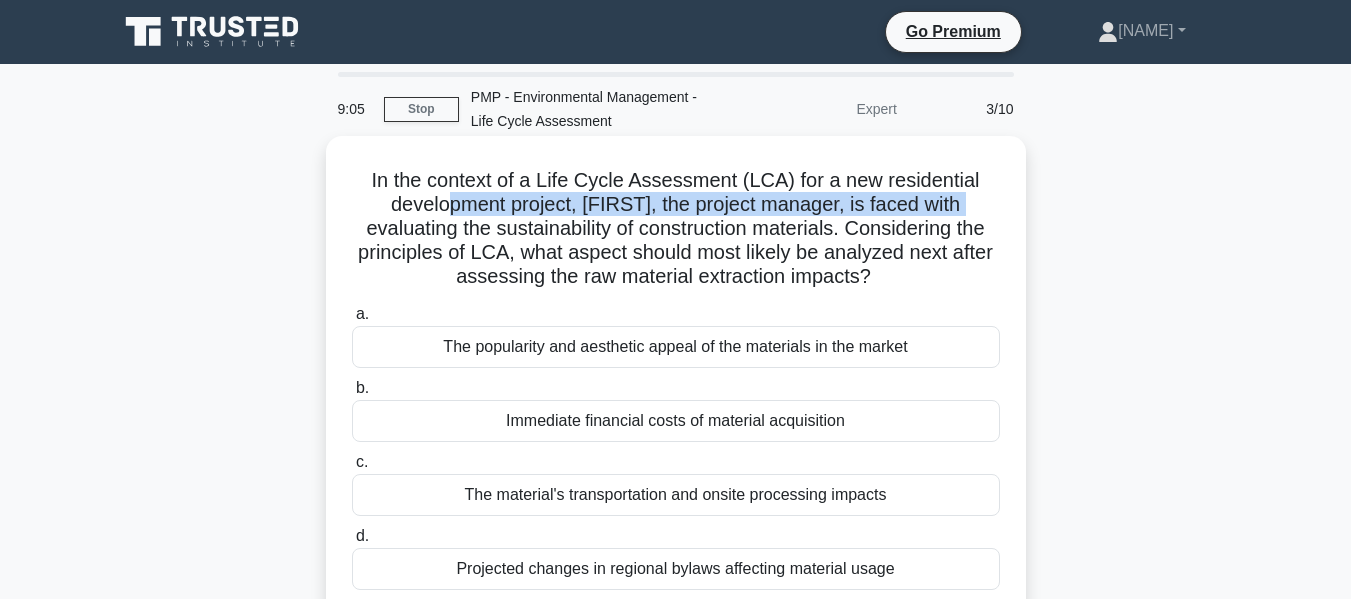 drag, startPoint x: 441, startPoint y: 211, endPoint x: 559, endPoint y: 248, distance: 123.66487 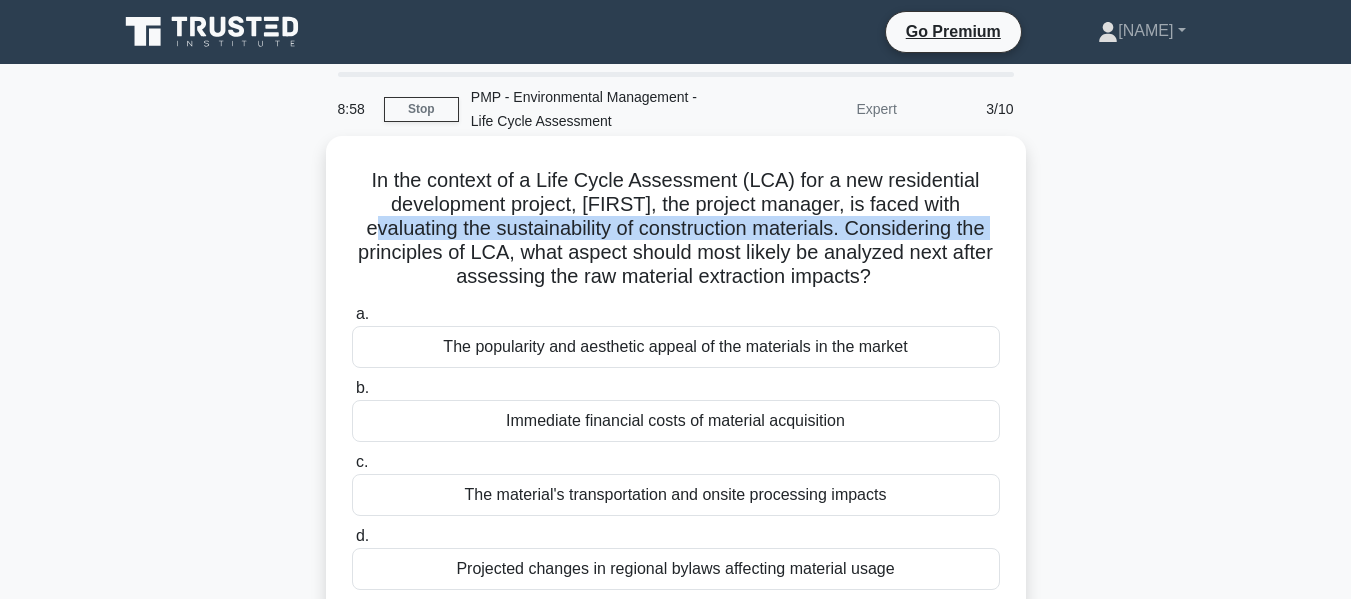 drag, startPoint x: 354, startPoint y: 230, endPoint x: 961, endPoint y: 240, distance: 607.08234 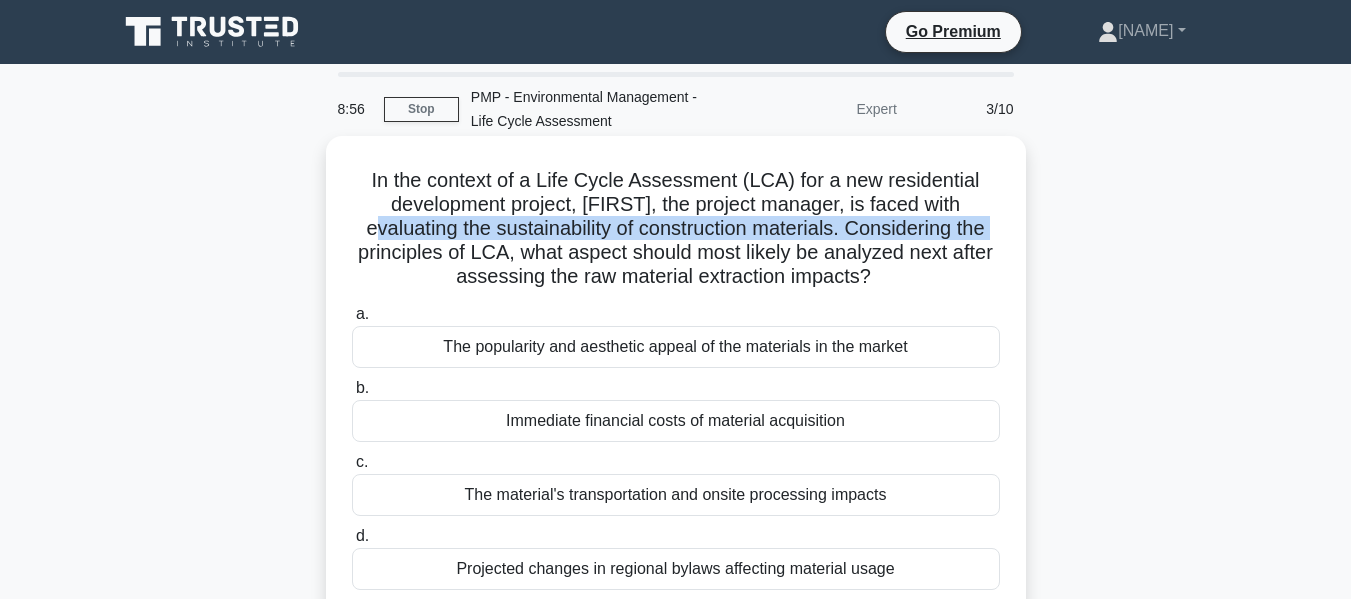 drag, startPoint x: 522, startPoint y: 254, endPoint x: 890, endPoint y: 287, distance: 369.47665 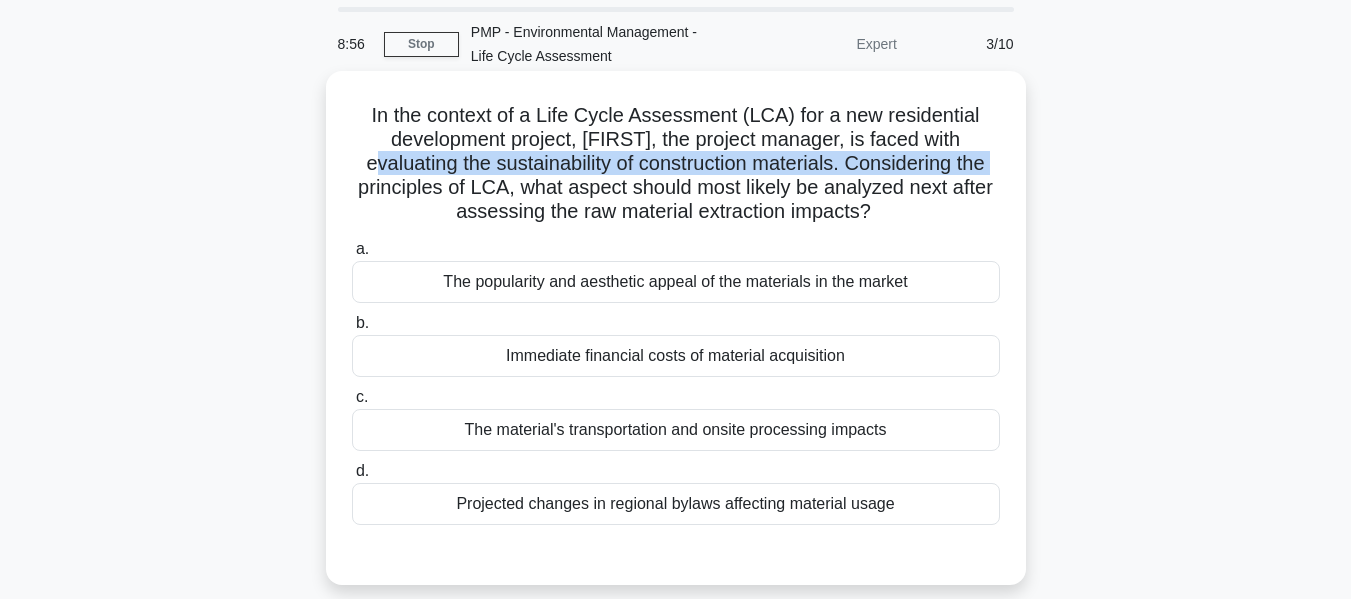 scroll, scrollTop: 100, scrollLeft: 0, axis: vertical 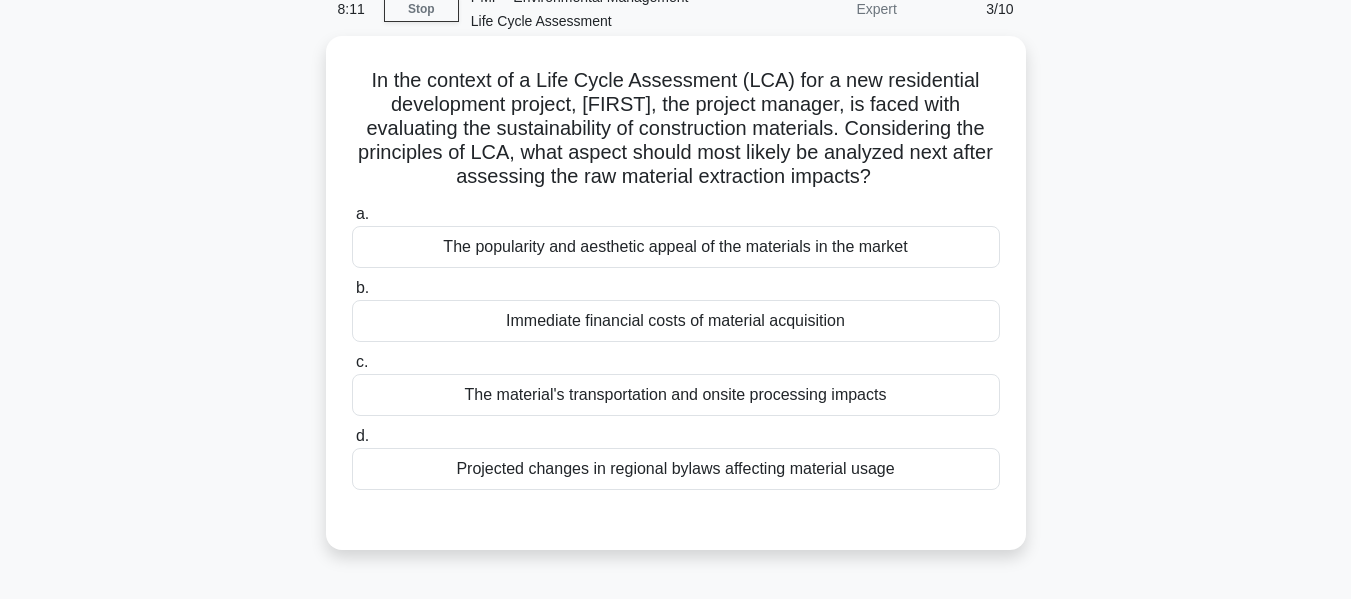 click on "The material's transportation and onsite processing impacts" at bounding box center (676, 395) 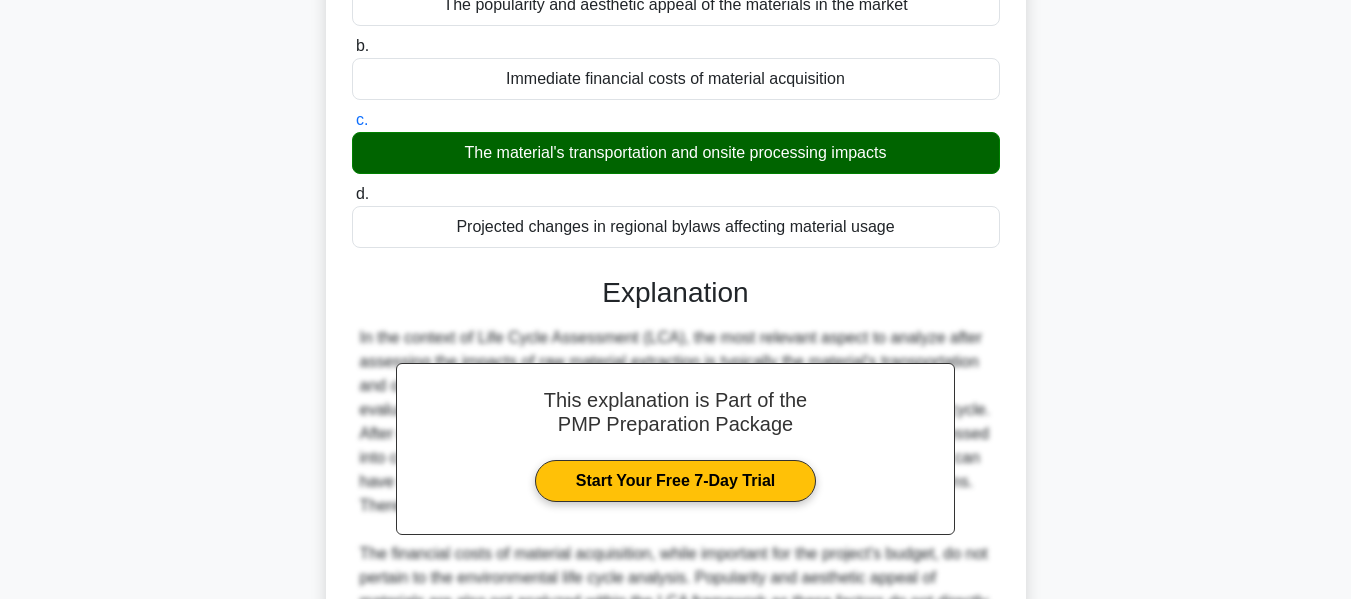 scroll, scrollTop: 600, scrollLeft: 0, axis: vertical 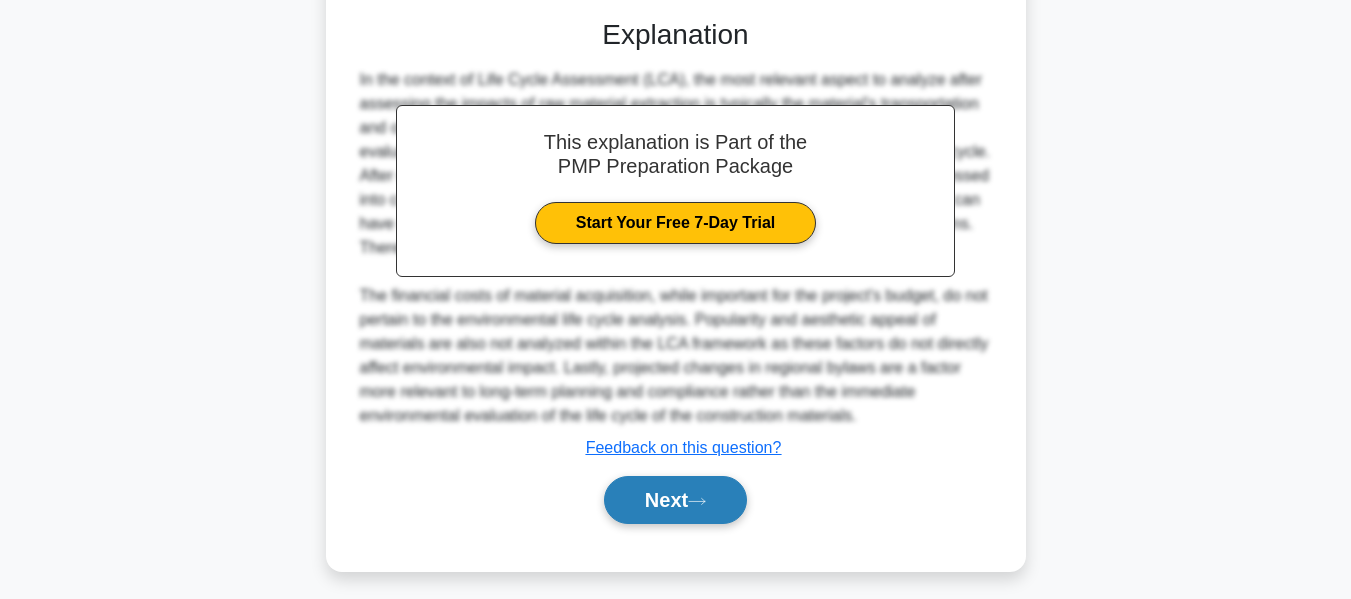 click on "Next" at bounding box center [675, 500] 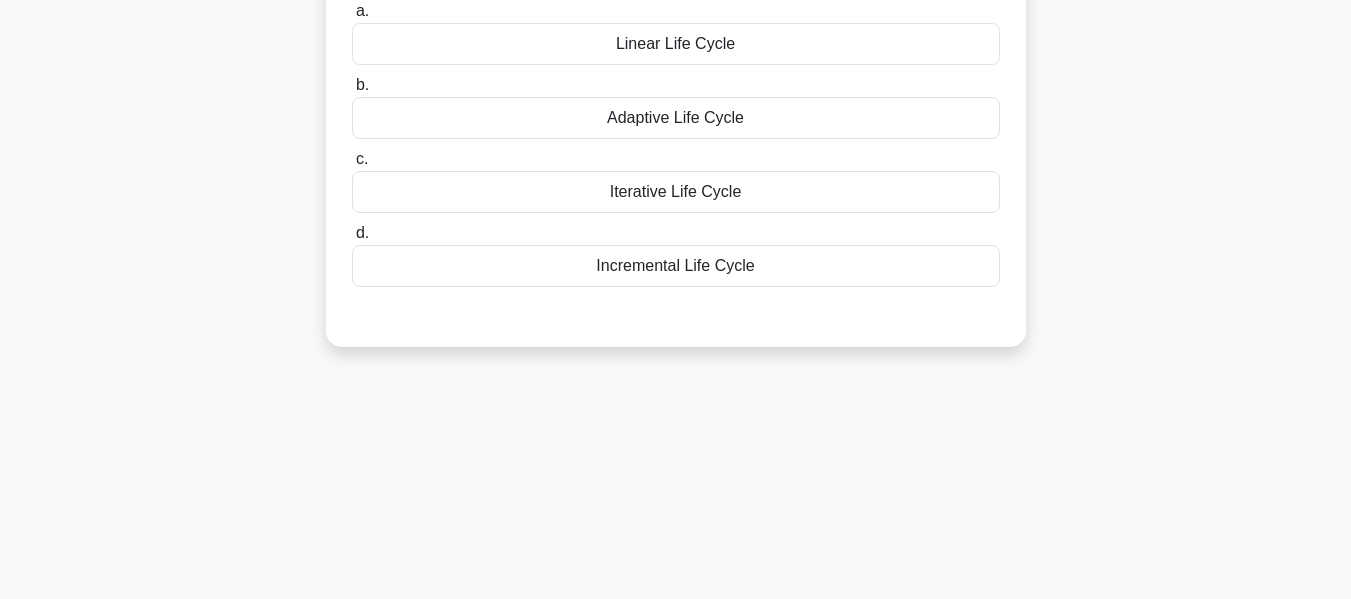 scroll, scrollTop: 0, scrollLeft: 0, axis: both 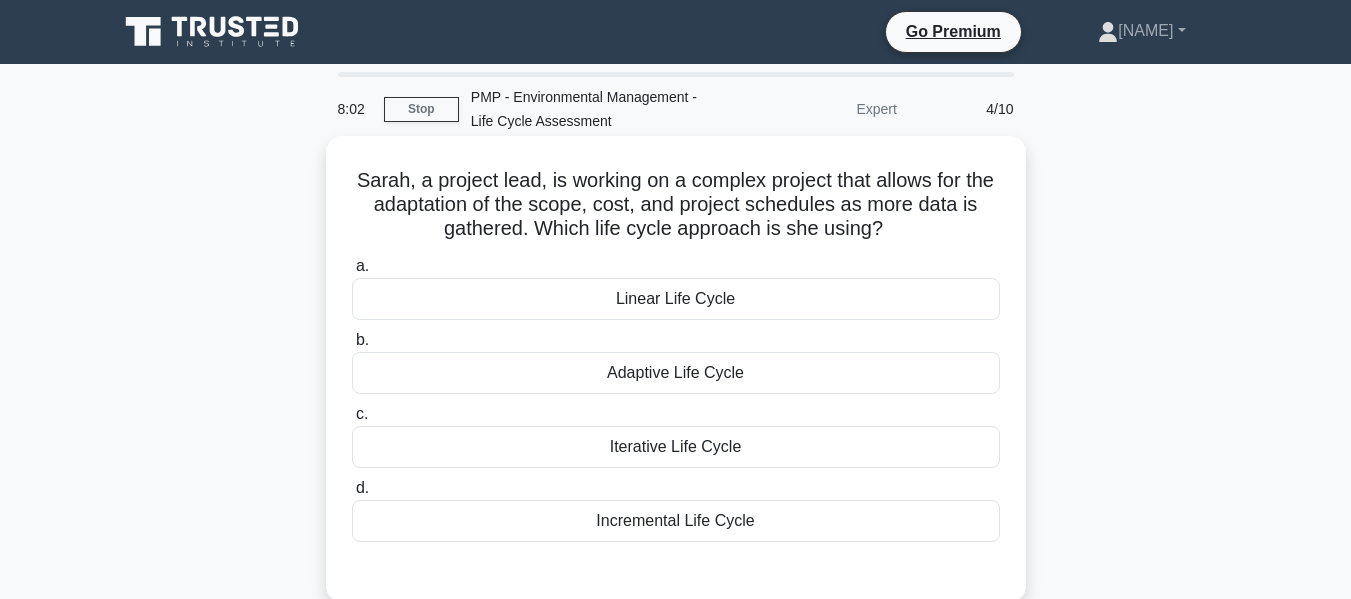 drag, startPoint x: 377, startPoint y: 178, endPoint x: 914, endPoint y: 225, distance: 539.05286 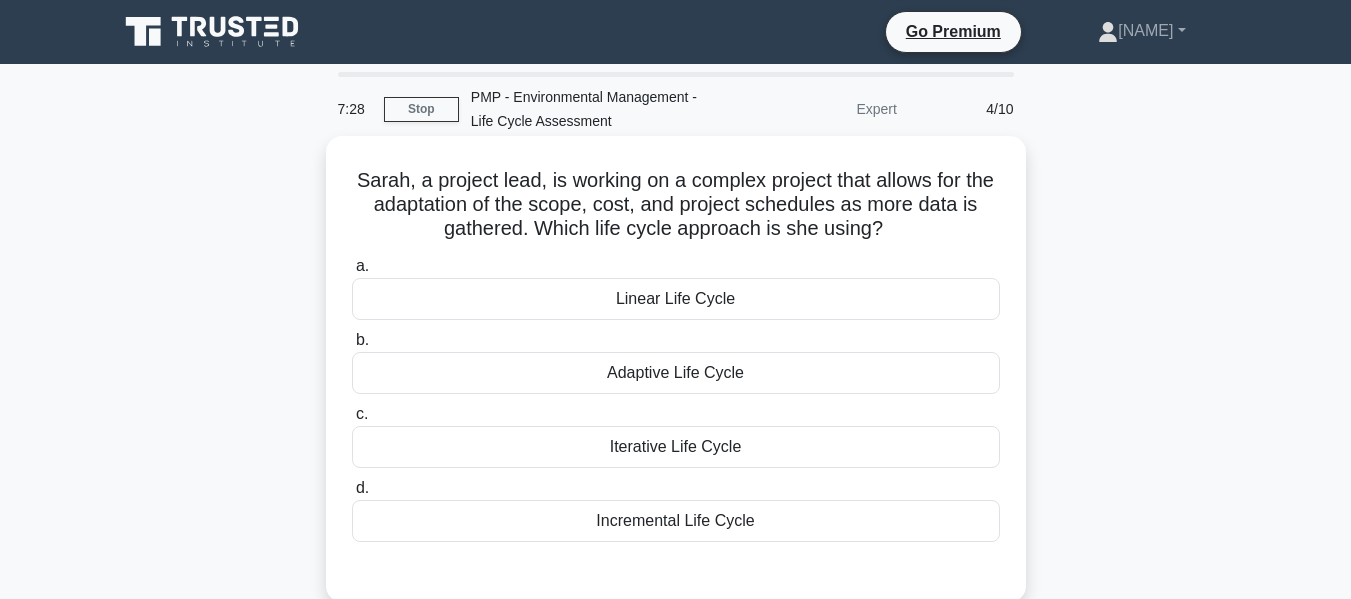 click on "Sarah, a project lead, is working on a complex project that allows for the adaptation of the scope, cost, and project schedules as more data is gathered. Which life cycle approach is she using?
.spinner_0XTQ{transform-origin:center;animation:spinner_y6GP .75s linear infinite}@keyframes spinner_y6GP{100%{transform:rotate(360deg)}}" at bounding box center (676, 205) 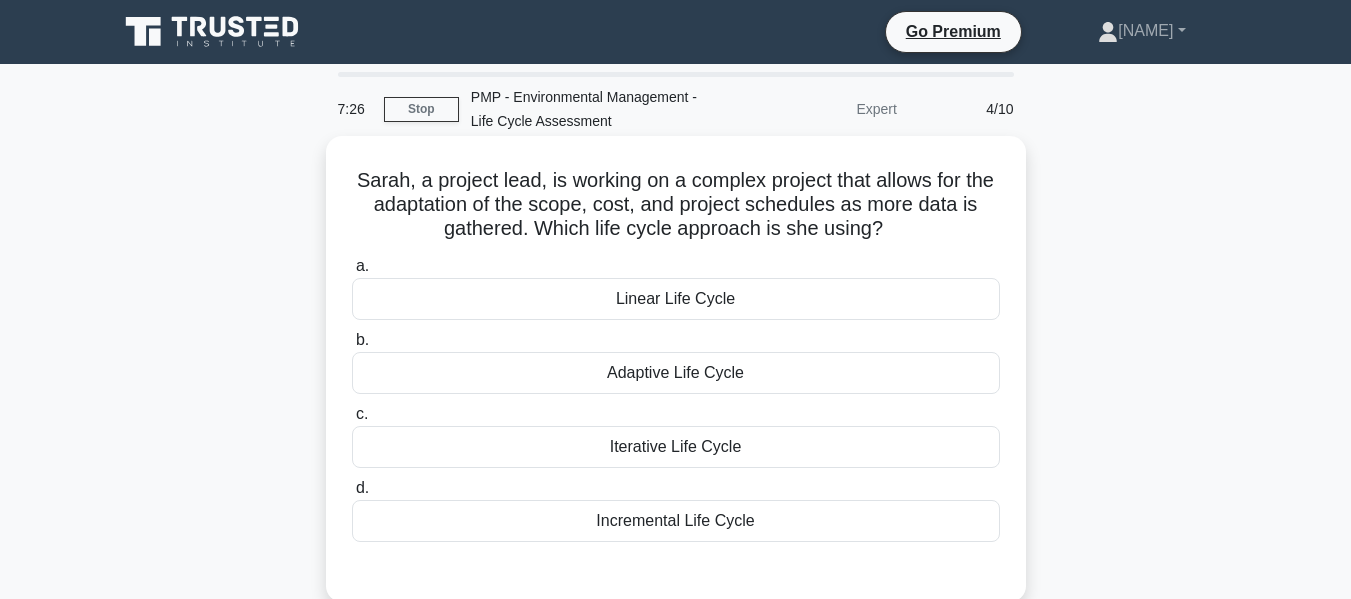 click on "Sarah, a project lead, is working on a complex project that allows for the adaptation of the scope, cost, and project schedules as more data is gathered. Which life cycle approach is she using?
.spinner_0XTQ{transform-origin:center;animation:spinner_y6GP .75s linear infinite}@keyframes spinner_y6GP{100%{transform:rotate(360deg)}}" at bounding box center [676, 205] 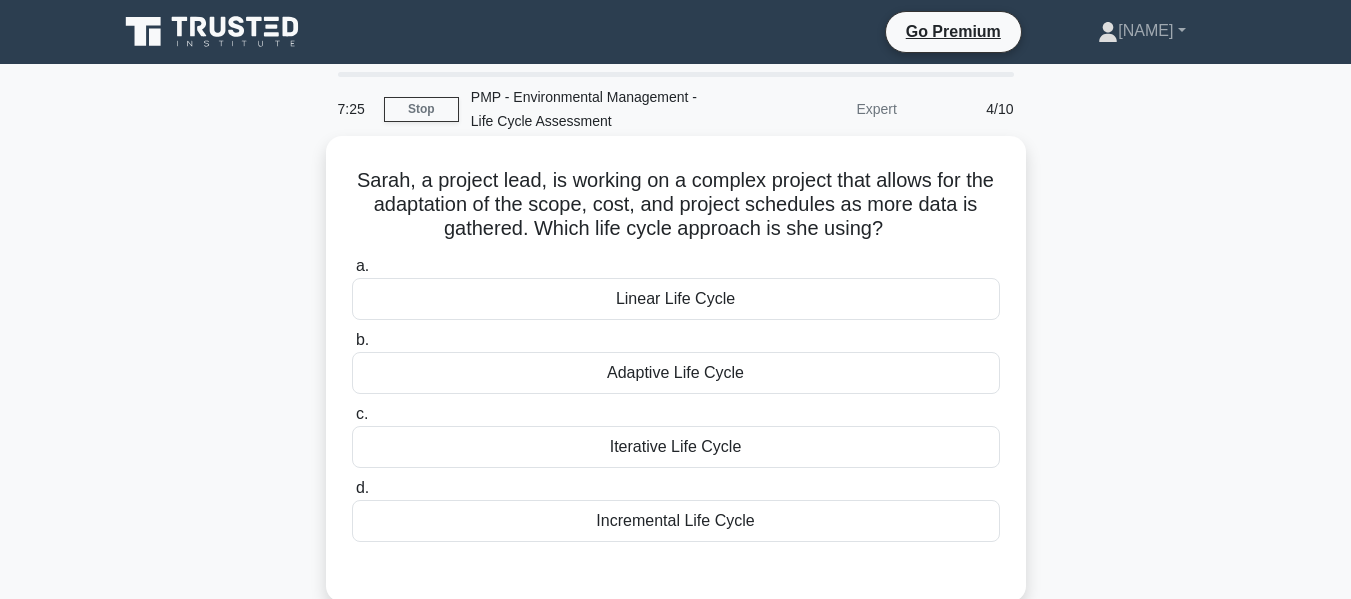 click on "Sarah, a project lead, is working on a complex project that allows for the adaptation of the scope, cost, and project schedules as more data is gathered. Which life cycle approach is she using?
.spinner_0XTQ{transform-origin:center;animation:spinner_y6GP .75s linear infinite}@keyframes spinner_y6GP{100%{transform:rotate(360deg)}}" at bounding box center [676, 205] 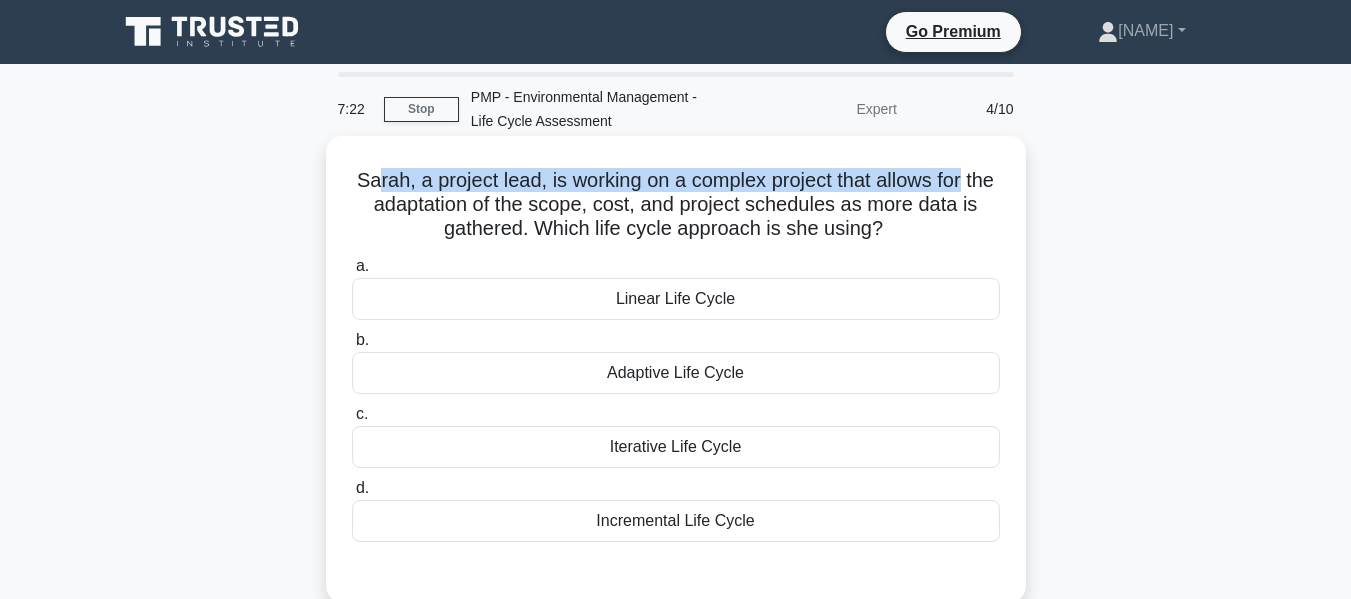 drag, startPoint x: 383, startPoint y: 177, endPoint x: 995, endPoint y: 173, distance: 612.01306 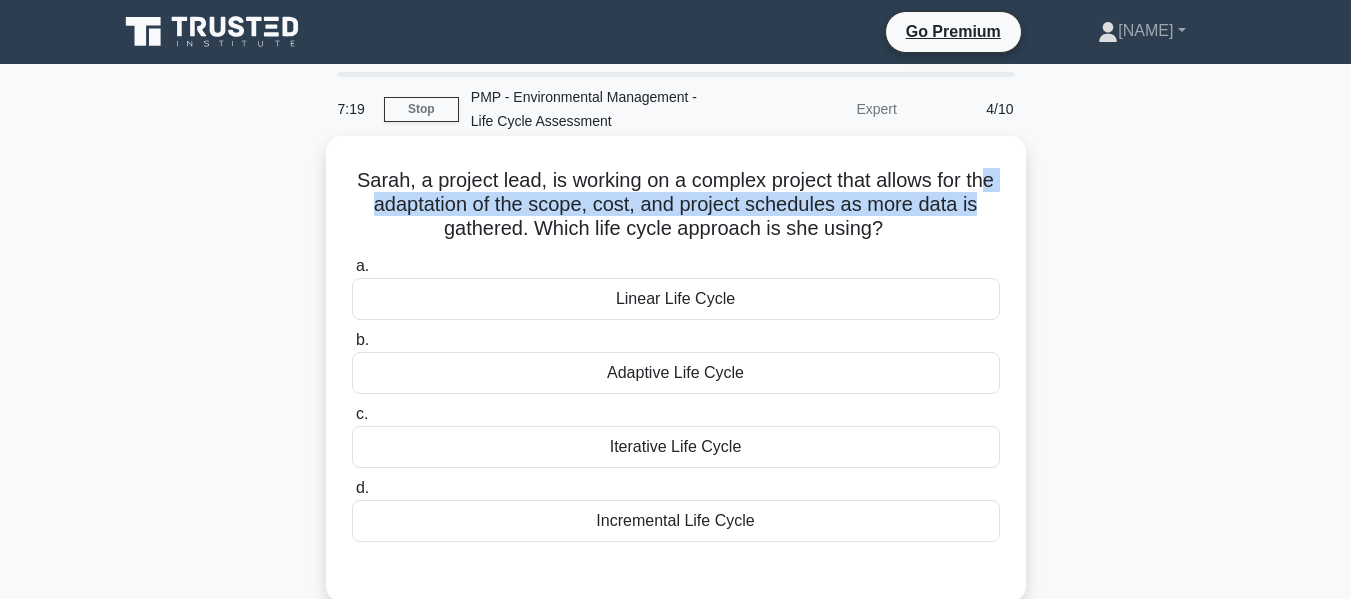 drag, startPoint x: 365, startPoint y: 199, endPoint x: 706, endPoint y: 252, distance: 345.09418 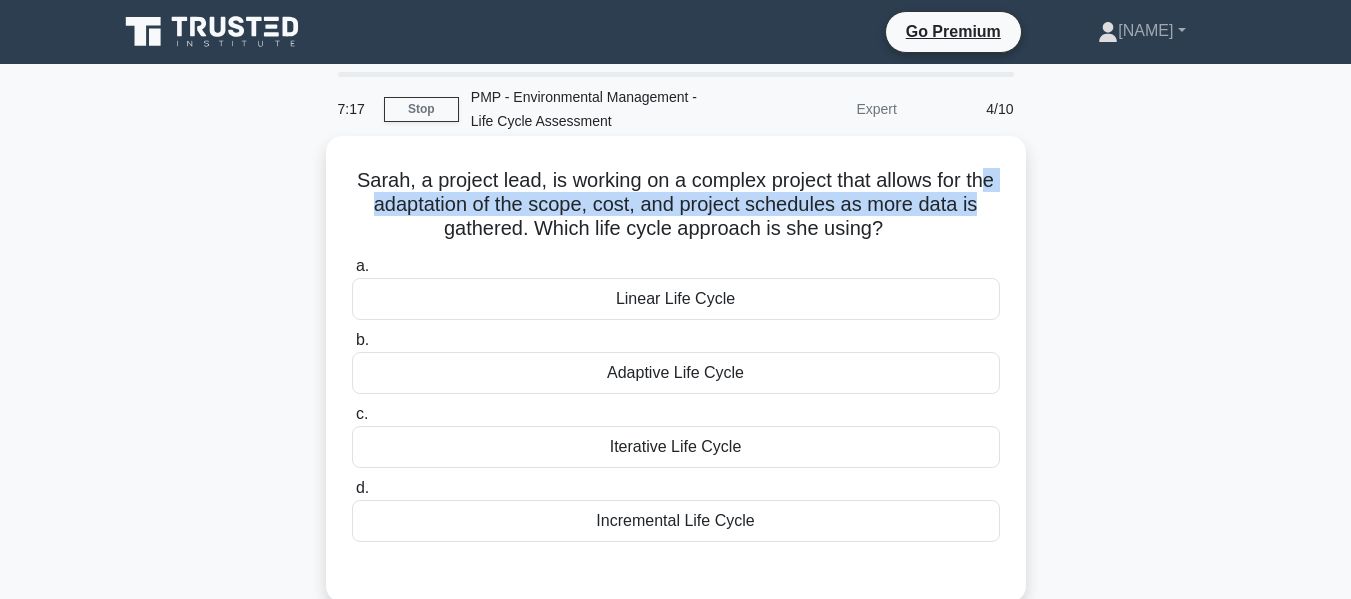 drag, startPoint x: 550, startPoint y: 227, endPoint x: 903, endPoint y: 224, distance: 353.01276 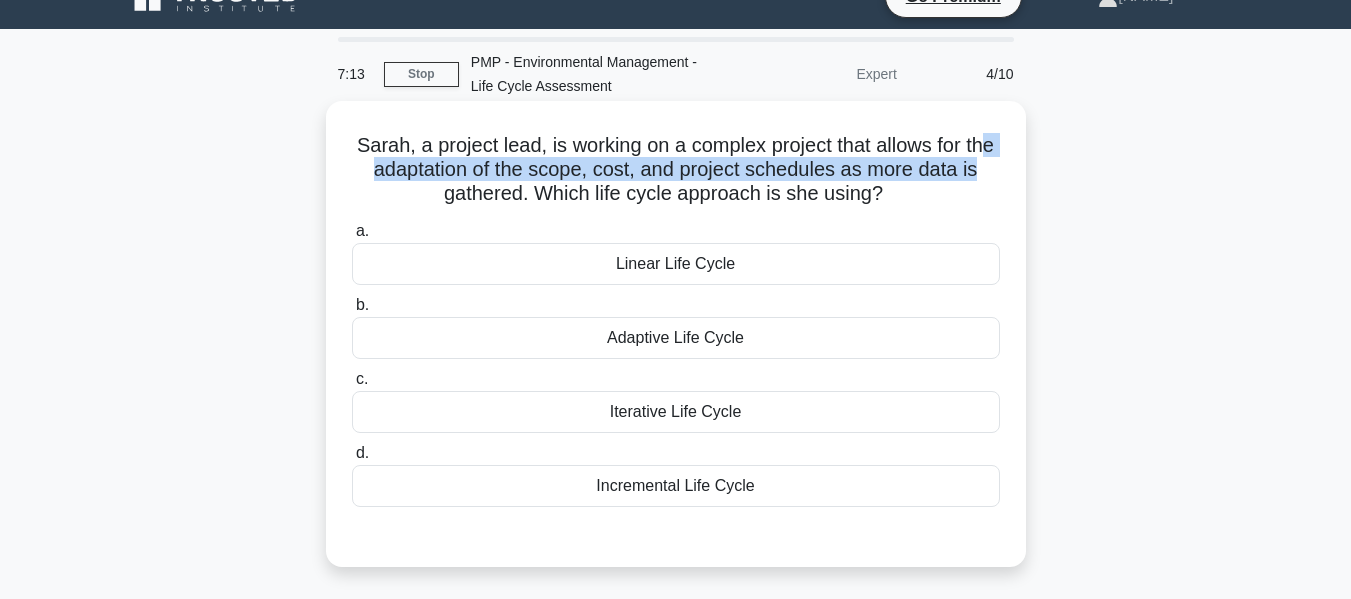 scroll, scrollTop: 0, scrollLeft: 0, axis: both 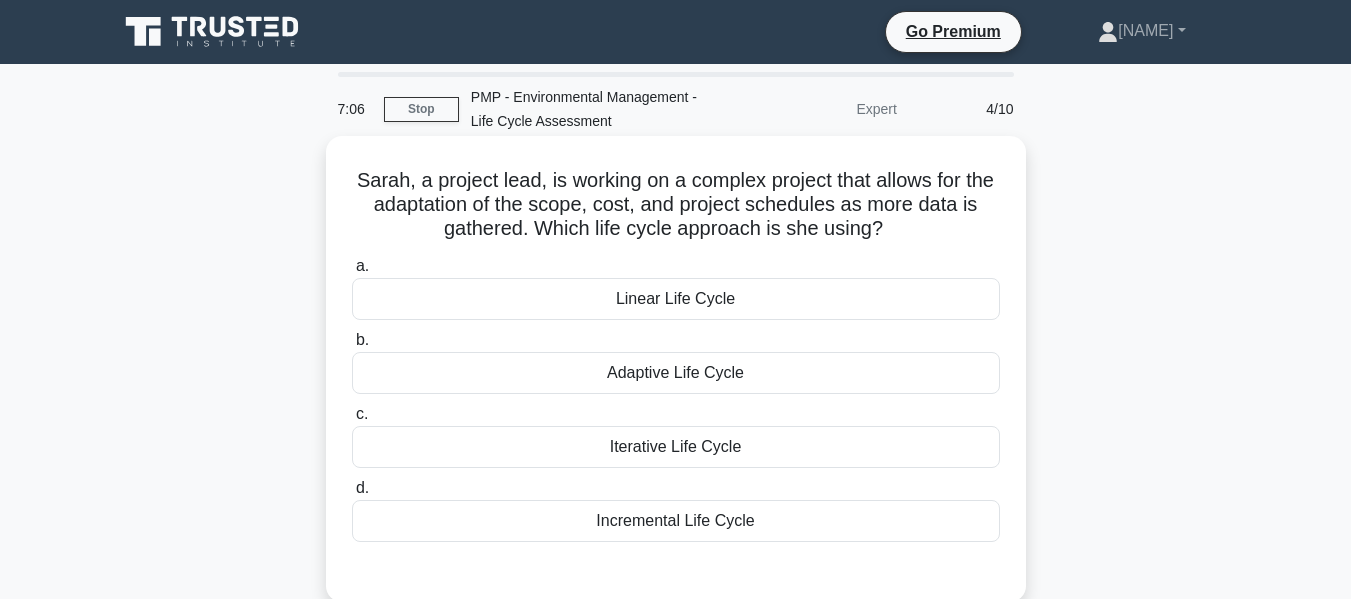 click on "Adaptive Life Cycle" at bounding box center [676, 373] 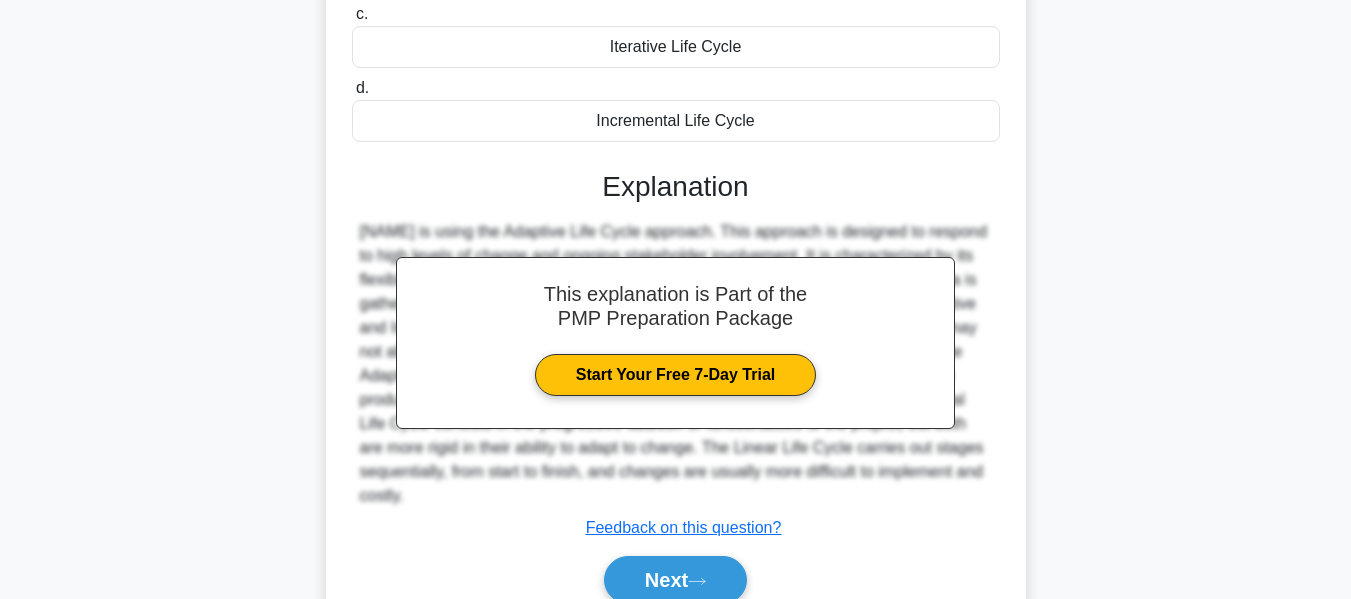 scroll, scrollTop: 491, scrollLeft: 0, axis: vertical 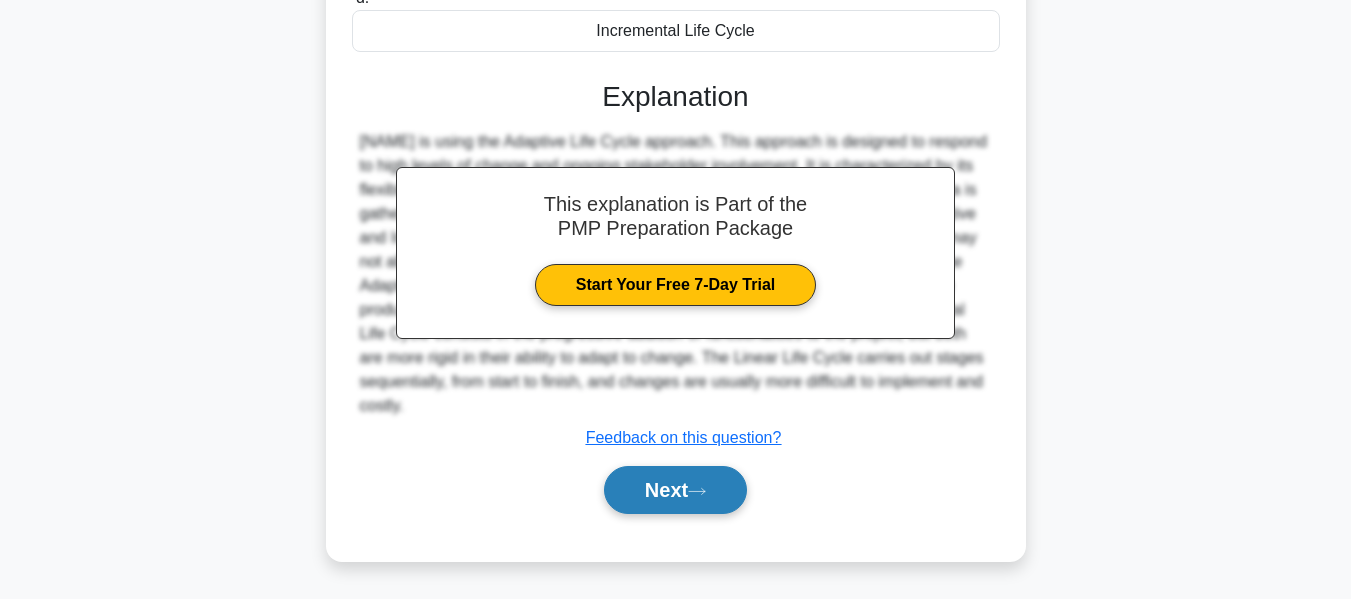 click on "Next" at bounding box center (675, 490) 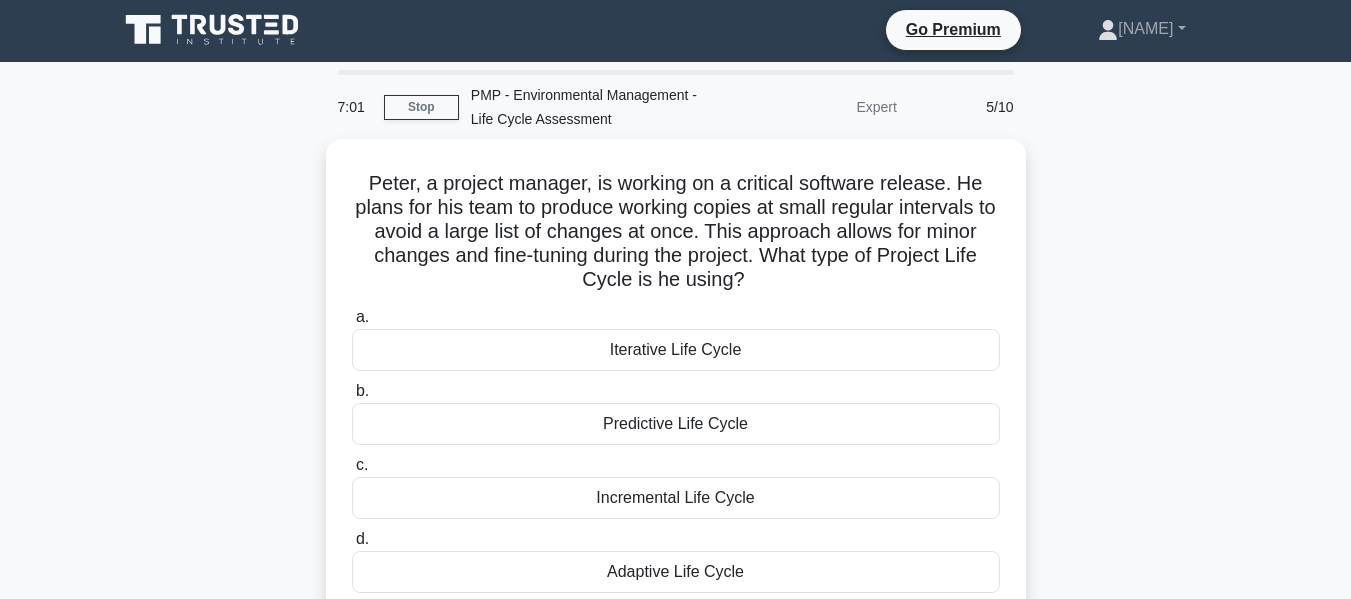 scroll, scrollTop: 0, scrollLeft: 0, axis: both 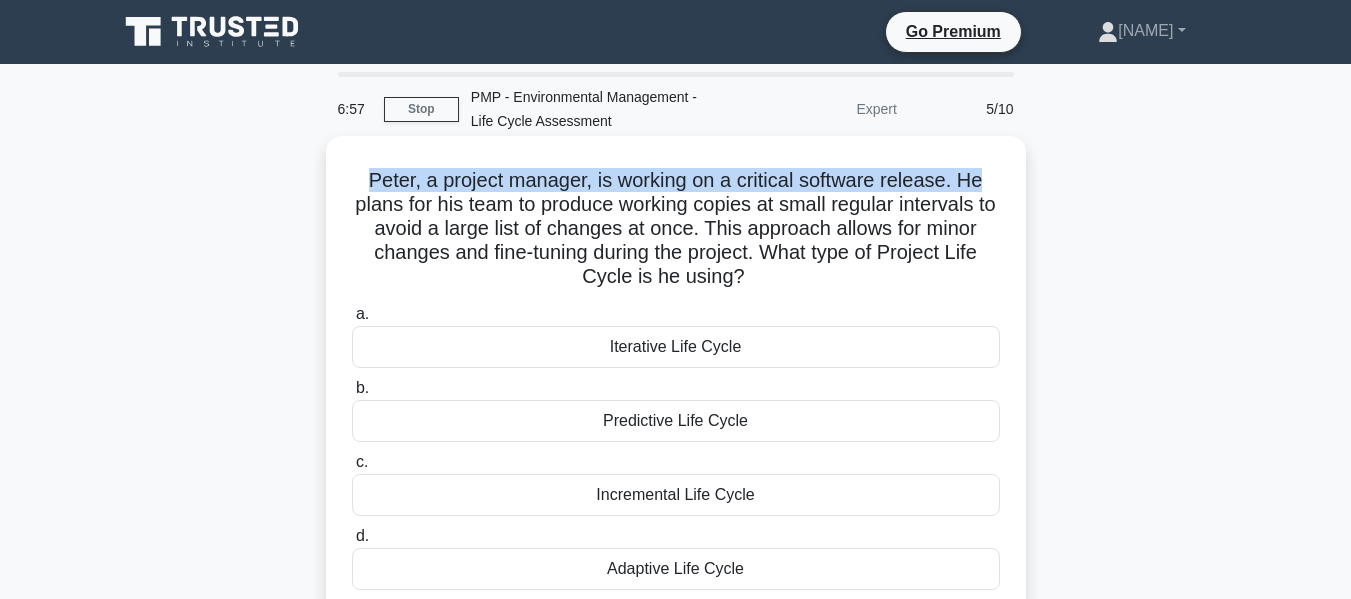drag, startPoint x: 363, startPoint y: 182, endPoint x: 995, endPoint y: 161, distance: 632.3488 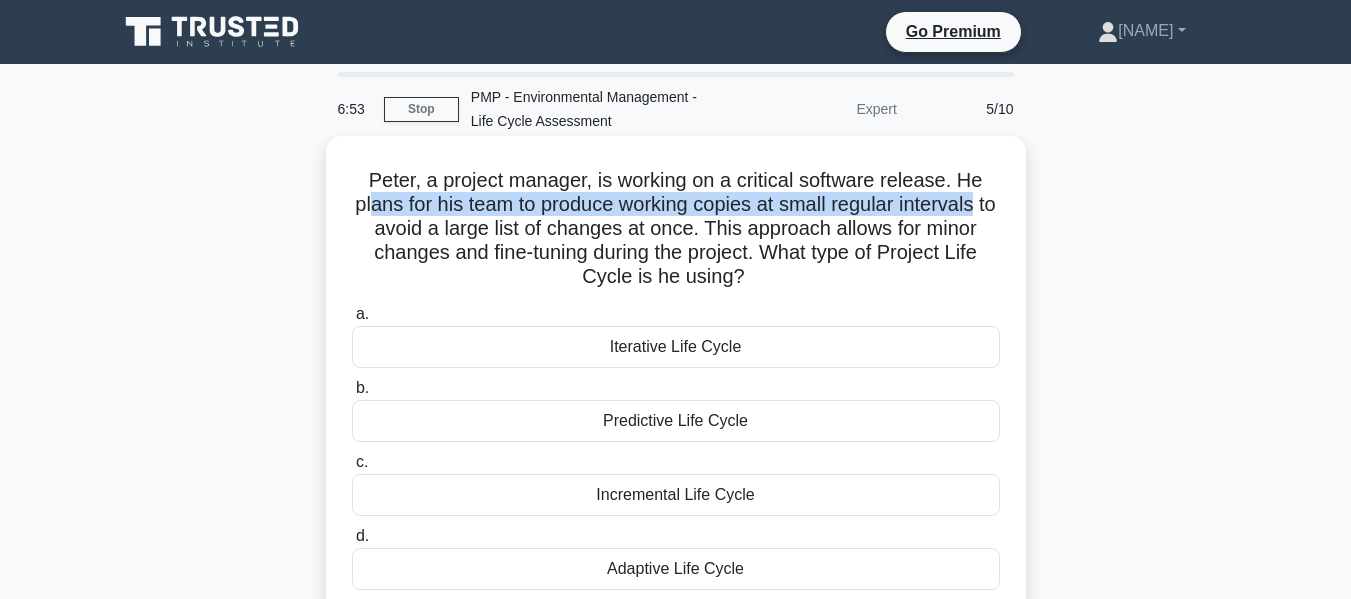 drag, startPoint x: 373, startPoint y: 202, endPoint x: 1003, endPoint y: 201, distance: 630.0008 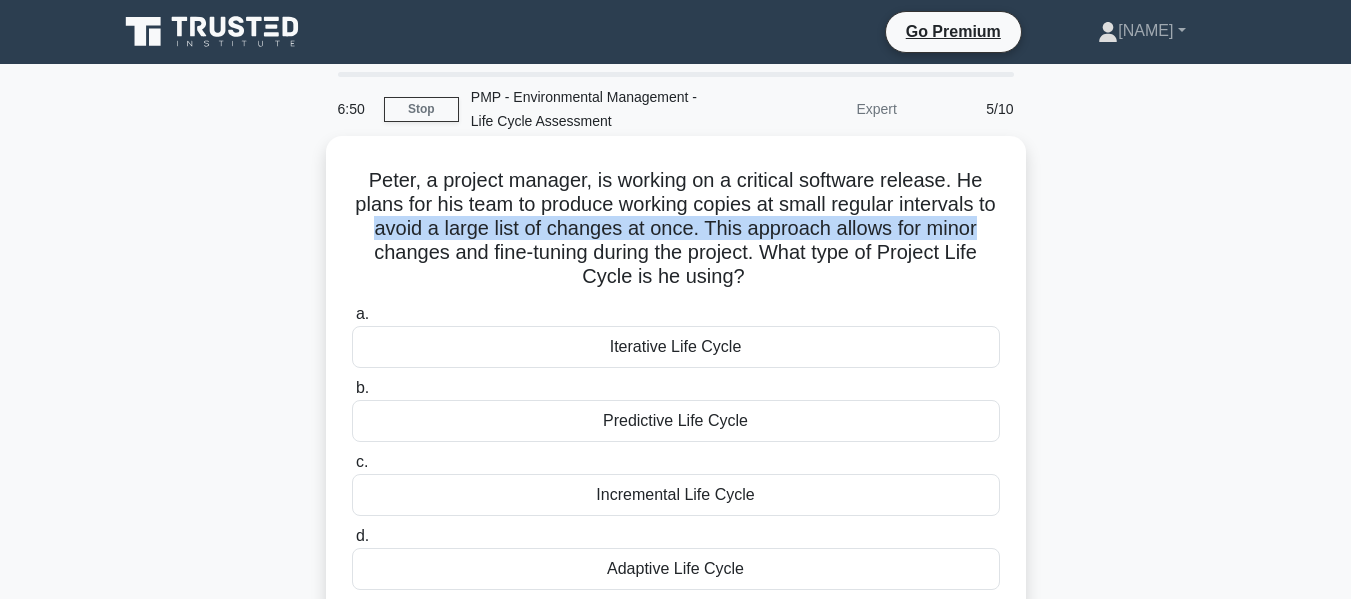 drag, startPoint x: 372, startPoint y: 233, endPoint x: 936, endPoint y: 239, distance: 564.0319 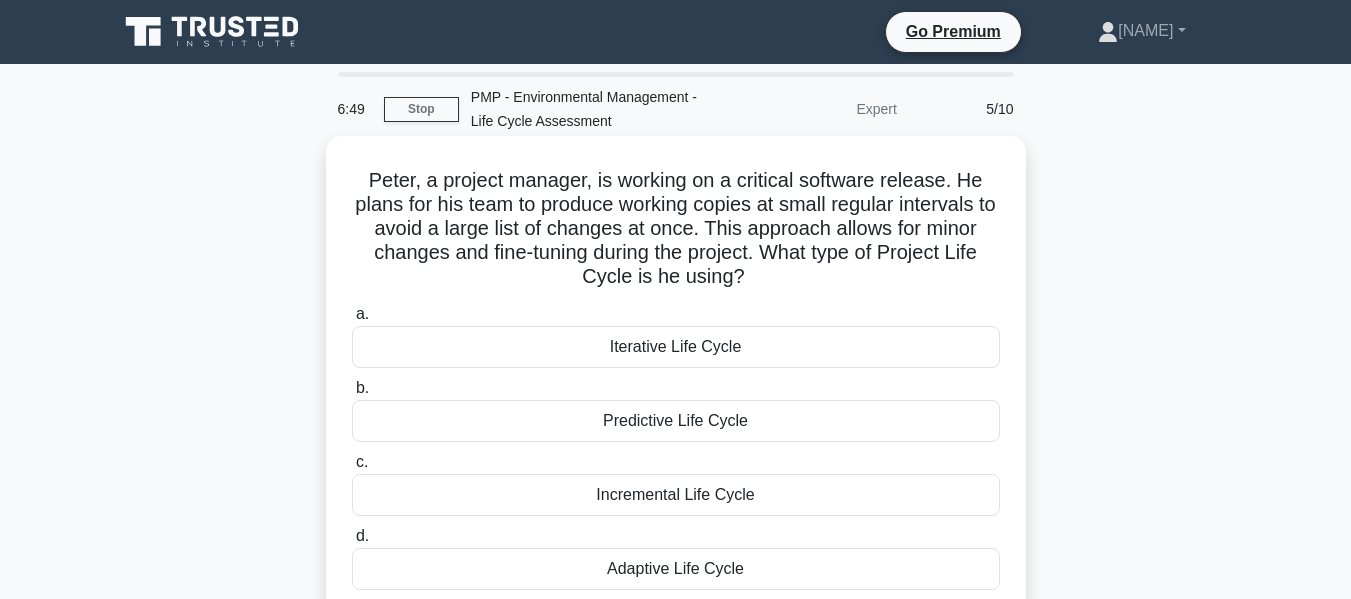 click on "Peter, a project manager, is working on a critical software release. He plans for his team to produce working copies at small regular intervals to avoid a large list of changes at once. This approach allows for minor changes and fine-tuning during the project. What type of Project Life Cycle is he using?
.spinner_0XTQ{transform-origin:center;animation:spinner_y6GP .75s linear infinite}@keyframes spinner_y6GP{100%{transform:rotate(360deg)}}" at bounding box center [676, 229] 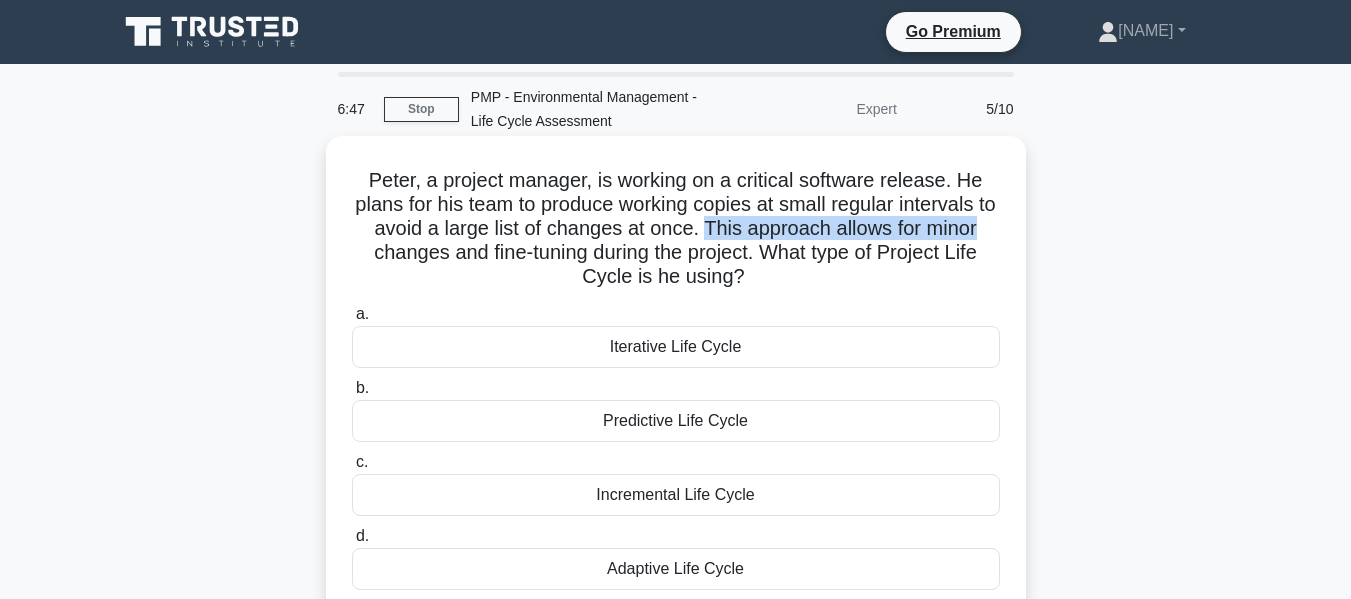 drag, startPoint x: 715, startPoint y: 233, endPoint x: 1019, endPoint y: 234, distance: 304.00165 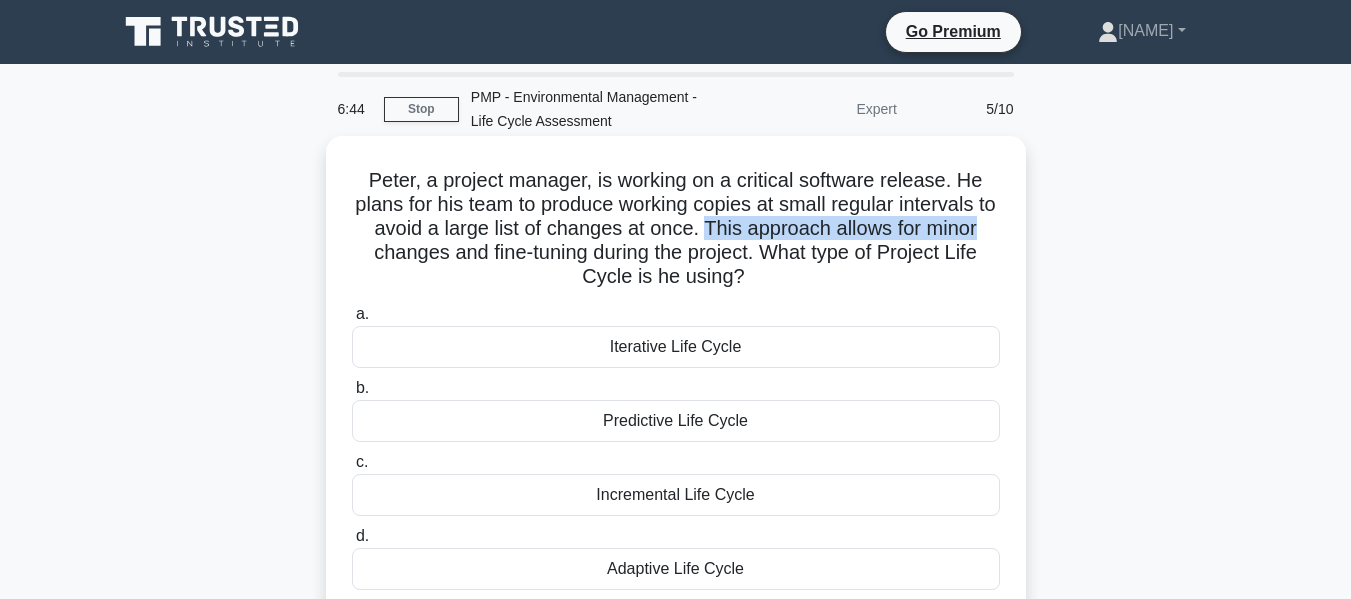 drag, startPoint x: 371, startPoint y: 249, endPoint x: 983, endPoint y: 270, distance: 612.36017 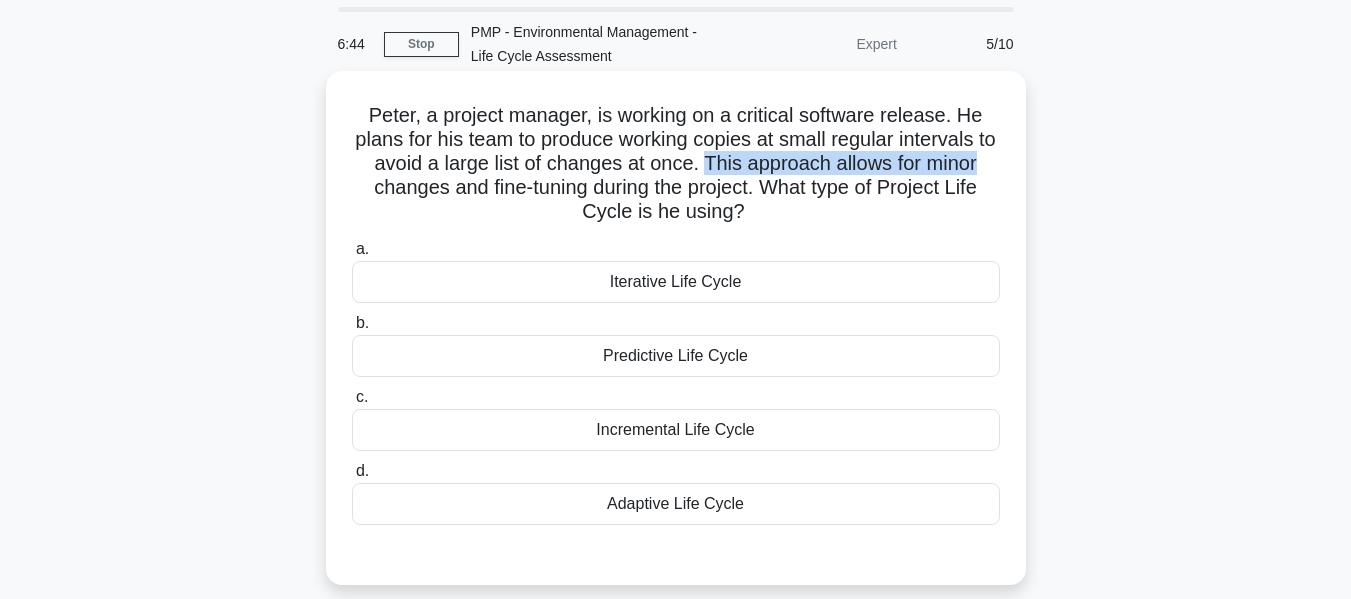 scroll, scrollTop: 100, scrollLeft: 0, axis: vertical 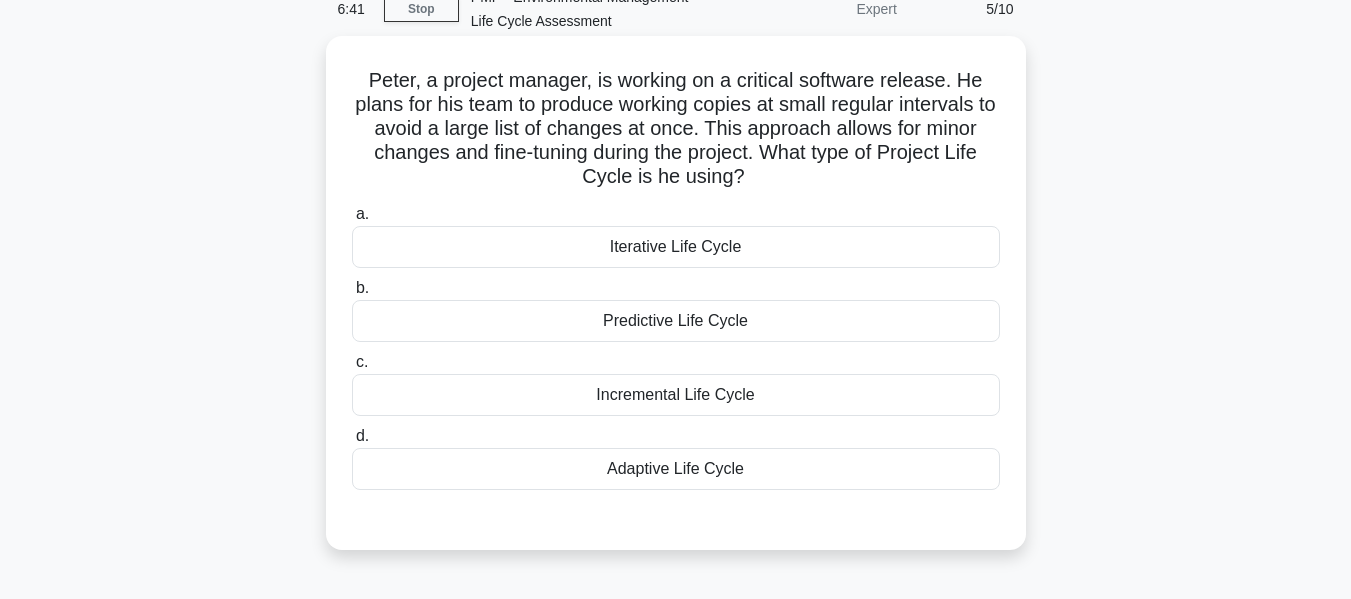 click on "Peter, a project manager, is working on a critical software release. He plans for his team to produce working copies at small regular intervals to avoid a large list of changes at once. This approach allows for minor changes and fine-tuning during the project. What type of Project Life Cycle is he using?
.spinner_0XTQ{transform-origin:center;animation:spinner_y6GP .75s linear infinite}@keyframes spinner_y6GP{100%{transform:rotate(360deg)}}" at bounding box center [676, 129] 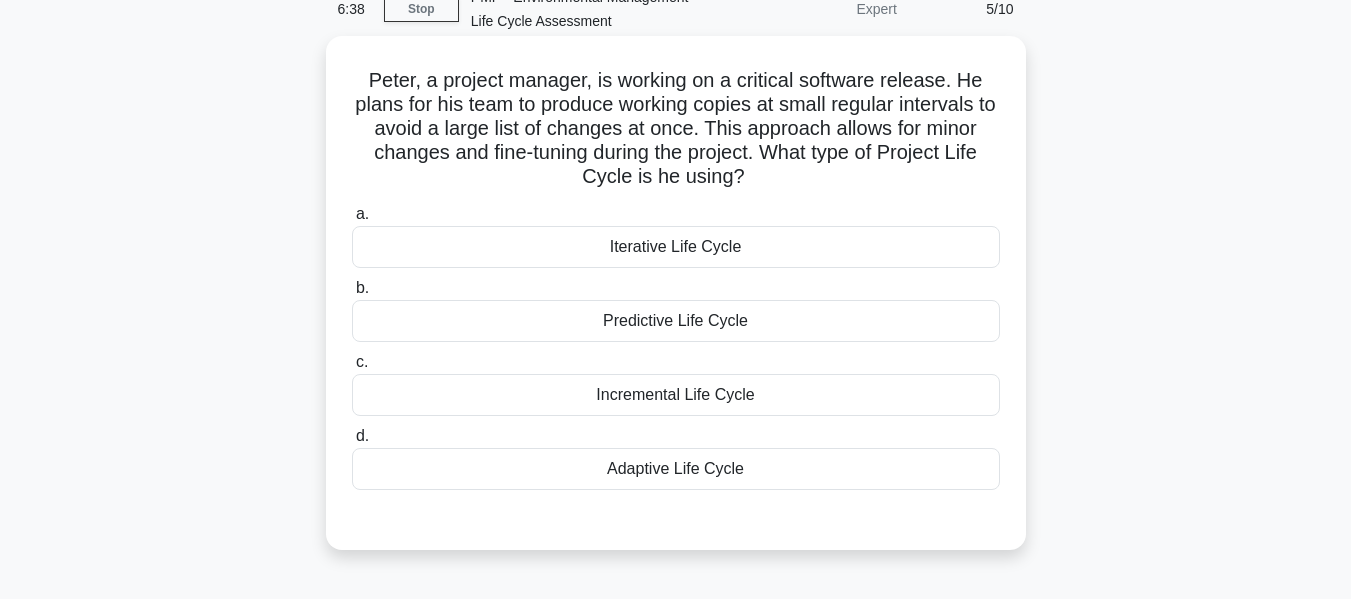 click on "Incremental Life Cycle" at bounding box center (676, 395) 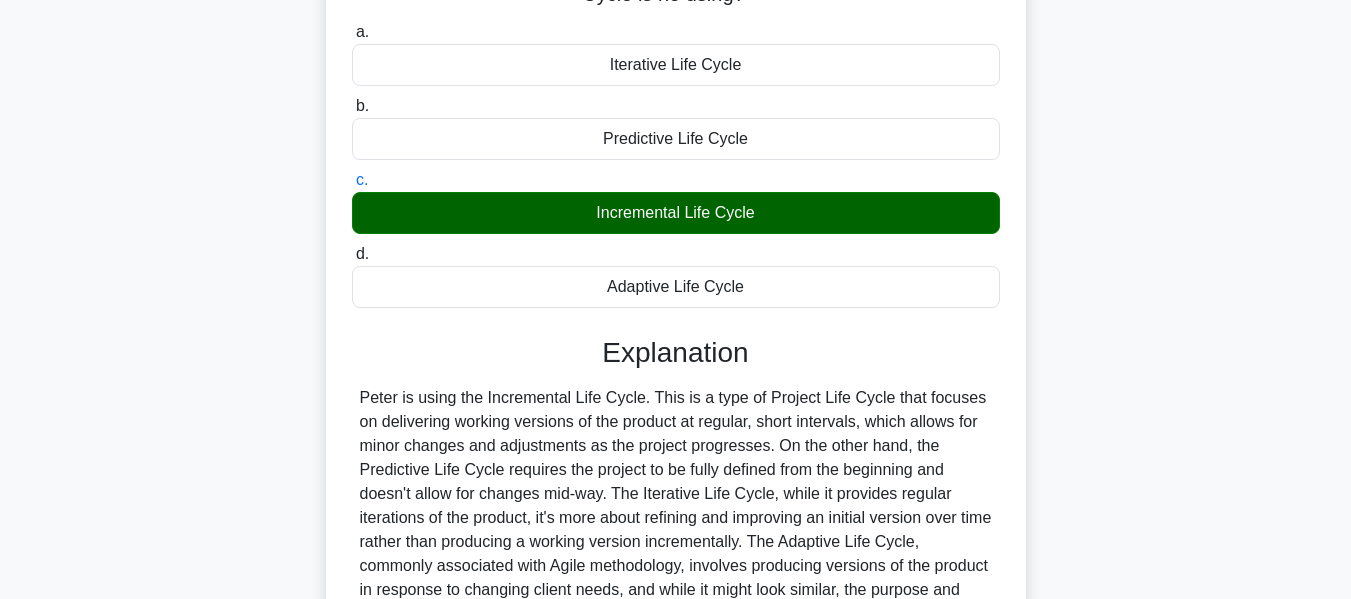 scroll, scrollTop: 500, scrollLeft: 0, axis: vertical 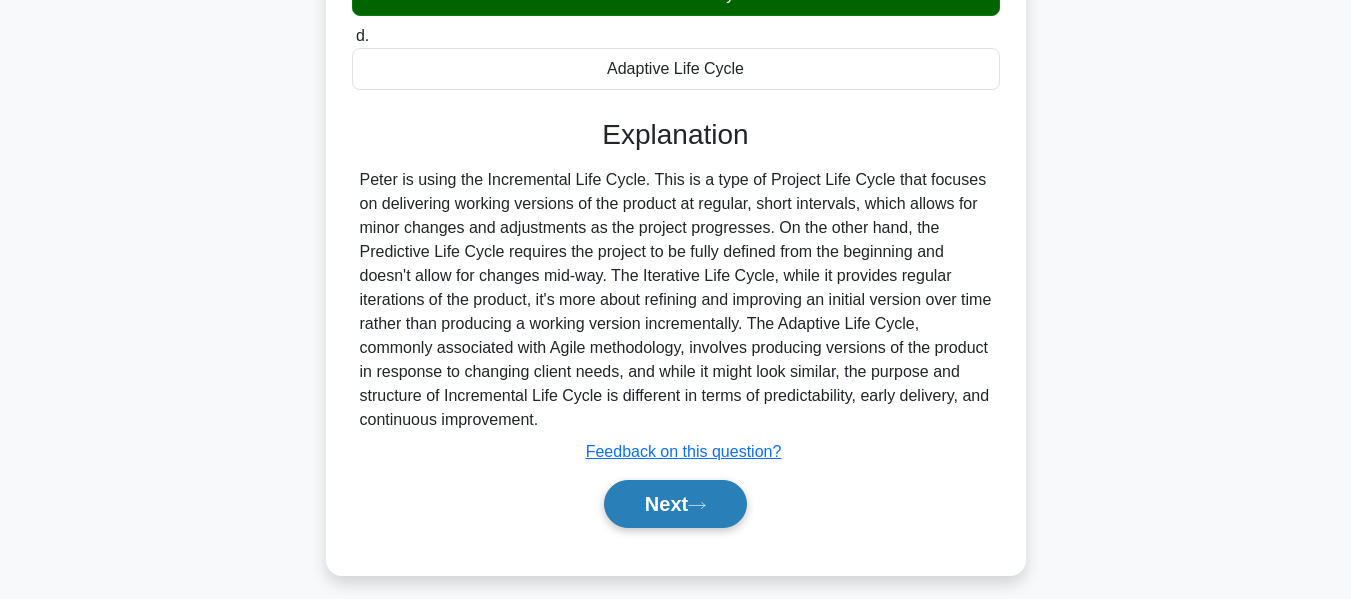 click on "Next" at bounding box center (675, 504) 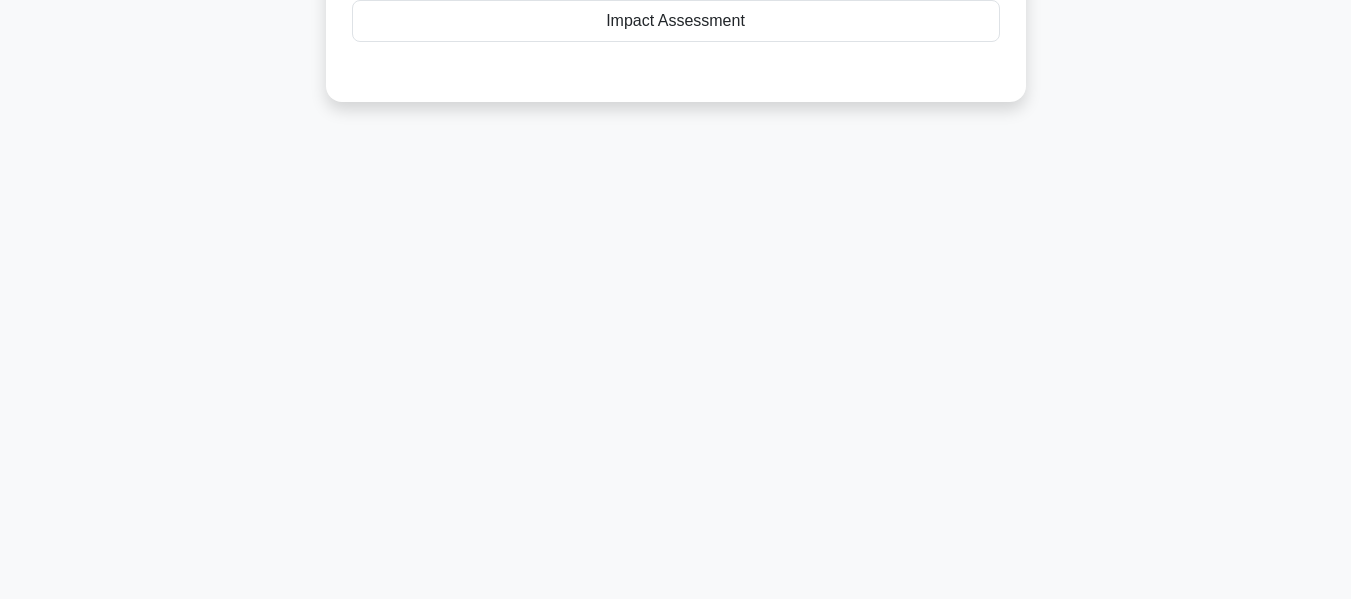 scroll, scrollTop: 0, scrollLeft: 0, axis: both 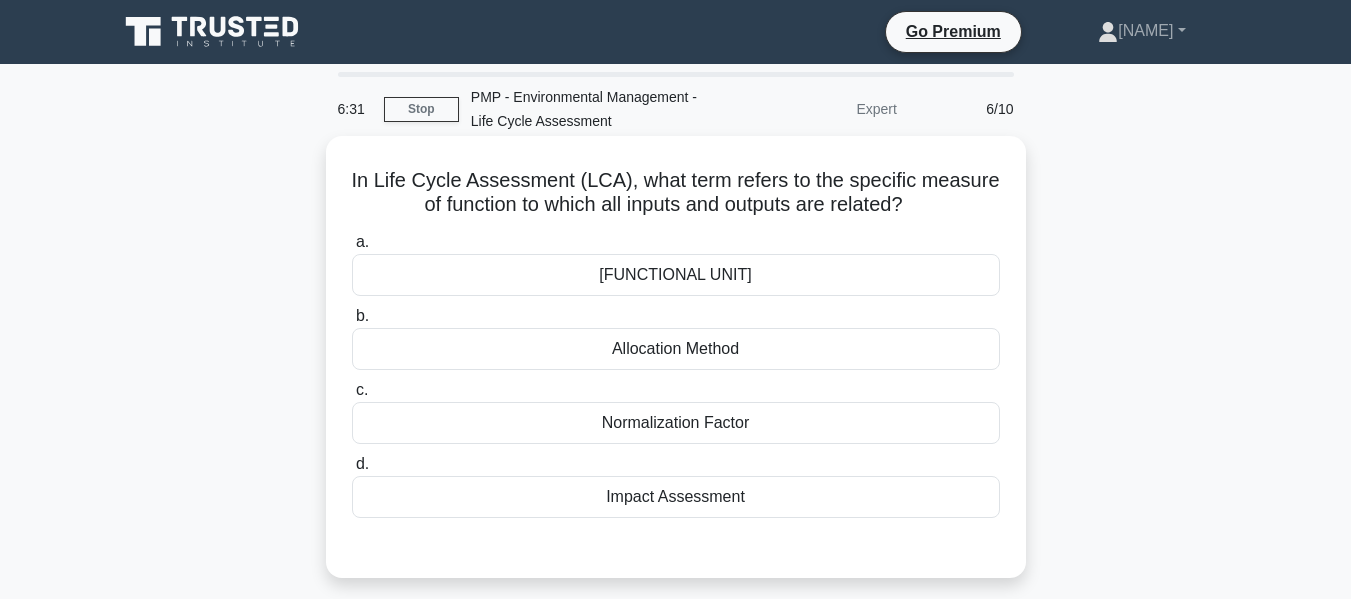 drag, startPoint x: 354, startPoint y: 178, endPoint x: 957, endPoint y: 215, distance: 604.1341 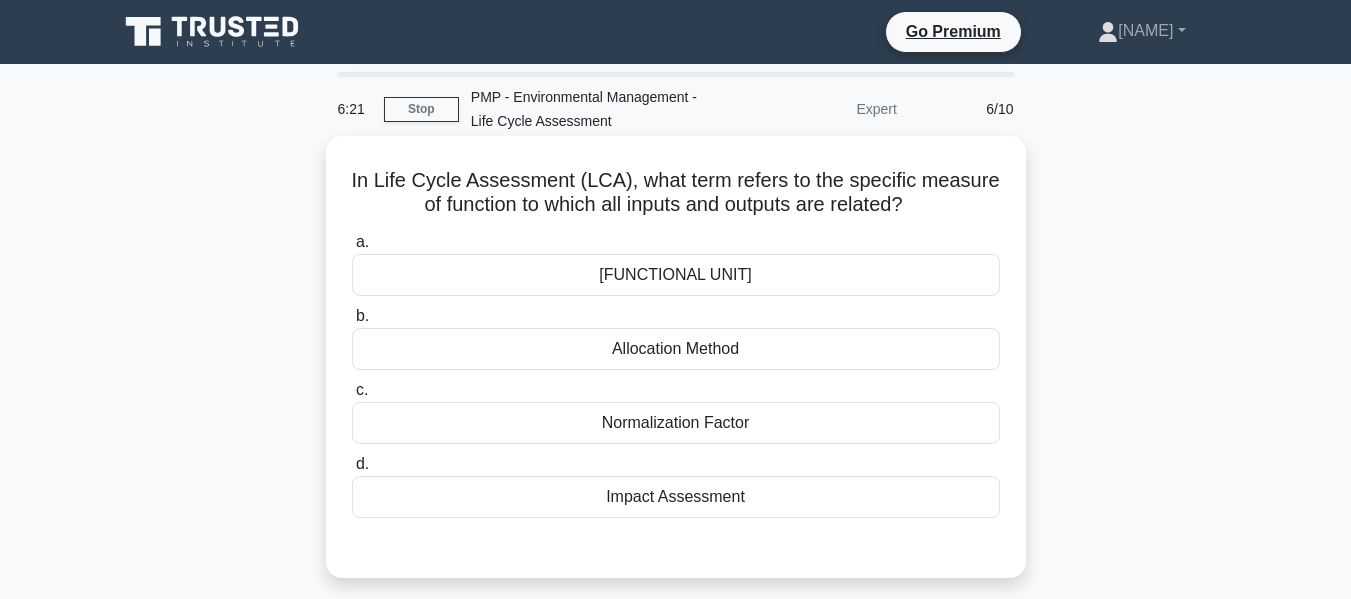 click on "Functional Unit" at bounding box center (676, 275) 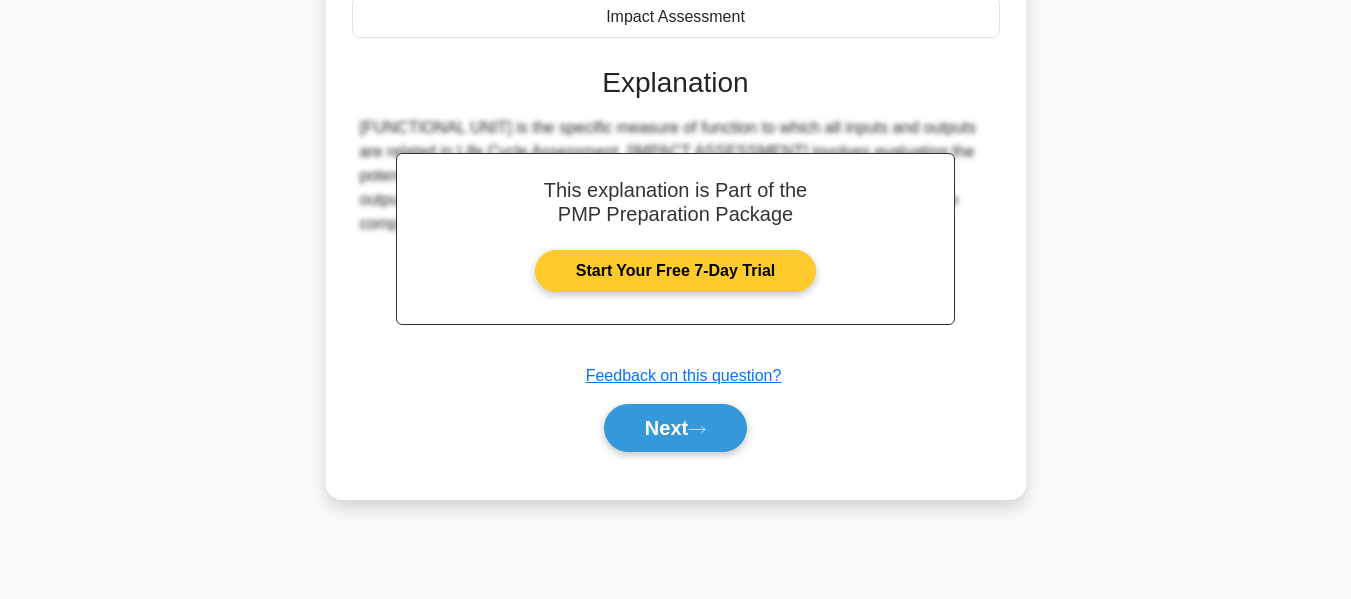 scroll, scrollTop: 481, scrollLeft: 0, axis: vertical 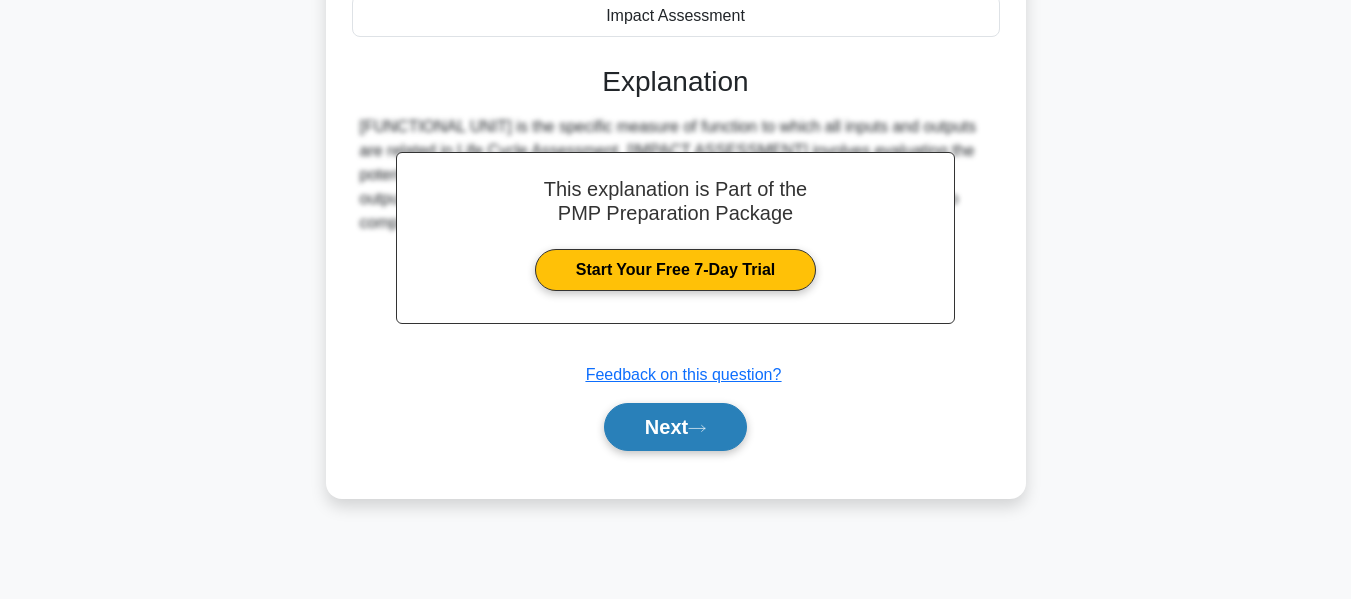 click on "Next" at bounding box center (675, 427) 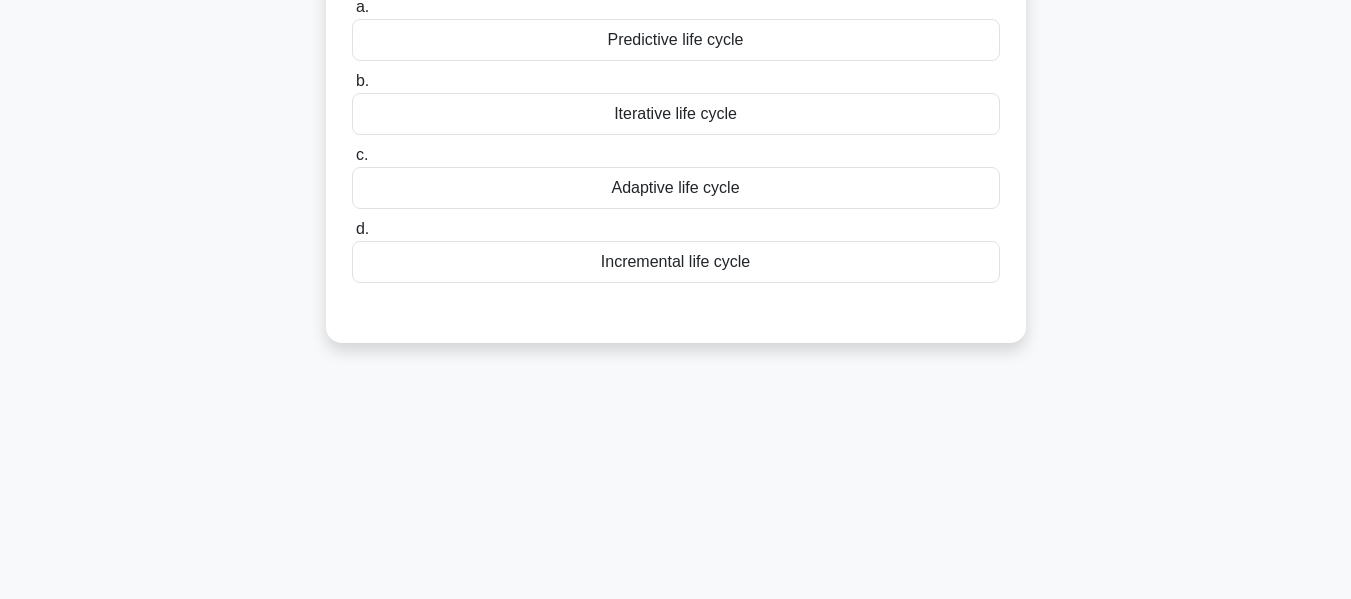 scroll, scrollTop: 0, scrollLeft: 0, axis: both 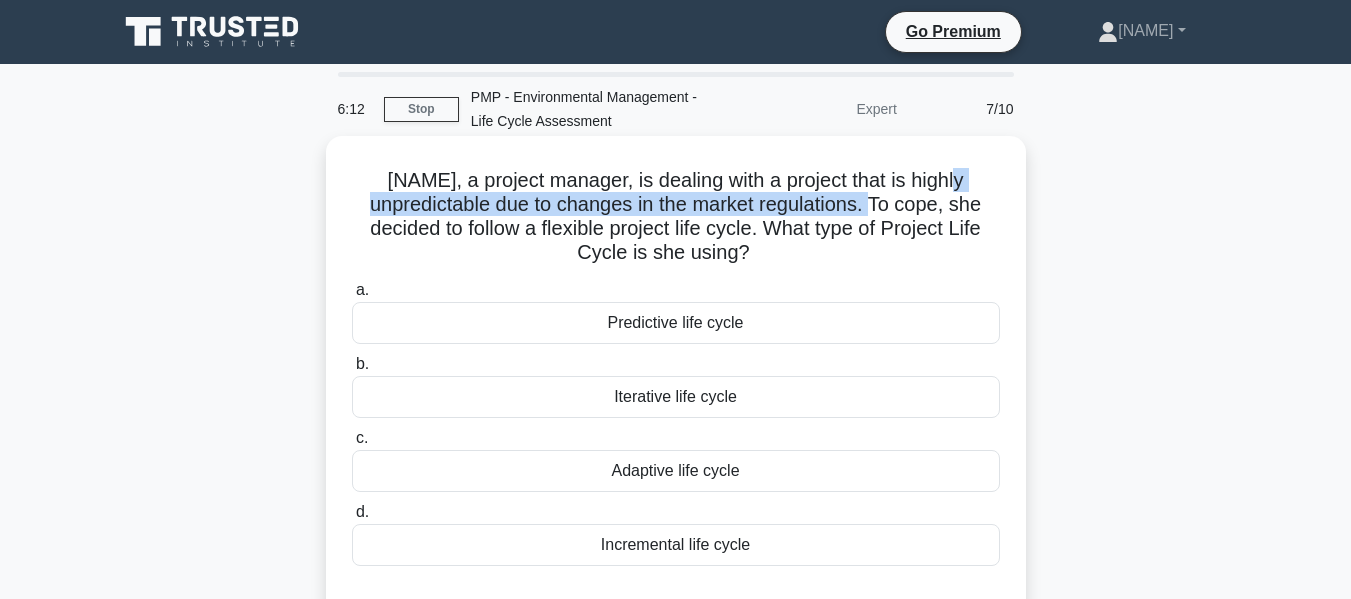 drag, startPoint x: 362, startPoint y: 208, endPoint x: 899, endPoint y: 215, distance: 537.0456 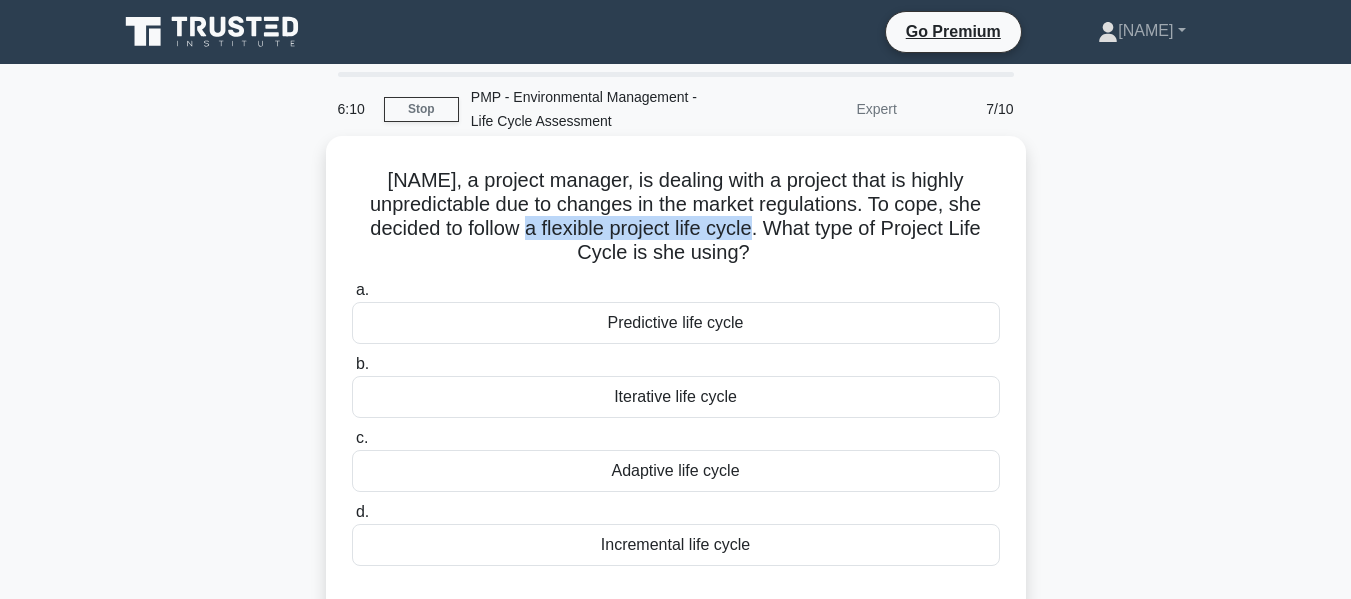 drag, startPoint x: 540, startPoint y: 231, endPoint x: 765, endPoint y: 234, distance: 225.02 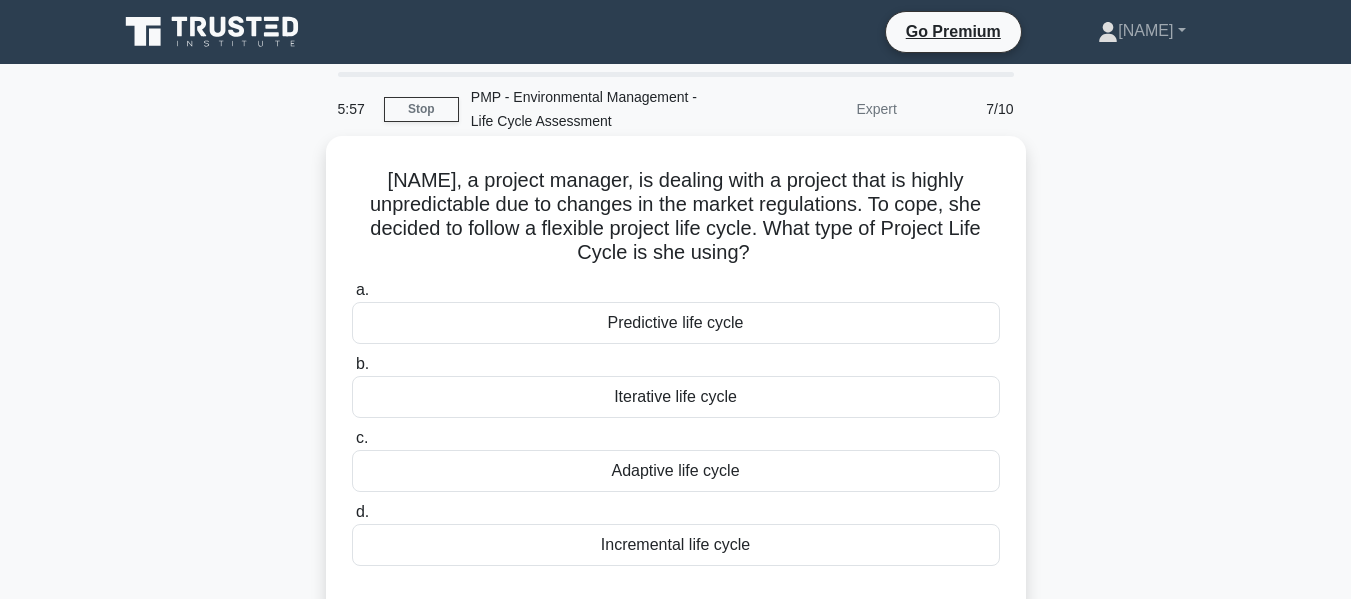 click on "Adaptive life cycle" at bounding box center (676, 471) 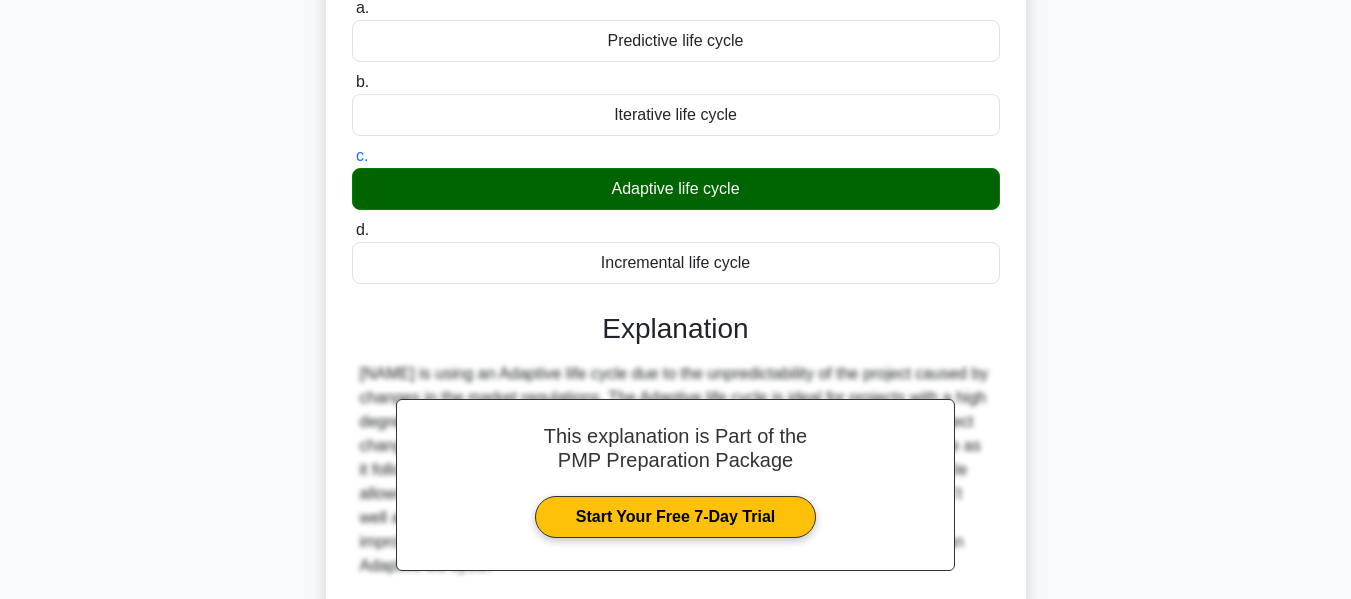 scroll, scrollTop: 400, scrollLeft: 0, axis: vertical 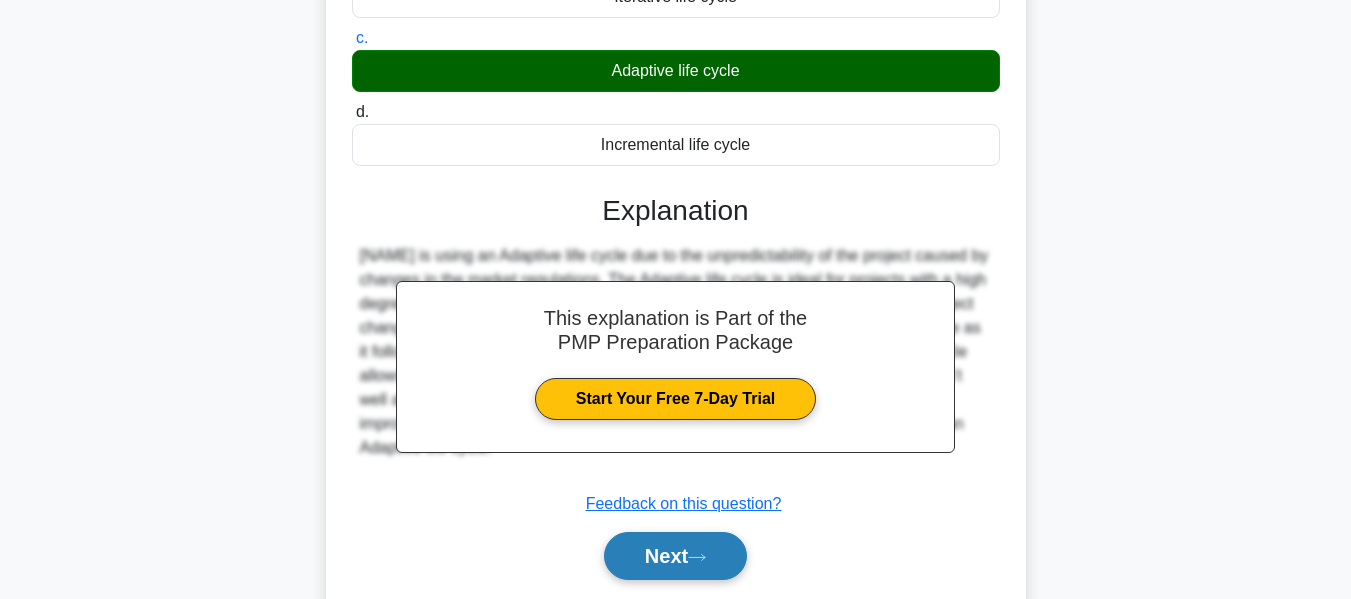 click 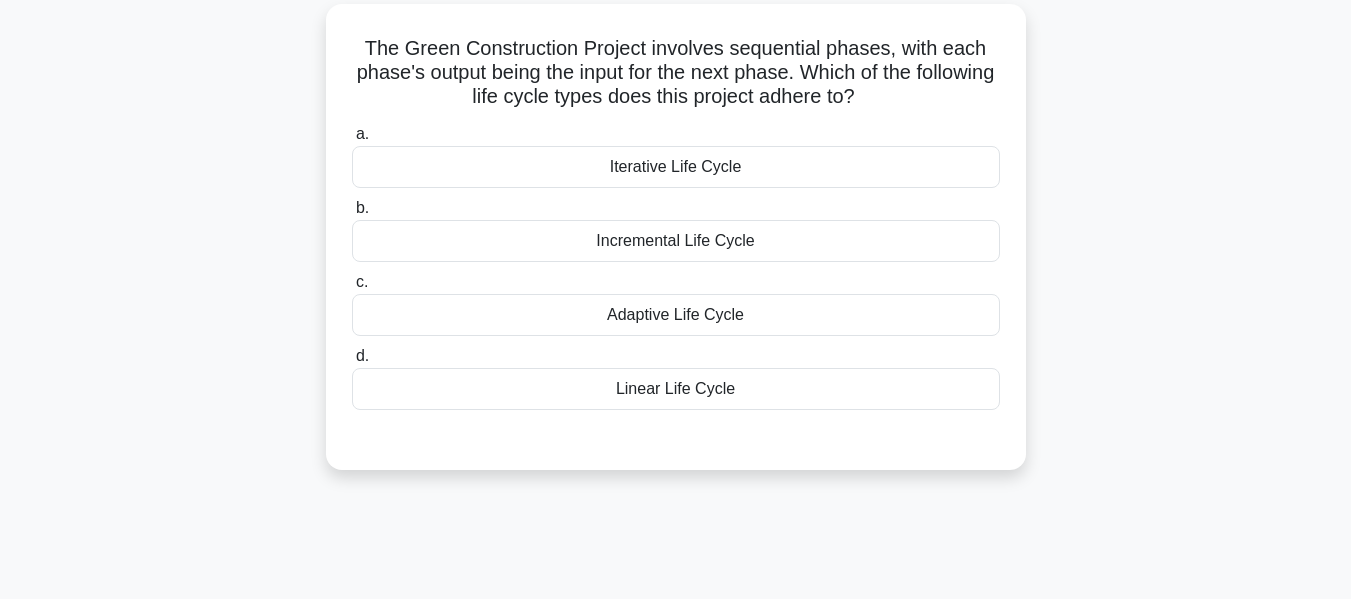 scroll, scrollTop: 0, scrollLeft: 0, axis: both 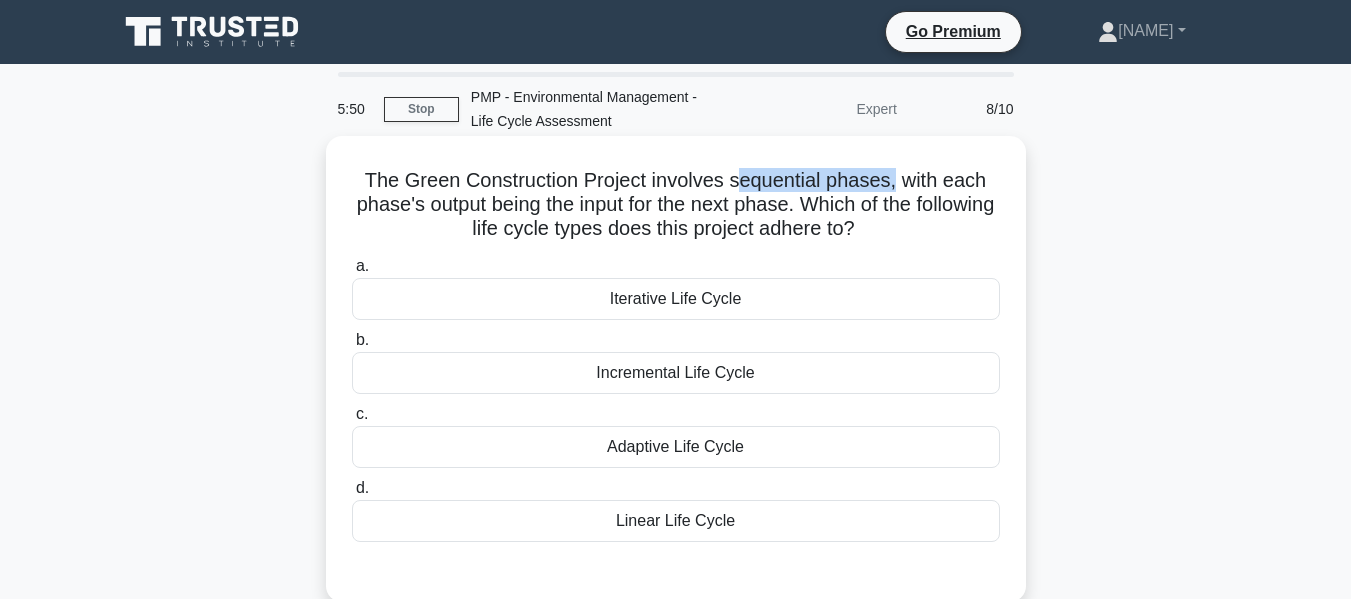 drag, startPoint x: 735, startPoint y: 174, endPoint x: 895, endPoint y: 173, distance: 160.00313 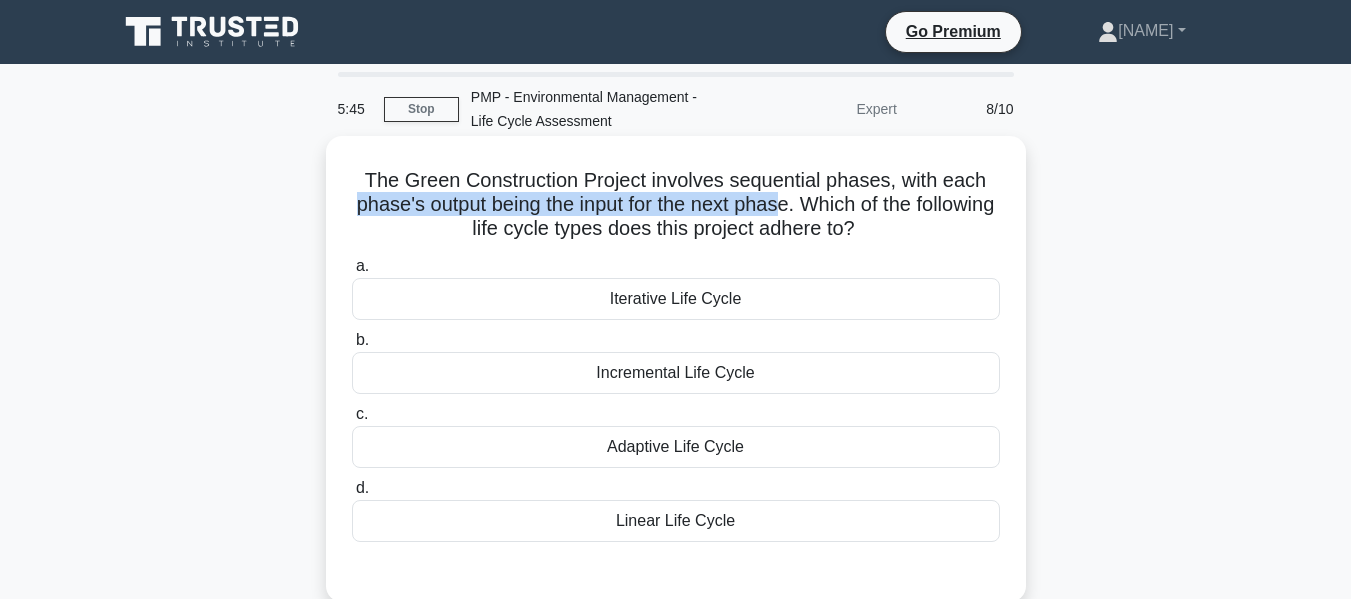 drag, startPoint x: 392, startPoint y: 205, endPoint x: 831, endPoint y: 209, distance: 439.01822 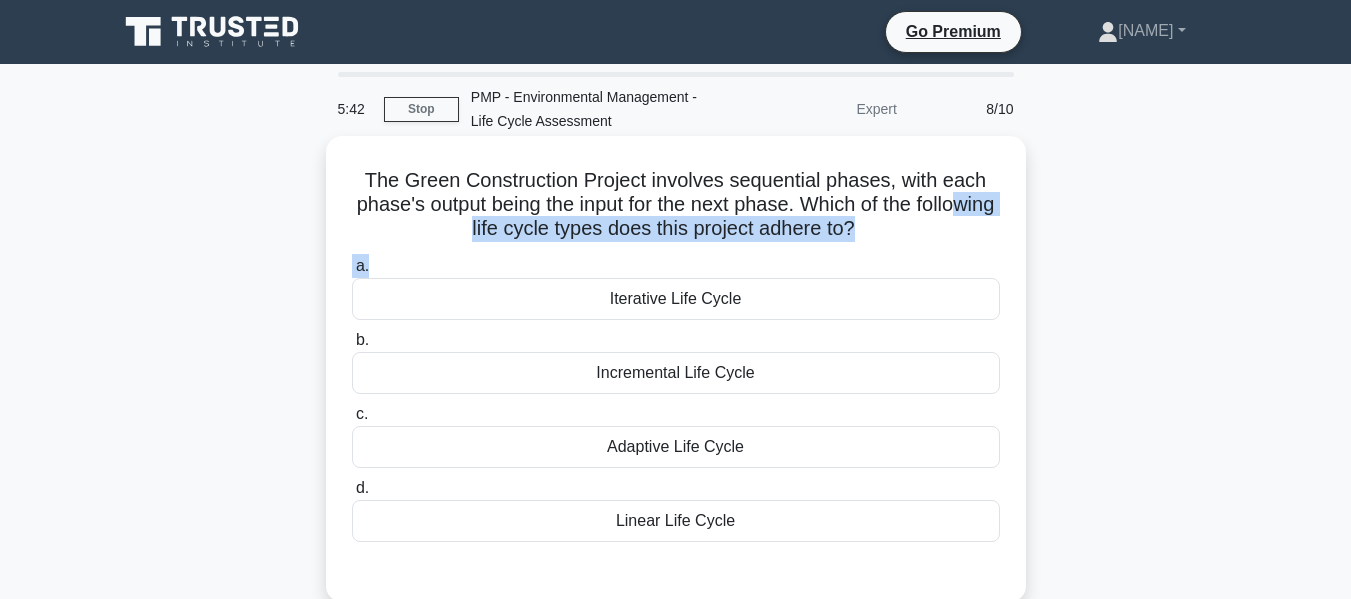 drag, startPoint x: 464, startPoint y: 231, endPoint x: 910, endPoint y: 258, distance: 446.81653 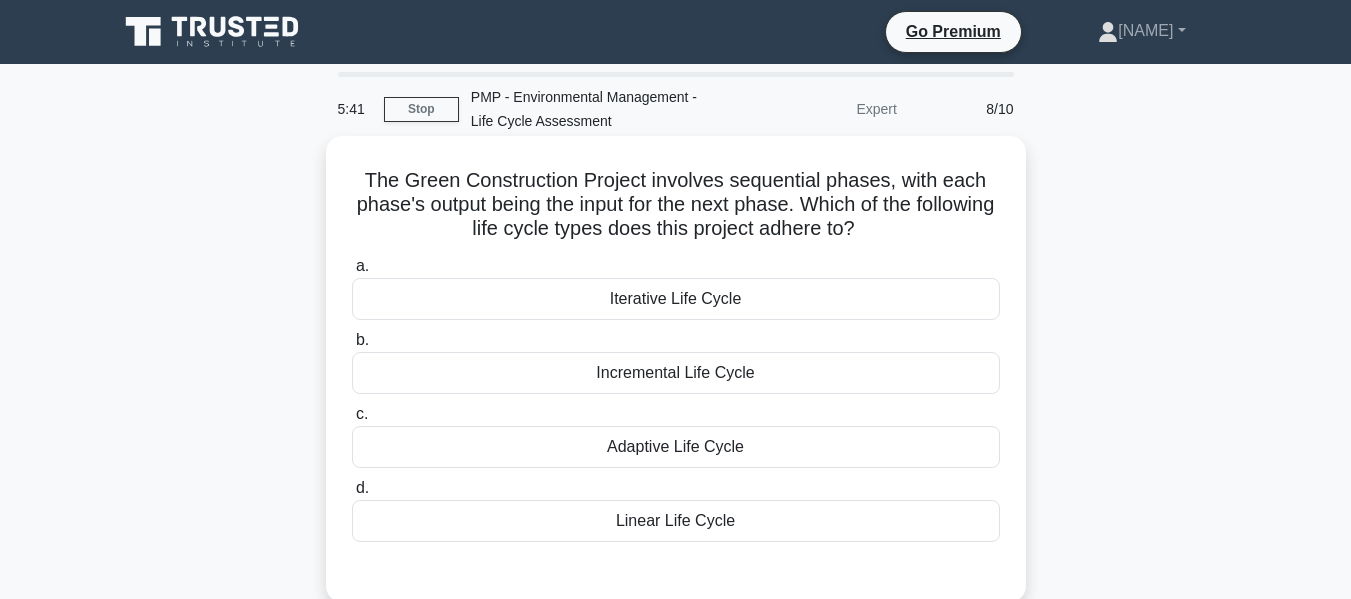 click on "Incremental Life Cycle" at bounding box center [676, 373] 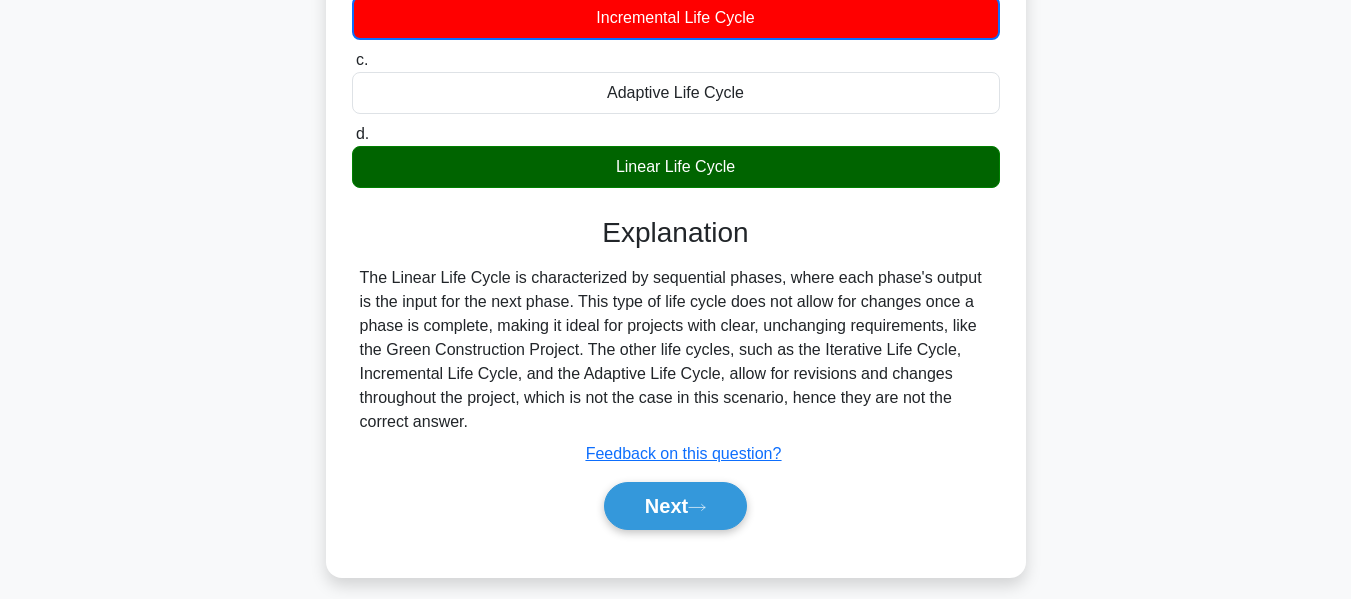 scroll, scrollTop: 400, scrollLeft: 0, axis: vertical 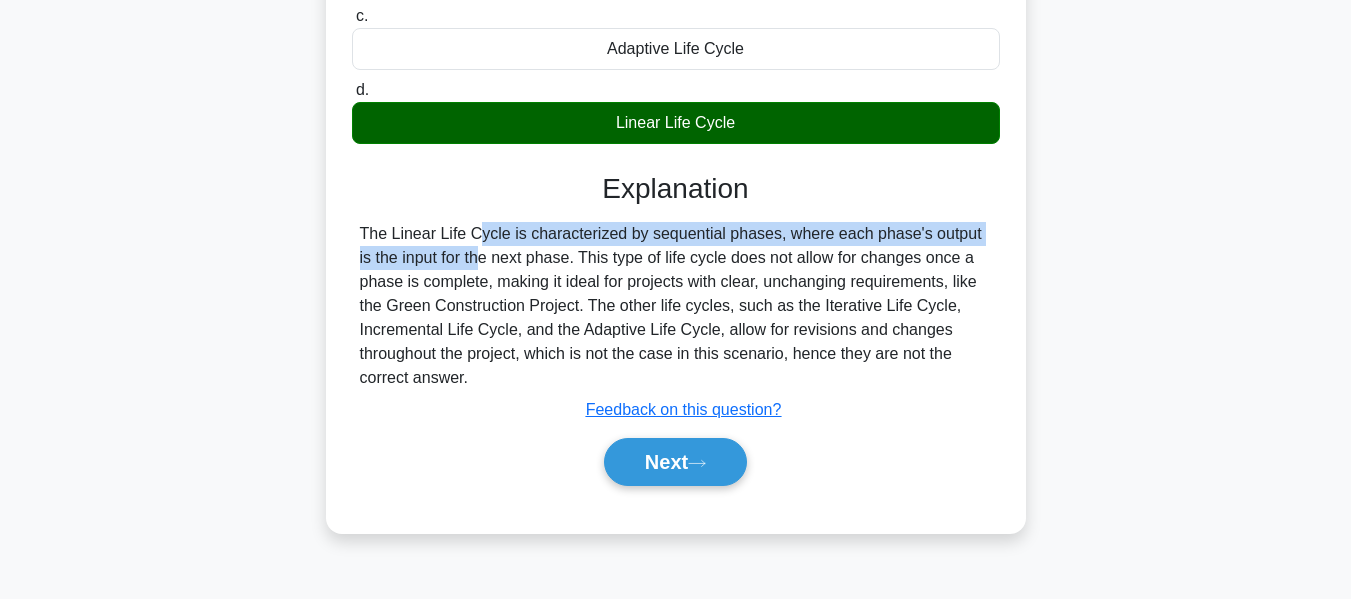 drag, startPoint x: 353, startPoint y: 233, endPoint x: 987, endPoint y: 235, distance: 634.0032 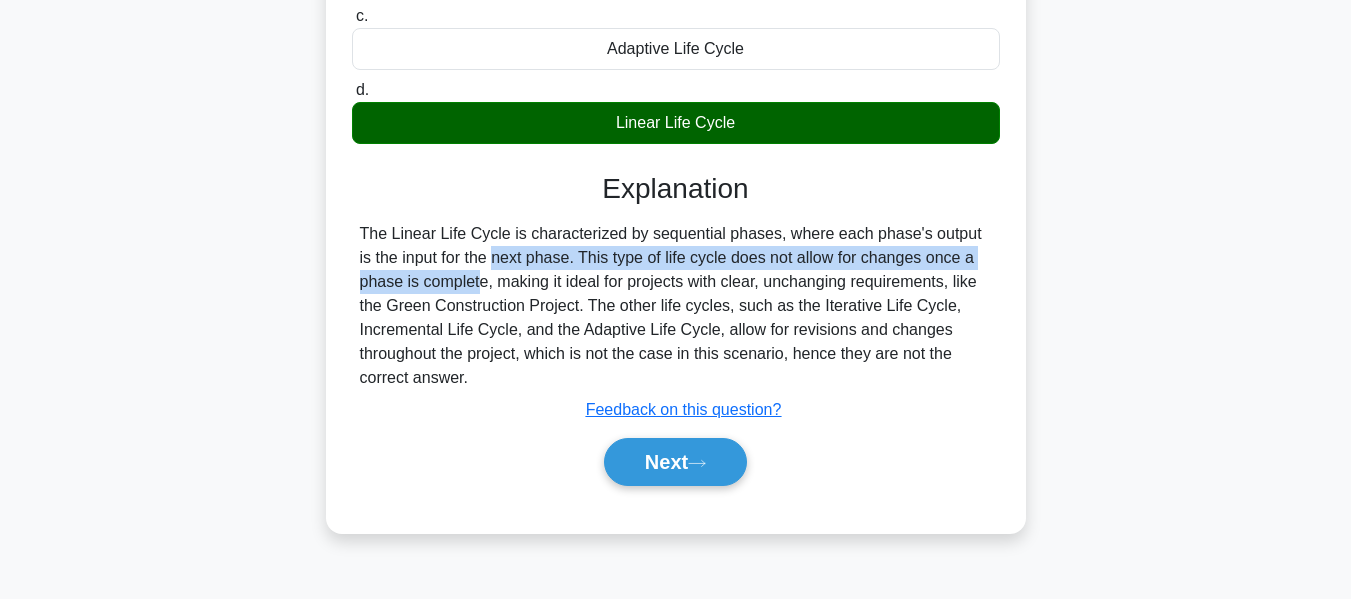 drag, startPoint x: 364, startPoint y: 261, endPoint x: 983, endPoint y: 270, distance: 619.0654 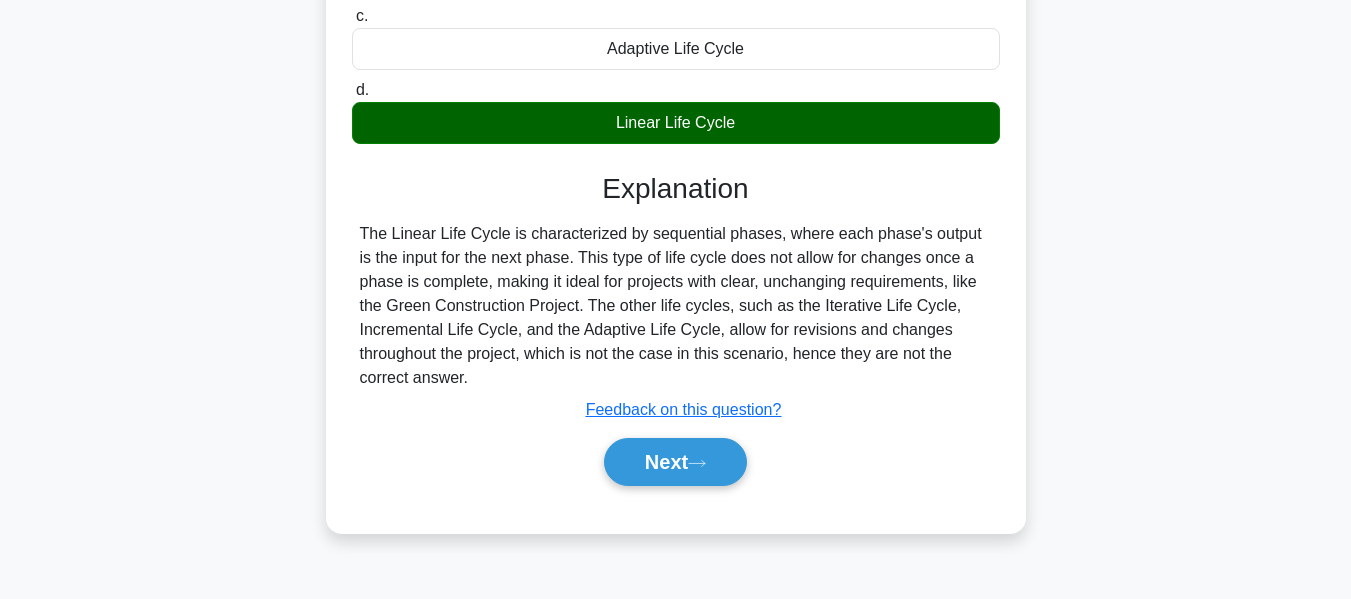 click on "The Linear Life Cycle is characterized by sequential phases, where each phase's output is the input for the next phase. This type of life cycle does not allow for changes once a phase is complete, making it ideal for projects with clear, unchanging requirements, like the Green Construction Project. The other life cycles, such as the Iterative Life Cycle, Incremental Life Cycle, and the Adaptive Life Cycle, allow for revisions and changes throughout the project, which is not the case in this scenario, hence they are not the correct answer." at bounding box center [676, 306] 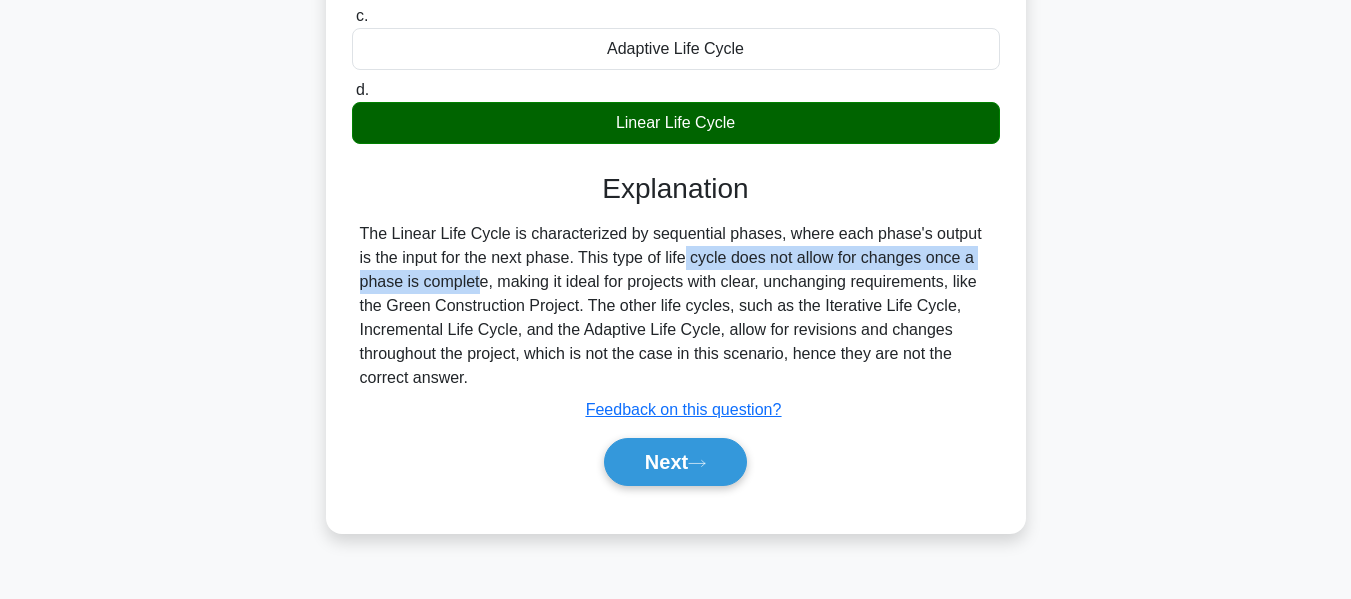 drag, startPoint x: 565, startPoint y: 257, endPoint x: 977, endPoint y: 254, distance: 412.01093 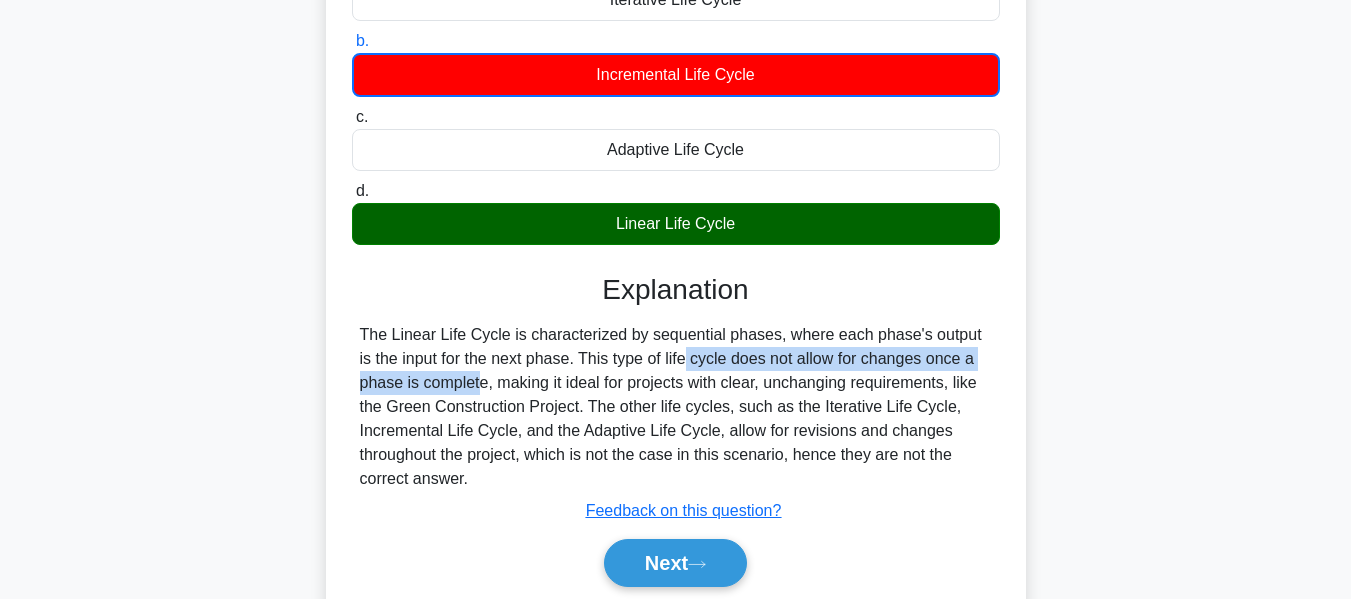 scroll, scrollTop: 300, scrollLeft: 0, axis: vertical 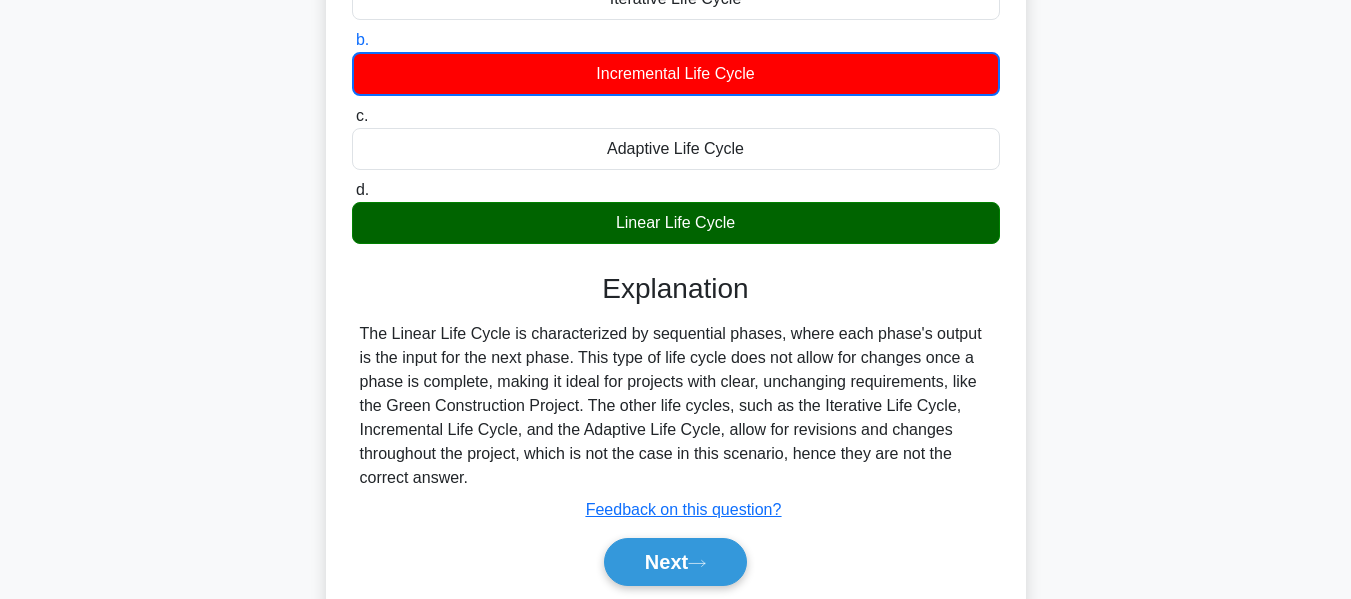click on "The Linear Life Cycle is characterized by sequential phases, where each phase's output is the input for the next phase. This type of life cycle does not allow for changes once a phase is complete, making it ideal for projects with clear, unchanging requirements, like the Green Construction Project. The other life cycles, such as the Iterative Life Cycle, Incremental Life Cycle, and the Adaptive Life Cycle, allow for revisions and changes throughout the project, which is not the case in this scenario, hence they are not the correct answer." at bounding box center [676, 406] 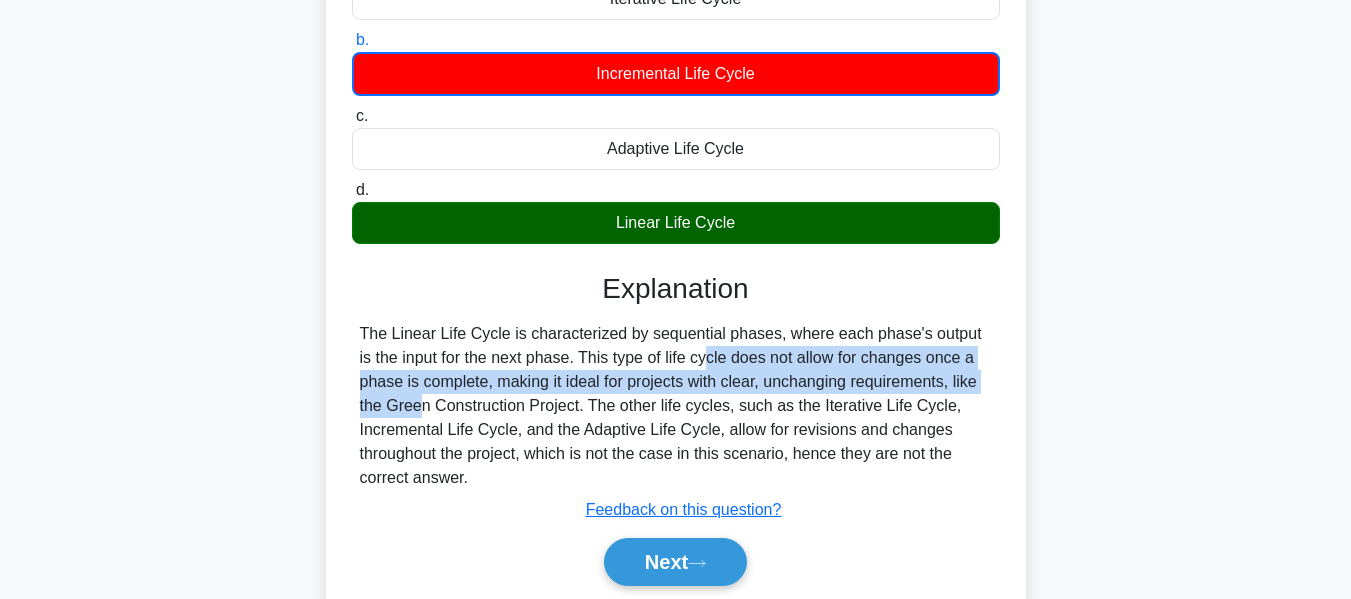 drag, startPoint x: 587, startPoint y: 364, endPoint x: 932, endPoint y: 381, distance: 345.41858 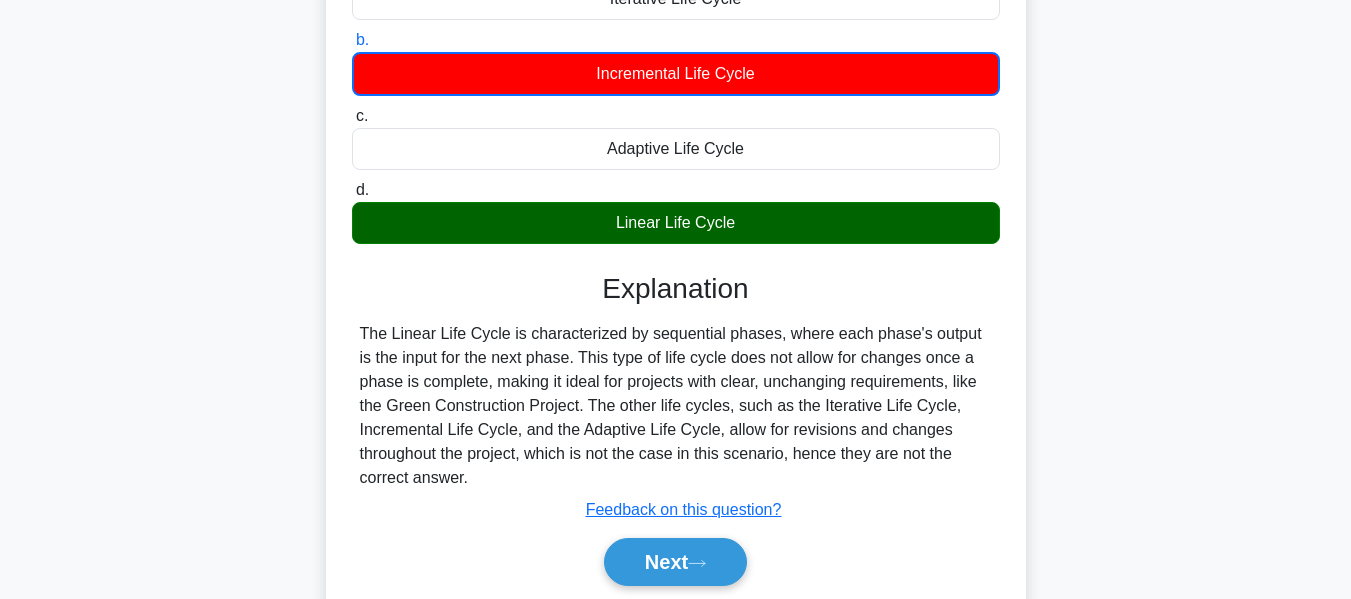 click on "The Linear Life Cycle is characterized by sequential phases, where each phase's output is the input for the next phase. This type of life cycle does not allow for changes once a phase is complete, making it ideal for projects with clear, unchanging requirements, like the Green Construction Project. The other life cycles, such as the Iterative Life Cycle, Incremental Life Cycle, and the Adaptive Life Cycle, allow for revisions and changes throughout the project, which is not the case in this scenario, hence they are not the correct answer." at bounding box center (676, 406) 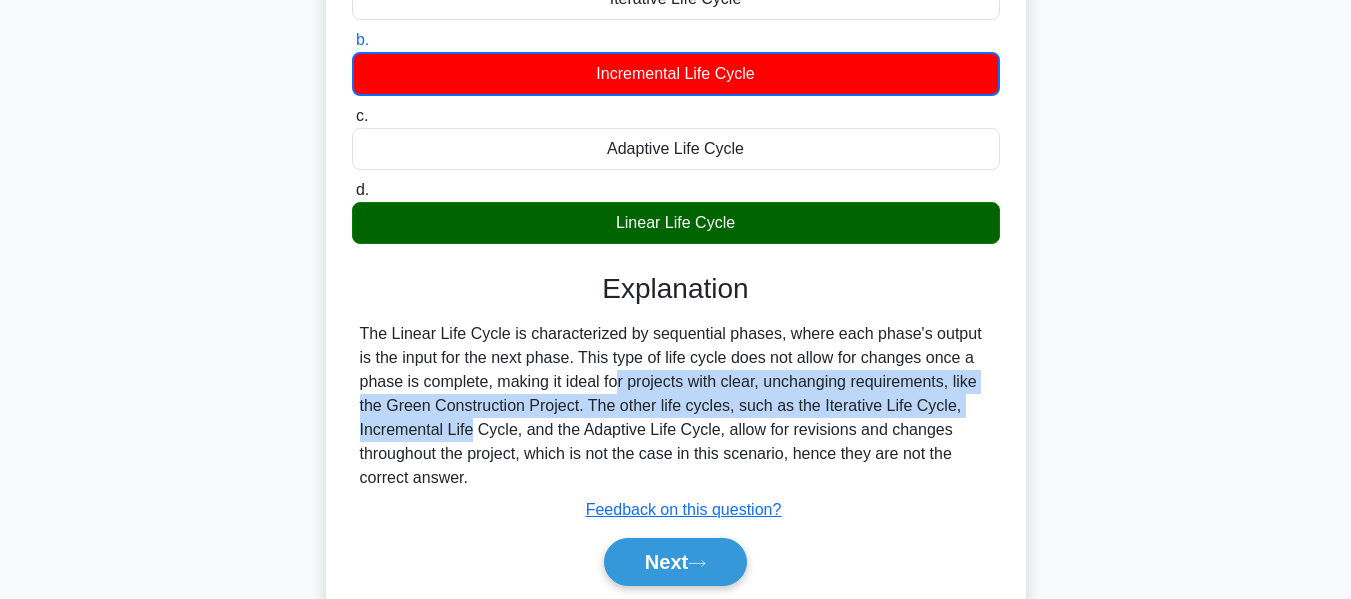 drag, startPoint x: 510, startPoint y: 385, endPoint x: 1009, endPoint y: 397, distance: 499.14426 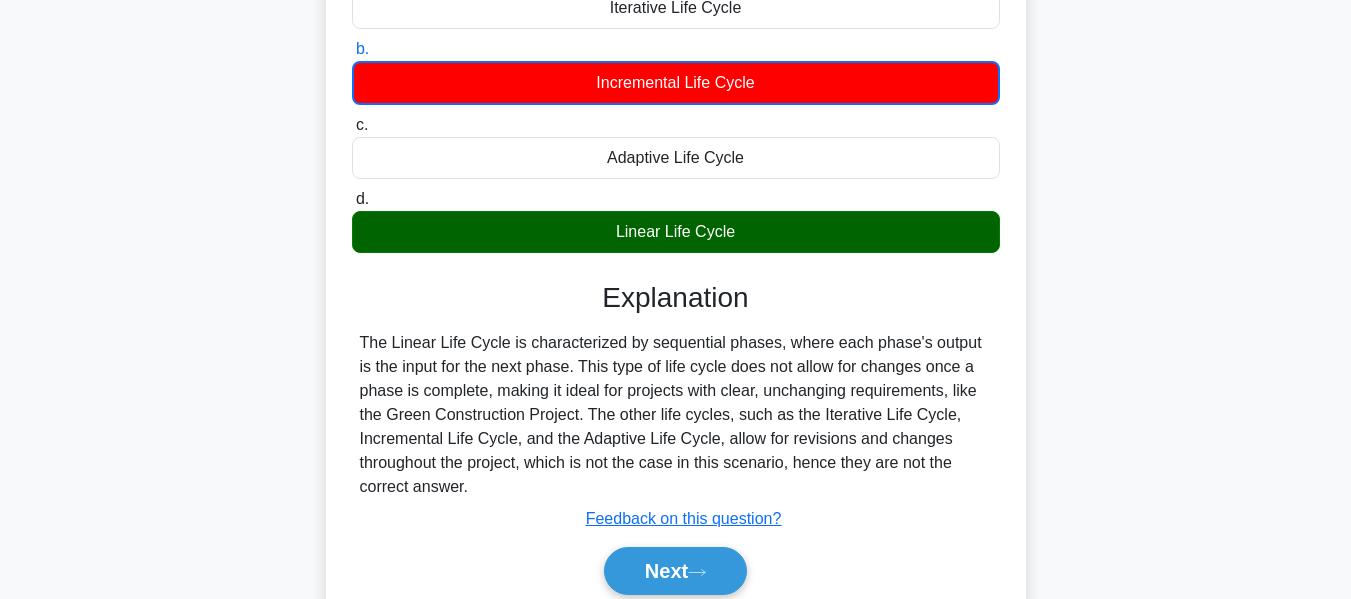 scroll, scrollTop: 300, scrollLeft: 0, axis: vertical 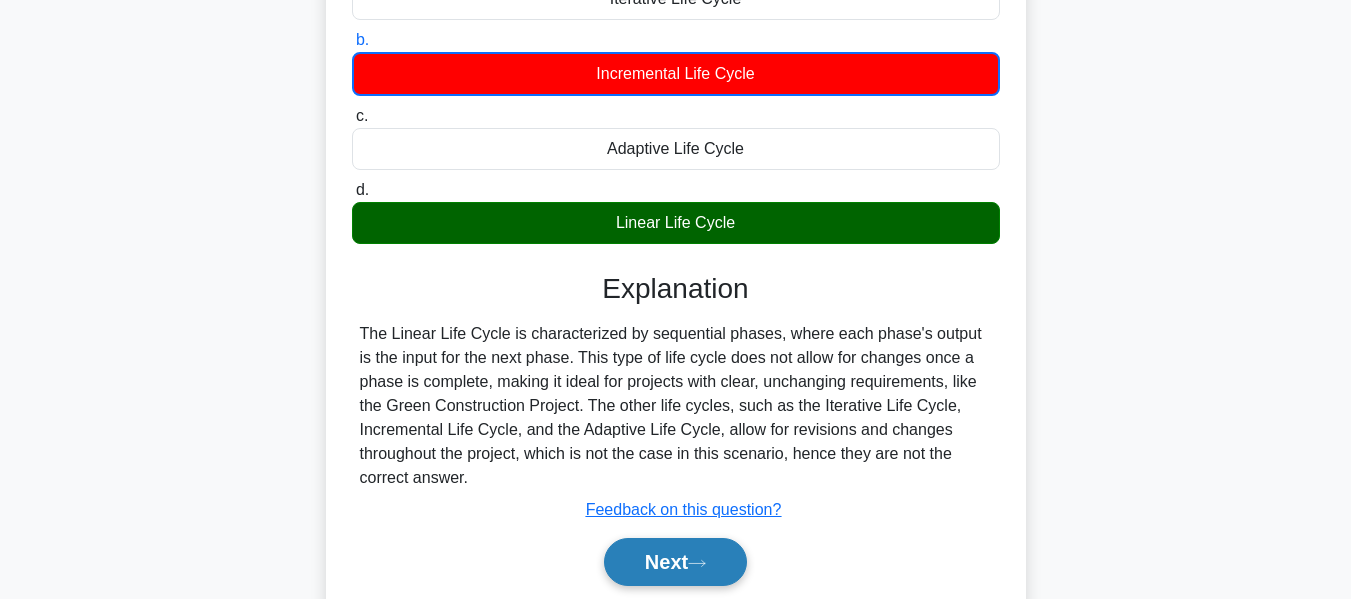 click 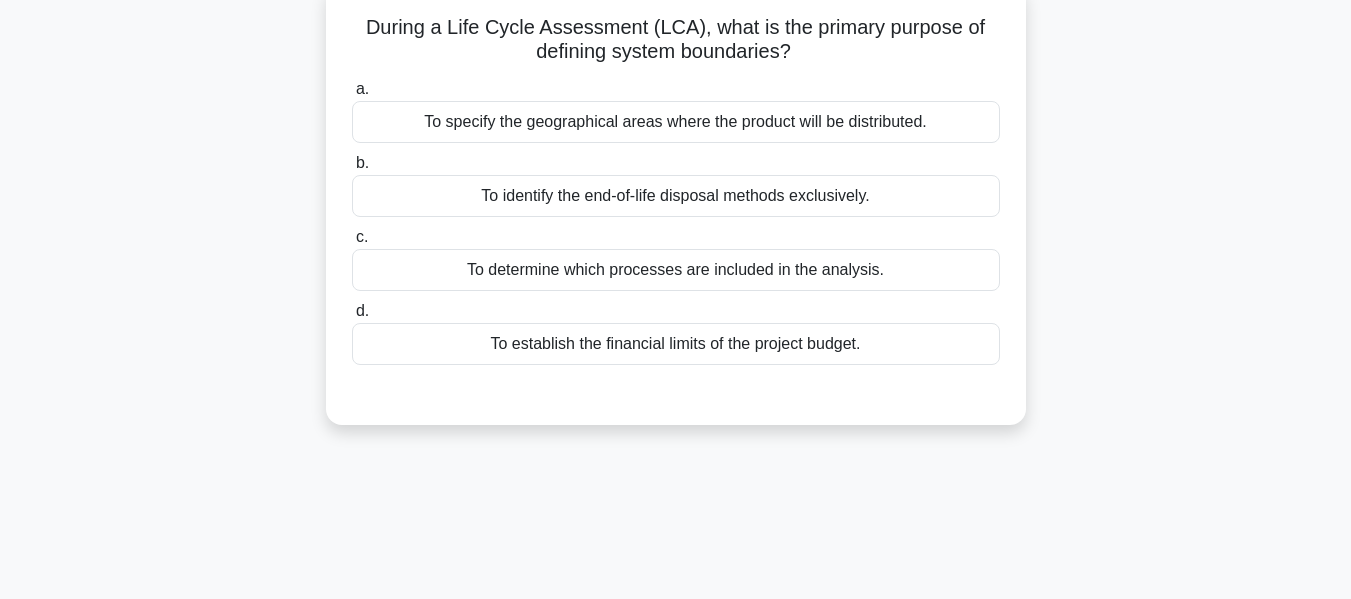 scroll, scrollTop: 0, scrollLeft: 0, axis: both 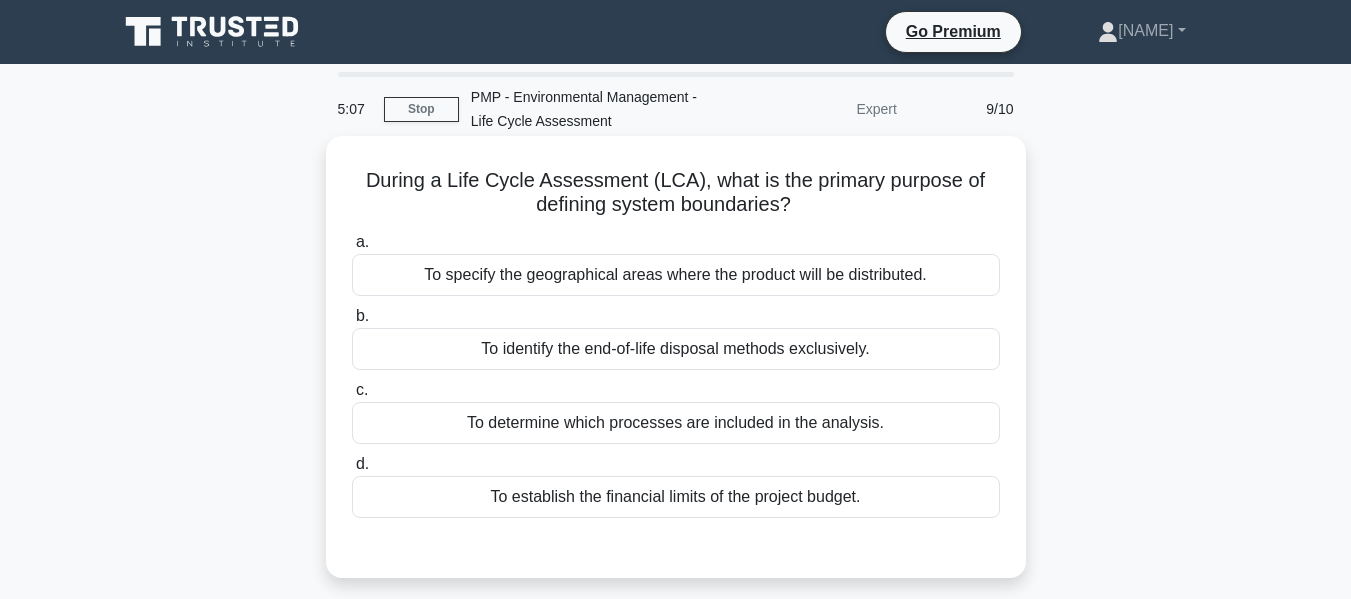 drag, startPoint x: 719, startPoint y: 181, endPoint x: 858, endPoint y: 213, distance: 142.6359 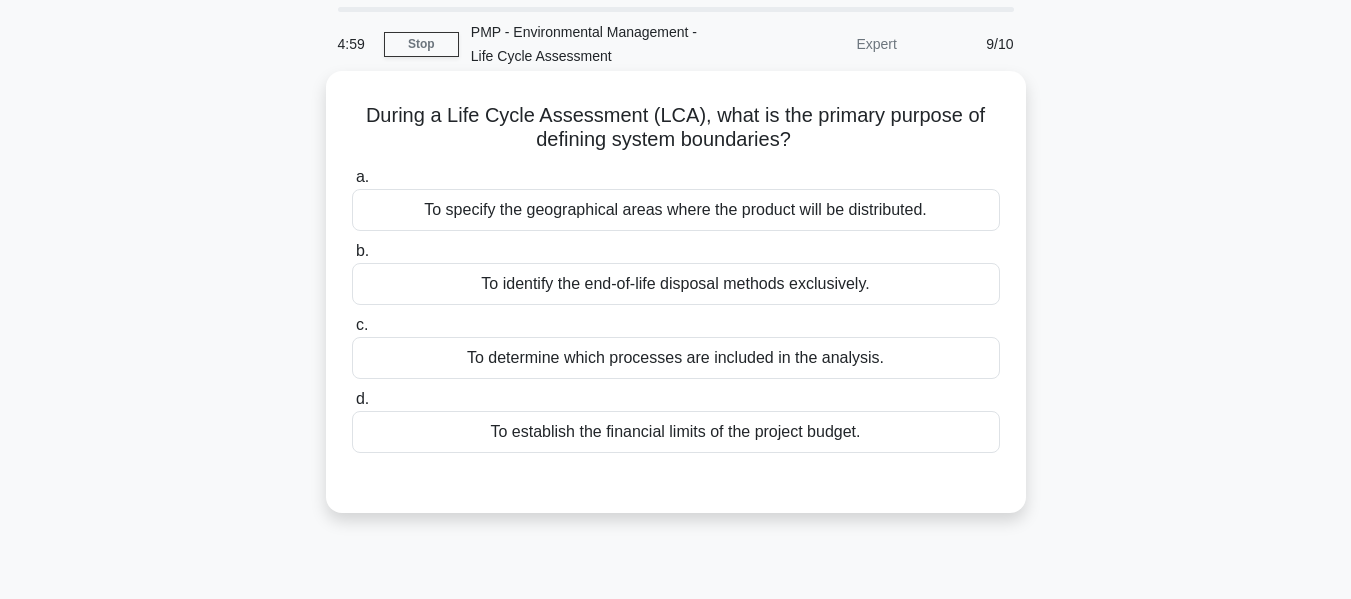 scroll, scrollTop: 100, scrollLeft: 0, axis: vertical 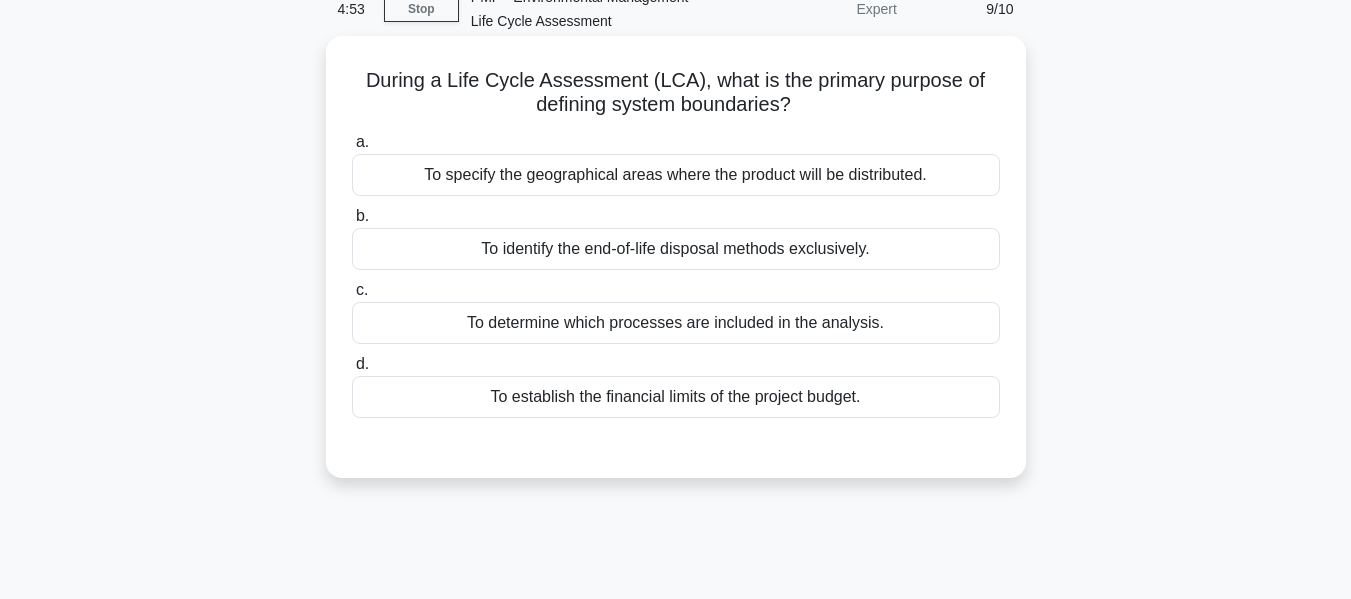 click on "To determine which processes are included in the analysis." at bounding box center [676, 323] 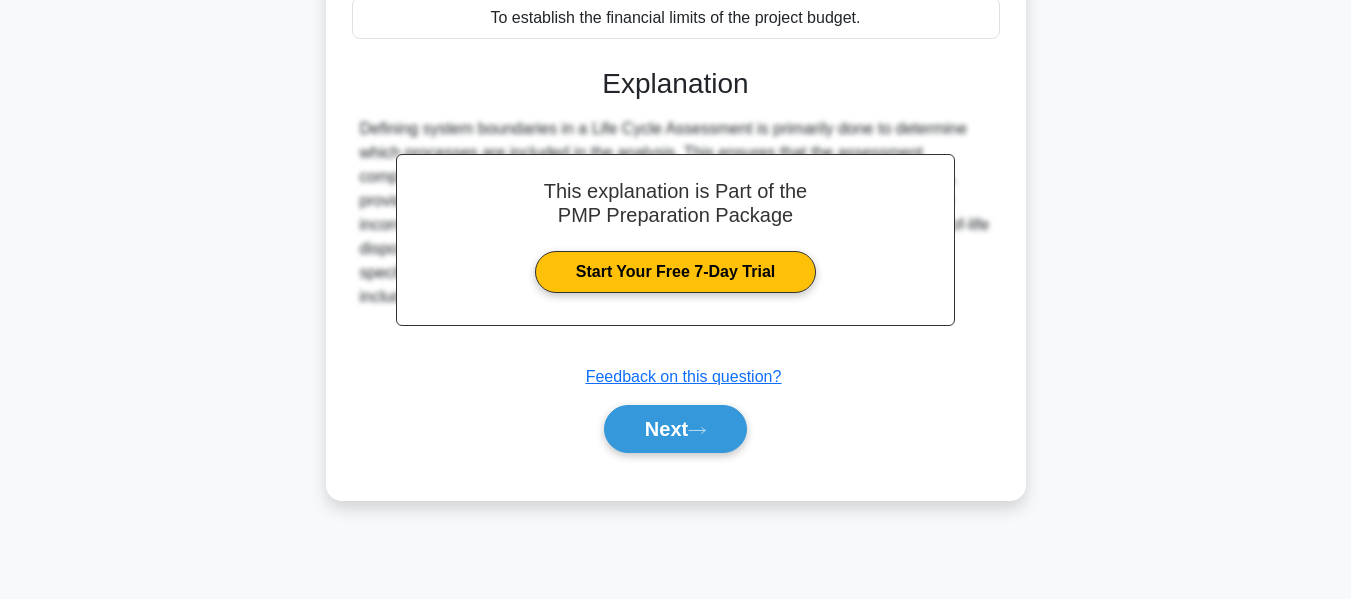 scroll, scrollTop: 481, scrollLeft: 0, axis: vertical 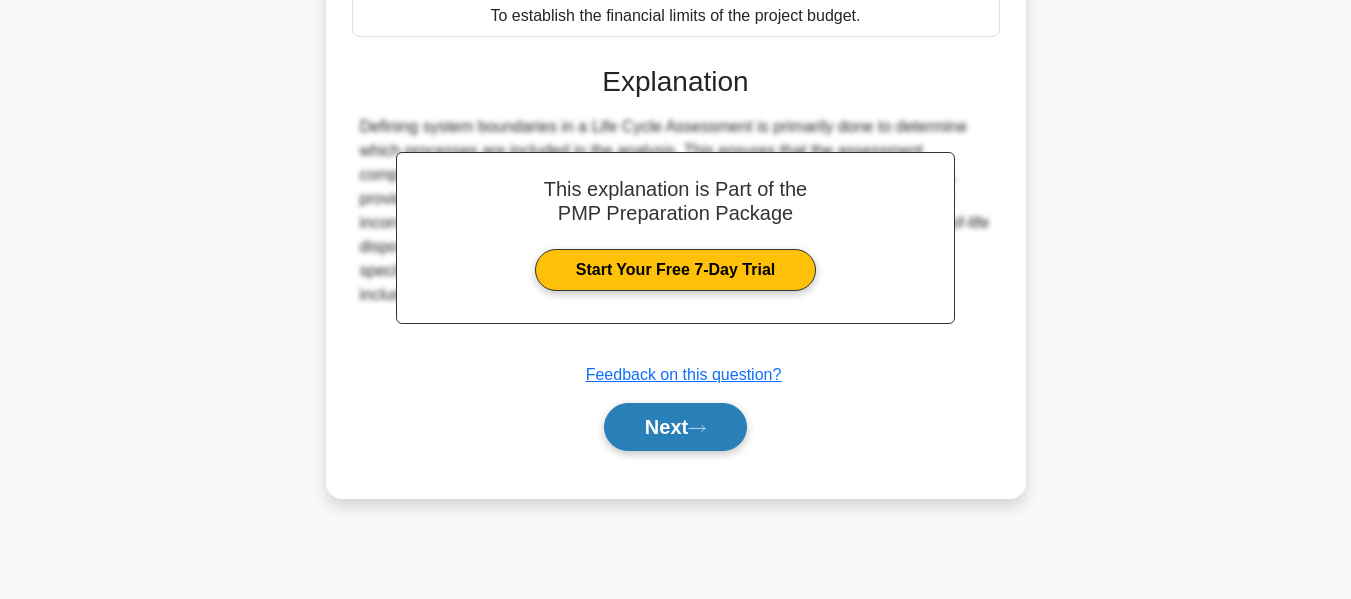 click on "Next" at bounding box center (675, 427) 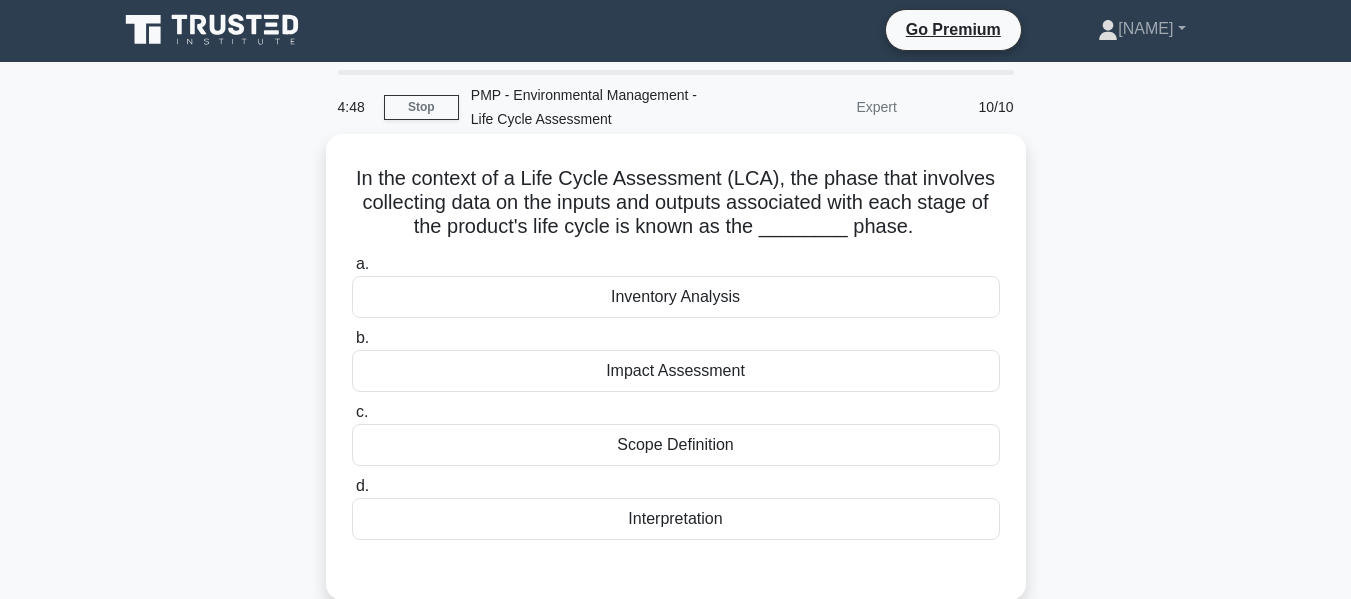 scroll, scrollTop: 0, scrollLeft: 0, axis: both 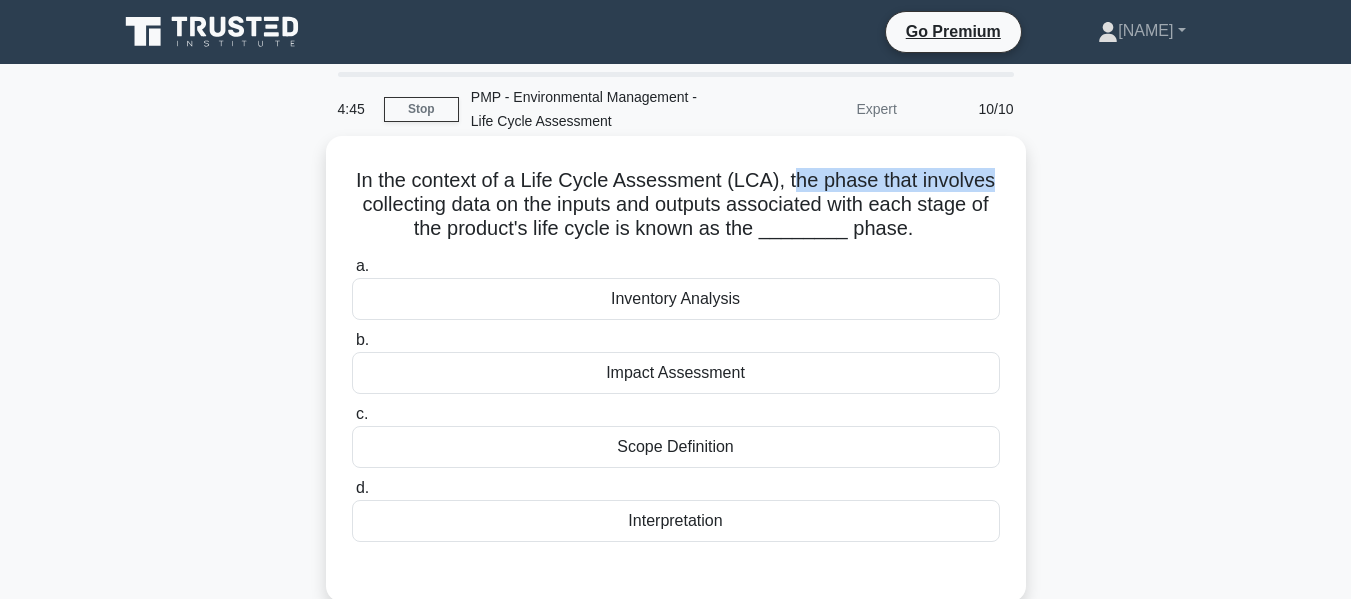 drag, startPoint x: 799, startPoint y: 178, endPoint x: 512, endPoint y: 204, distance: 288.1753 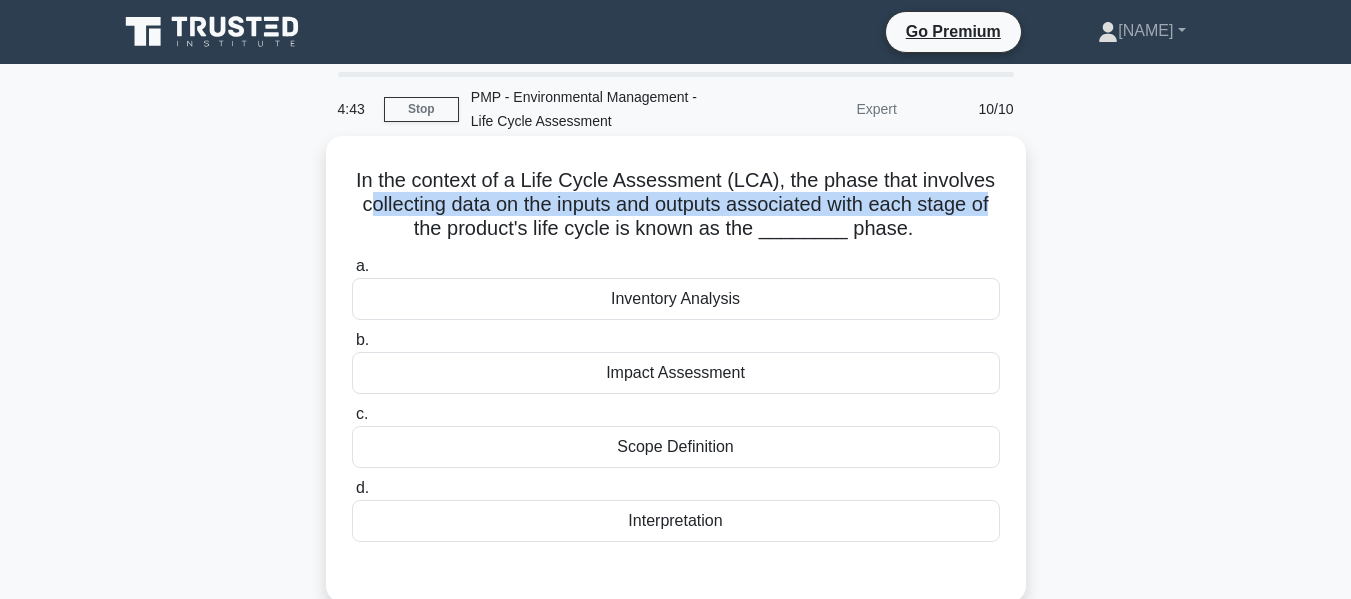drag, startPoint x: 364, startPoint y: 209, endPoint x: 1003, endPoint y: 212, distance: 639.007 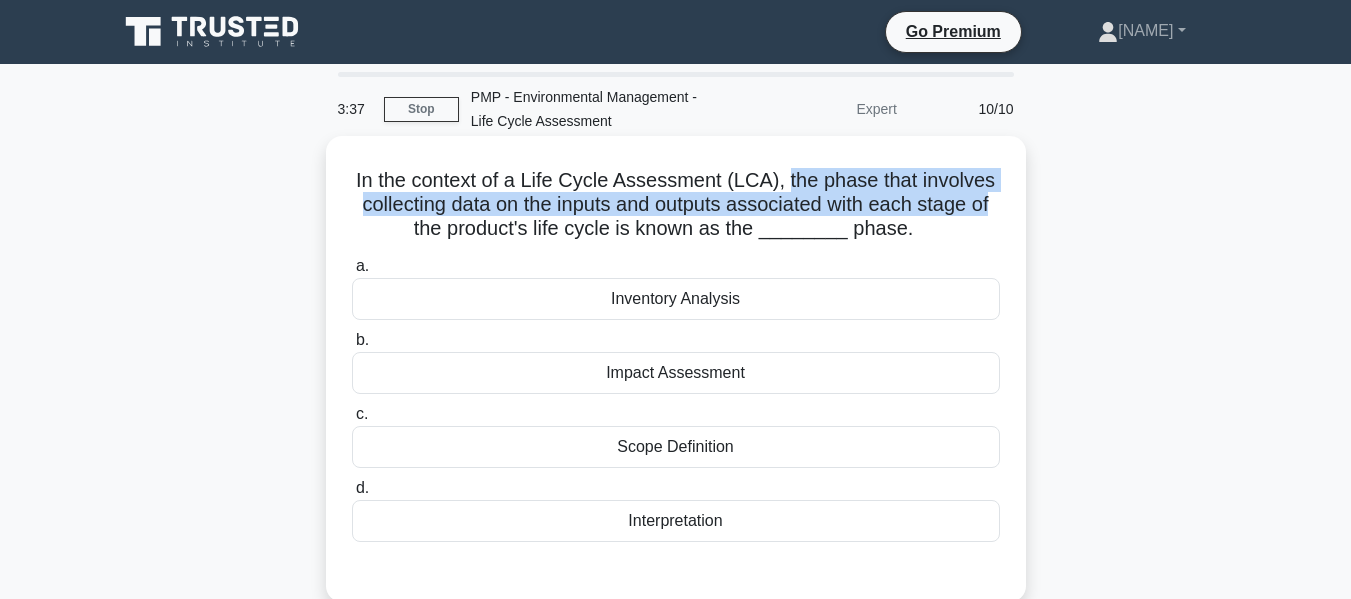 drag, startPoint x: 785, startPoint y: 185, endPoint x: 1003, endPoint y: 212, distance: 219.66565 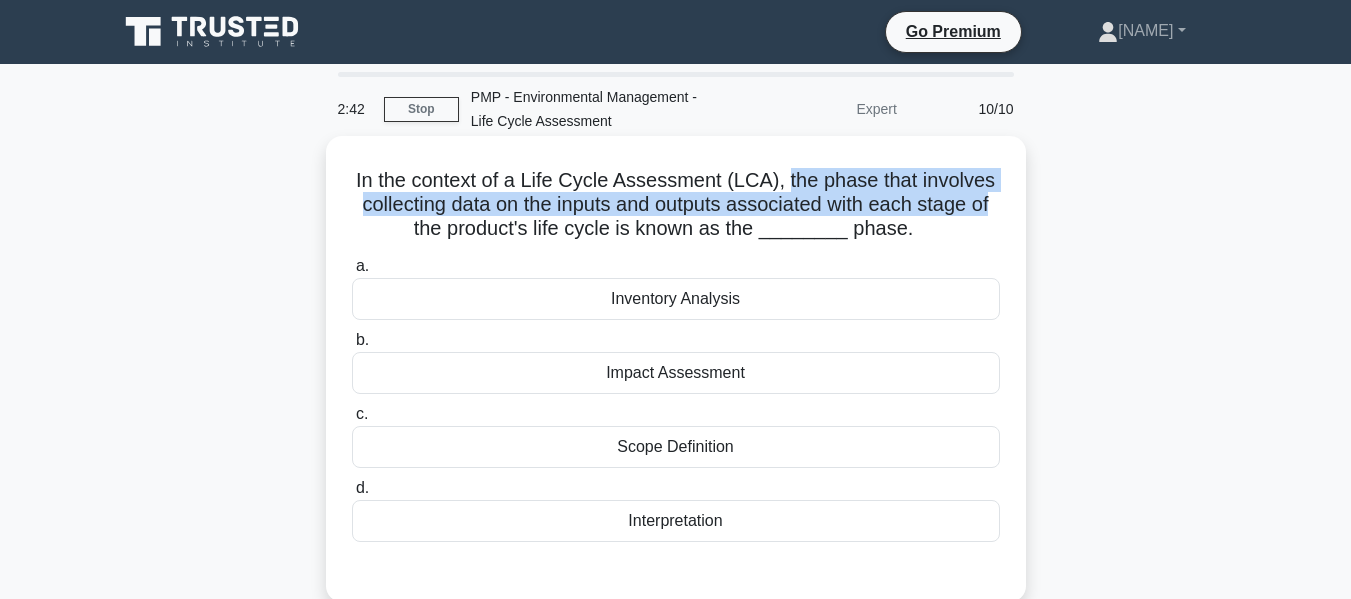 click on "In the context of a Life Cycle Assessment (LCA), the phase that involves collecting data on the inputs and outputs associated with each stage of the product's life cycle is known as the ________ phase.
.spinner_0XTQ{transform-origin:center;animation:spinner_y6GP .75s linear infinite}@keyframes spinner_y6GP{100%{transform:rotate(360deg)}}" at bounding box center [676, 205] 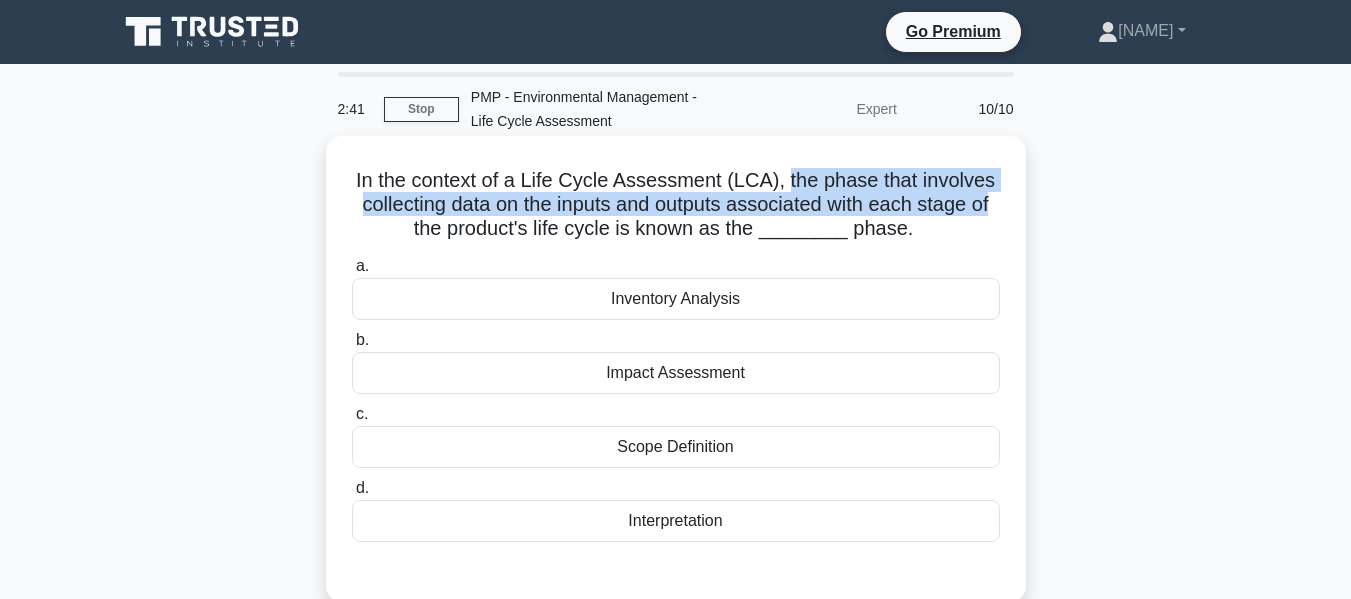 click on "In the context of a Life Cycle Assessment (LCA), the phase that involves collecting data on the inputs and outputs associated with each stage of the product's life cycle is known as the ________ phase.
.spinner_0XTQ{transform-origin:center;animation:spinner_y6GP .75s linear infinite}@keyframes spinner_y6GP{100%{transform:rotate(360deg)}}" at bounding box center (676, 205) 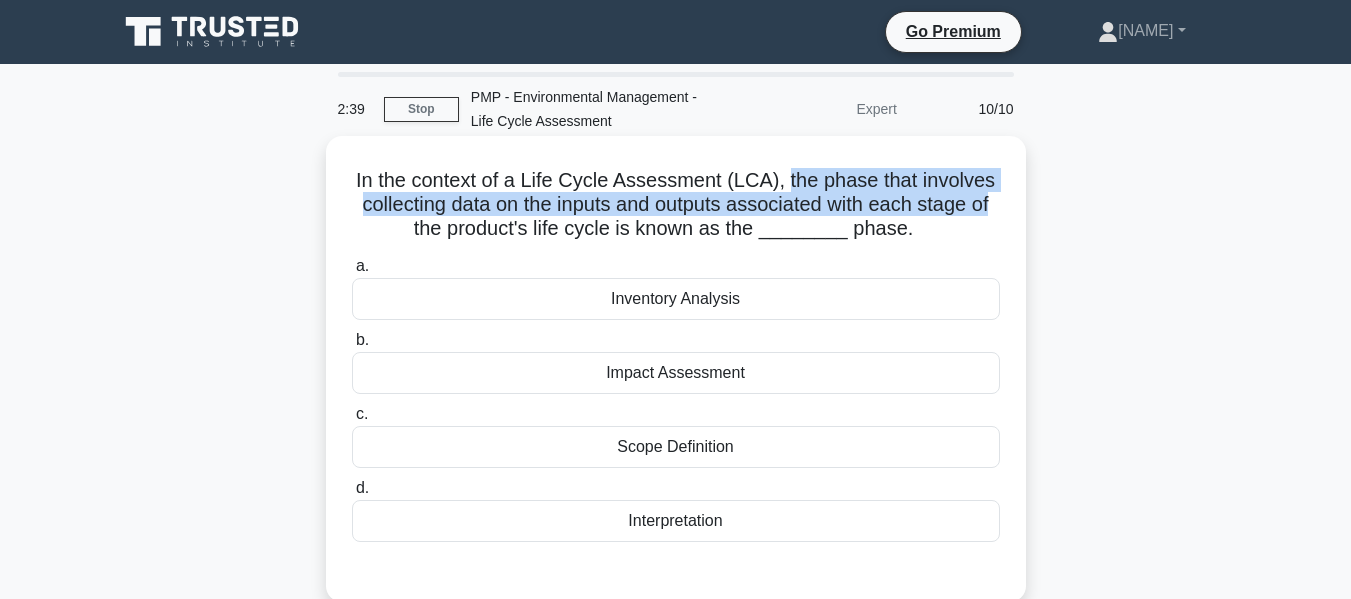 drag, startPoint x: 787, startPoint y: 186, endPoint x: 1005, endPoint y: 205, distance: 218.82642 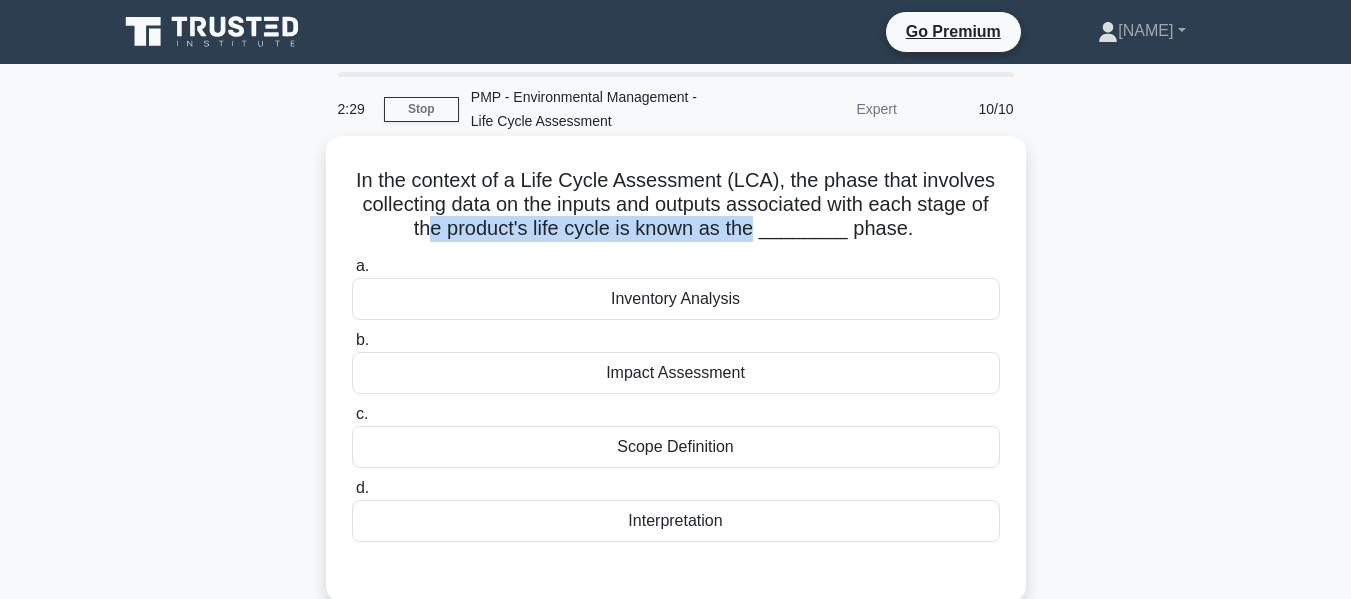 drag, startPoint x: 433, startPoint y: 230, endPoint x: 766, endPoint y: 228, distance: 333.006 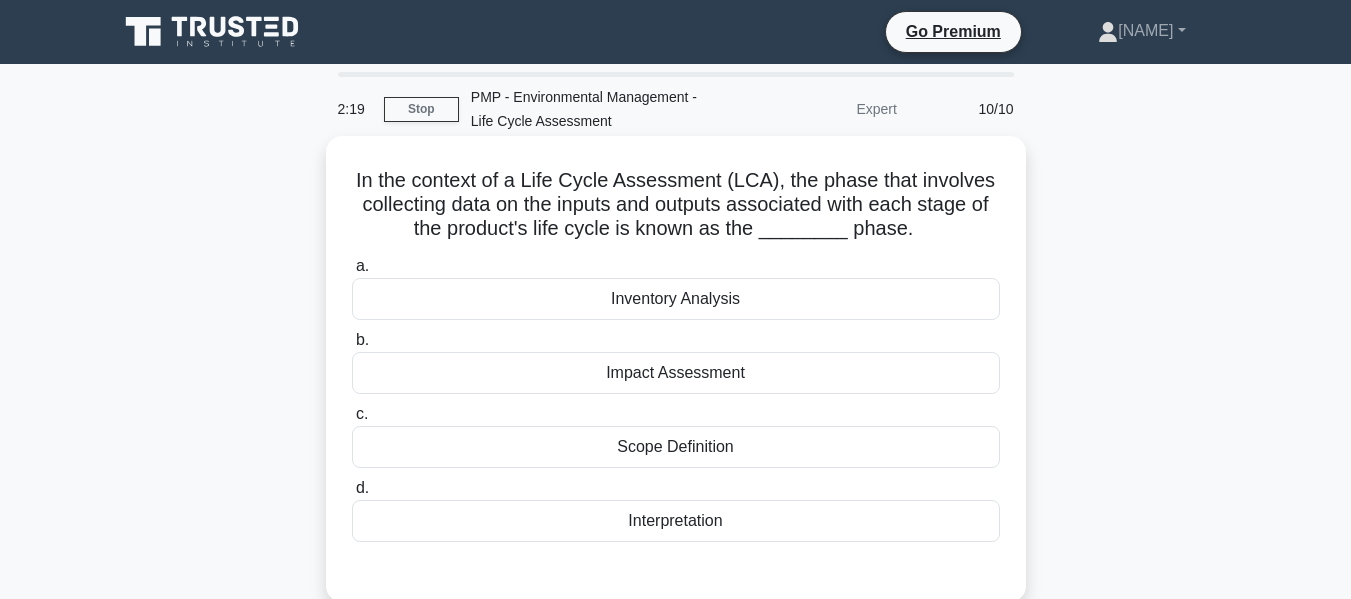 click on "Scope Definition" at bounding box center (676, 447) 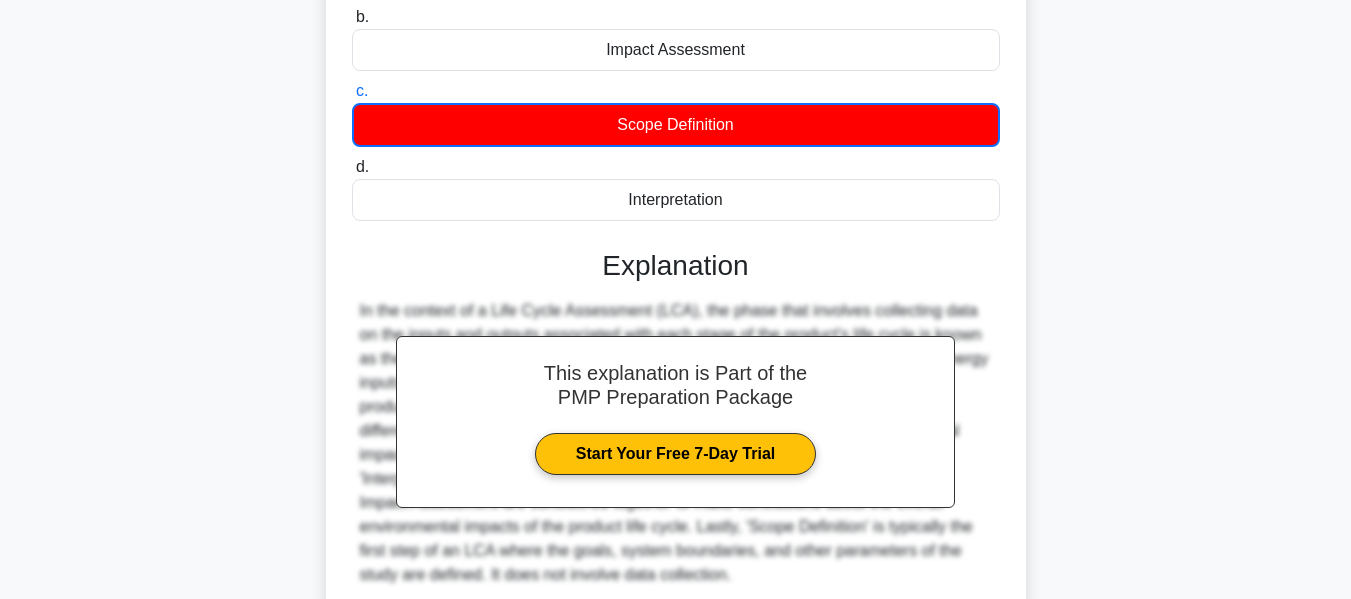 scroll, scrollTop: 493, scrollLeft: 0, axis: vertical 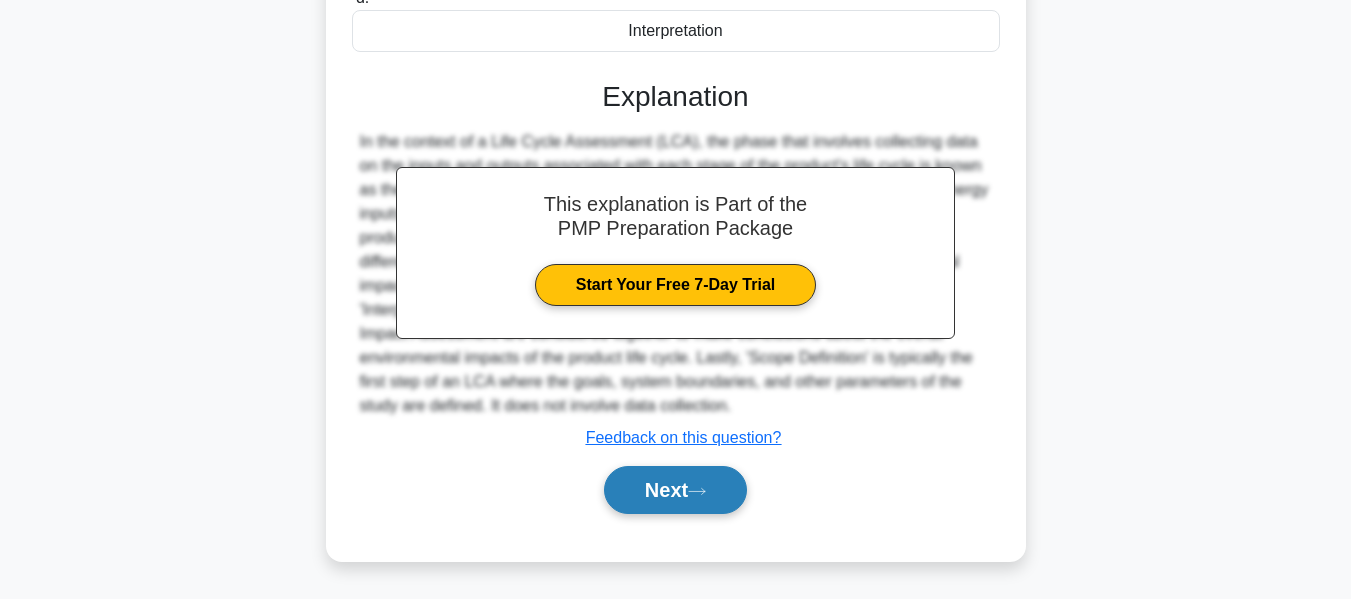 click on "Next" at bounding box center [675, 490] 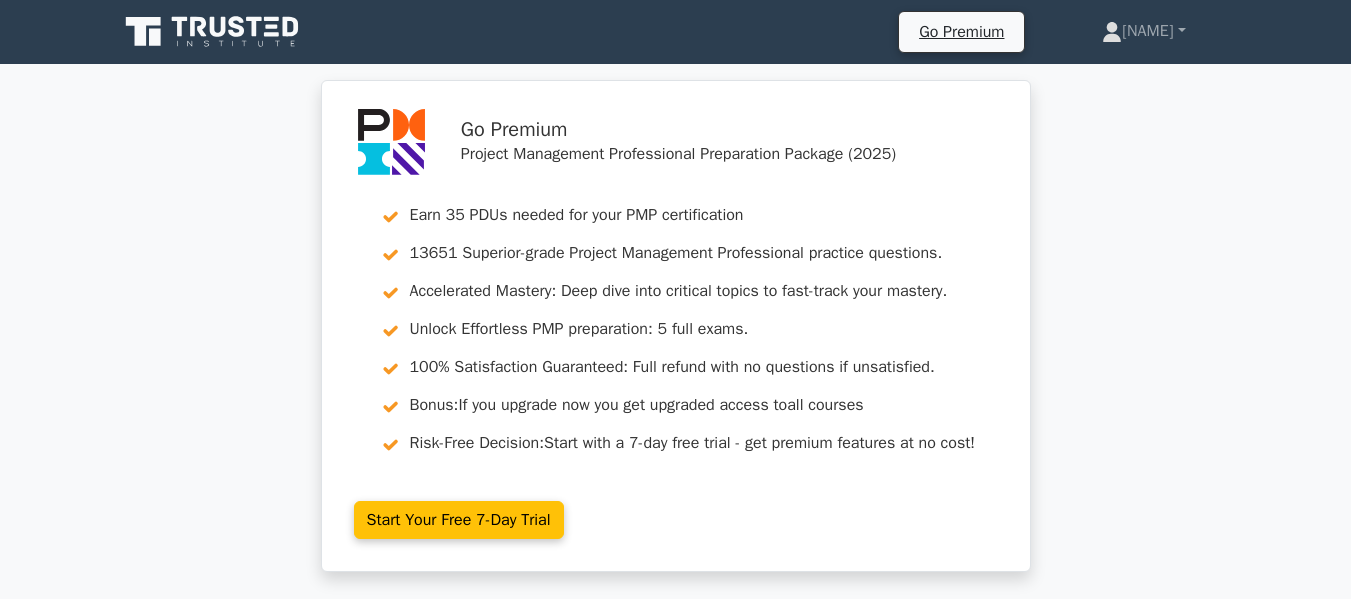 scroll, scrollTop: 1100, scrollLeft: 0, axis: vertical 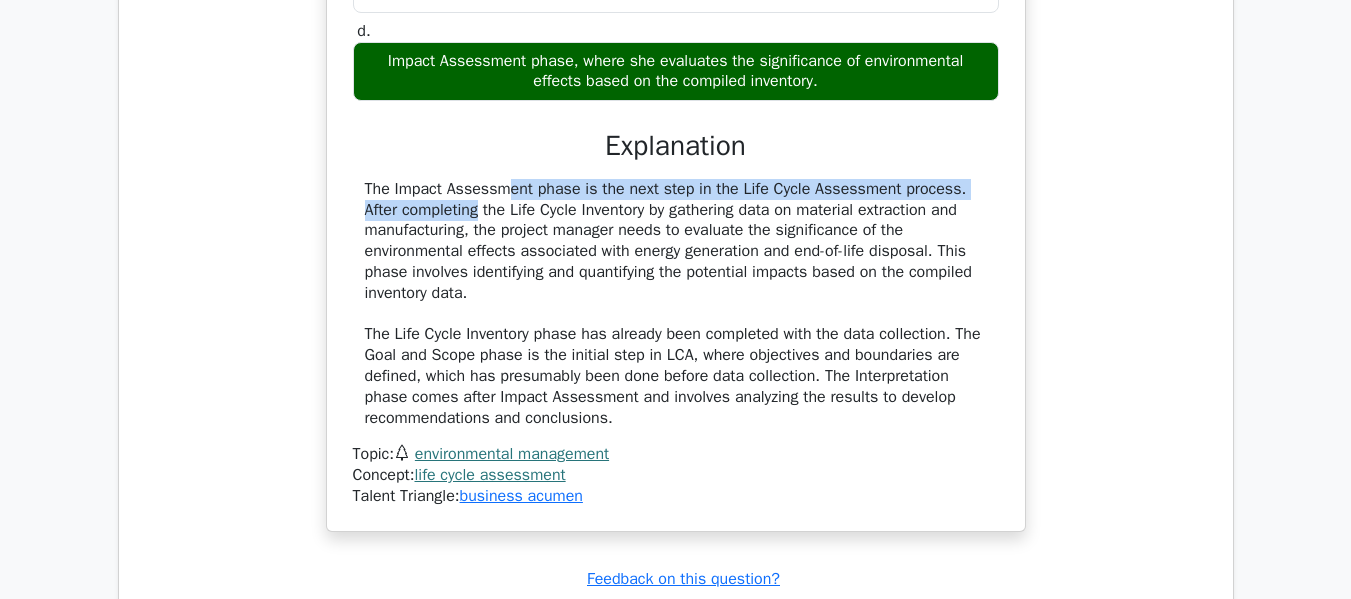 drag, startPoint x: 376, startPoint y: 184, endPoint x: 969, endPoint y: 195, distance: 593.102 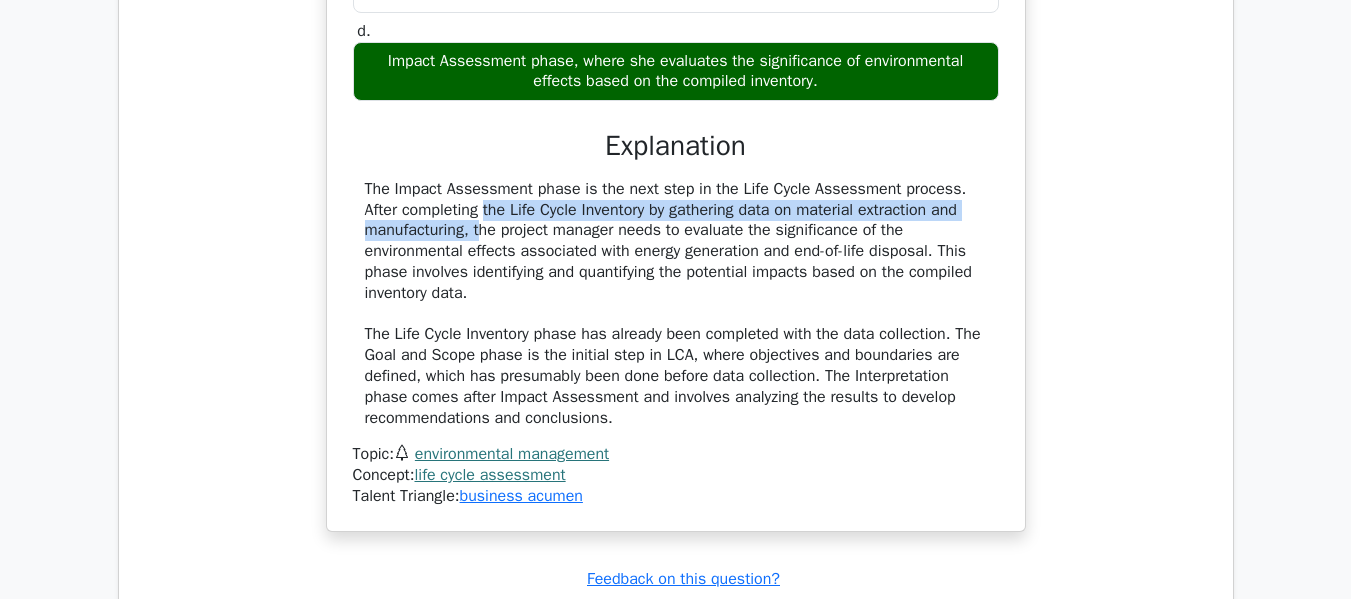 drag, startPoint x: 348, startPoint y: 218, endPoint x: 968, endPoint y: 217, distance: 620.0008 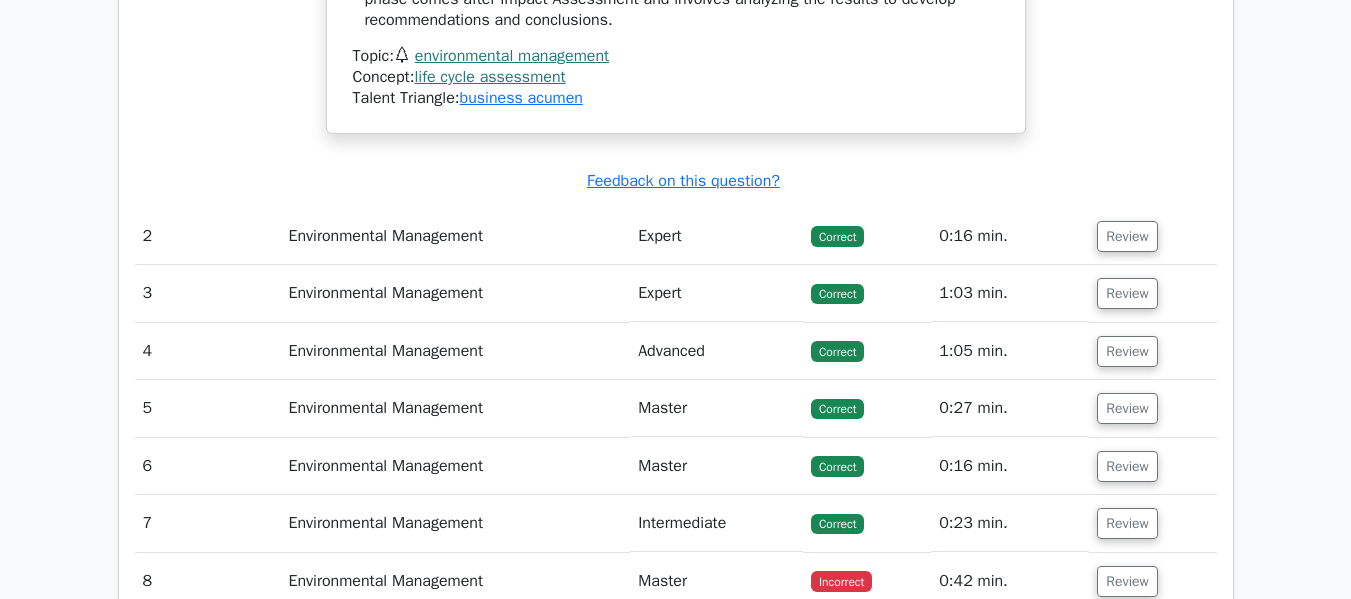 scroll, scrollTop: 2400, scrollLeft: 0, axis: vertical 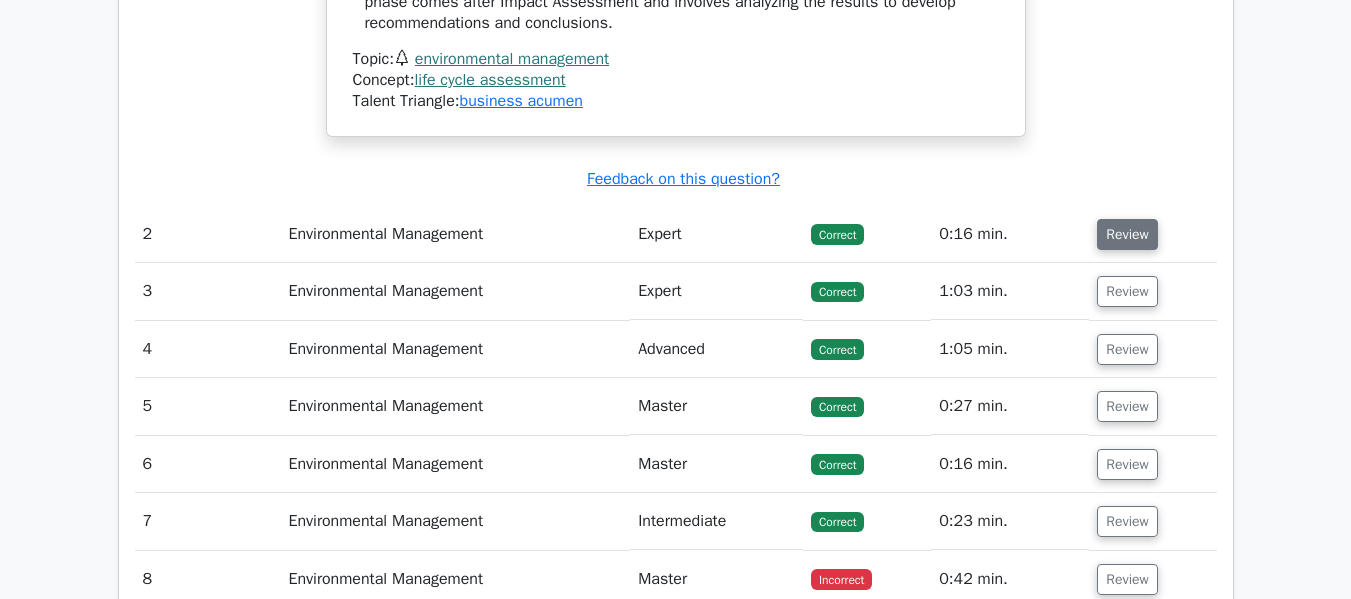 click on "Review" at bounding box center (1127, 234) 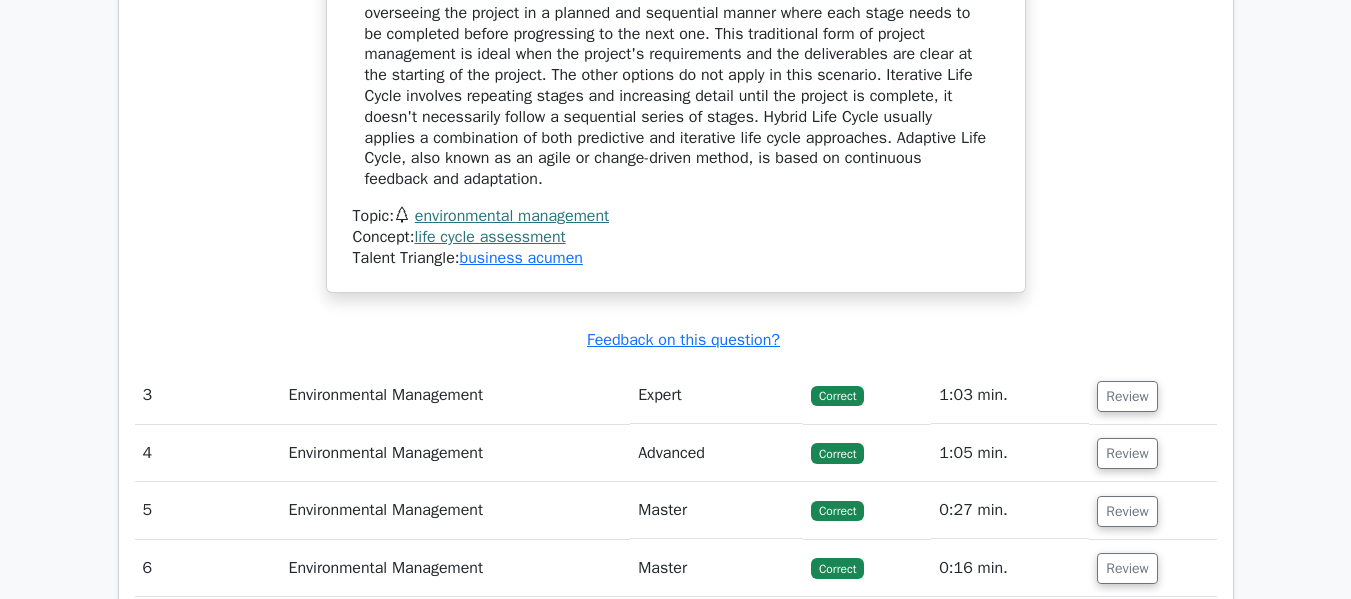 scroll, scrollTop: 3400, scrollLeft: 0, axis: vertical 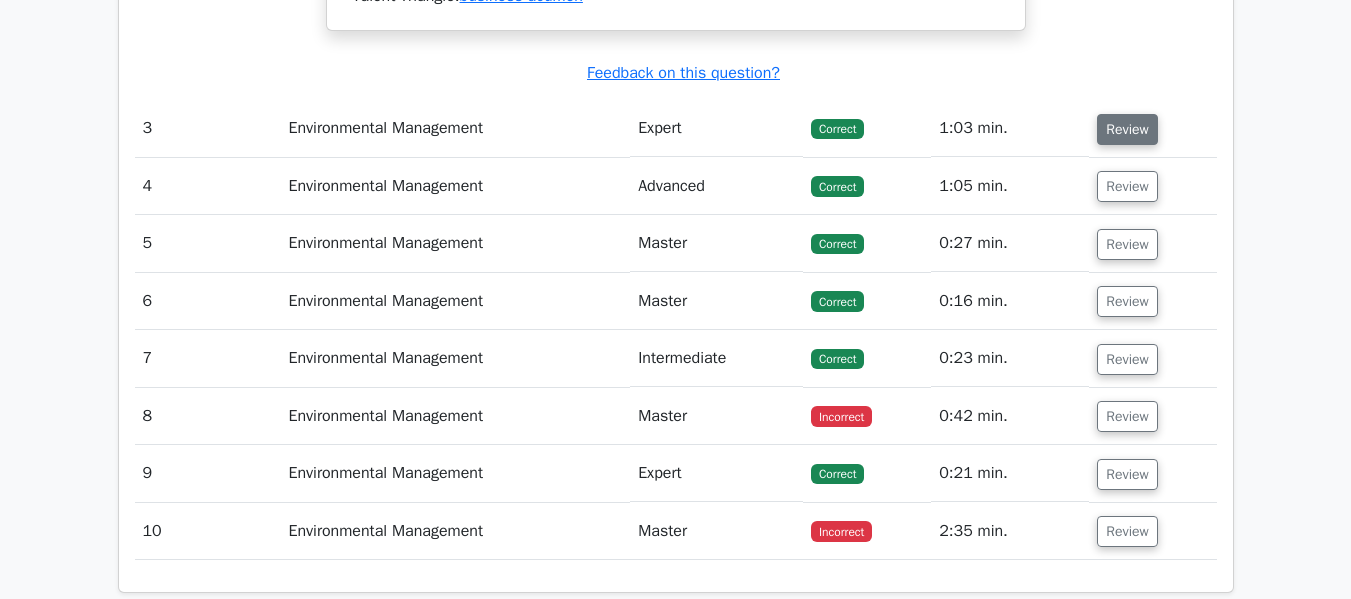 click on "Review" at bounding box center [1127, 129] 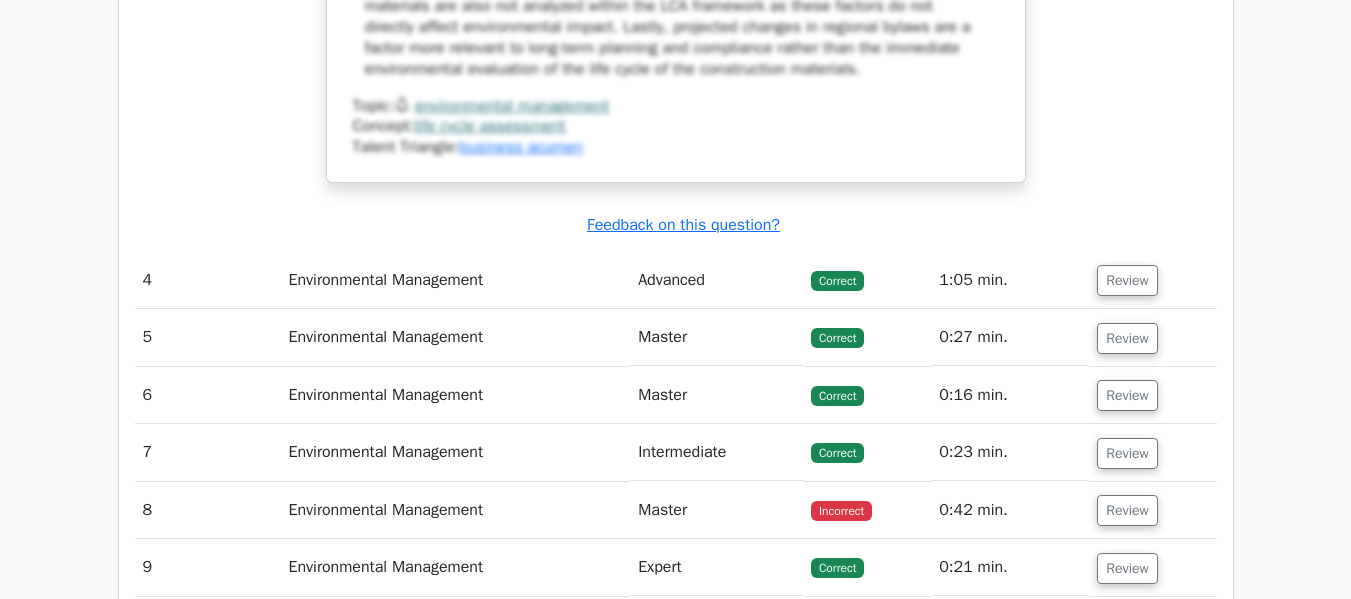 scroll, scrollTop: 4300, scrollLeft: 0, axis: vertical 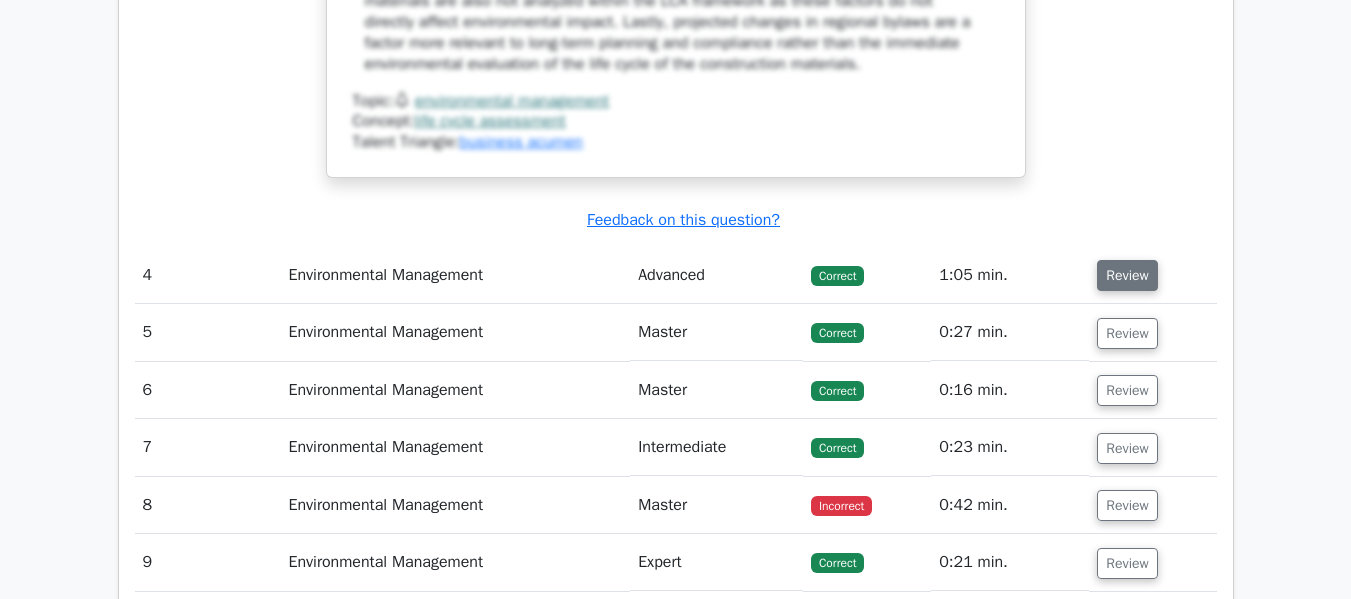 click on "Review" at bounding box center [1127, 275] 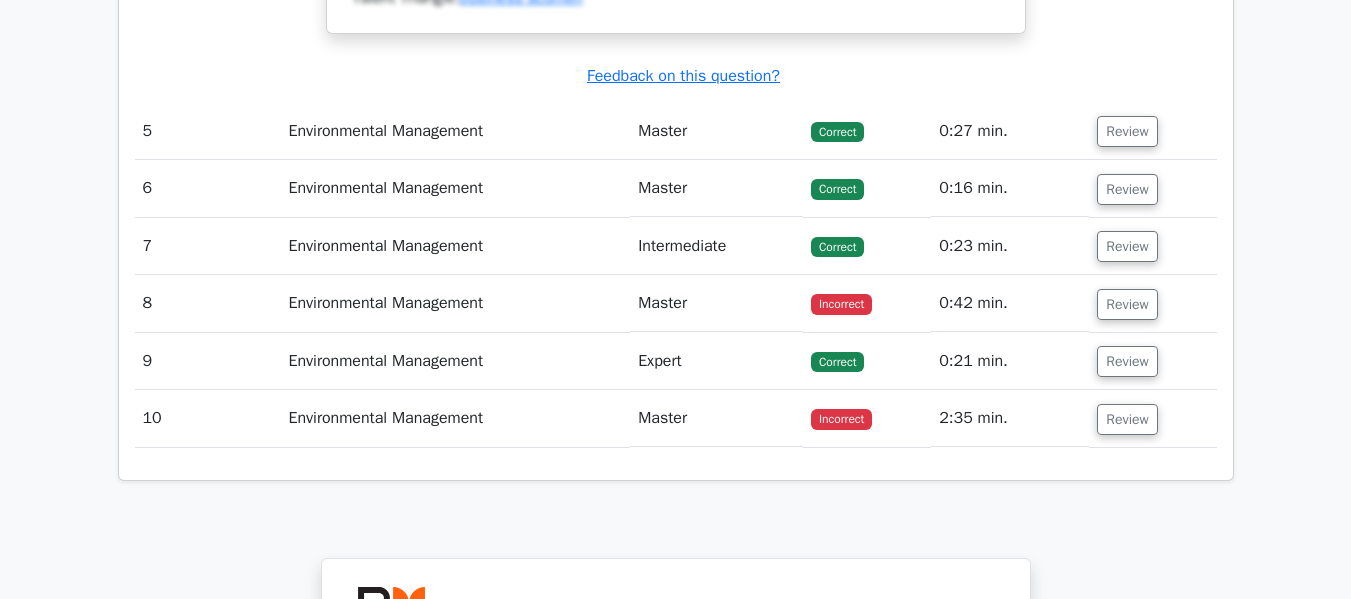 scroll, scrollTop: 5400, scrollLeft: 0, axis: vertical 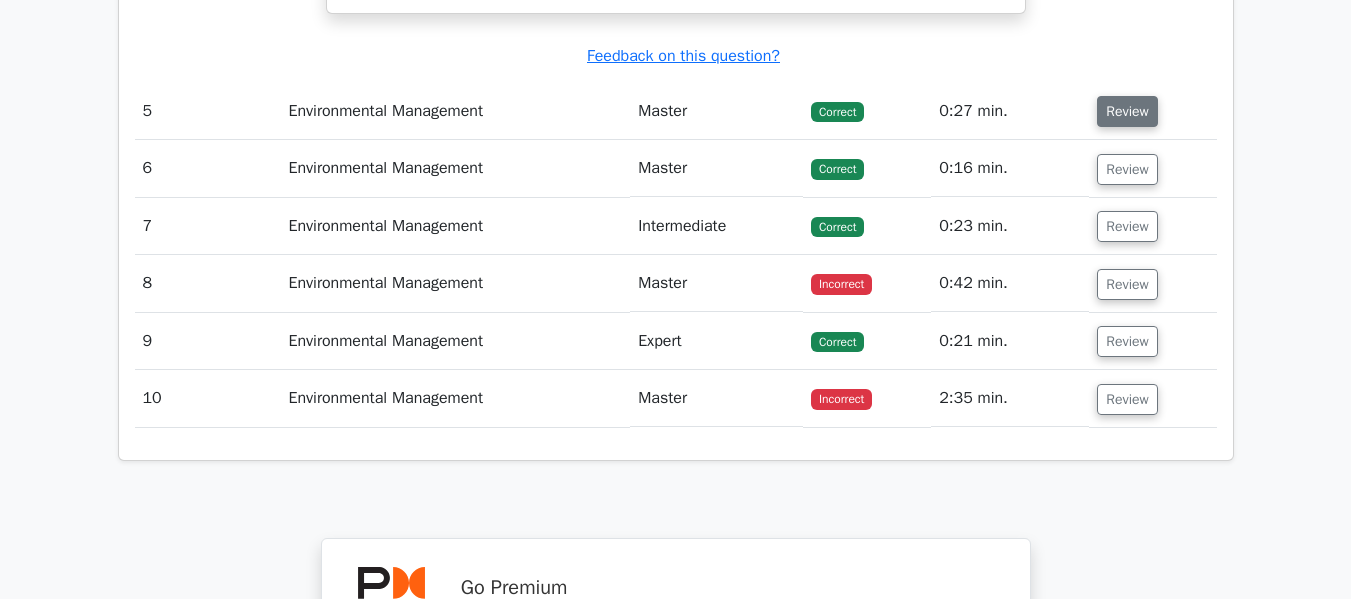 click on "Review" at bounding box center (1127, 111) 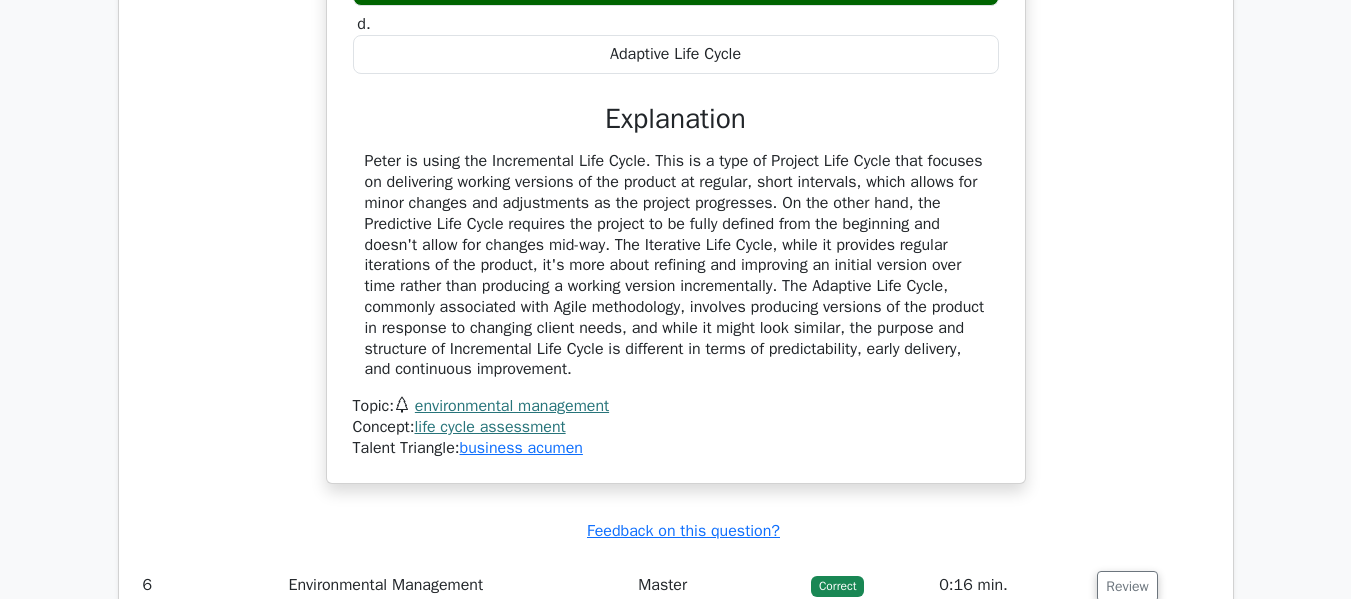 scroll, scrollTop: 5900, scrollLeft: 0, axis: vertical 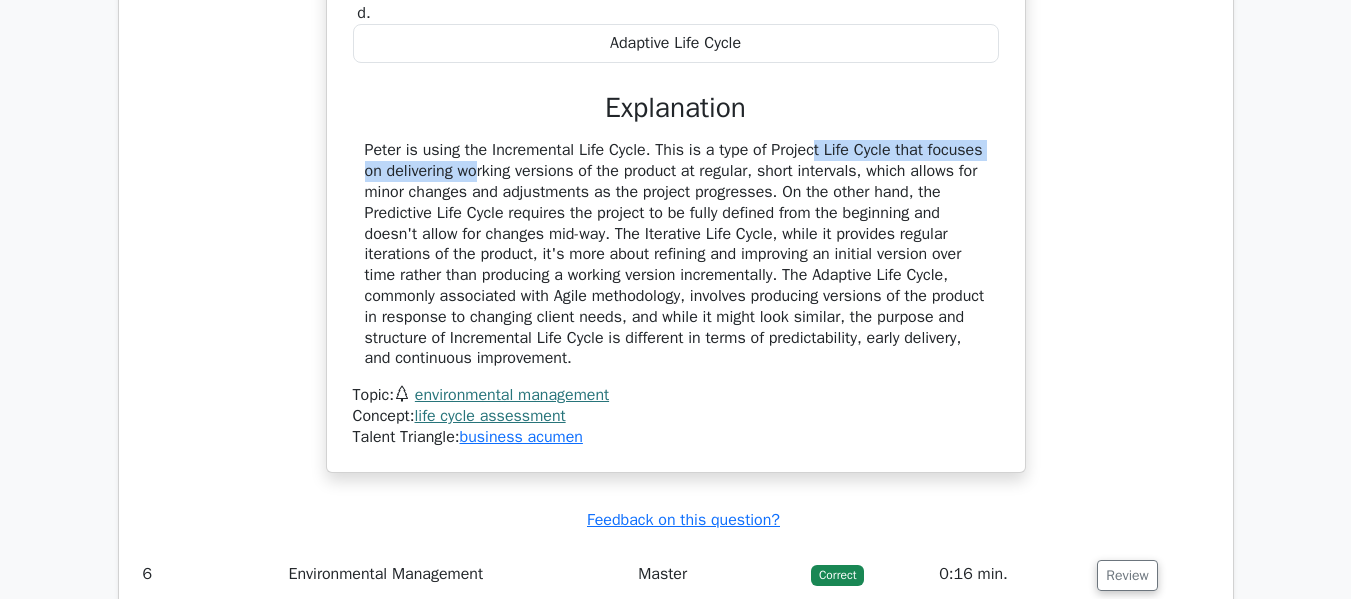 drag, startPoint x: 693, startPoint y: 153, endPoint x: 981, endPoint y: 143, distance: 288.17355 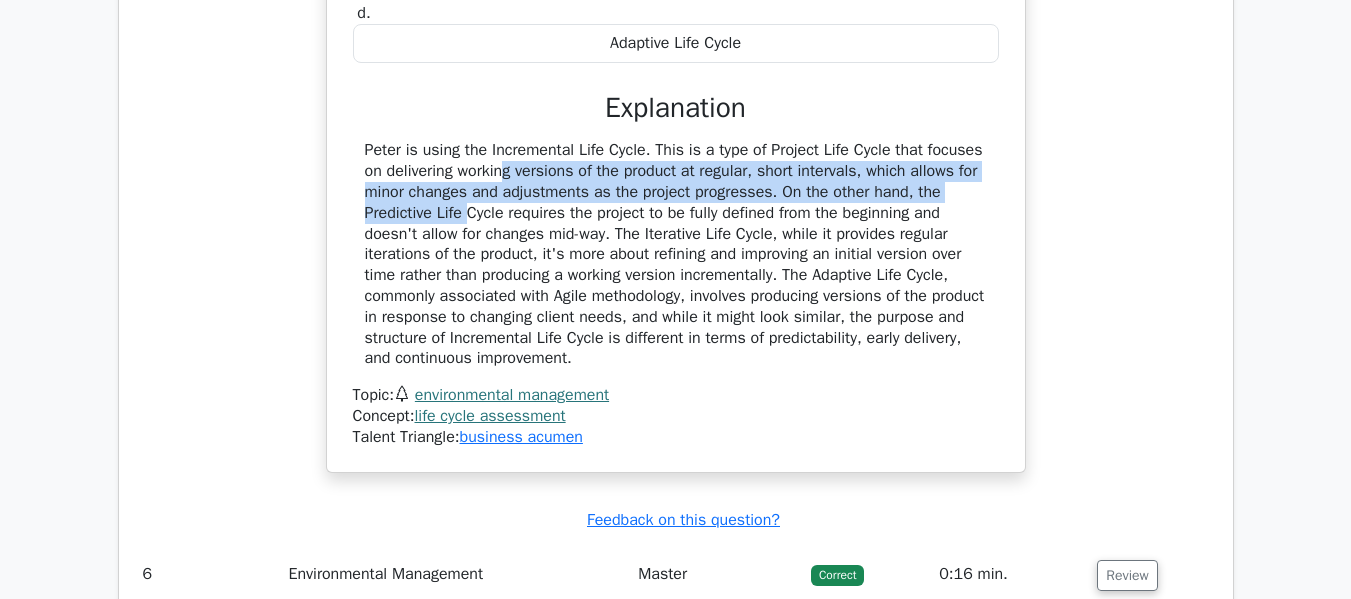 drag, startPoint x: 390, startPoint y: 168, endPoint x: 1012, endPoint y: 183, distance: 622.18085 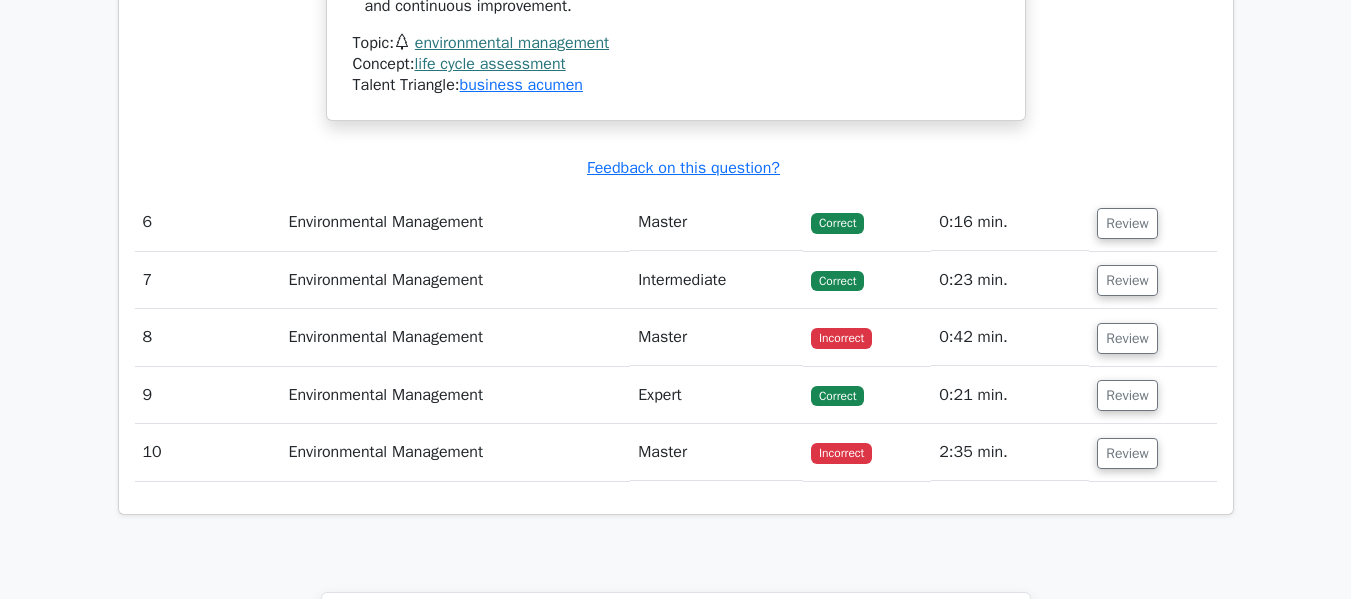 scroll, scrollTop: 6400, scrollLeft: 0, axis: vertical 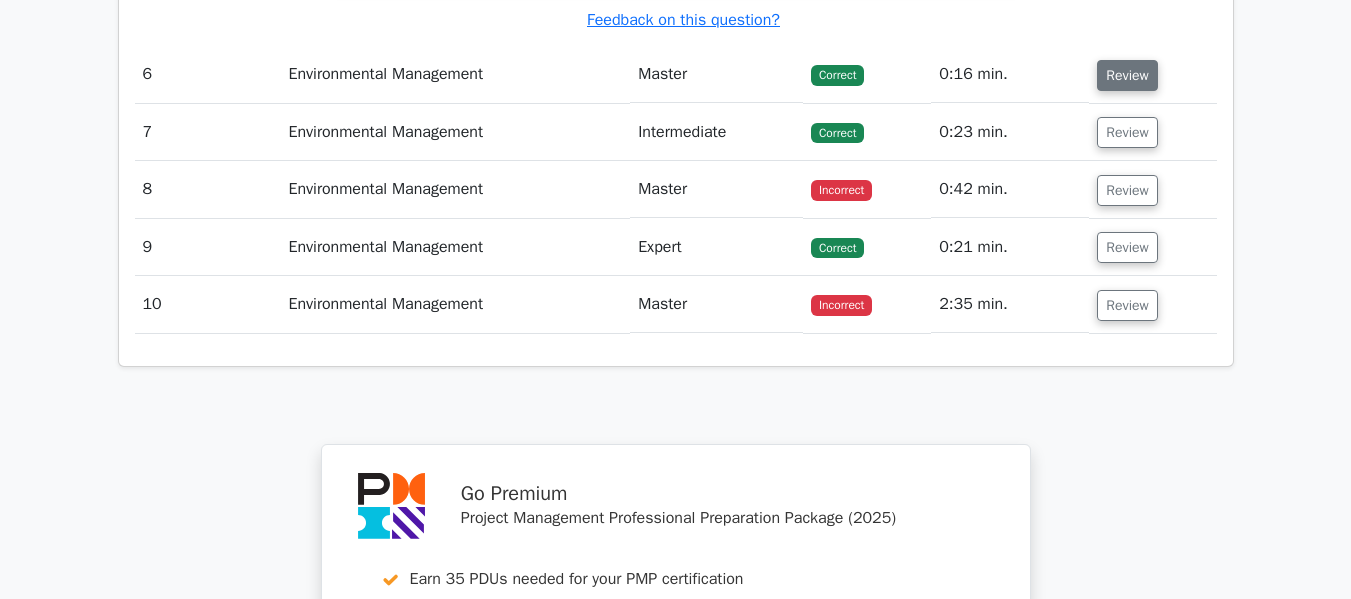 click on "Review" at bounding box center [1127, 75] 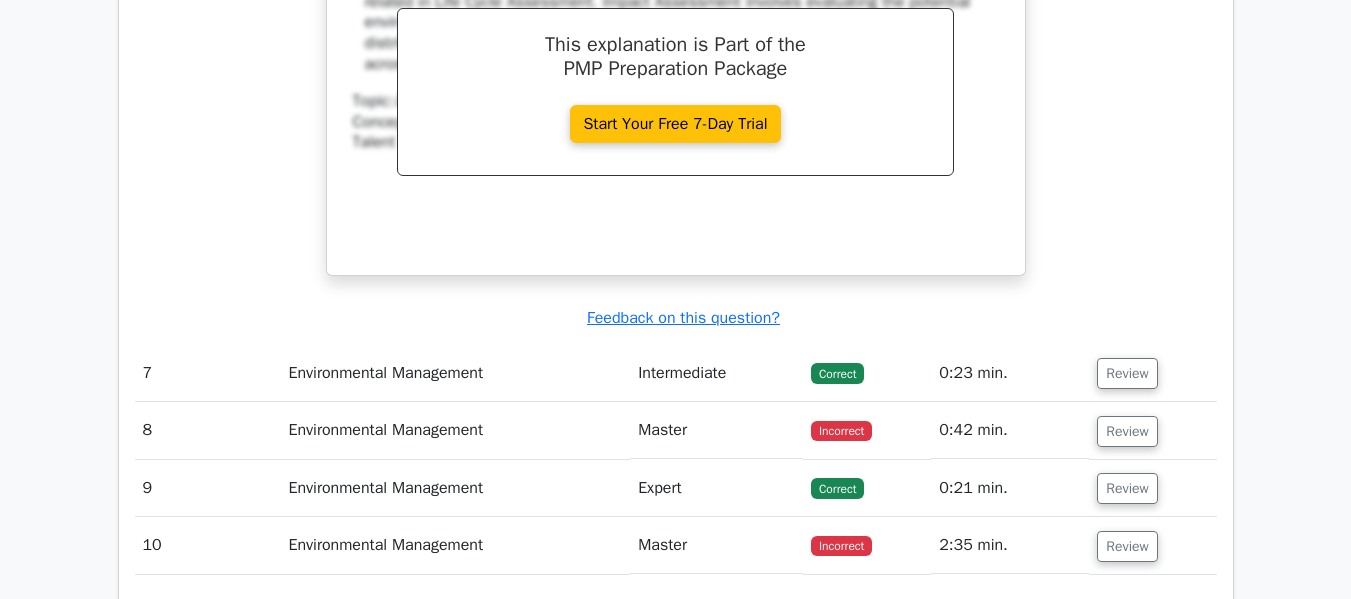 scroll, scrollTop: 7300, scrollLeft: 0, axis: vertical 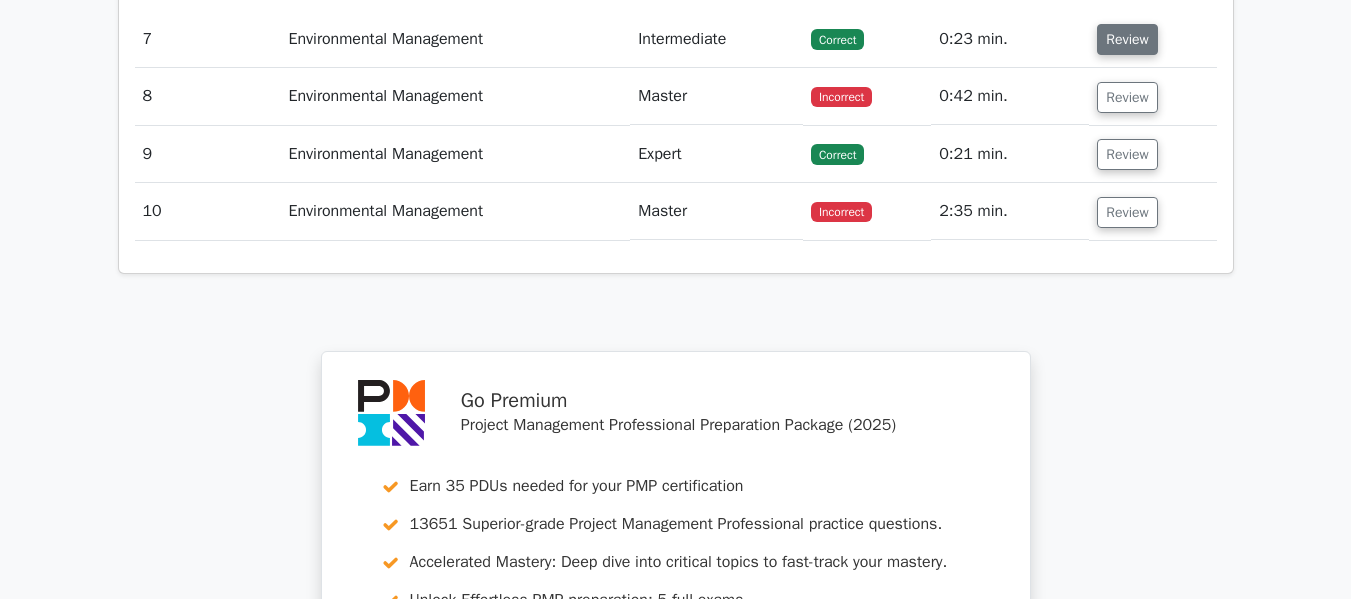 click on "Review" at bounding box center [1127, 39] 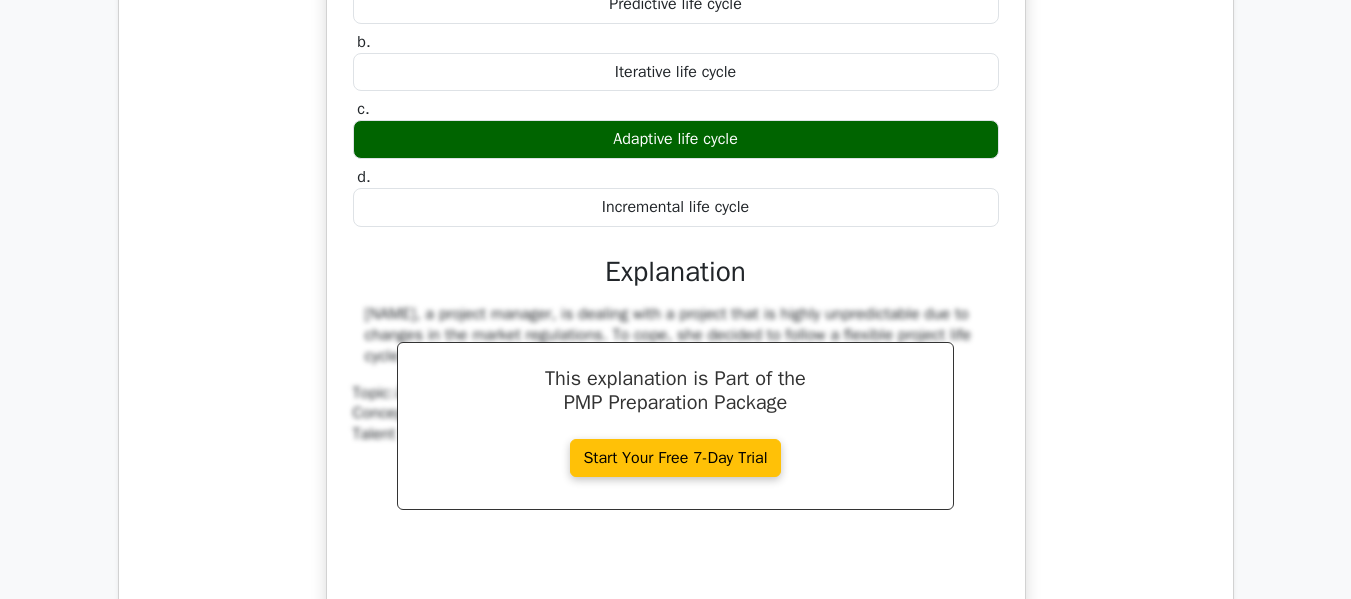 scroll, scrollTop: 7900, scrollLeft: 0, axis: vertical 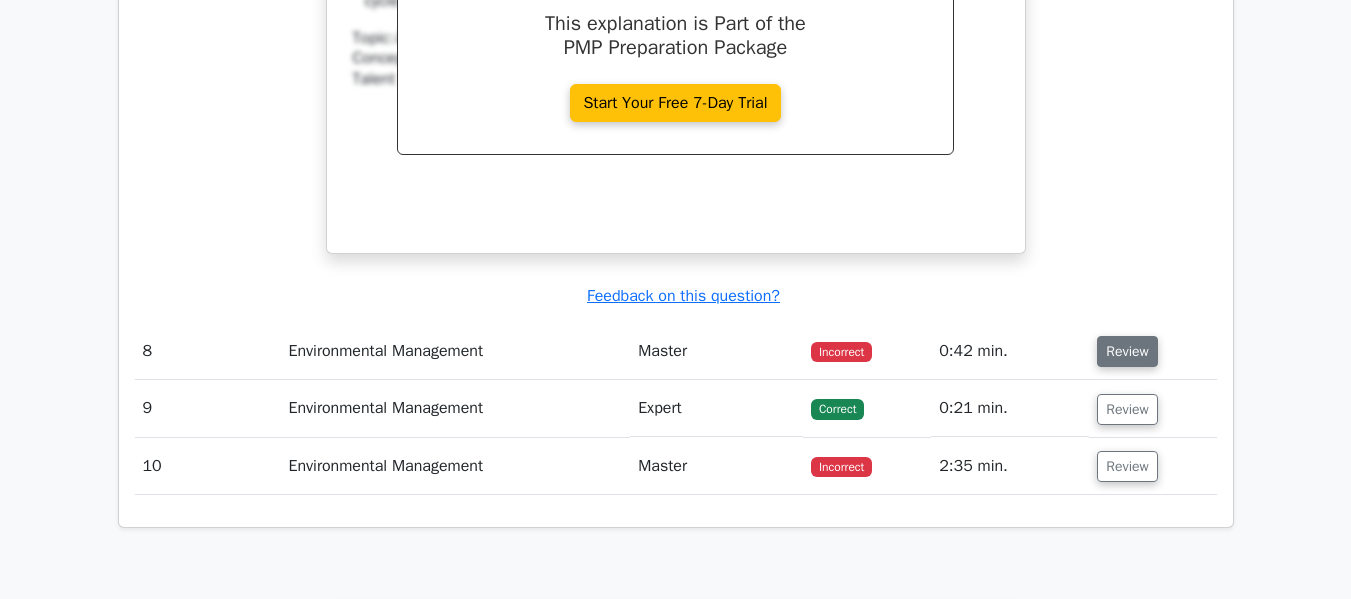 click on "Review" at bounding box center [1127, 351] 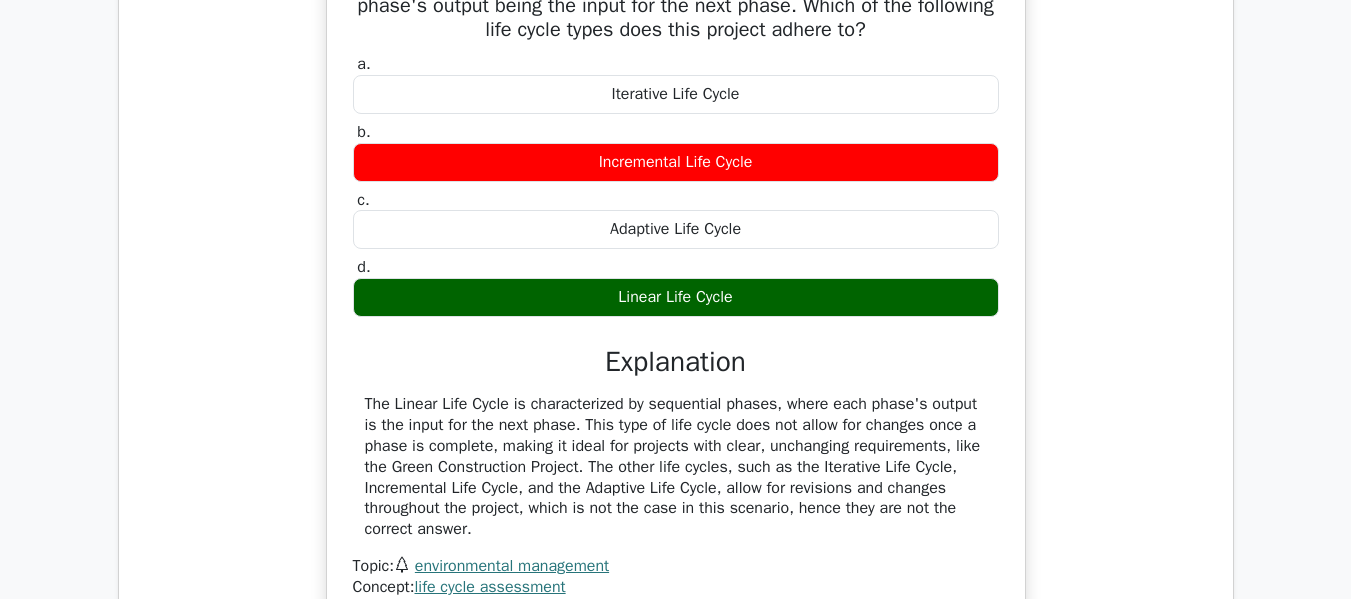 scroll, scrollTop: 8400, scrollLeft: 0, axis: vertical 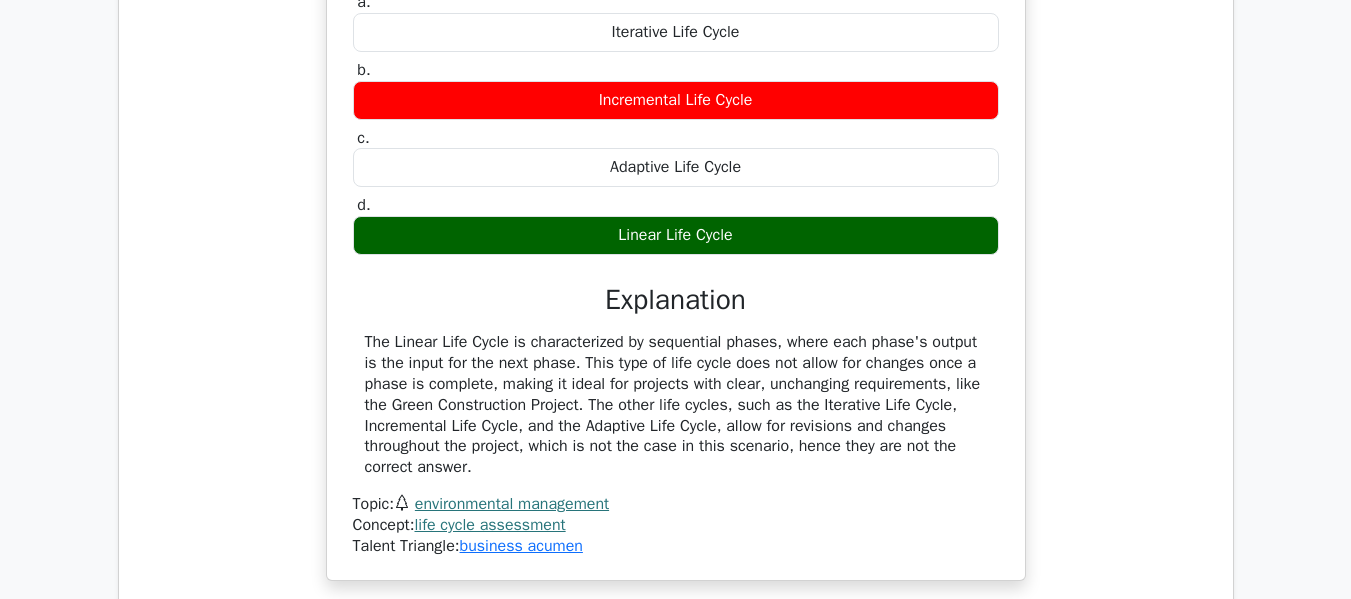 drag, startPoint x: 613, startPoint y: 243, endPoint x: 747, endPoint y: 316, distance: 152.59424 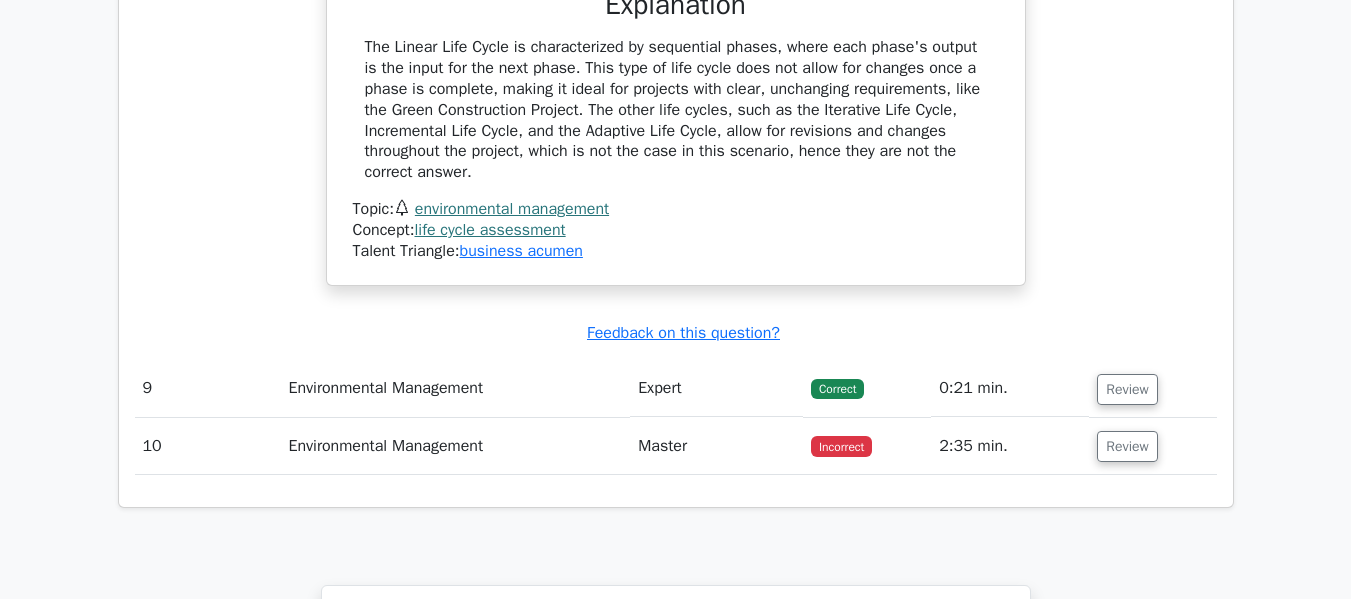 scroll, scrollTop: 8700, scrollLeft: 0, axis: vertical 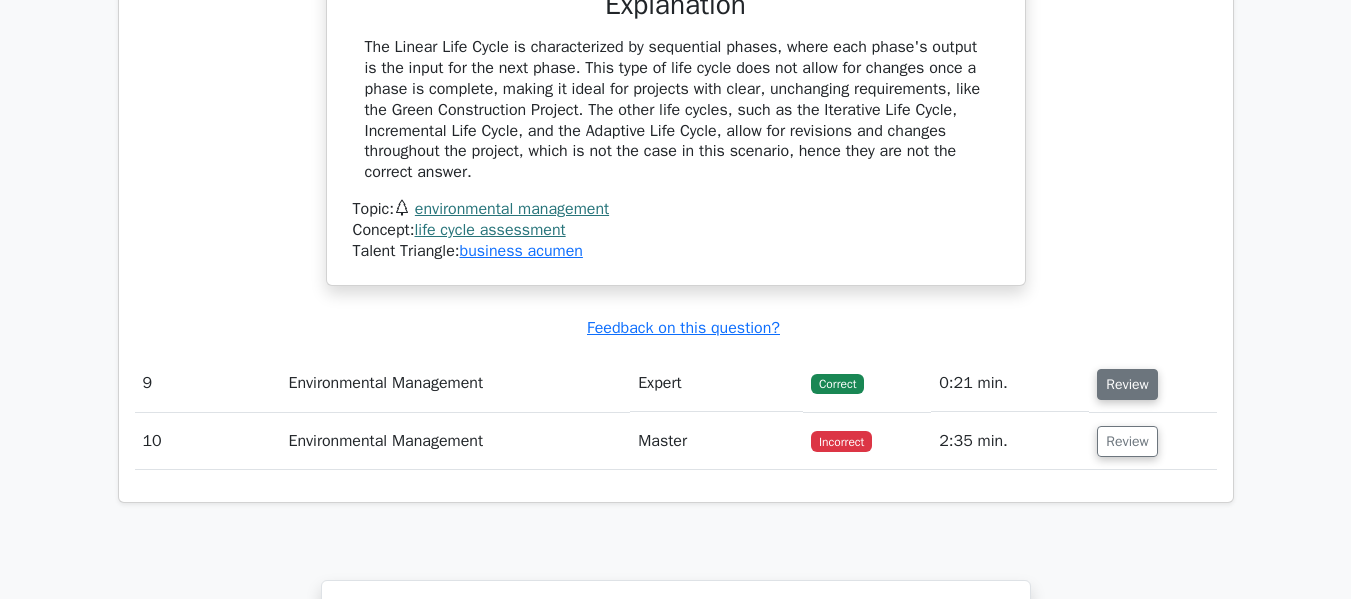 click on "Review" at bounding box center [1127, 384] 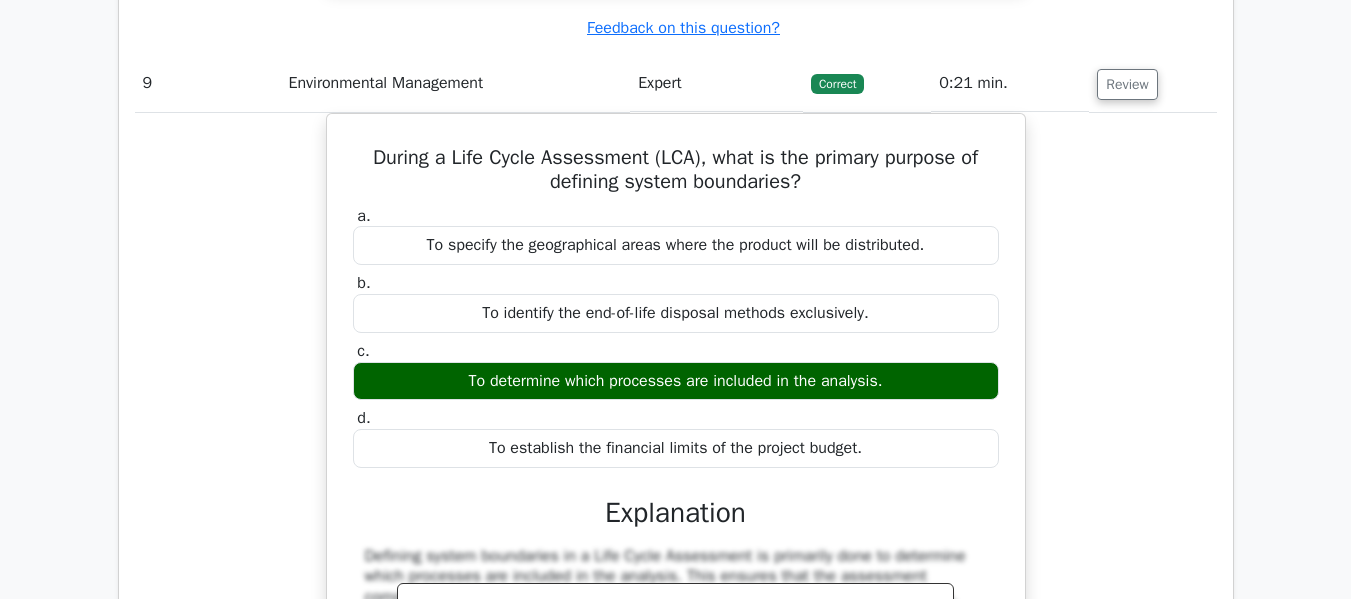 scroll, scrollTop: 9700, scrollLeft: 0, axis: vertical 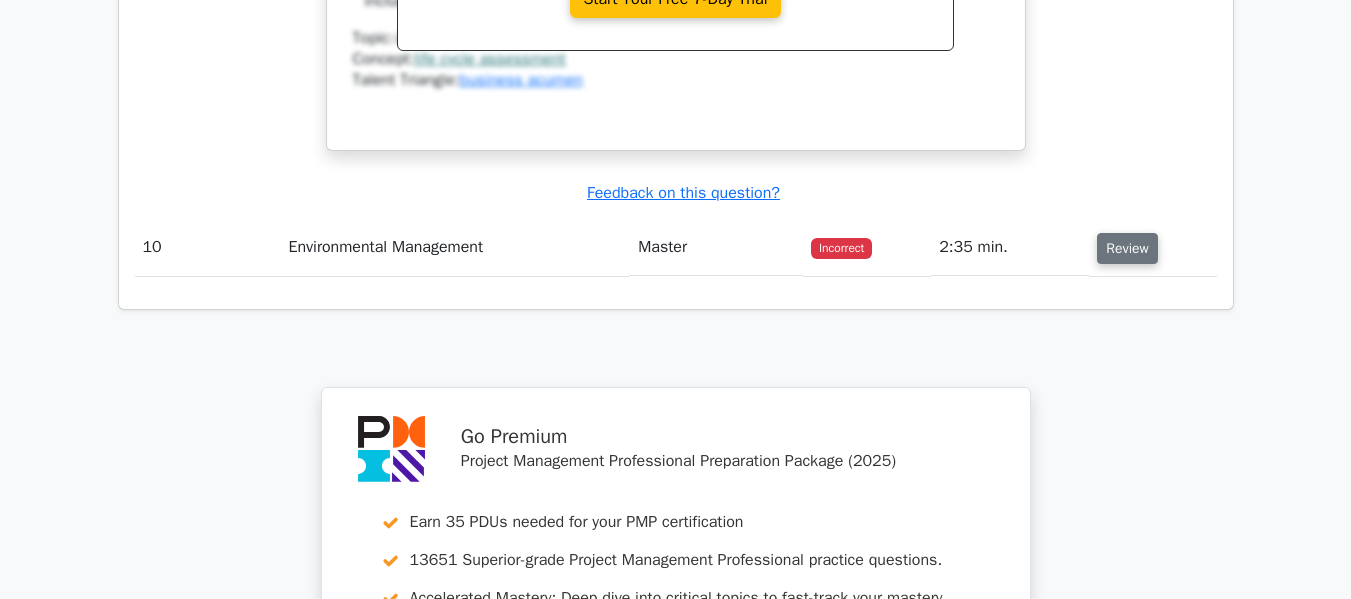 click on "Review" at bounding box center (1127, 248) 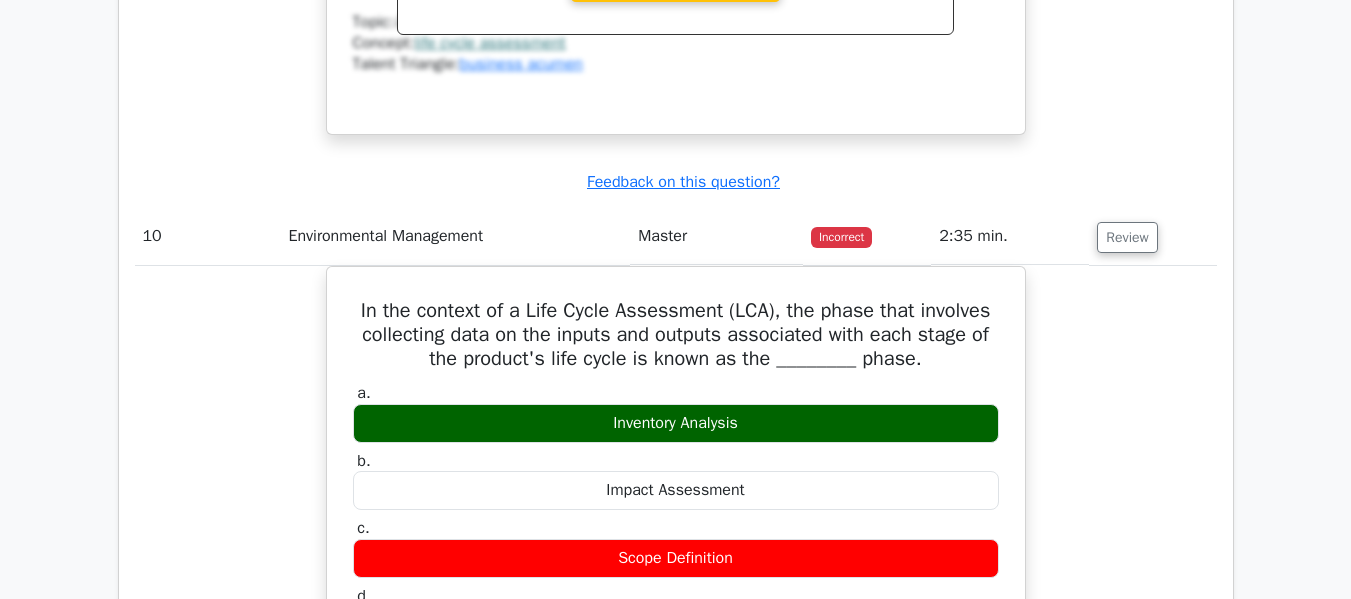scroll, scrollTop: 10000, scrollLeft: 0, axis: vertical 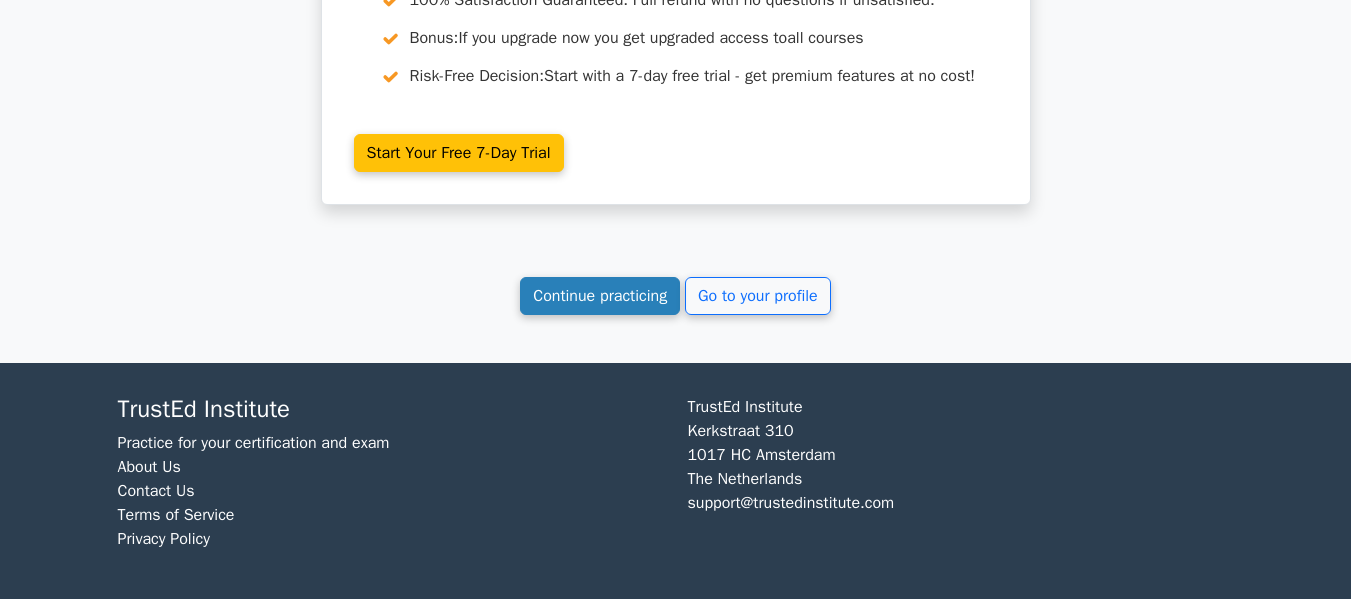 click on "Continue practicing" at bounding box center (600, 296) 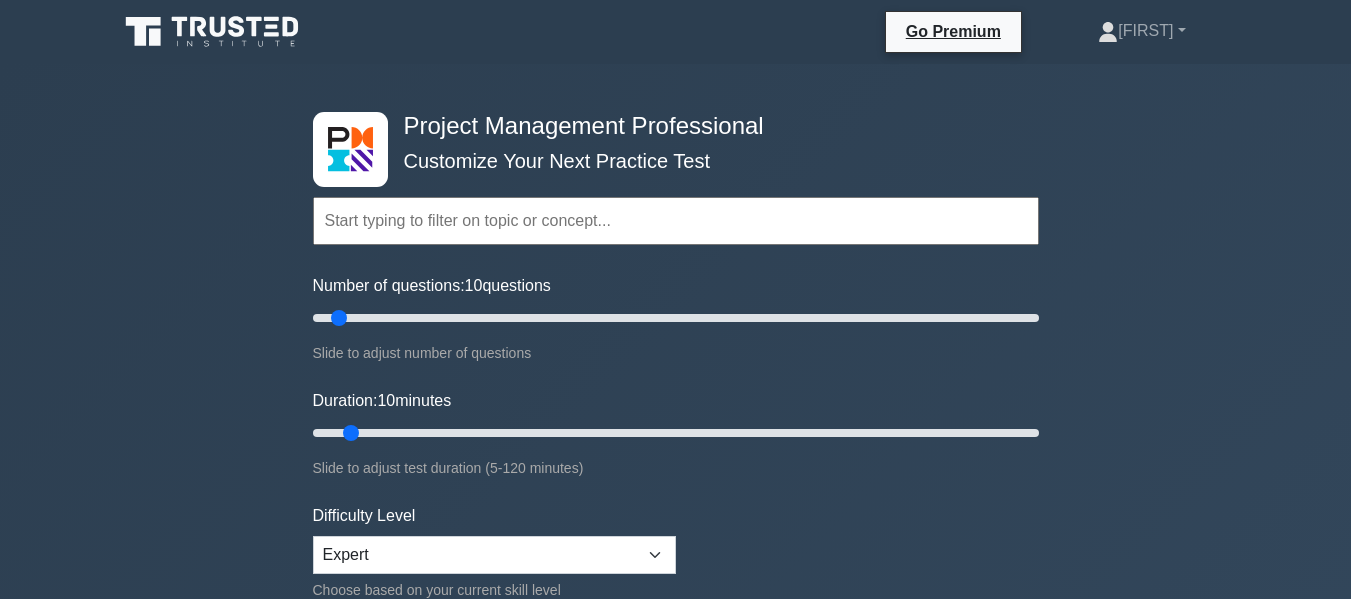 scroll, scrollTop: 0, scrollLeft: 0, axis: both 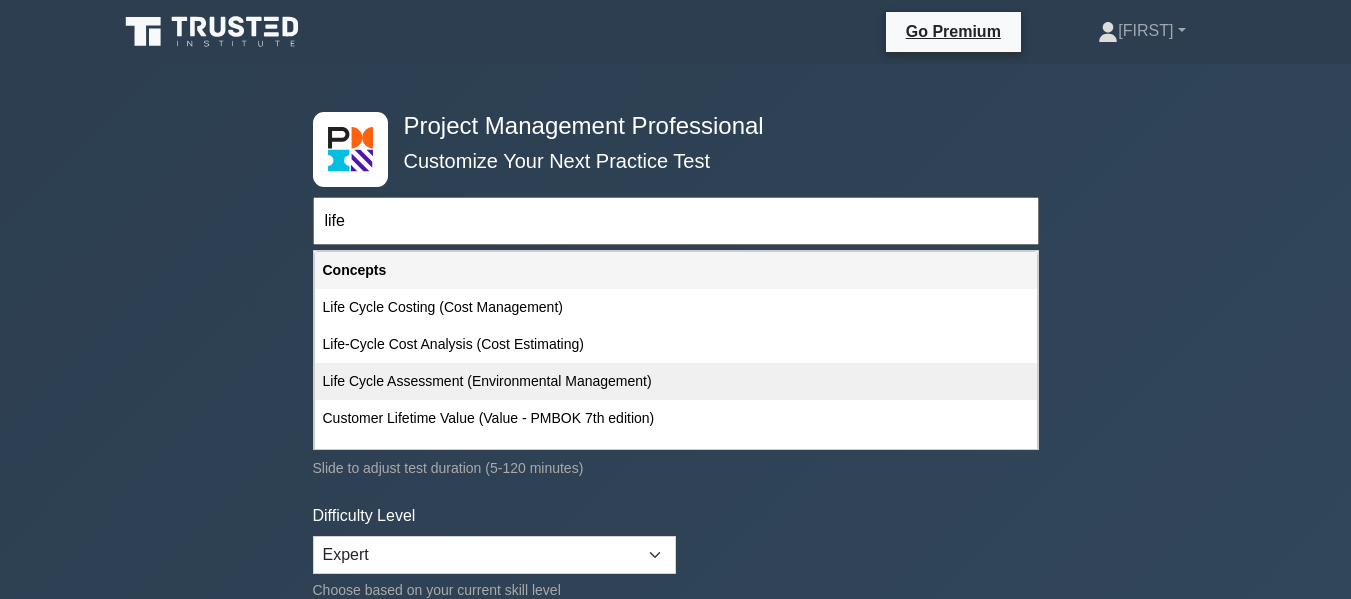 click on "Life Cycle Assessment (Environmental Management)" at bounding box center [676, 381] 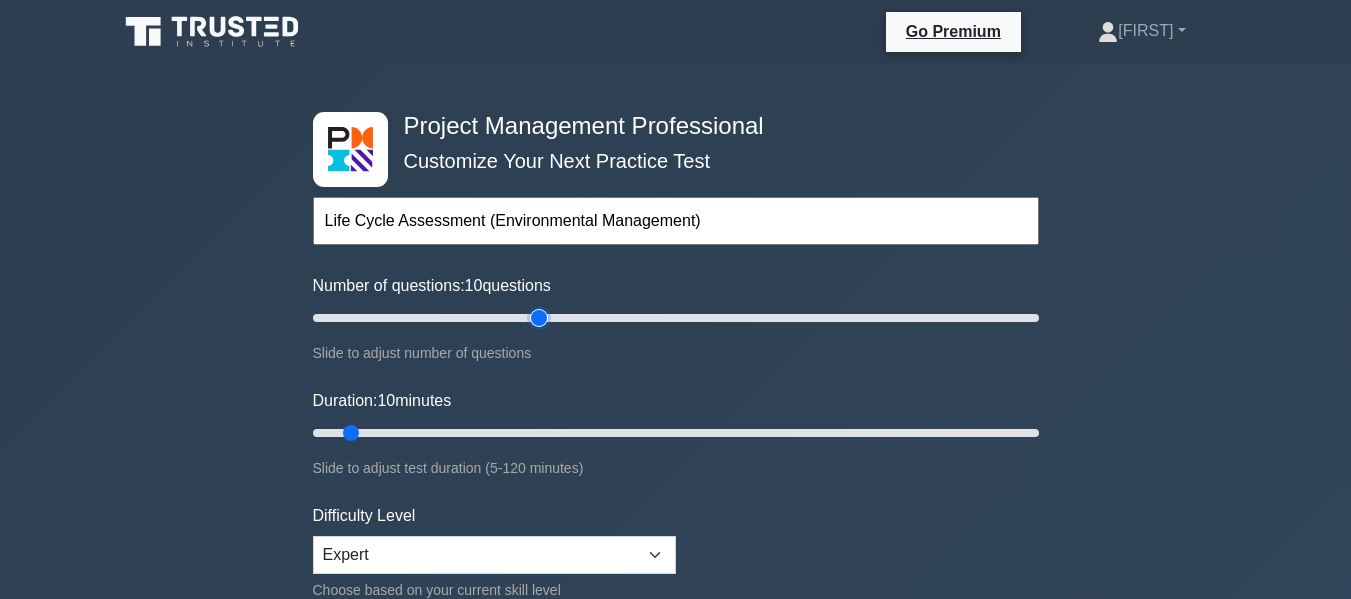 type on "65" 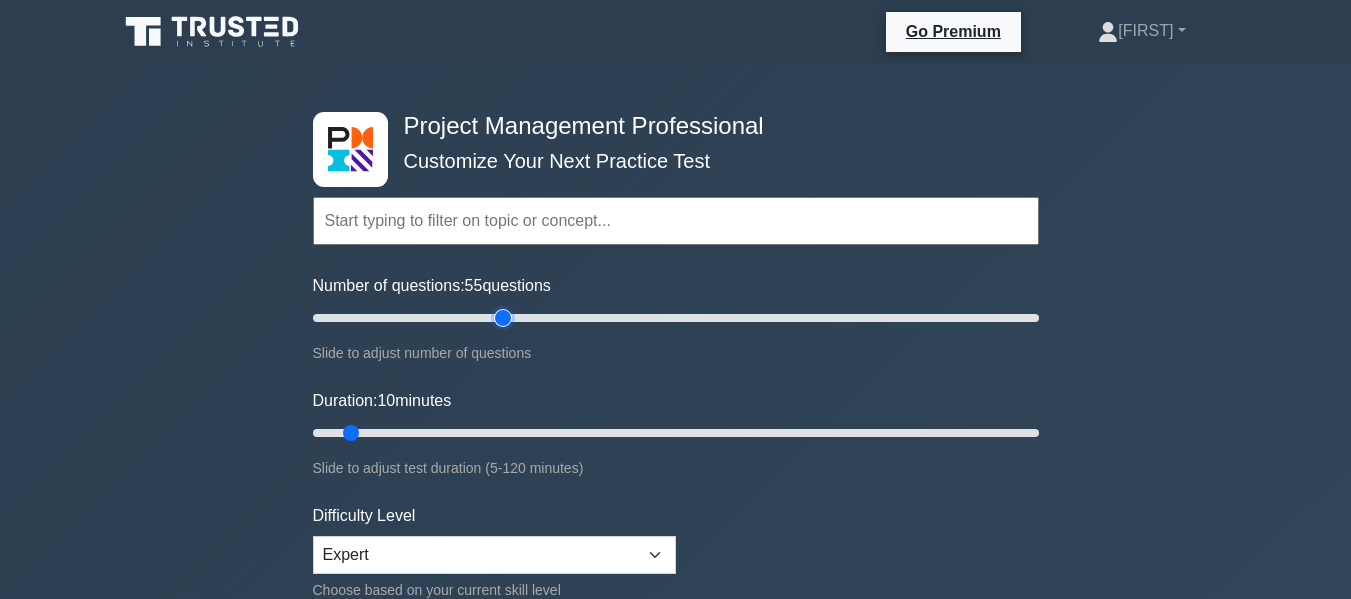 click on "Number of questions:  55  questions" at bounding box center [676, 318] 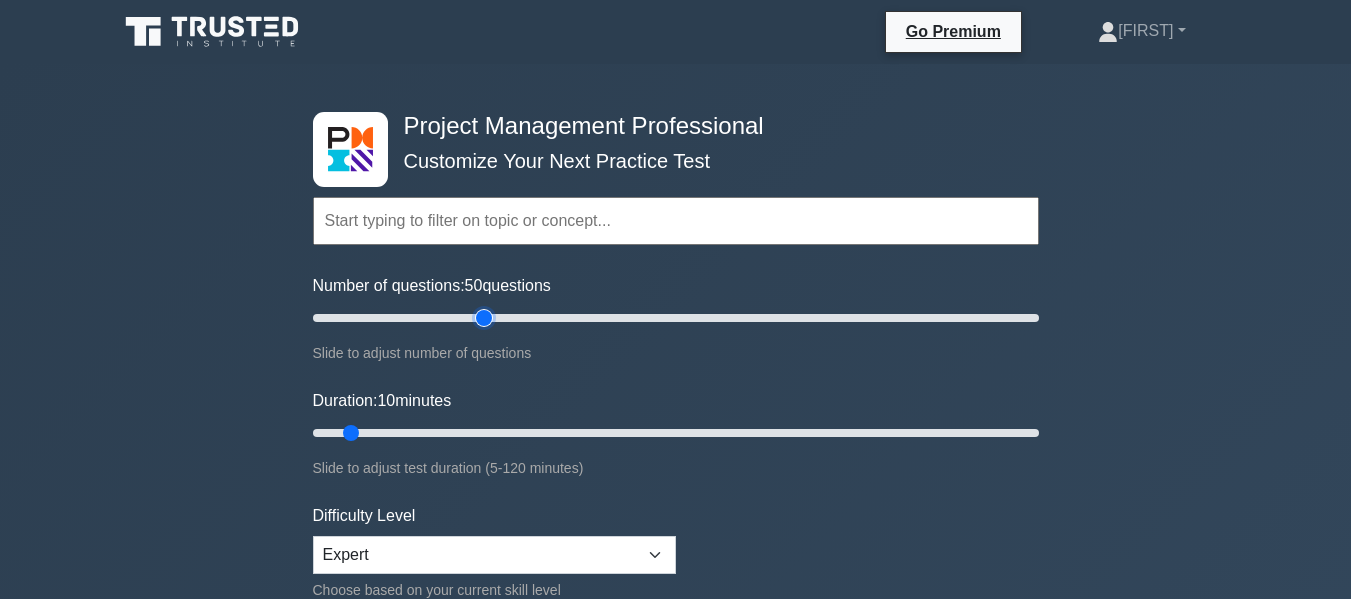 type on "50" 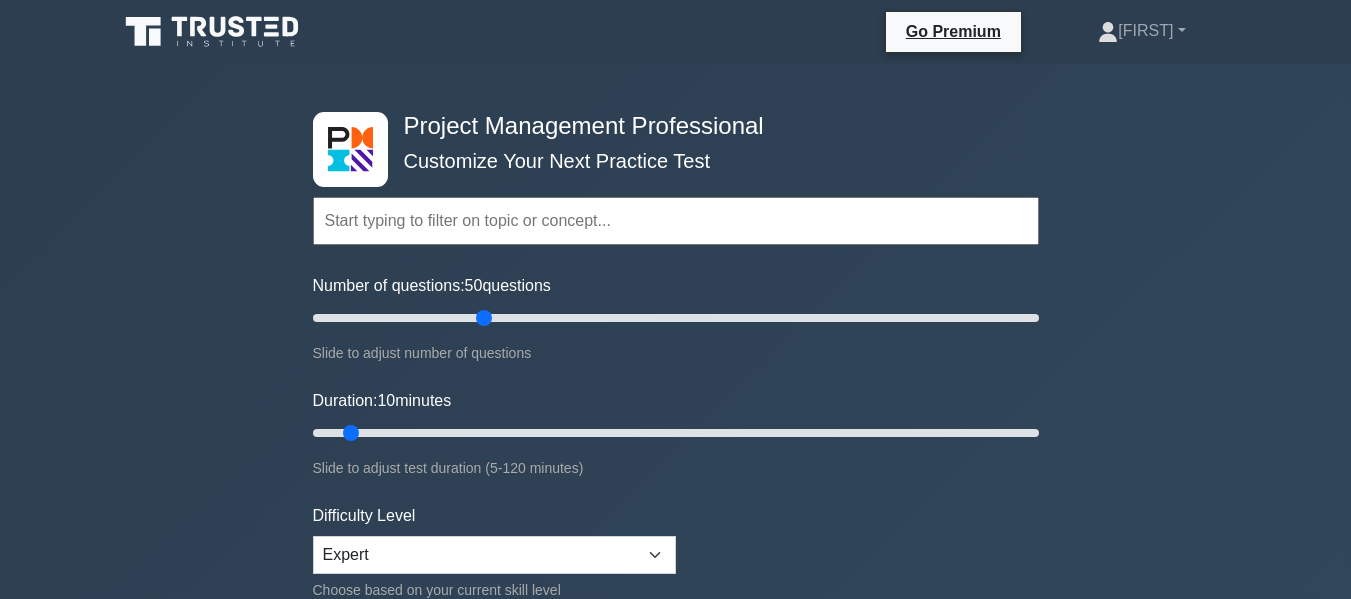 click at bounding box center [676, 221] 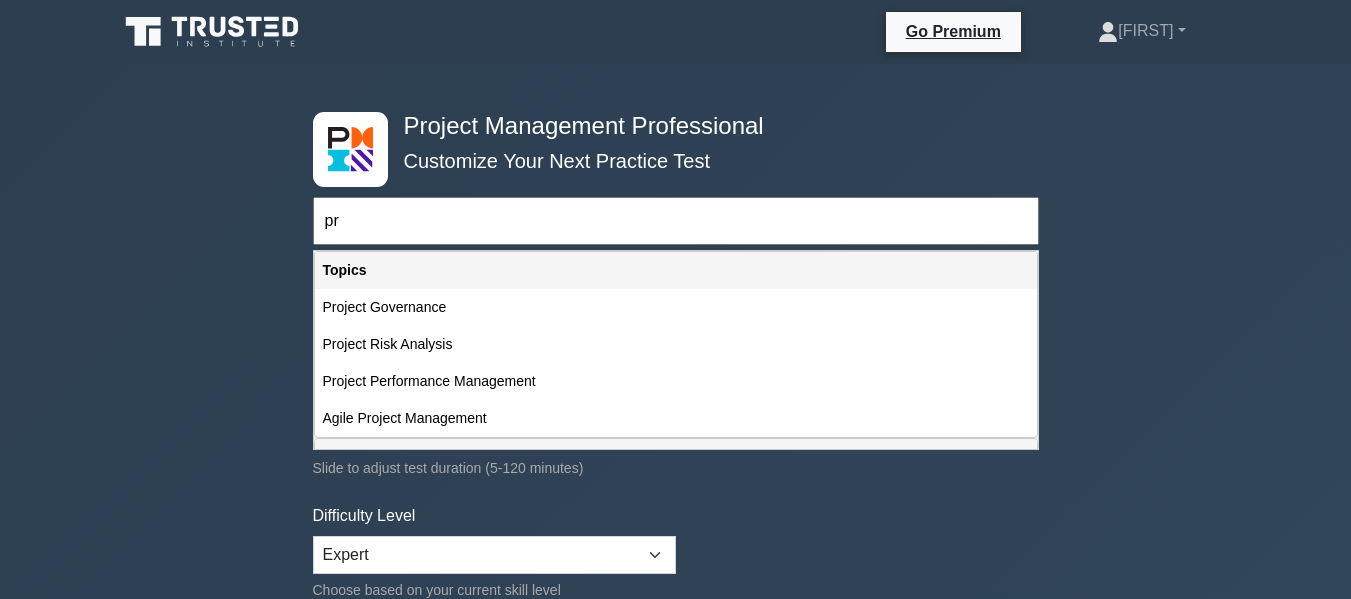 type on "p" 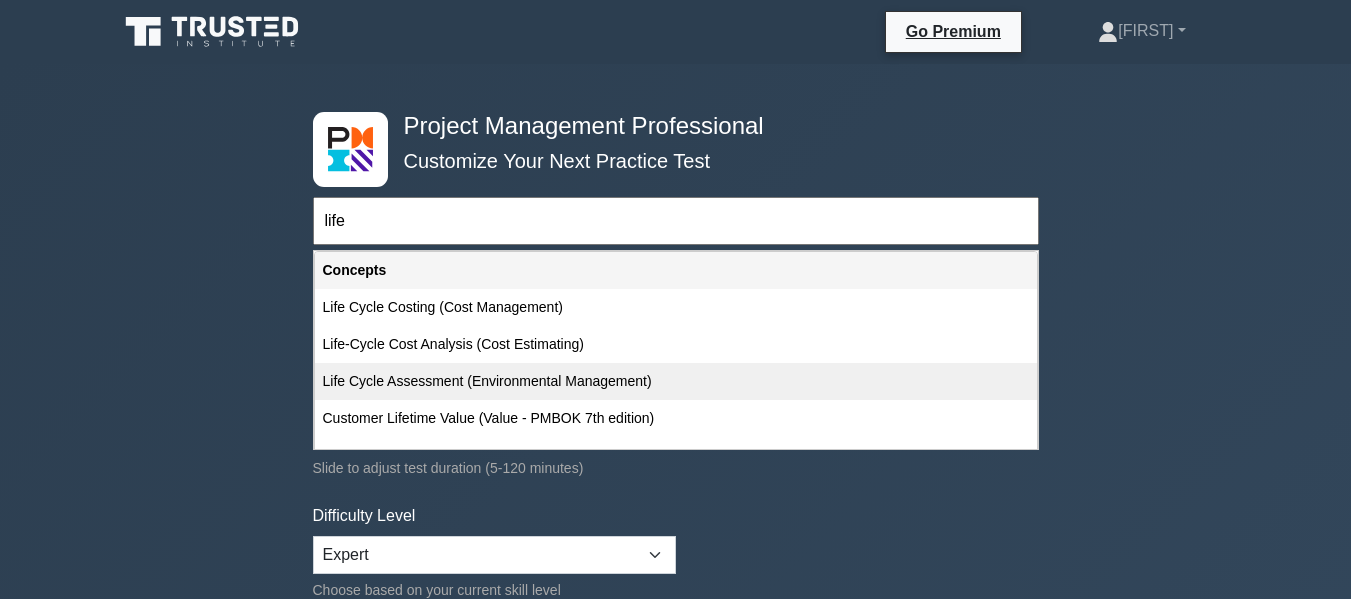 click on "Life Cycle Assessment (Environmental Management)" at bounding box center (676, 381) 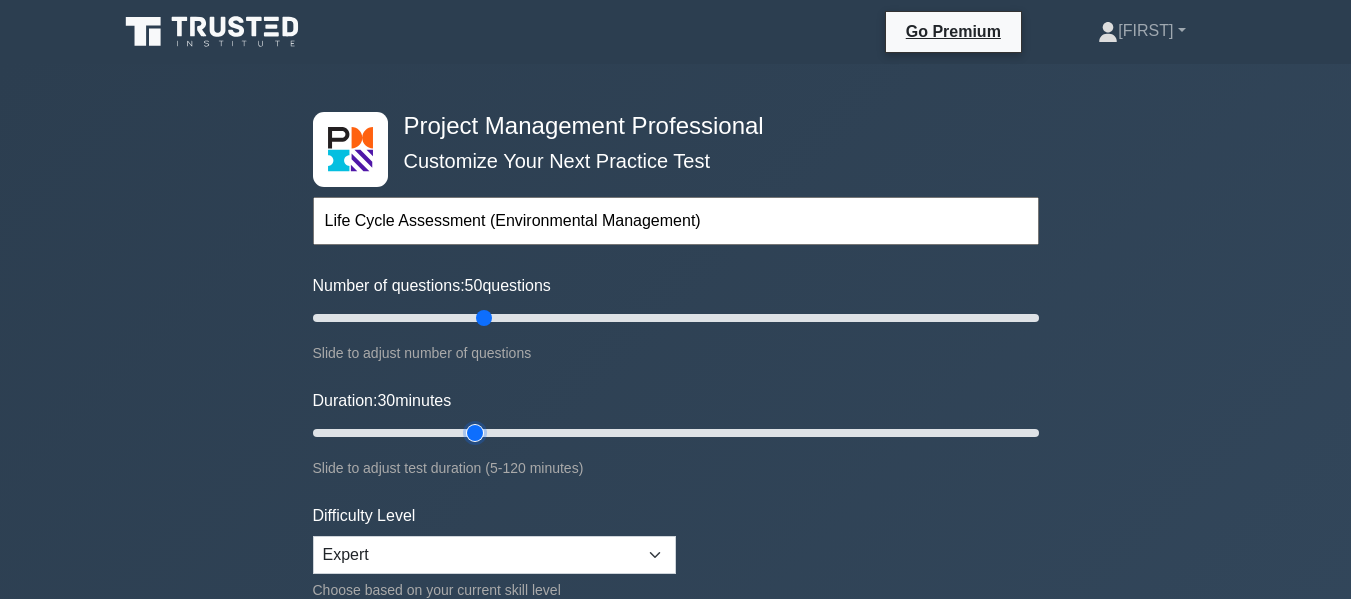 type on "30" 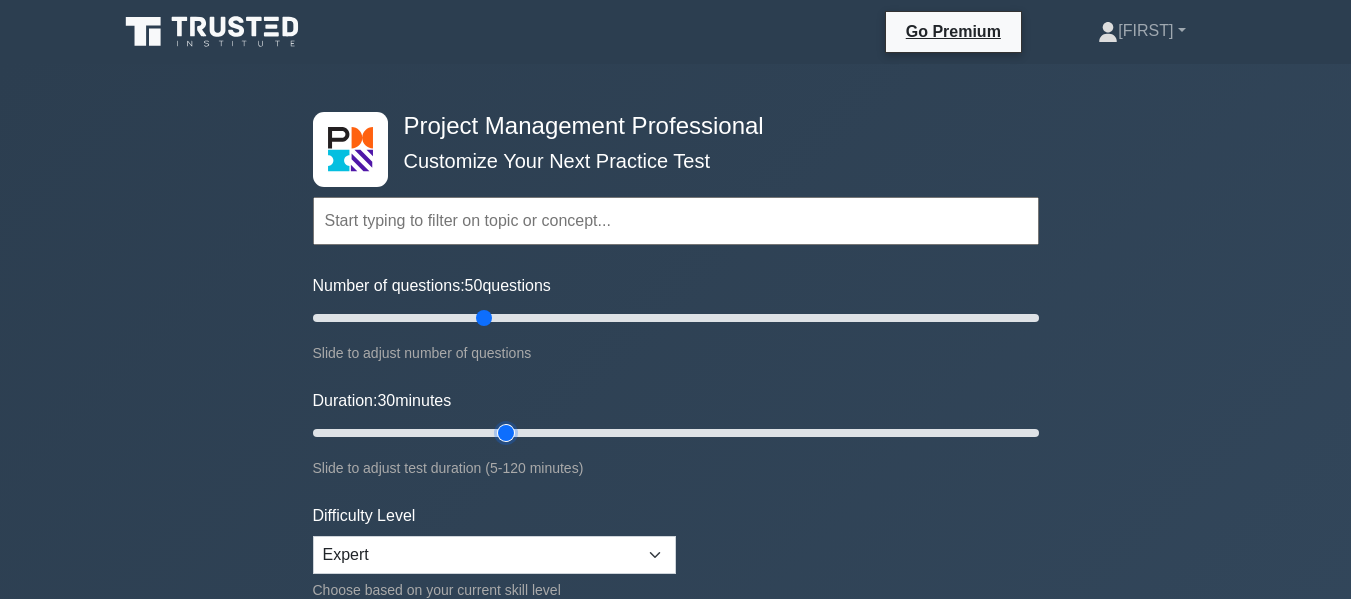 click on "Duration:  30  minutes" at bounding box center [676, 433] 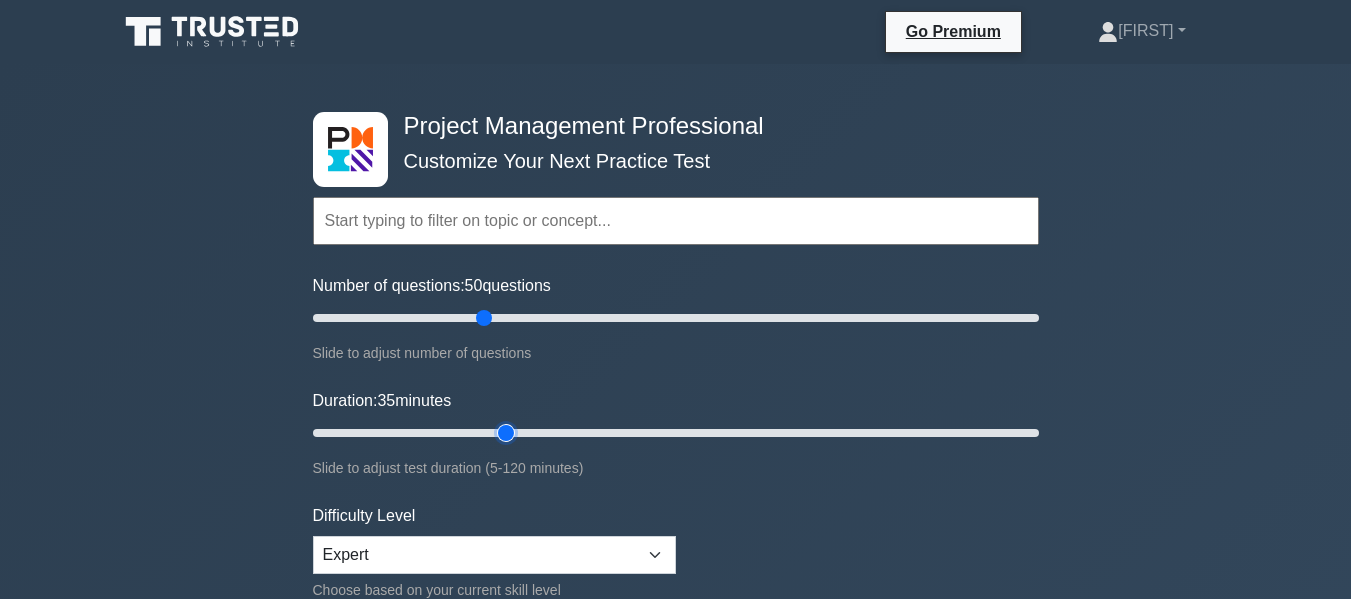 click on "Duration:  35  minutes" at bounding box center [676, 433] 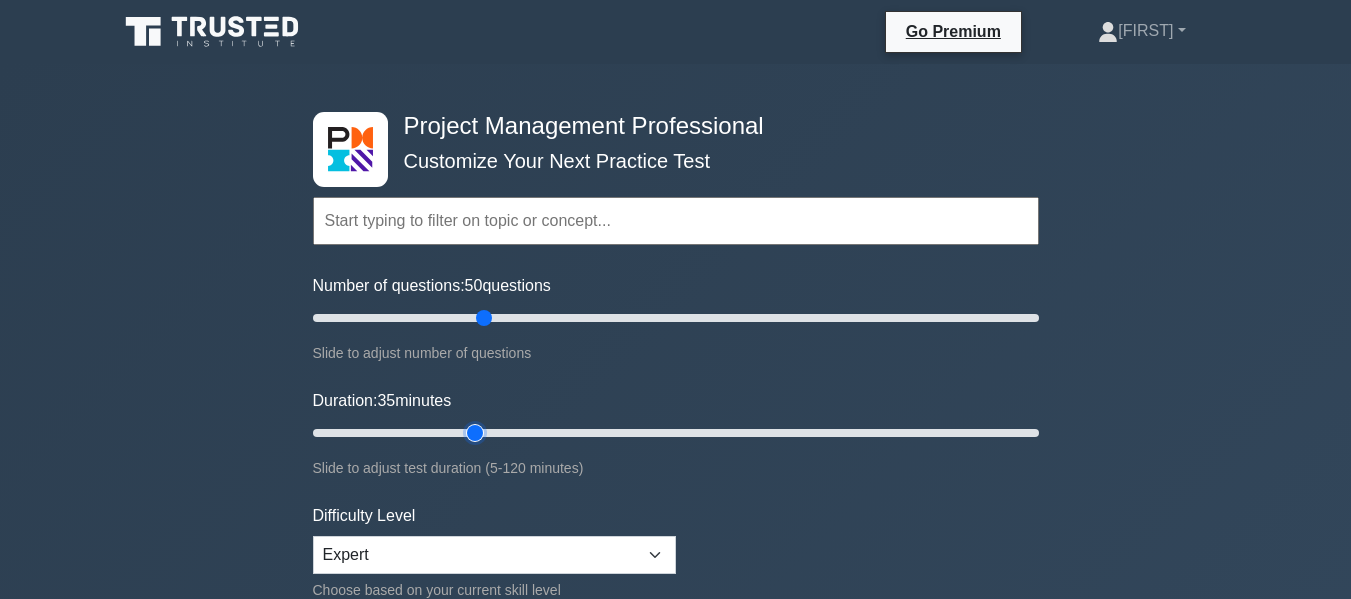 click on "Duration:  35  minutes" at bounding box center (676, 433) 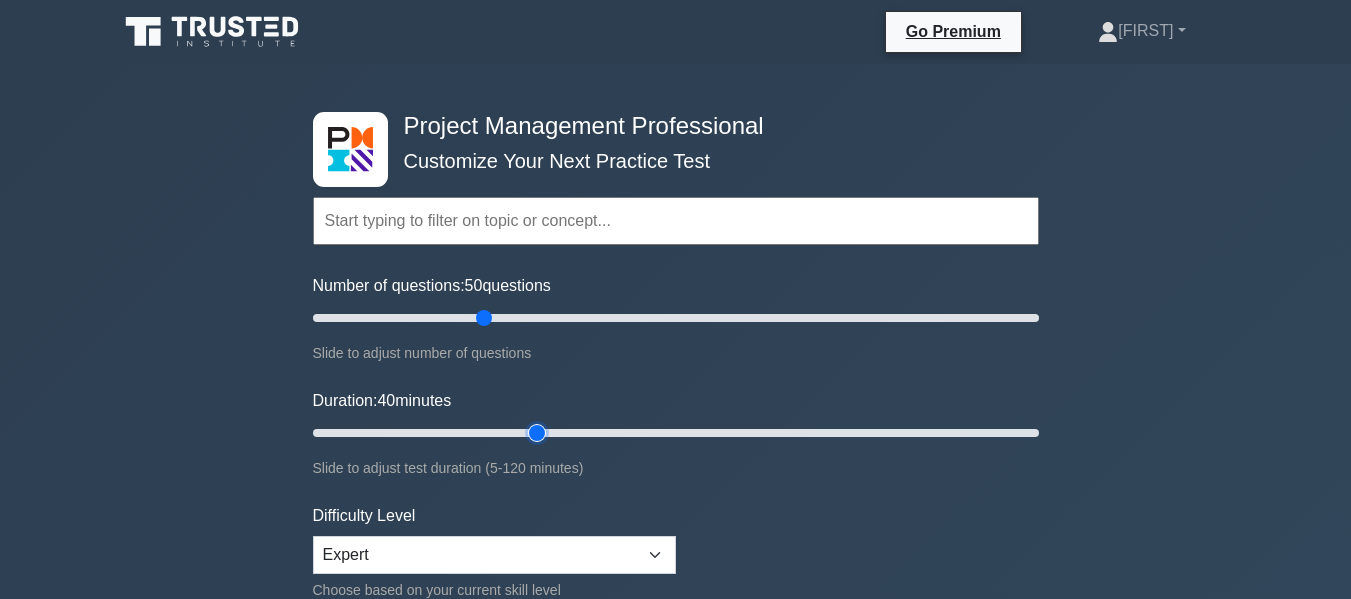 click on "Duration:  40  minutes" at bounding box center [676, 433] 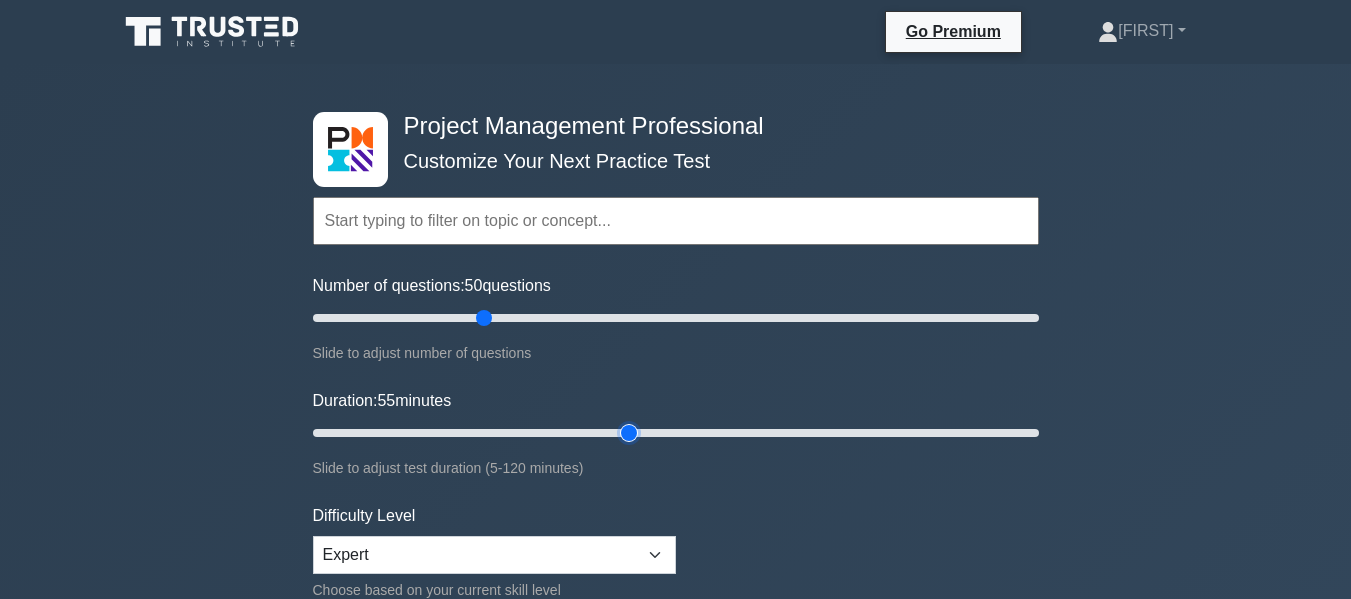 click on "Duration:  55  minutes" at bounding box center (676, 433) 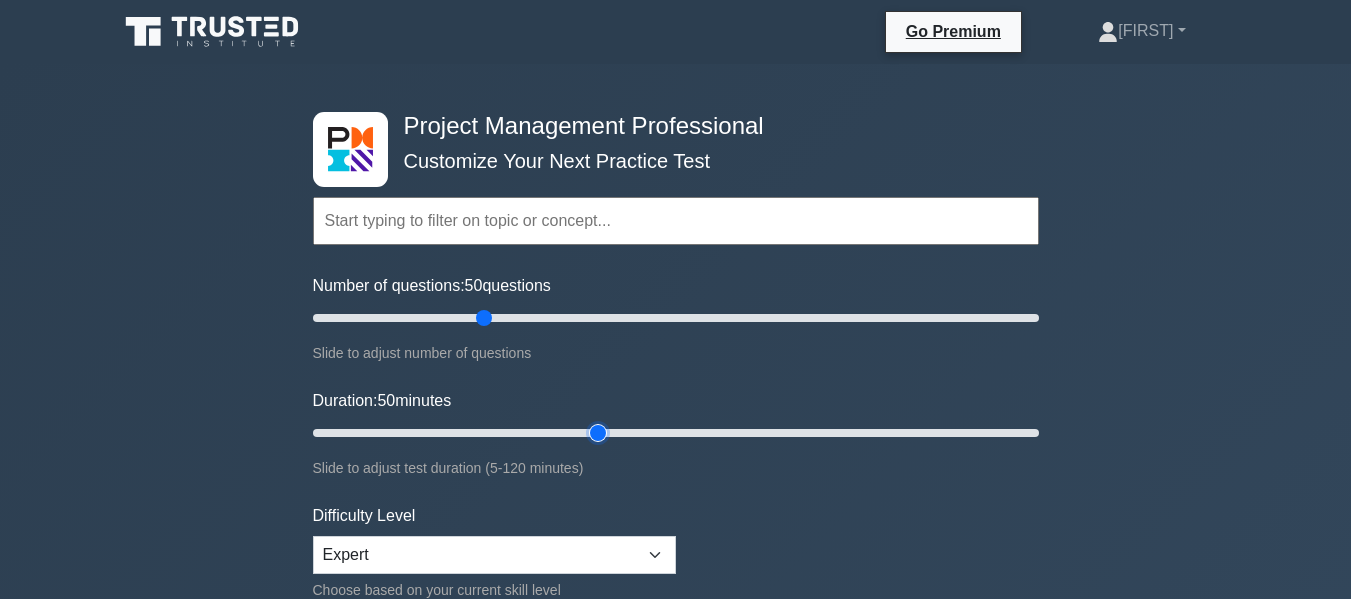 type on "50" 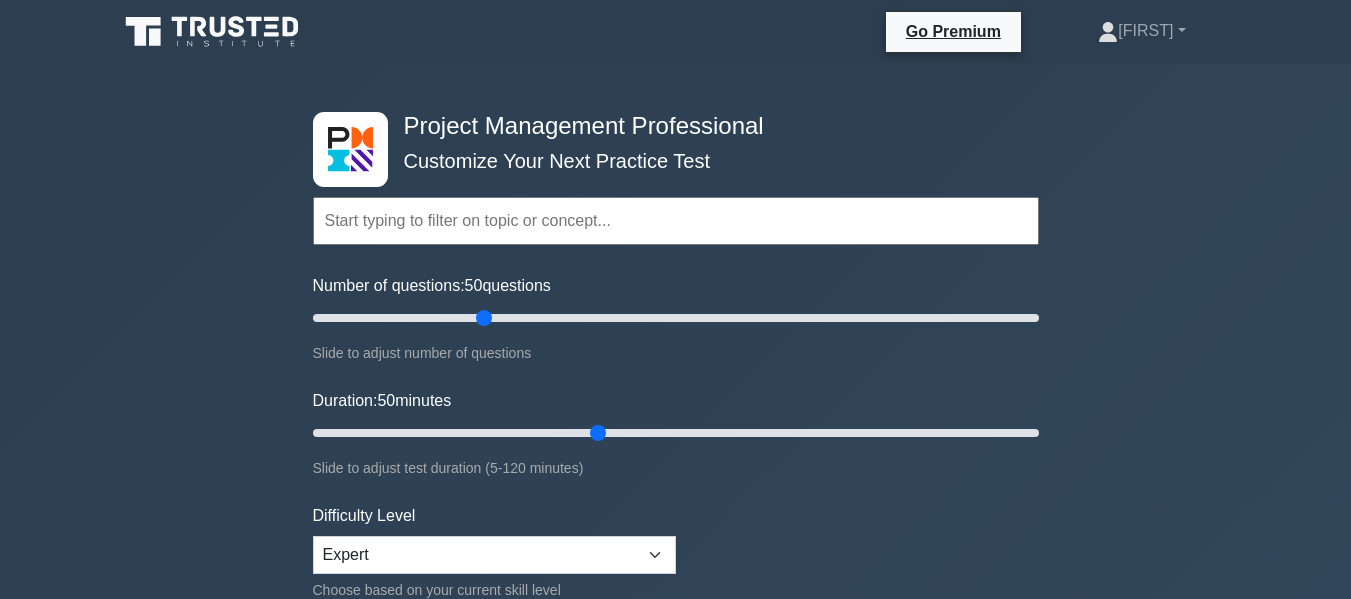 click at bounding box center (676, 221) 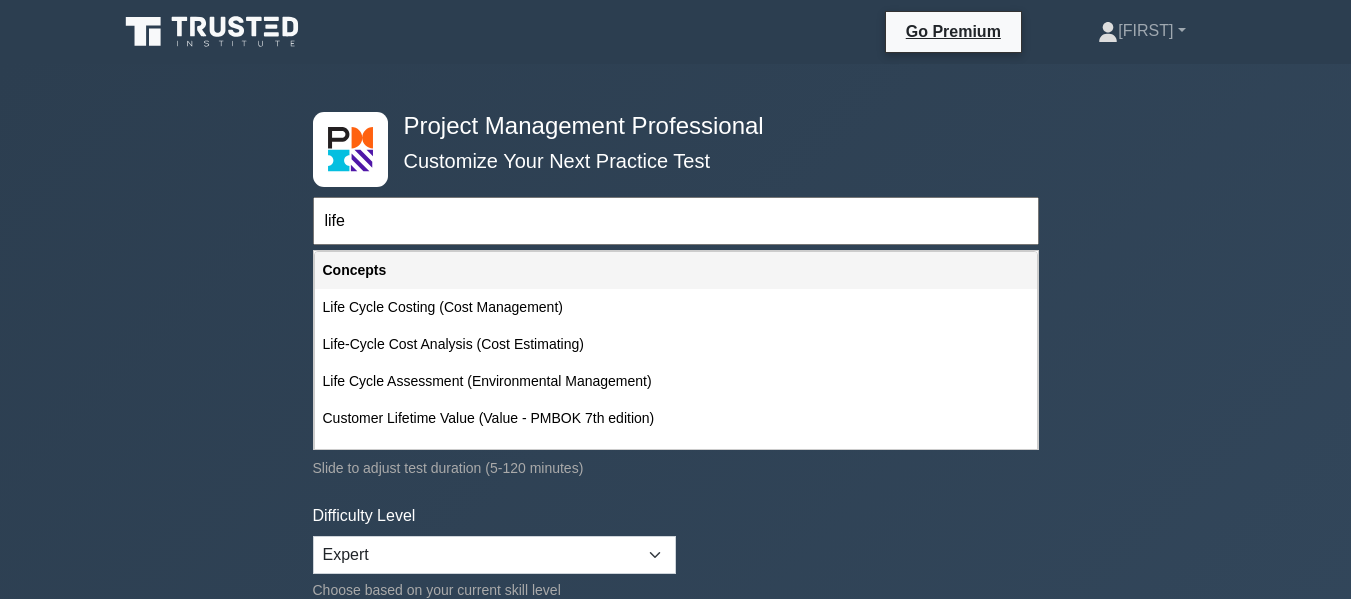 click on "Life Cycle Assessment (Environmental Management)" at bounding box center [676, 381] 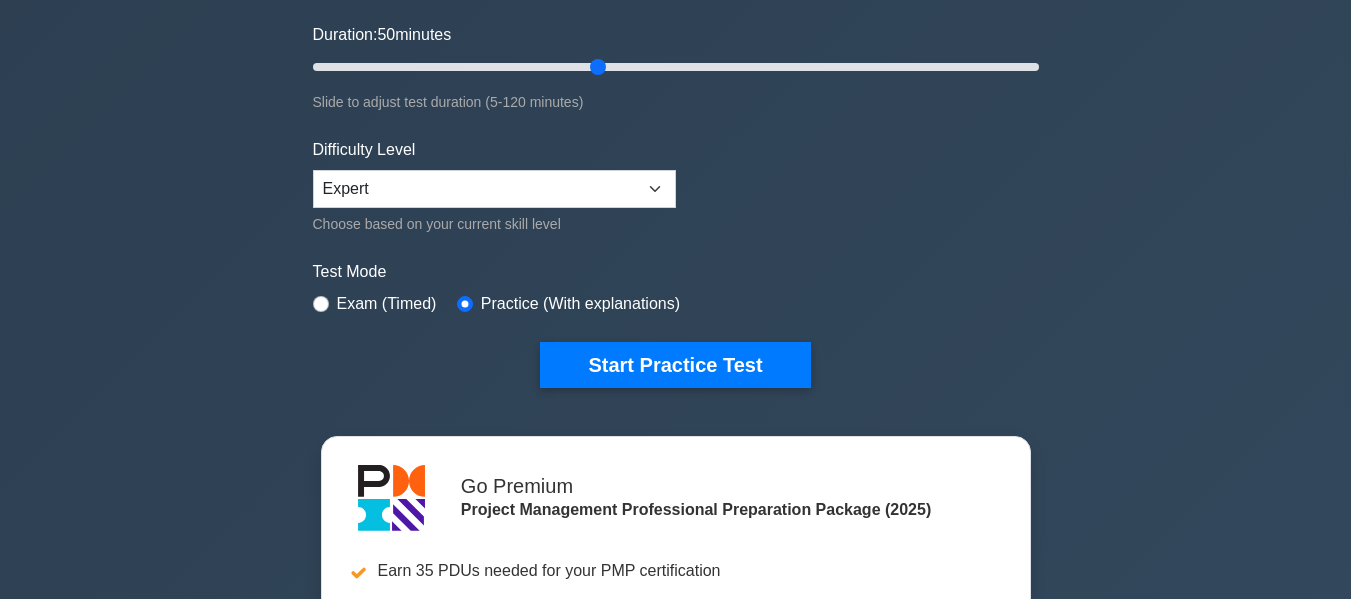 scroll, scrollTop: 400, scrollLeft: 0, axis: vertical 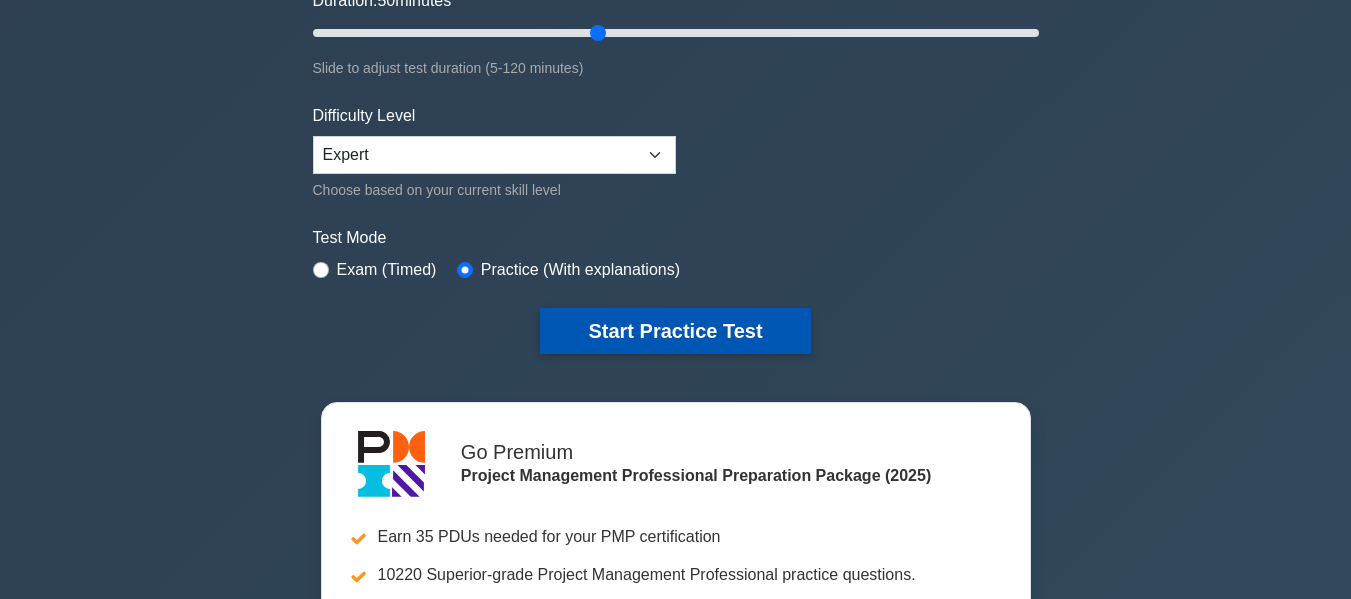 click on "Start Practice Test" at bounding box center (675, 331) 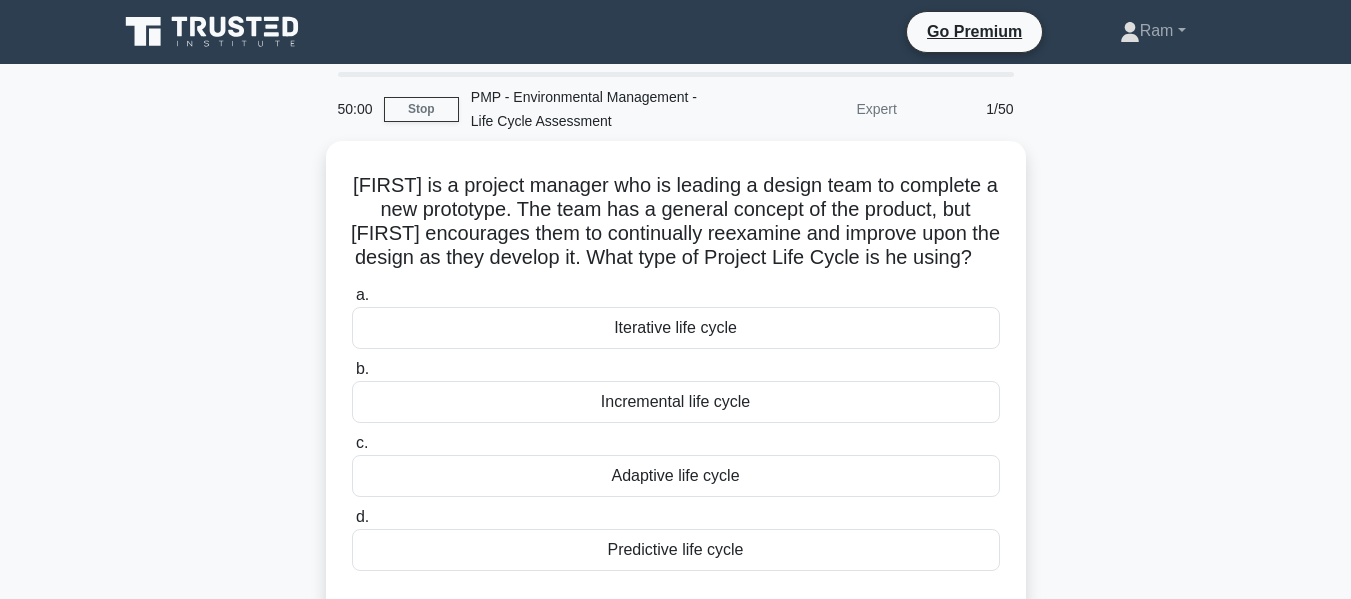 scroll, scrollTop: 0, scrollLeft: 0, axis: both 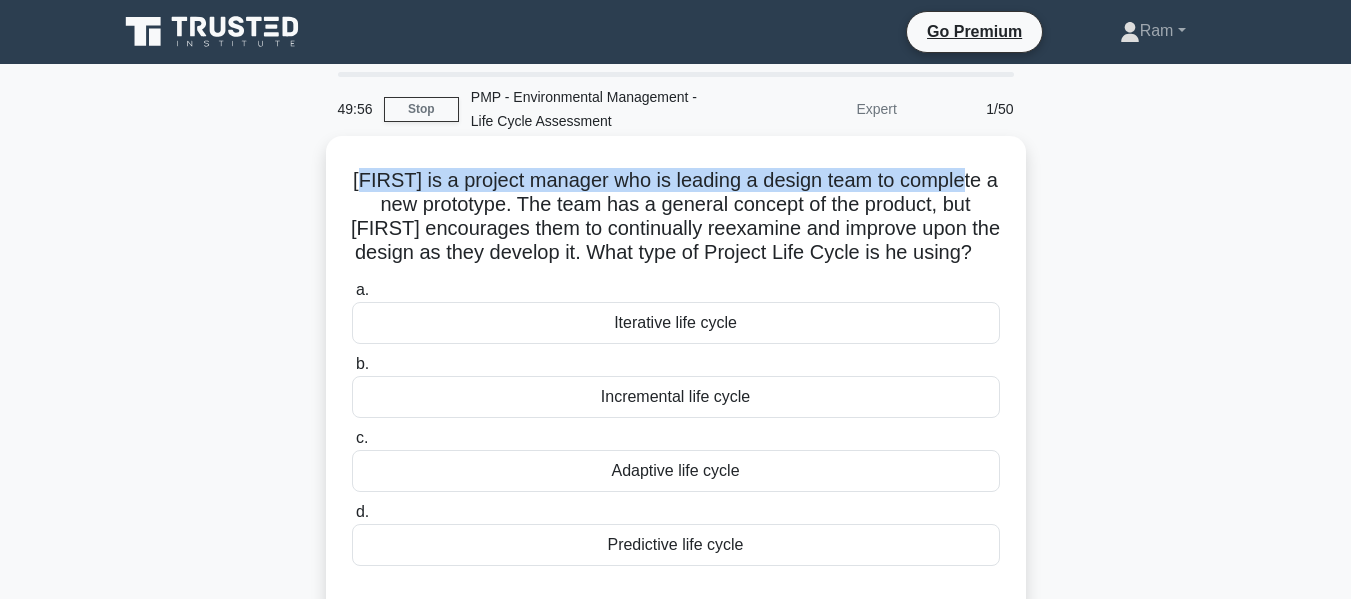 drag, startPoint x: 372, startPoint y: 175, endPoint x: 998, endPoint y: 180, distance: 626.01996 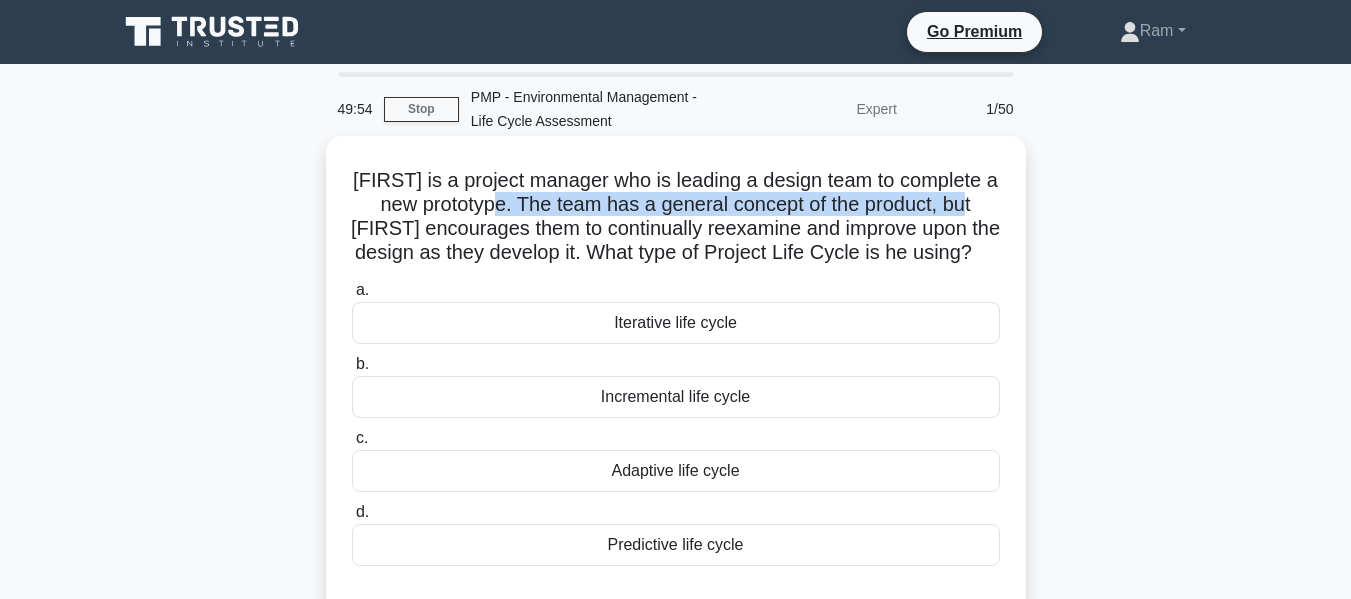 drag, startPoint x: 507, startPoint y: 207, endPoint x: 989, endPoint y: 205, distance: 482.00415 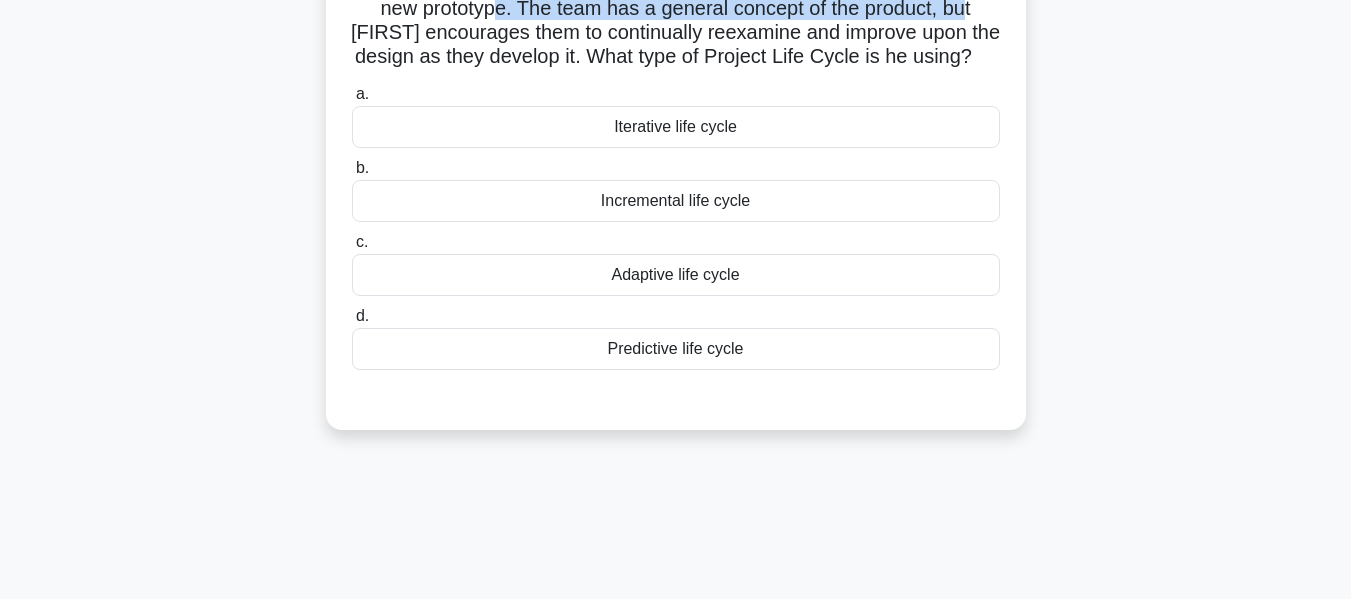 scroll, scrollTop: 200, scrollLeft: 0, axis: vertical 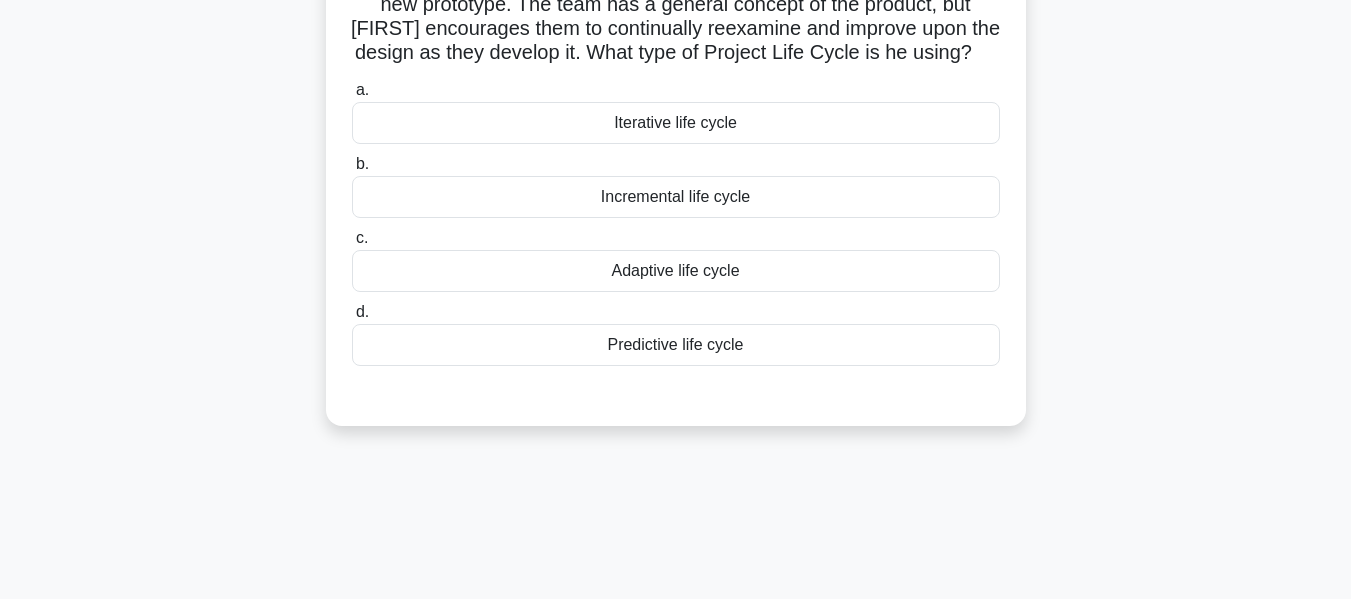 click on "Incremental life cycle" at bounding box center (676, 197) 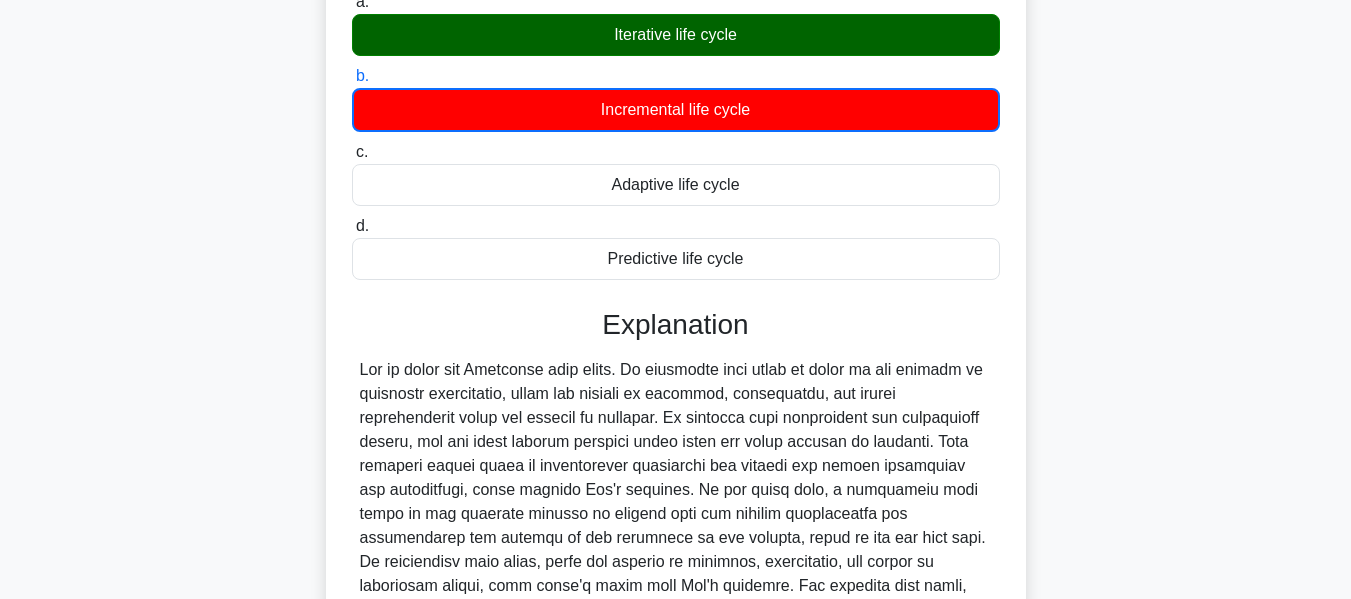 scroll, scrollTop: 400, scrollLeft: 0, axis: vertical 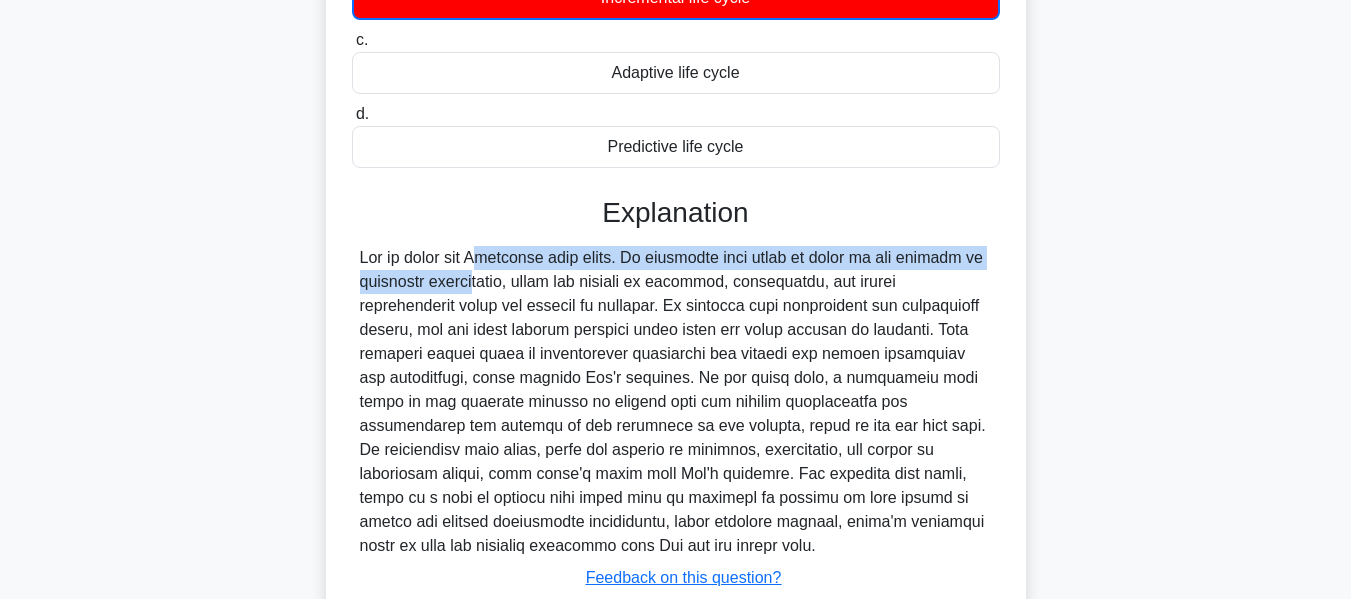 drag, startPoint x: 365, startPoint y: 288, endPoint x: 938, endPoint y: 282, distance: 573.03143 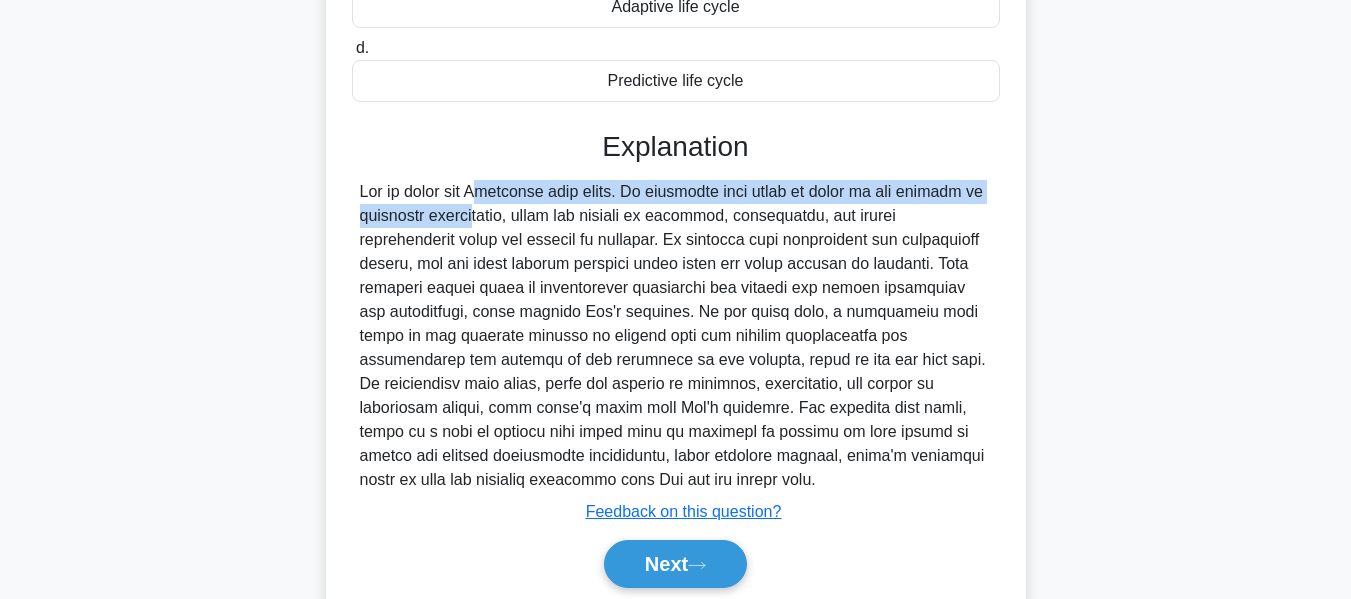 scroll, scrollTop: 500, scrollLeft: 0, axis: vertical 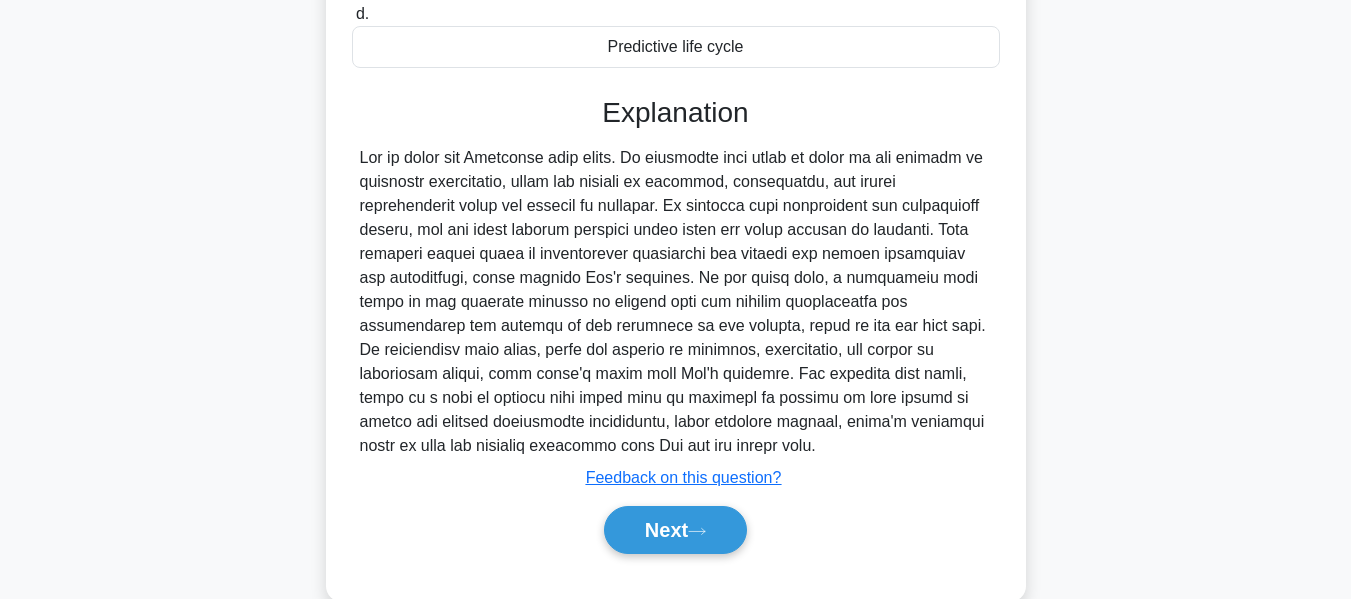 click at bounding box center [676, 302] 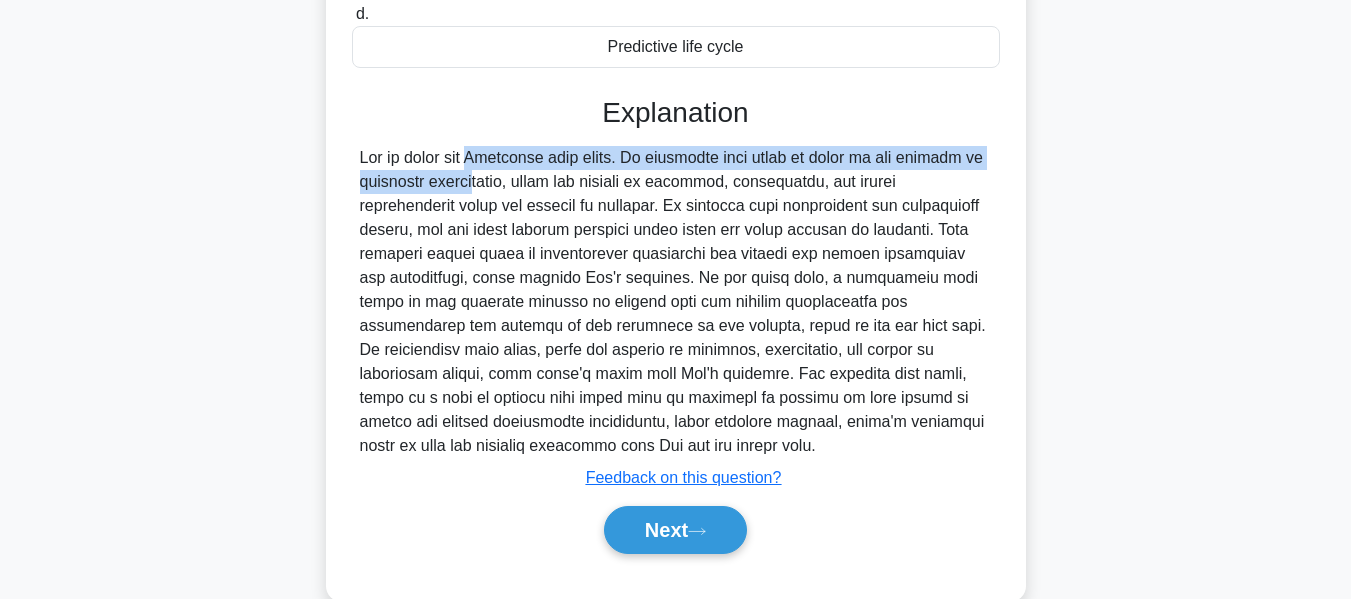 drag, startPoint x: 362, startPoint y: 173, endPoint x: 966, endPoint y: 171, distance: 604.0033 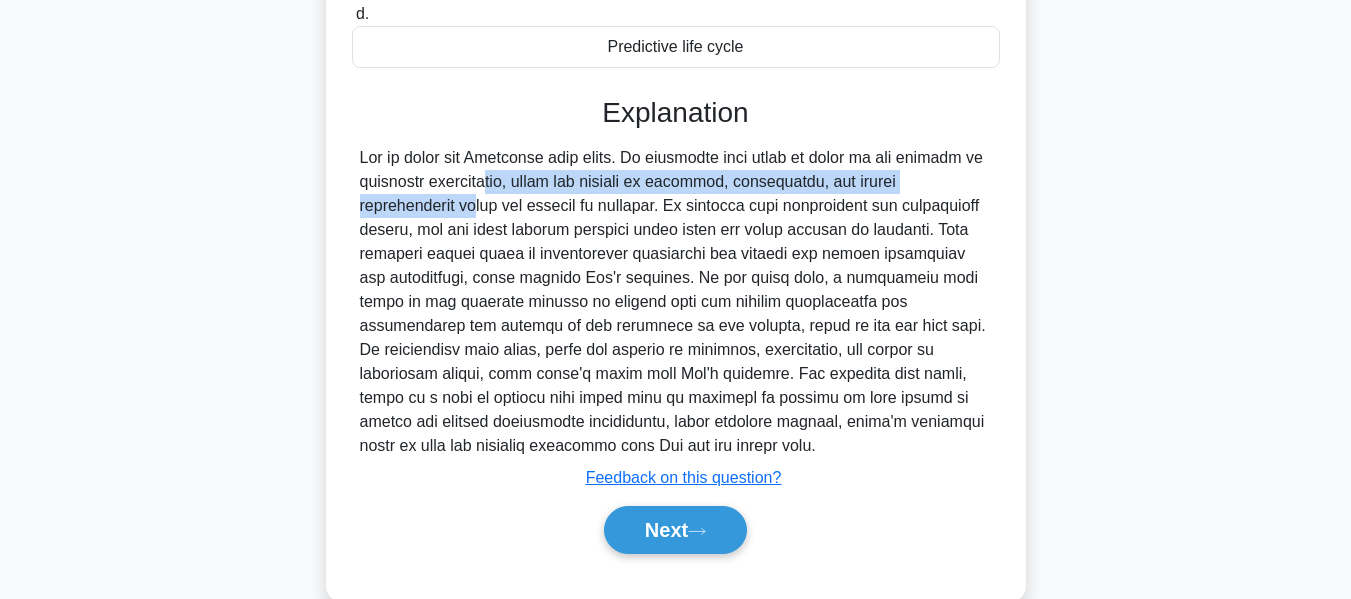 drag, startPoint x: 365, startPoint y: 202, endPoint x: 956, endPoint y: 210, distance: 591.05414 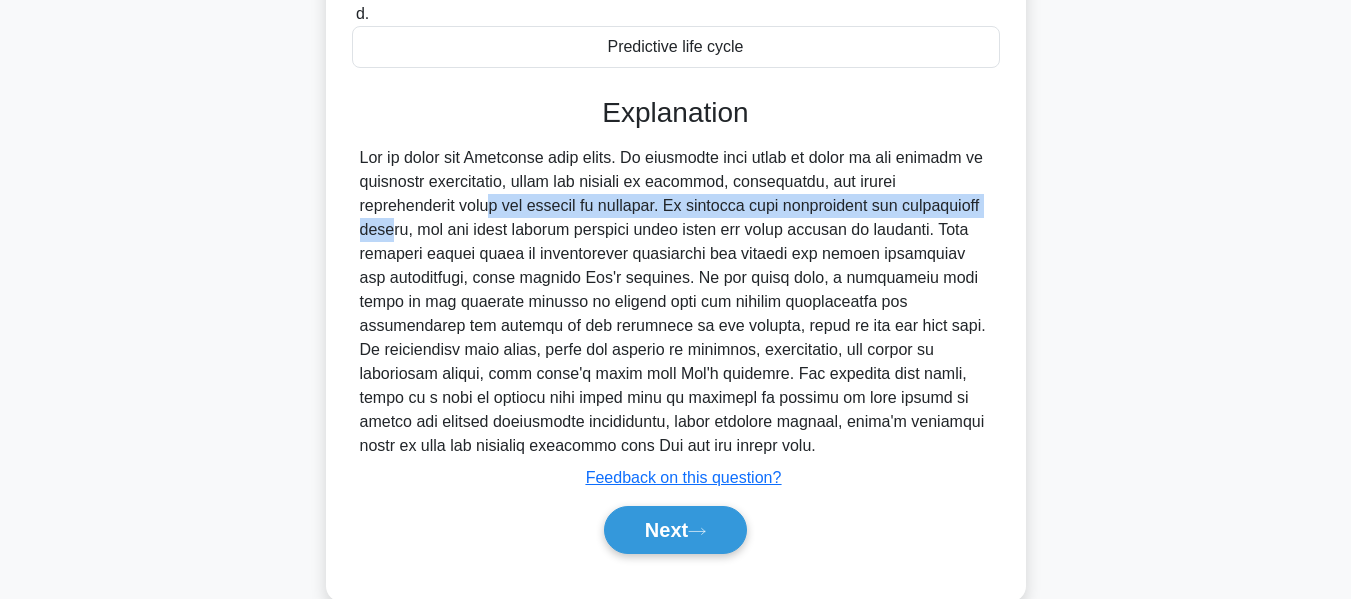 drag, startPoint x: 362, startPoint y: 221, endPoint x: 961, endPoint y: 235, distance: 599.1636 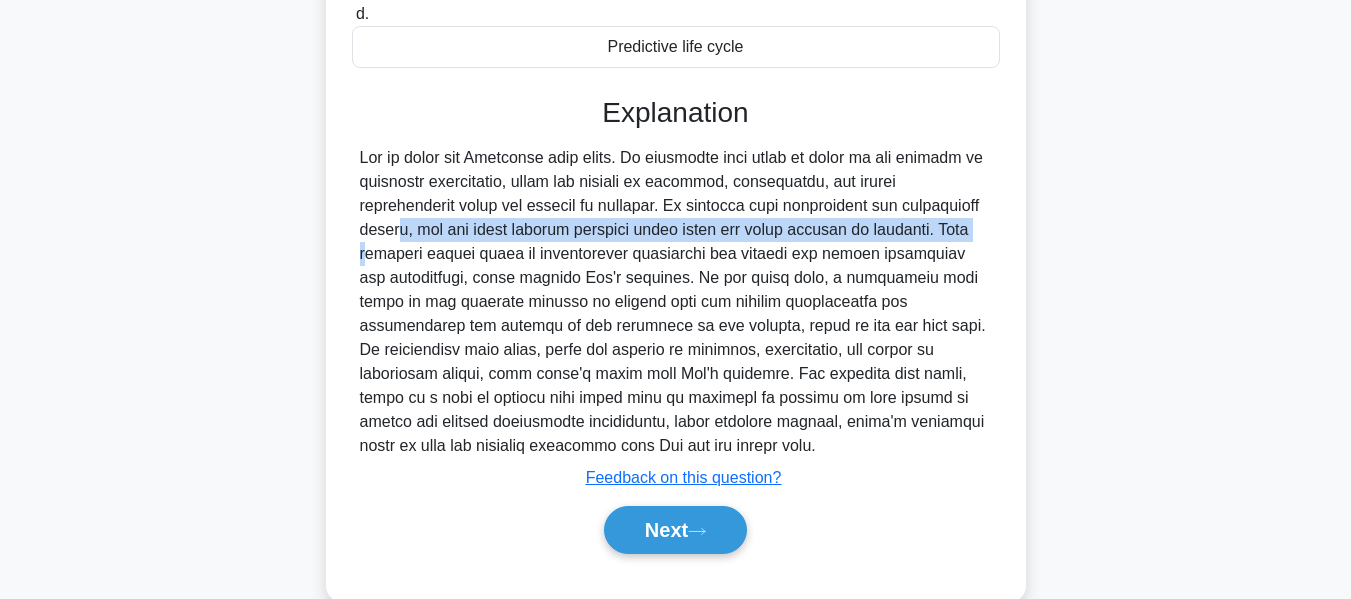 drag, startPoint x: 363, startPoint y: 258, endPoint x: 957, endPoint y: 244, distance: 594.165 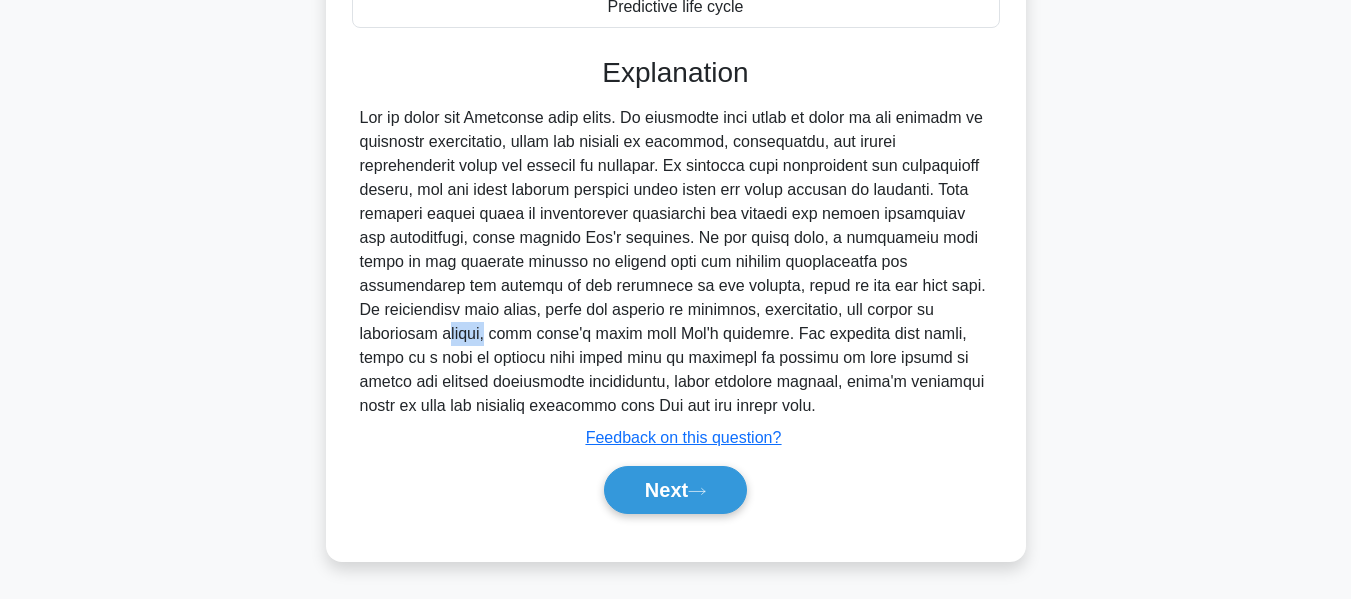 drag, startPoint x: 364, startPoint y: 339, endPoint x: 901, endPoint y: 315, distance: 537.5361 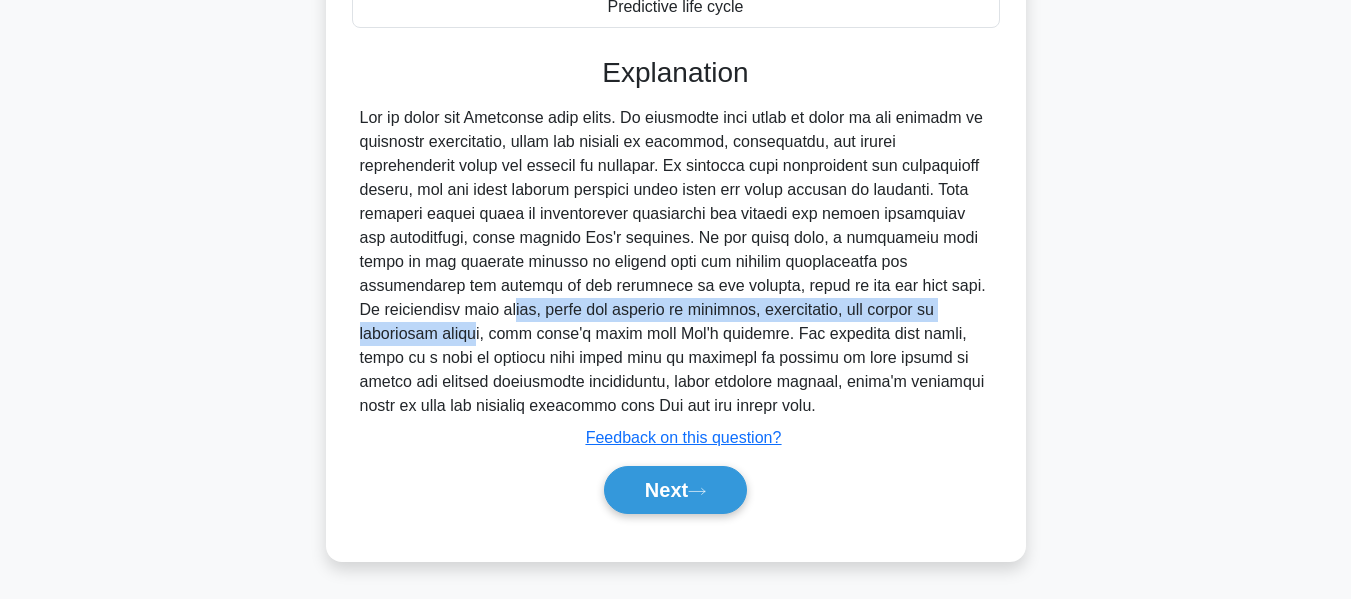 drag, startPoint x: 371, startPoint y: 313, endPoint x: 980, endPoint y: 313, distance: 609 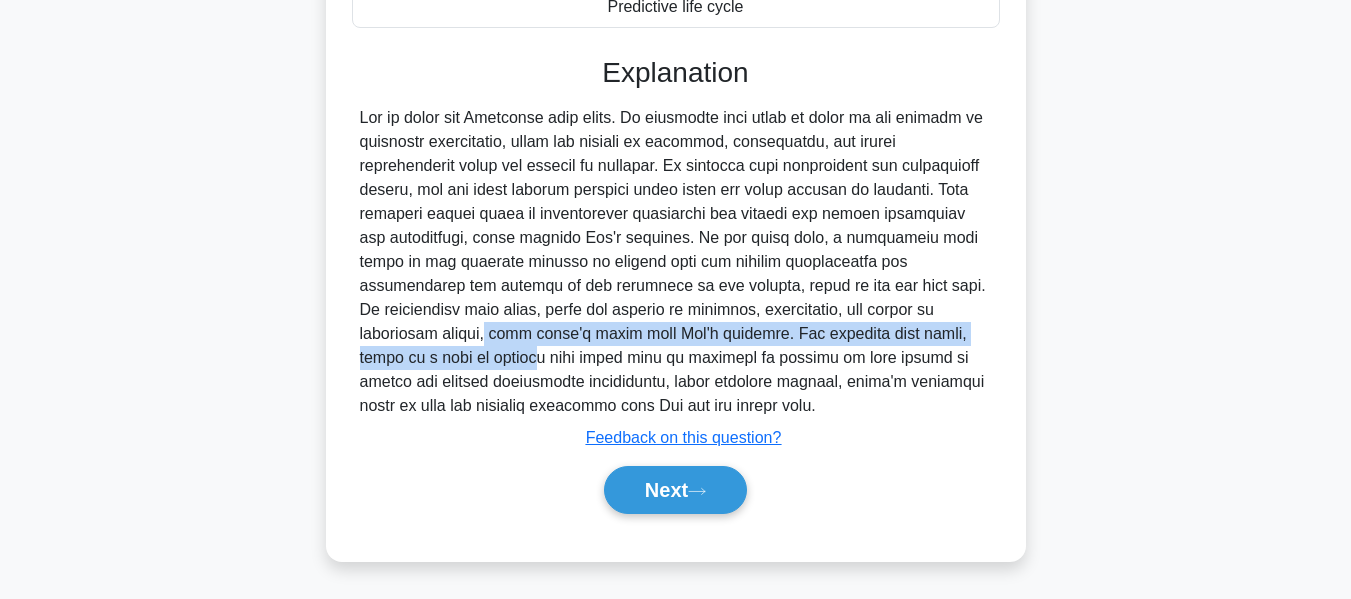 drag, startPoint x: 363, startPoint y: 341, endPoint x: 1025, endPoint y: 341, distance: 662 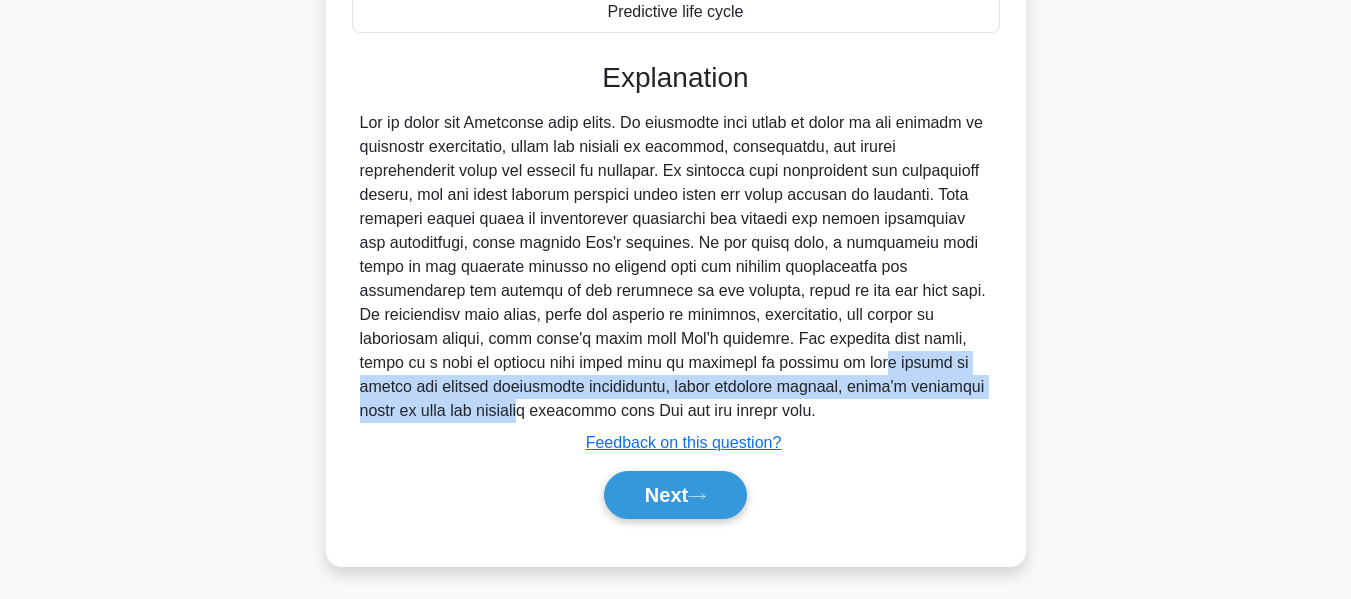 drag, startPoint x: 661, startPoint y: 362, endPoint x: 1077, endPoint y: 378, distance: 416.3076 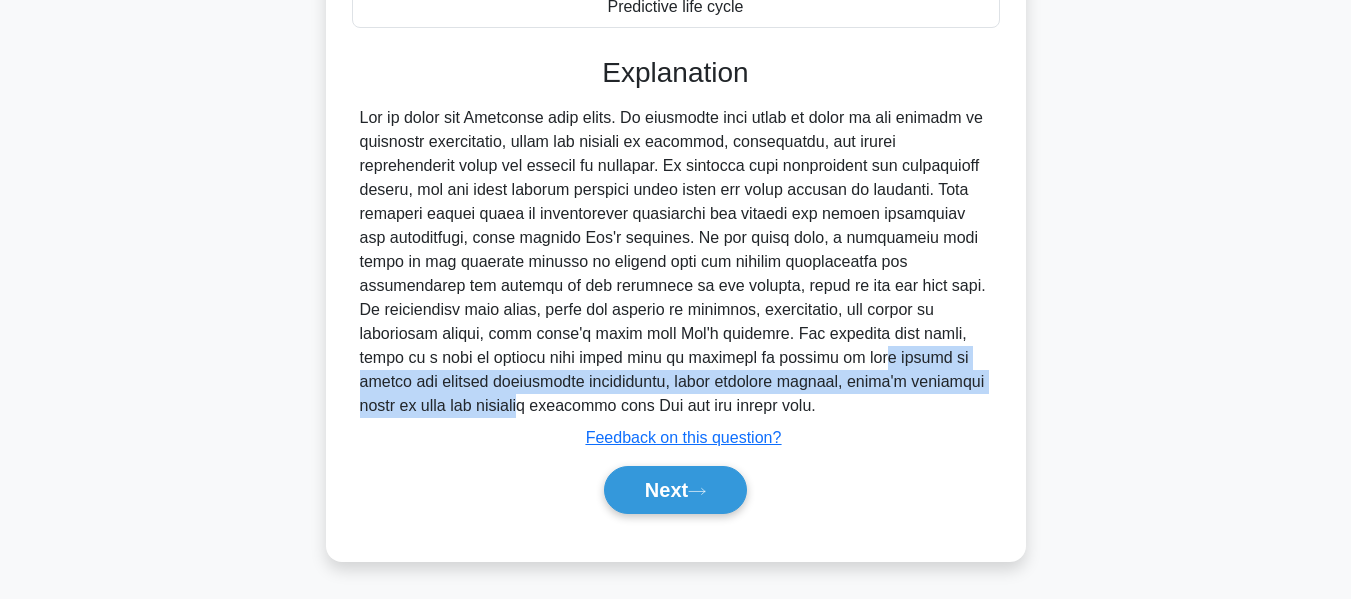 drag, startPoint x: 716, startPoint y: 495, endPoint x: 649, endPoint y: 319, distance: 188.32153 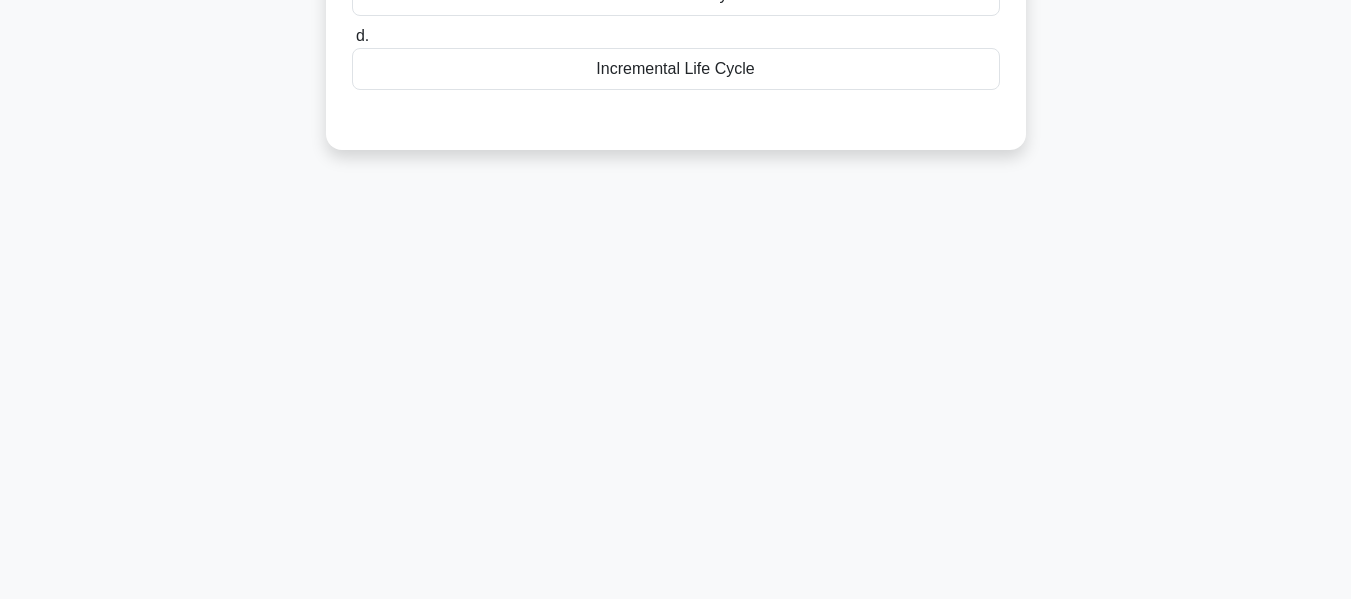 scroll, scrollTop: 0, scrollLeft: 0, axis: both 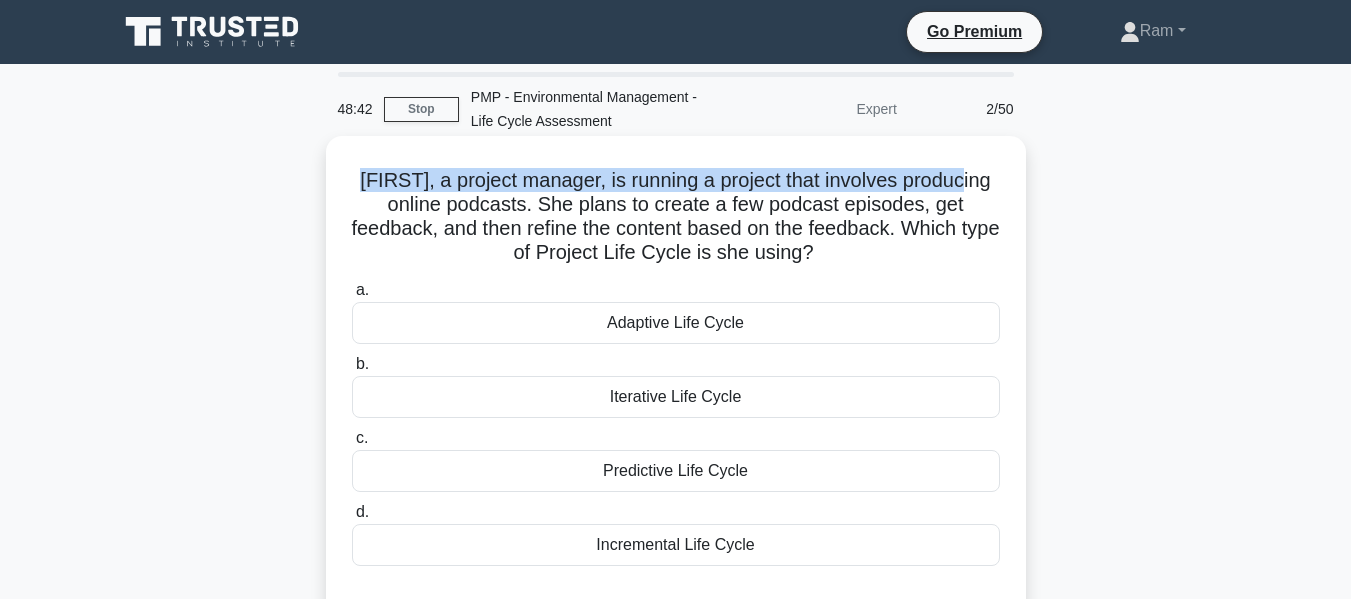 drag, startPoint x: 362, startPoint y: 189, endPoint x: 996, endPoint y: 185, distance: 634.01263 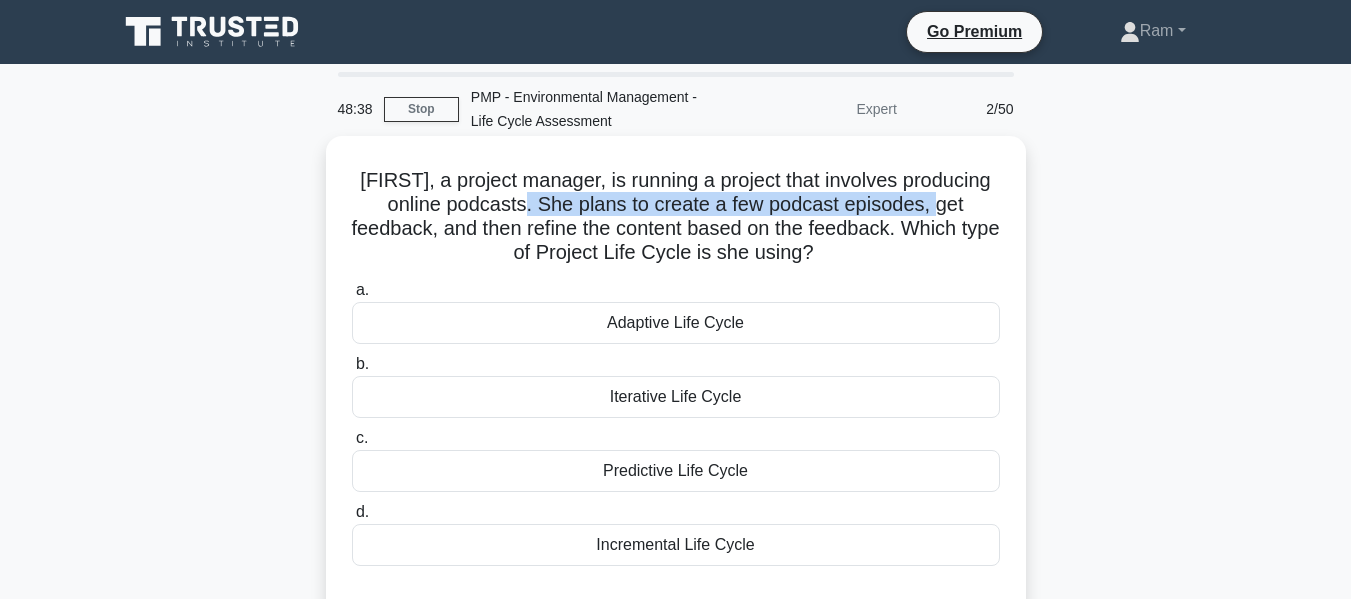 drag, startPoint x: 543, startPoint y: 208, endPoint x: 936, endPoint y: 235, distance: 393.9264 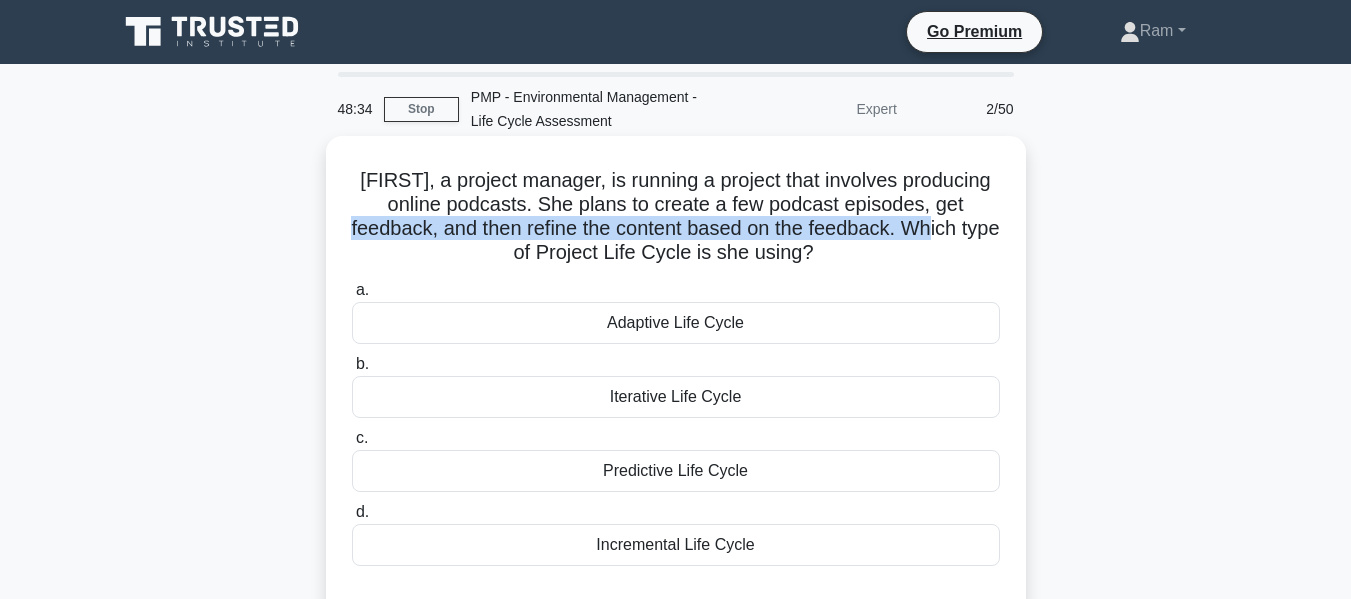drag, startPoint x: 390, startPoint y: 236, endPoint x: 1002, endPoint y: 228, distance: 612.0523 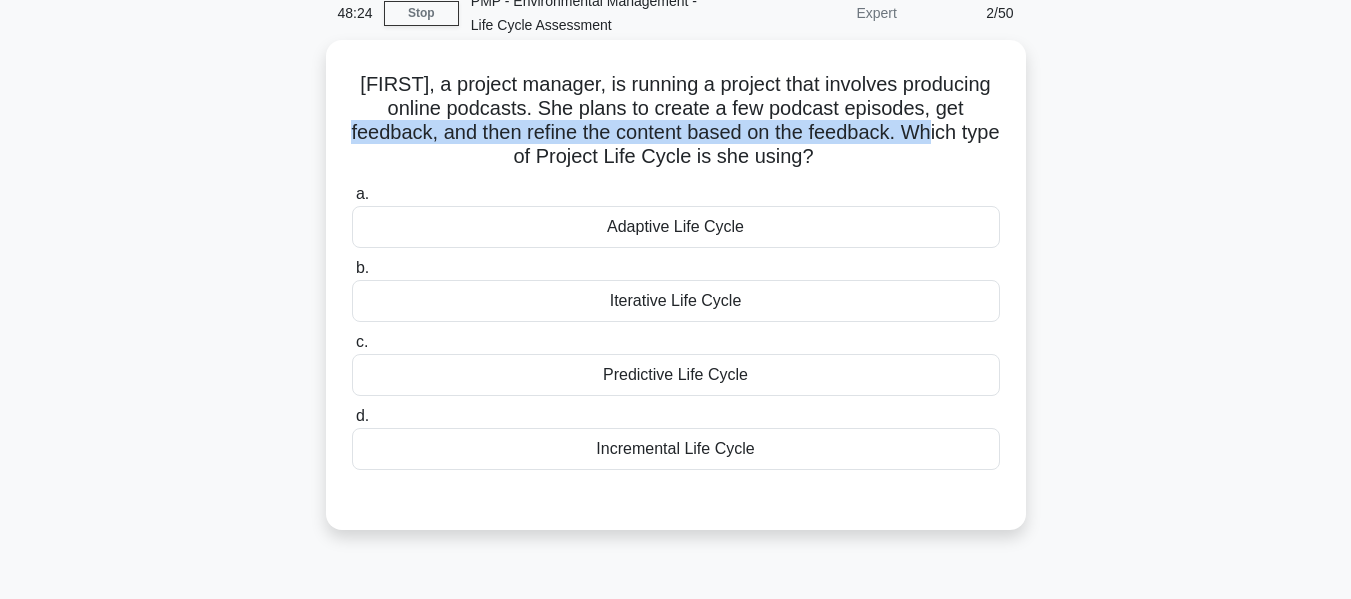 scroll, scrollTop: 200, scrollLeft: 0, axis: vertical 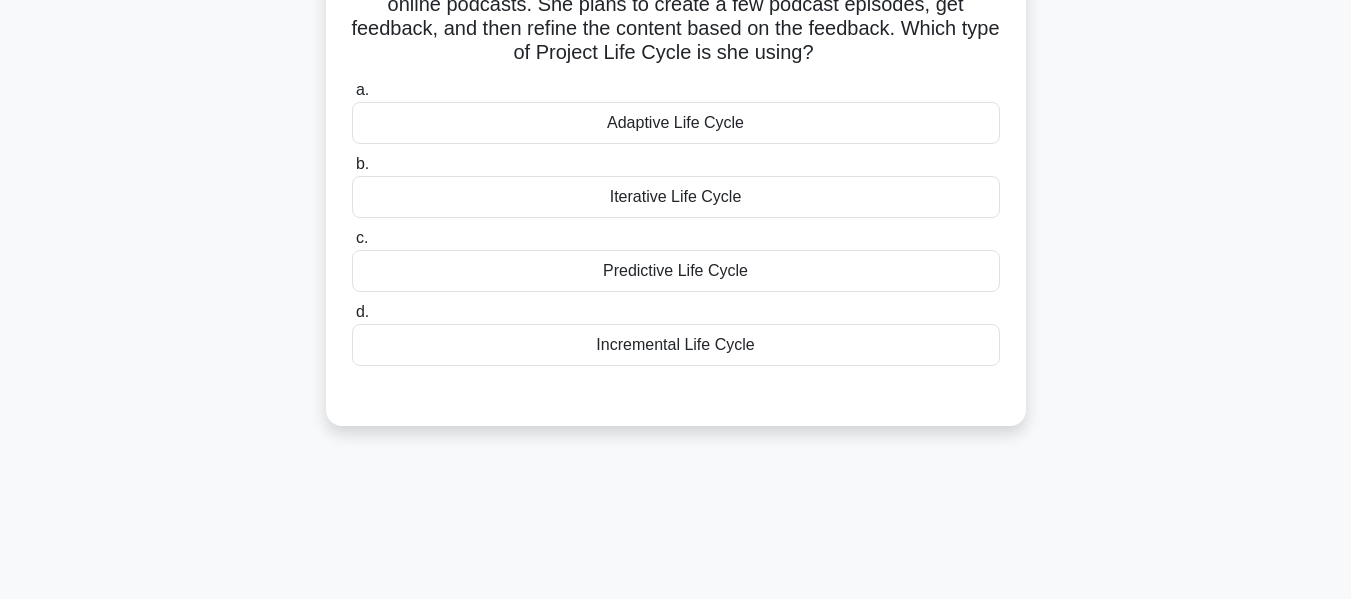 click on "Adaptive Life Cycle" at bounding box center [676, 123] 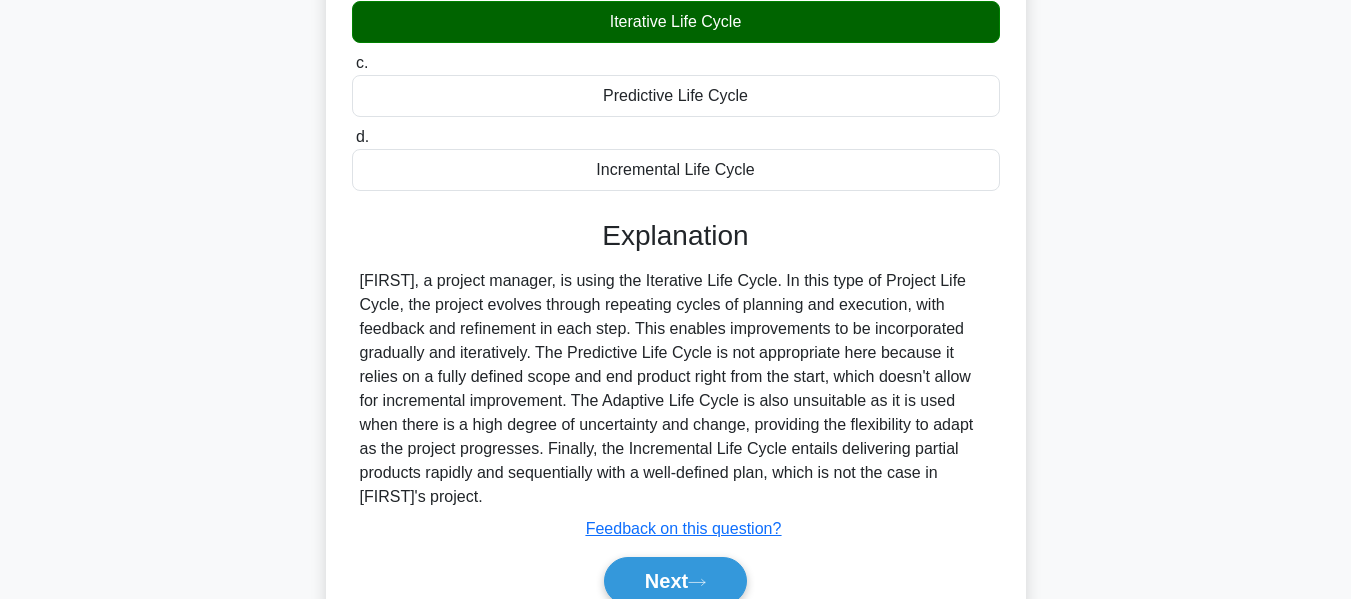 scroll, scrollTop: 400, scrollLeft: 0, axis: vertical 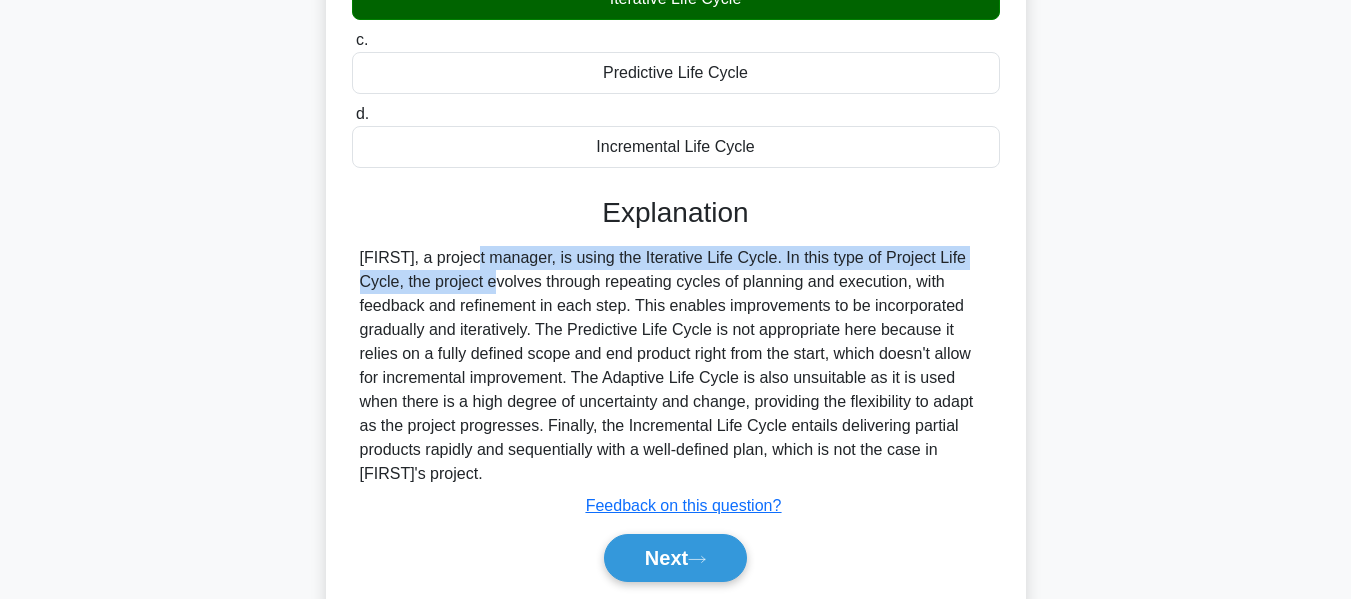 drag, startPoint x: 352, startPoint y: 257, endPoint x: 1022, endPoint y: 237, distance: 670.29846 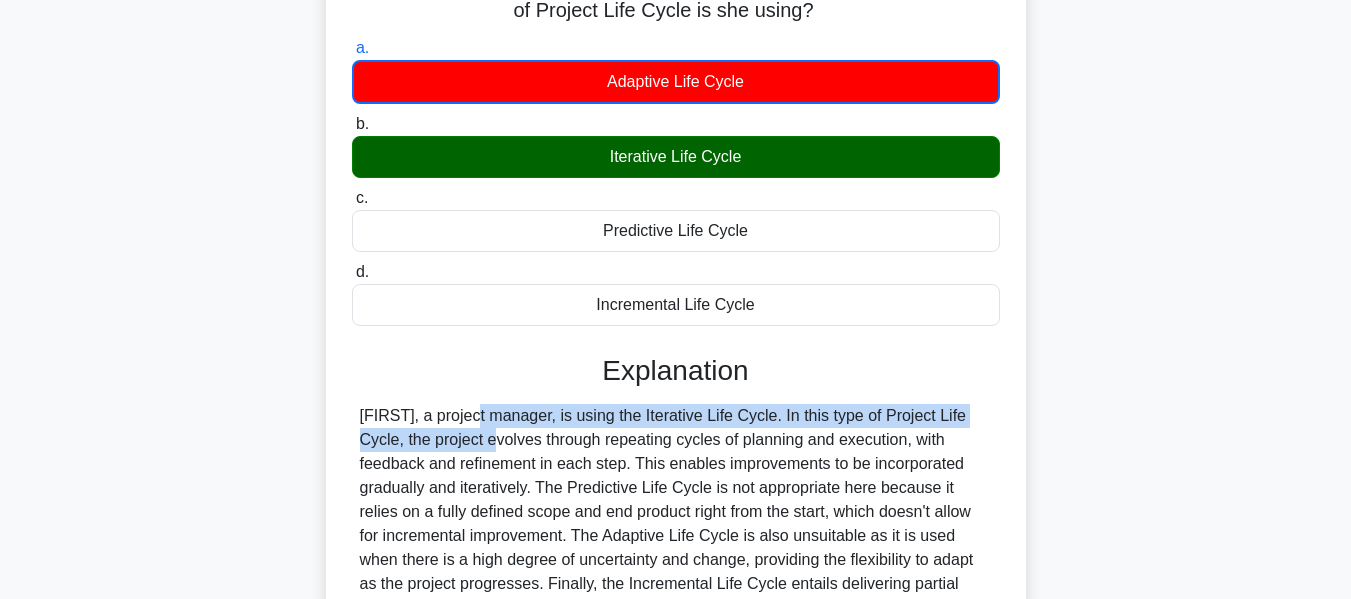 scroll, scrollTop: 100, scrollLeft: 0, axis: vertical 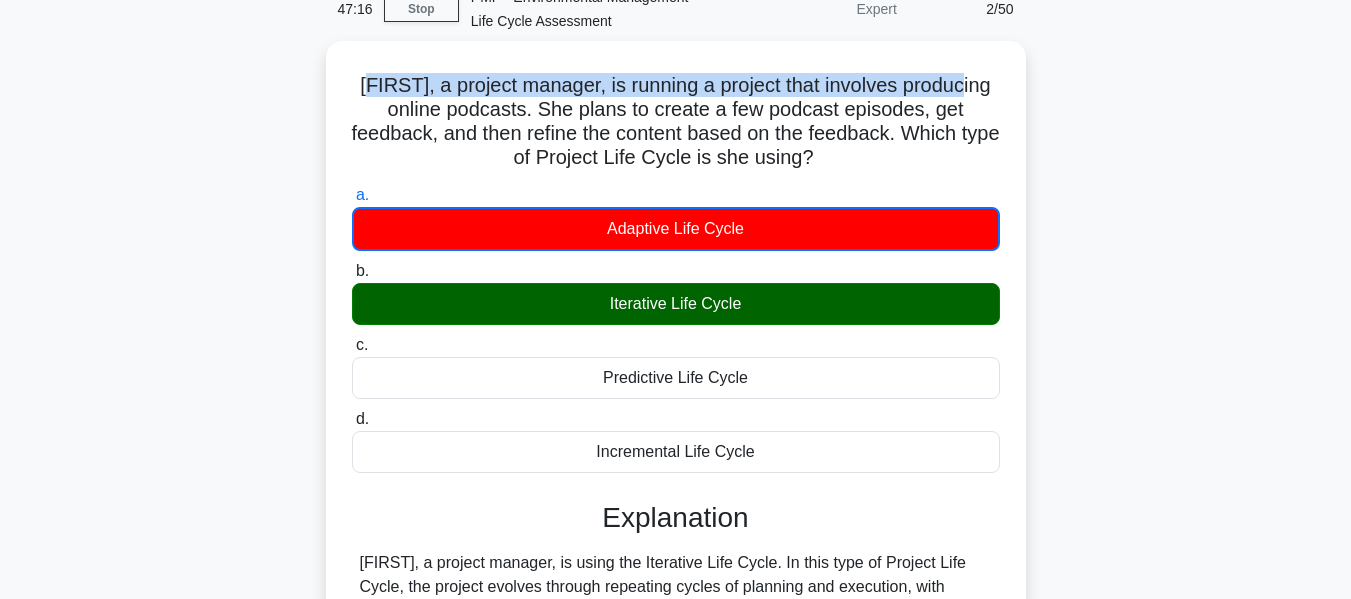 drag, startPoint x: 373, startPoint y: 76, endPoint x: 1058, endPoint y: 71, distance: 685.01825 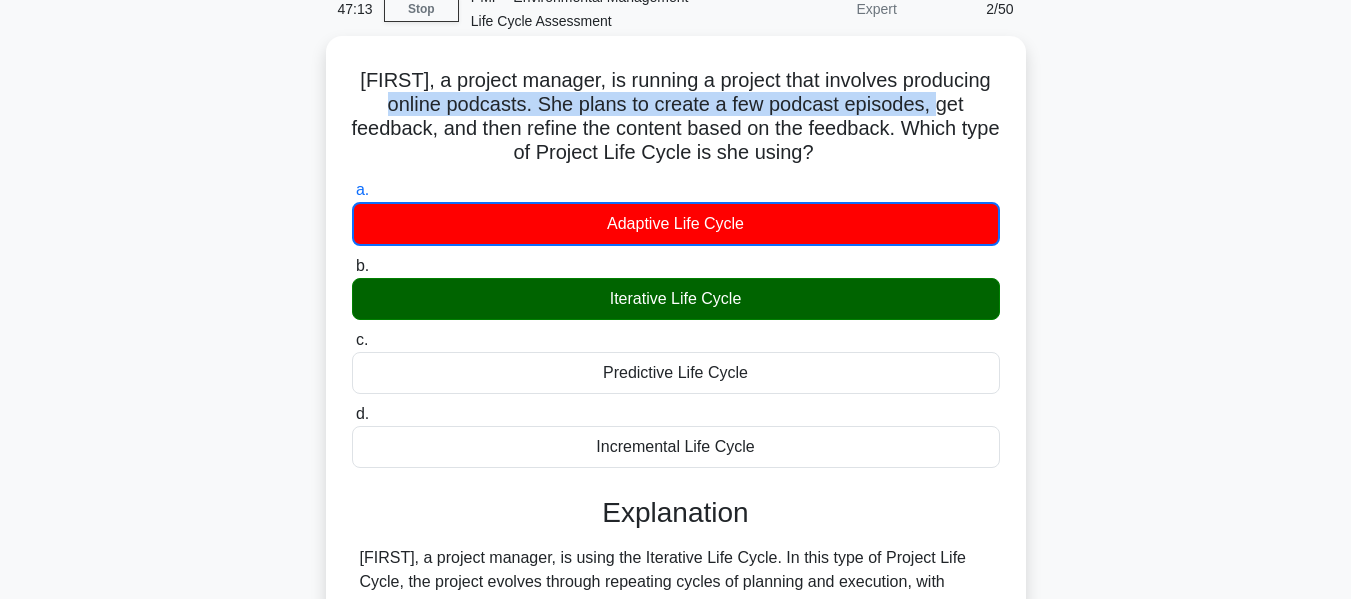 drag, startPoint x: 415, startPoint y: 105, endPoint x: 985, endPoint y: 102, distance: 570.0079 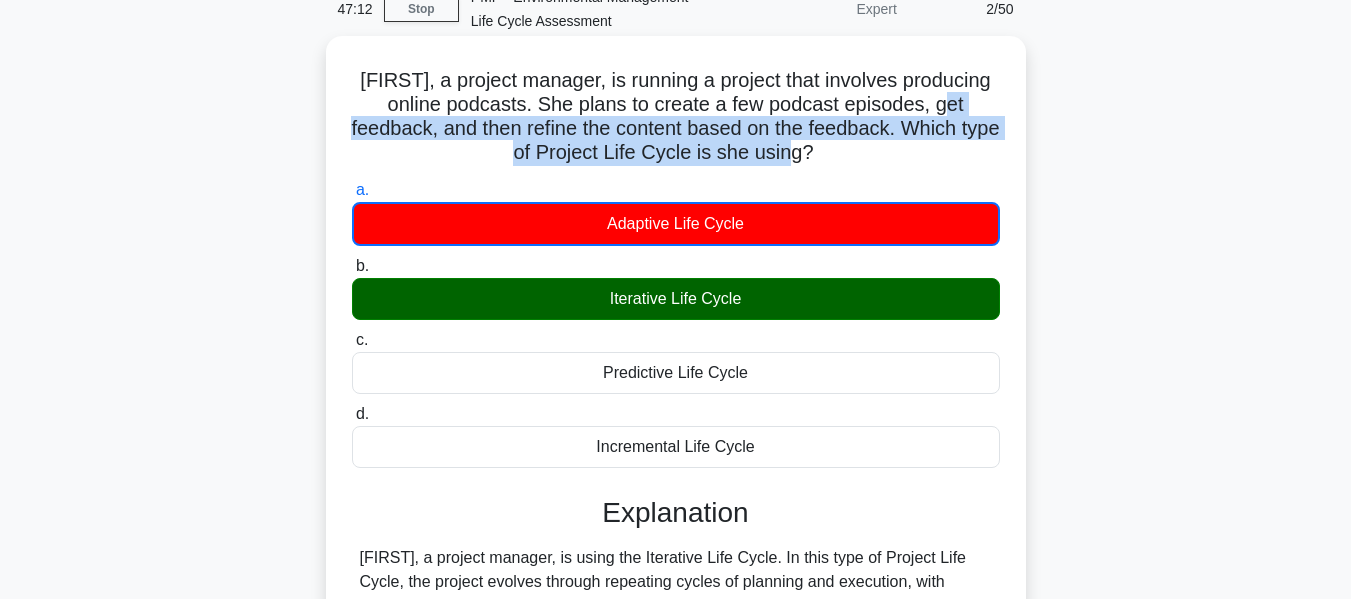 drag, startPoint x: 368, startPoint y: 132, endPoint x: 901, endPoint y: 157, distance: 533.586 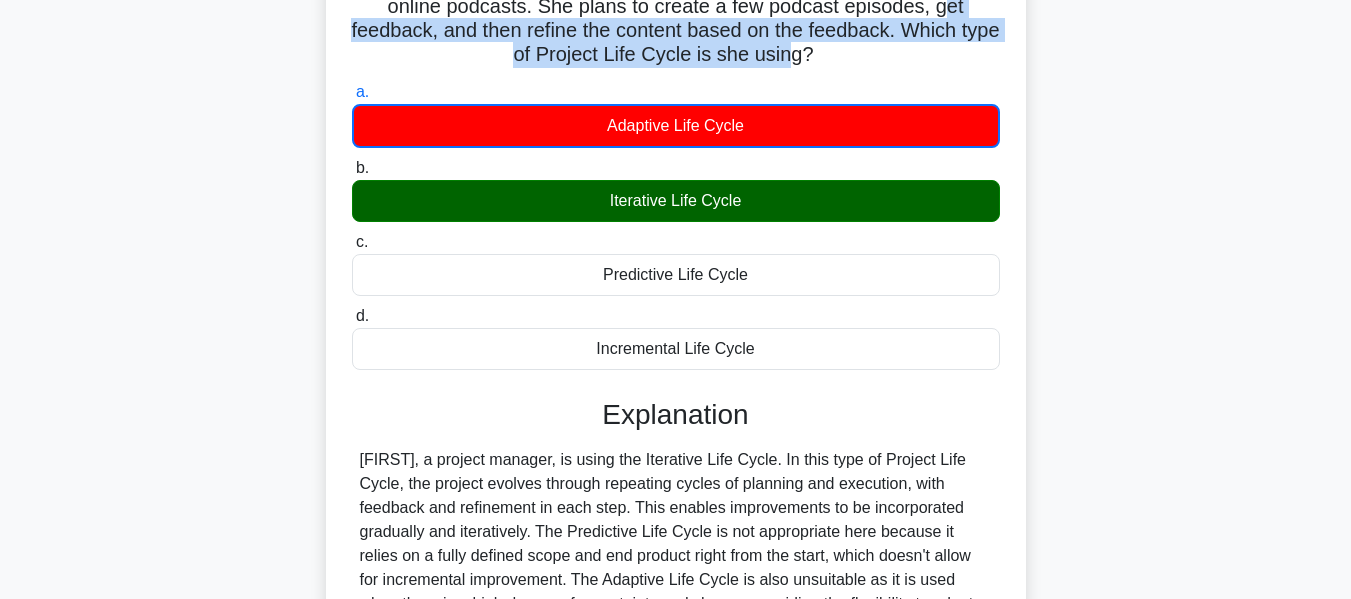 scroll, scrollTop: 0, scrollLeft: 0, axis: both 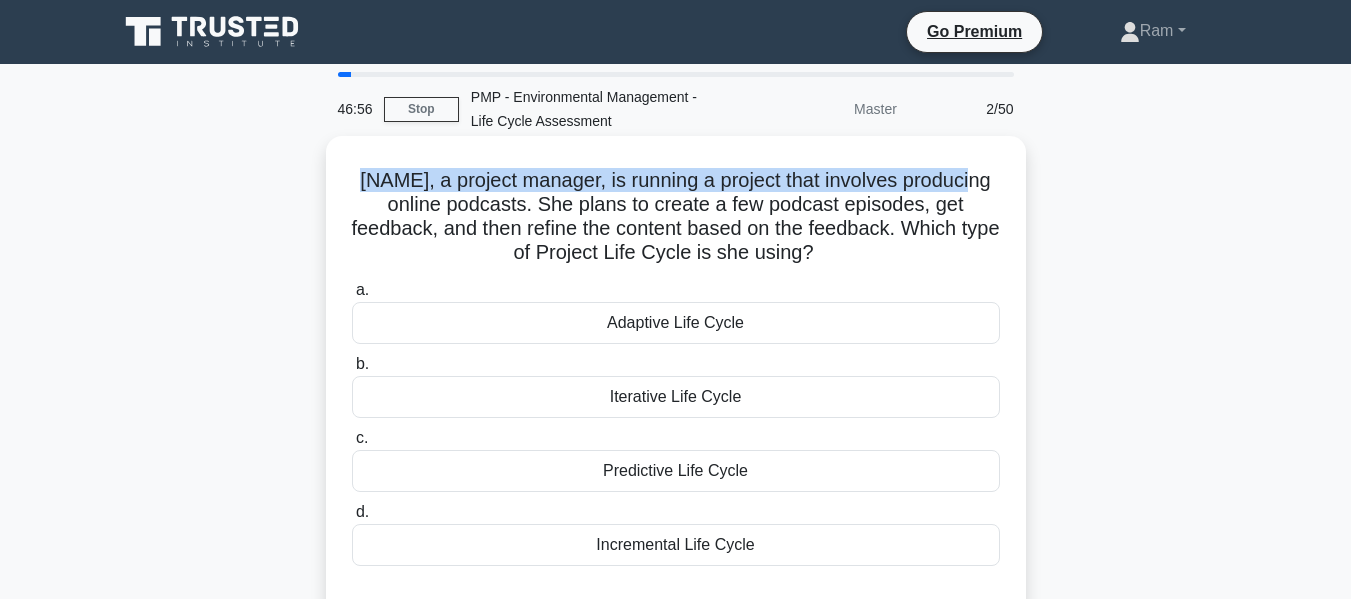 drag, startPoint x: 366, startPoint y: 188, endPoint x: 931, endPoint y: 187, distance: 565.00085 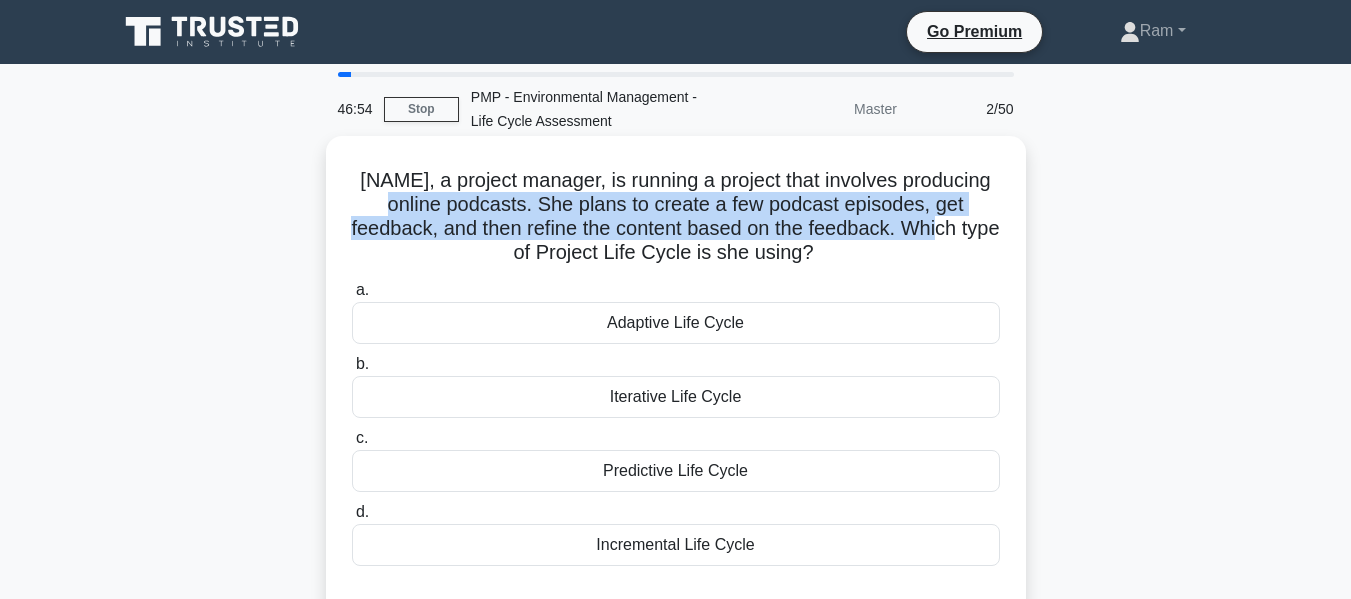 drag, startPoint x: 403, startPoint y: 208, endPoint x: 987, endPoint y: 222, distance: 584.1678 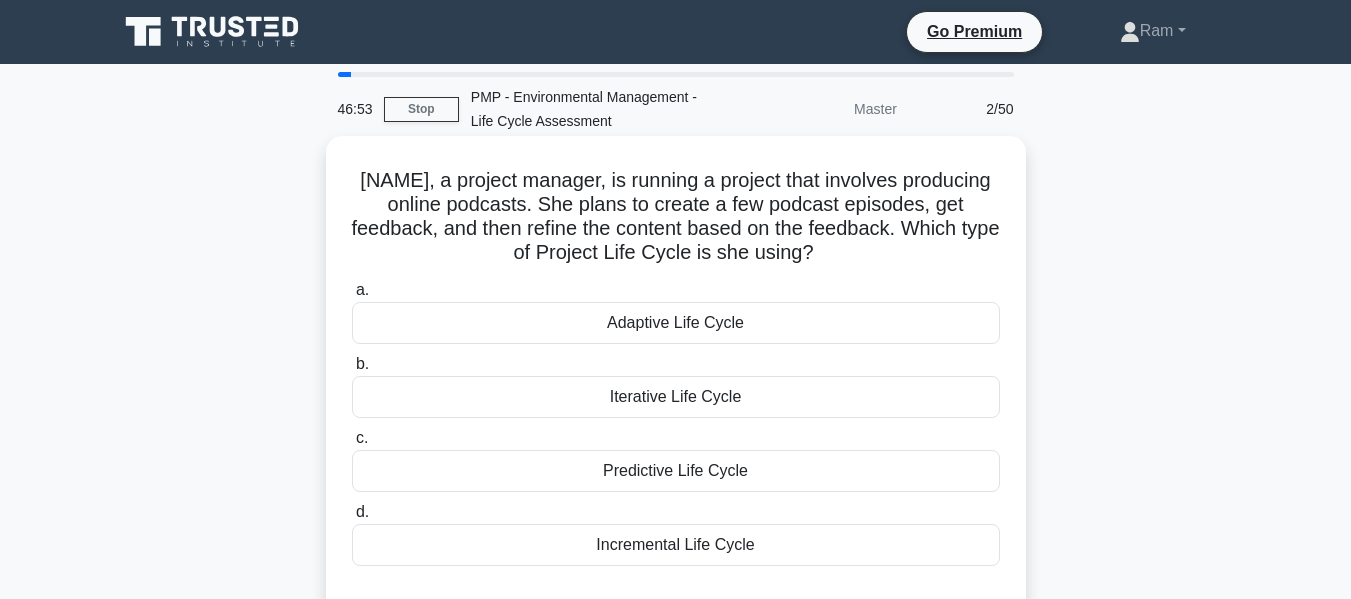 drag, startPoint x: 414, startPoint y: 262, endPoint x: 529, endPoint y: 265, distance: 115.03912 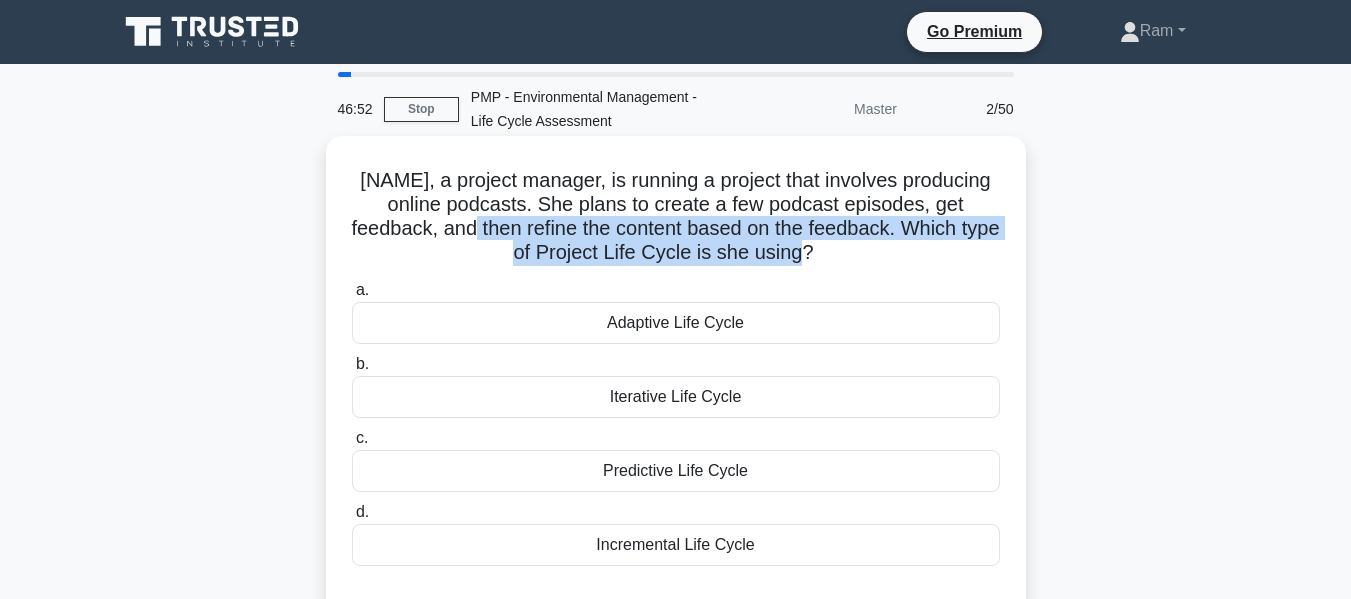 drag, startPoint x: 506, startPoint y: 241, endPoint x: 935, endPoint y: 247, distance: 429.04196 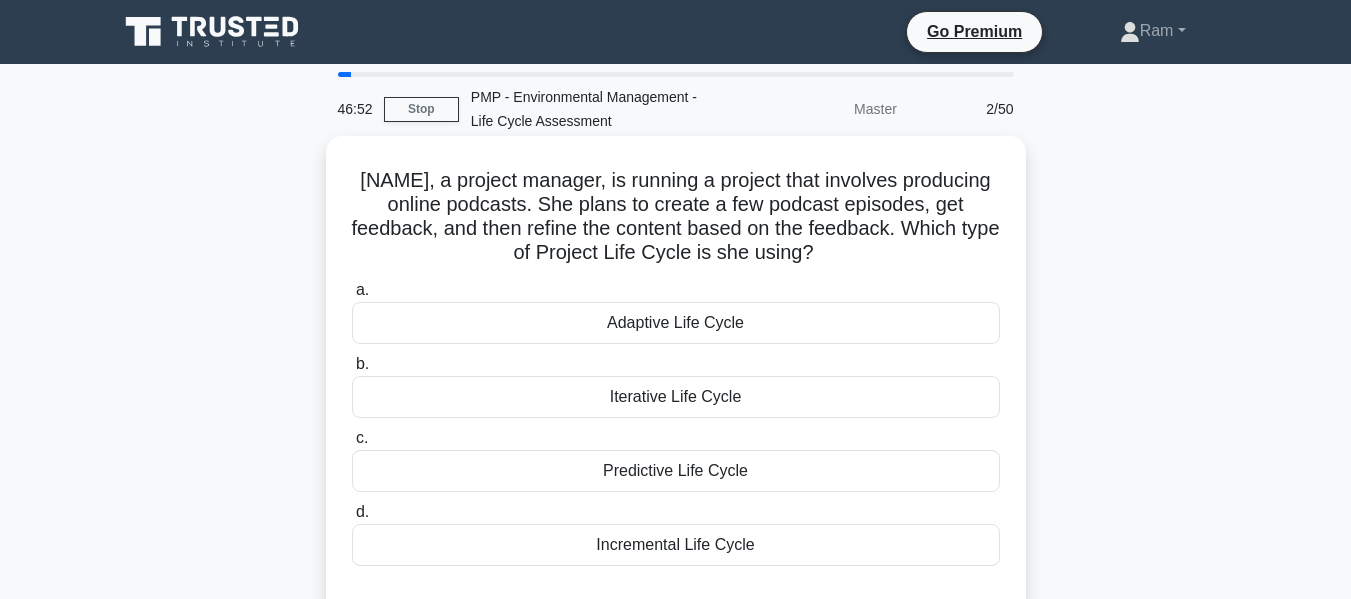 click on "[FIRST], a project manager, is running a project that involves producing online podcasts. She plans to create a few podcast episodes, get feedback, and then refine the content based on the feedback. Which type of Project Life Cycle is she using?" at bounding box center (676, 217) 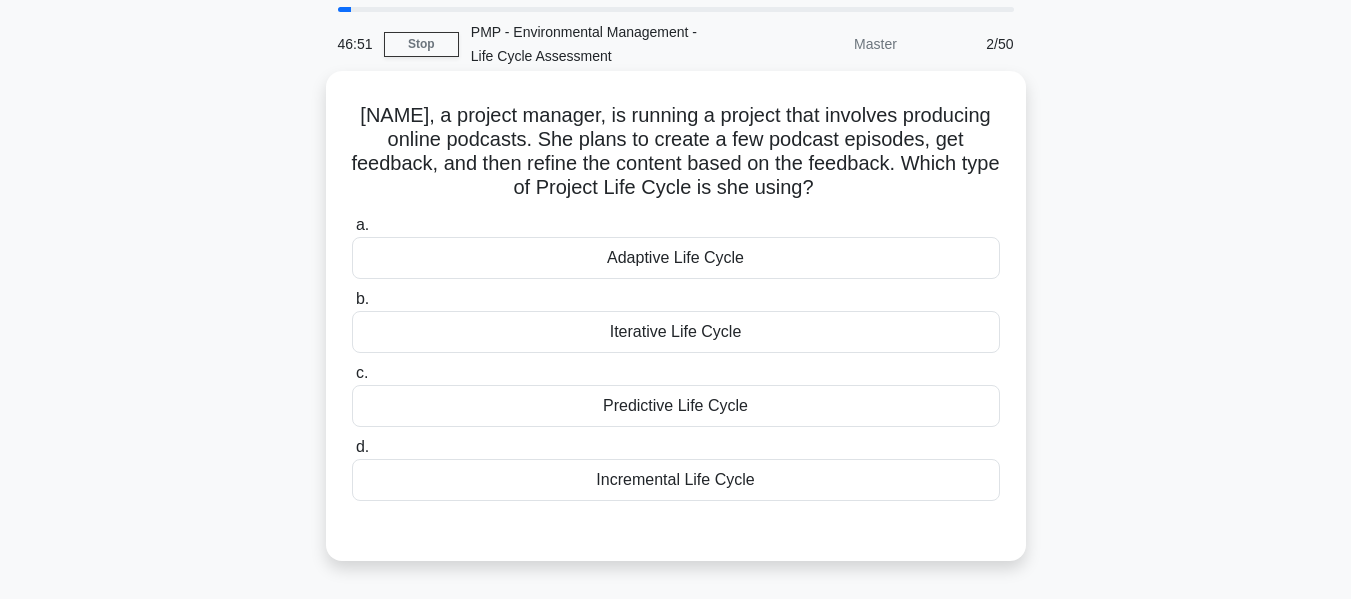 scroll, scrollTop: 100, scrollLeft: 0, axis: vertical 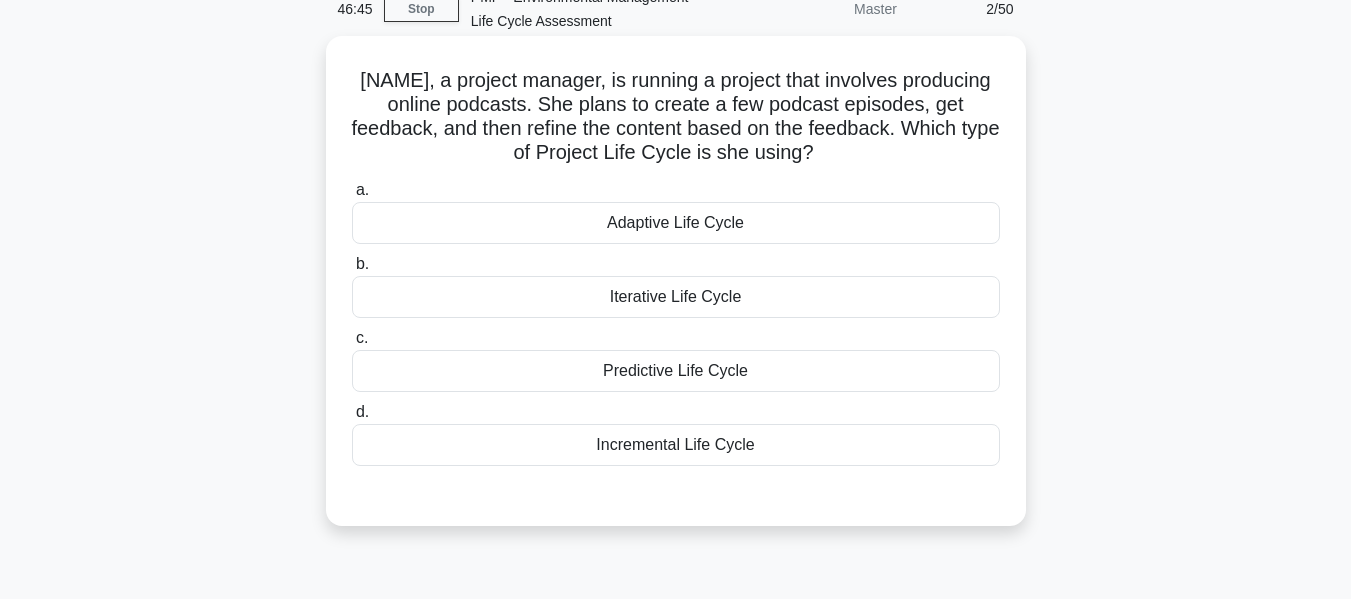 click on "Iterative Life Cycle" at bounding box center [676, 297] 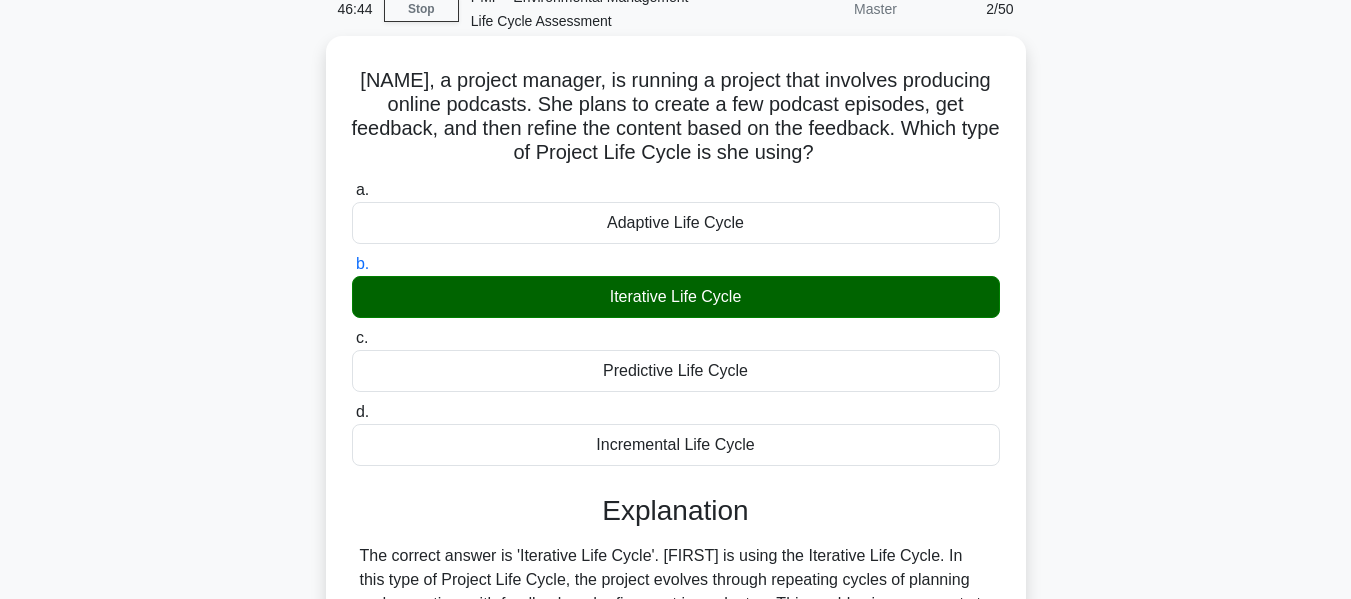 scroll, scrollTop: 481, scrollLeft: 0, axis: vertical 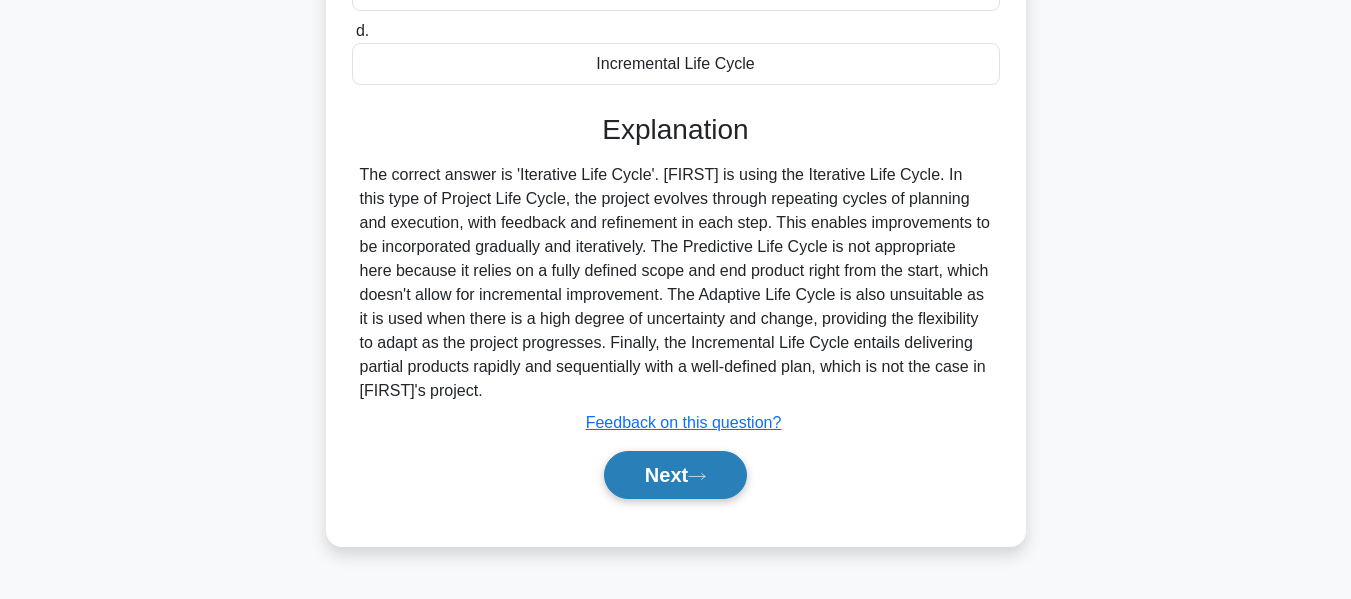 click on "Next" at bounding box center [675, 475] 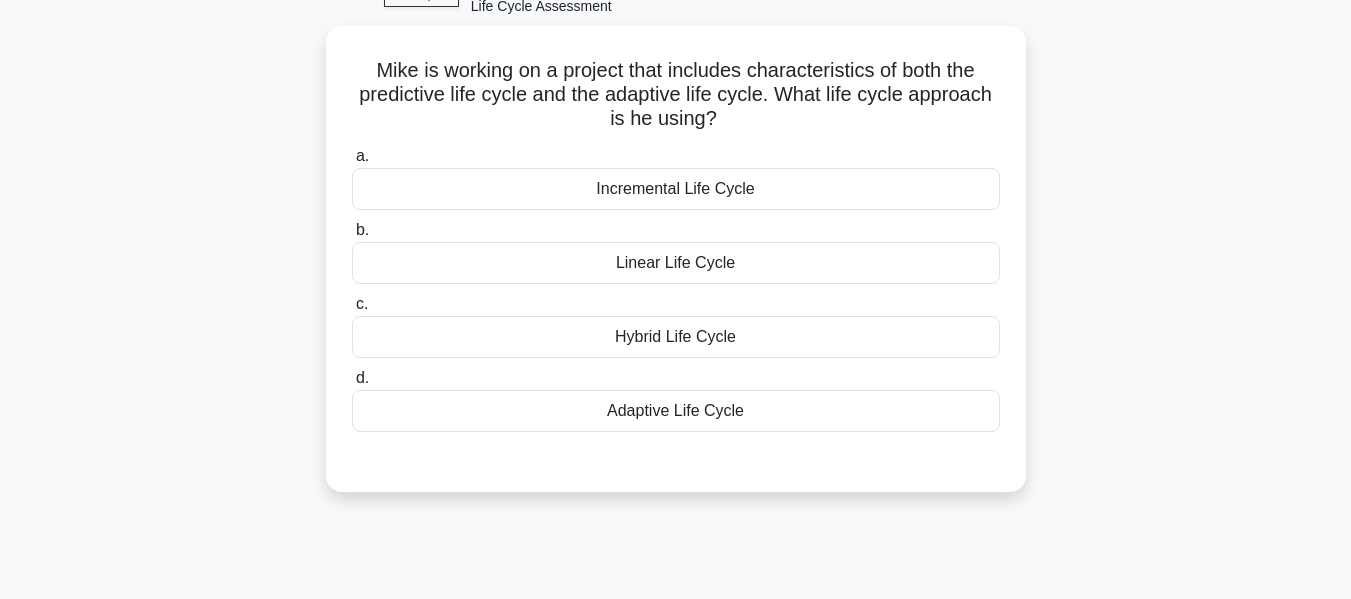 scroll, scrollTop: 0, scrollLeft: 0, axis: both 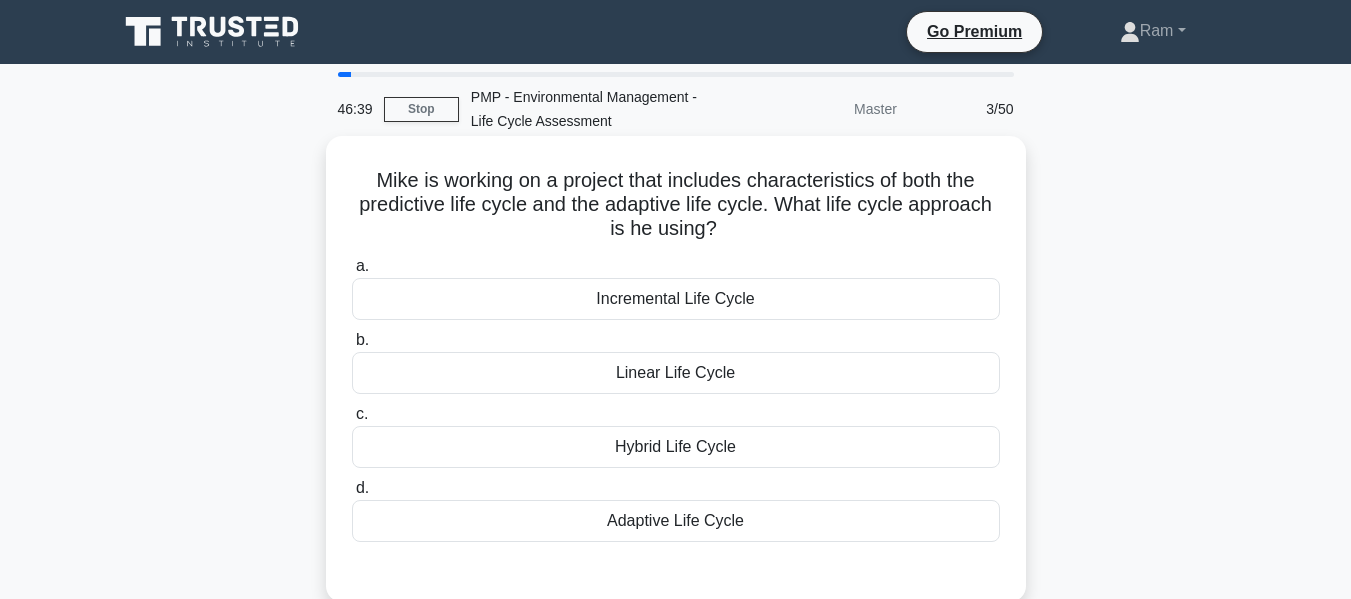 drag, startPoint x: 362, startPoint y: 179, endPoint x: 756, endPoint y: 228, distance: 397.03525 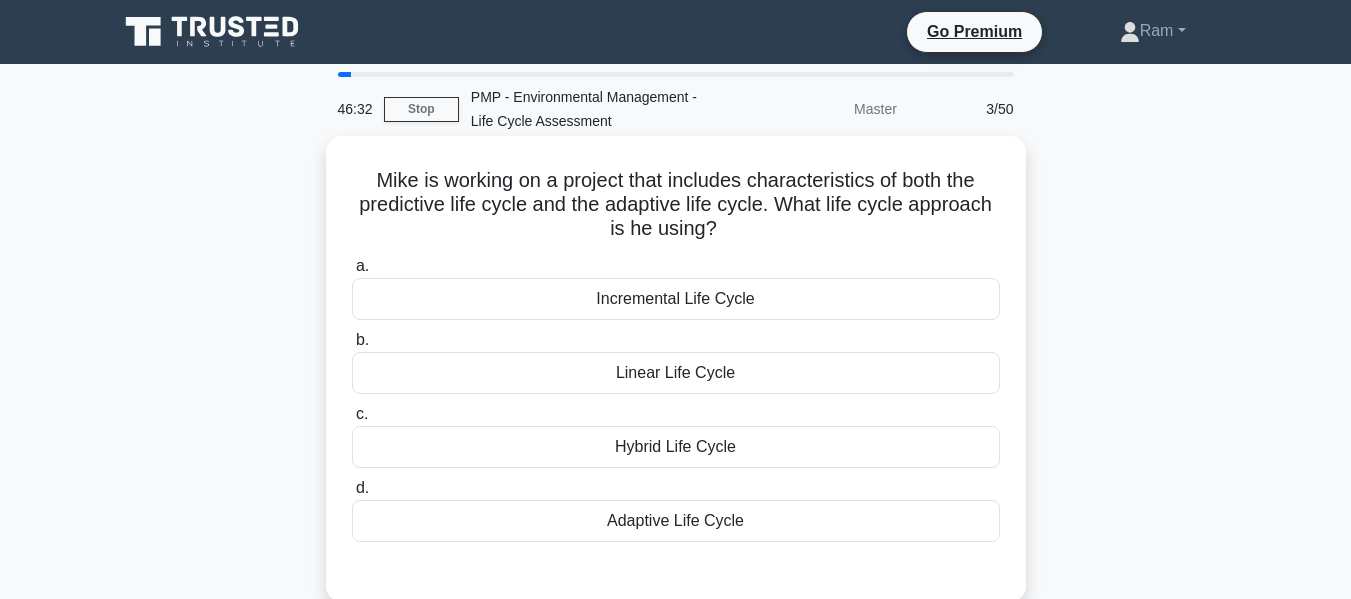 click on "[FIRST] is working on a project that includes characteristics of both the predictive life cycle and the adaptive life cycle. What life cycle approach is he using?
.spinner_0XTQ{transform-origin:center;animation:spinner_y6GP .75s linear infinite}@keyframes spinner_y6GP{100%{transform:rotate(360deg)}}" at bounding box center (676, 205) 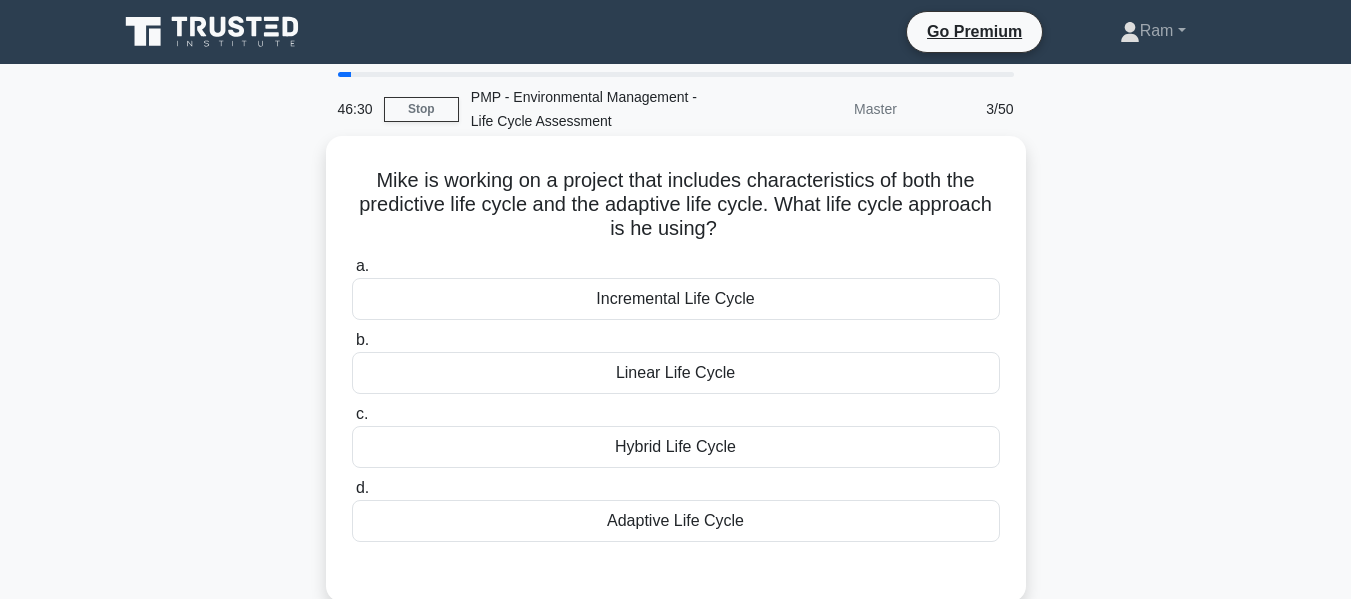 scroll, scrollTop: 100, scrollLeft: 0, axis: vertical 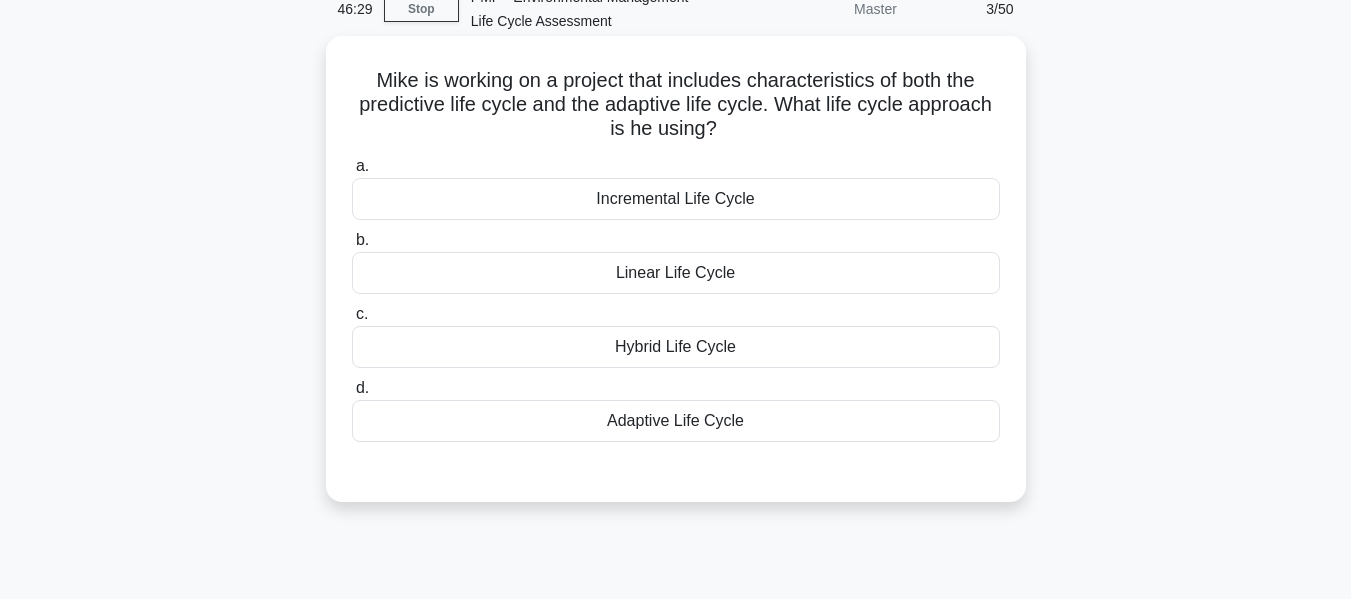 click on "Hybrid Life Cycle" at bounding box center (676, 347) 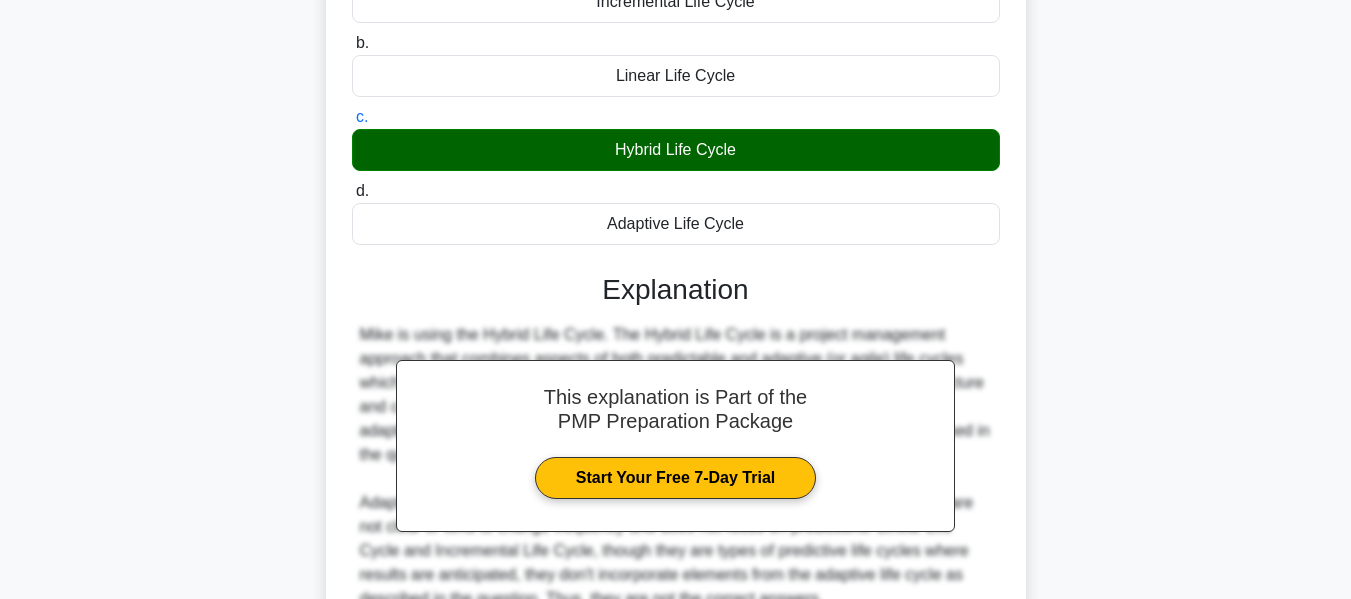 scroll, scrollTop: 491, scrollLeft: 0, axis: vertical 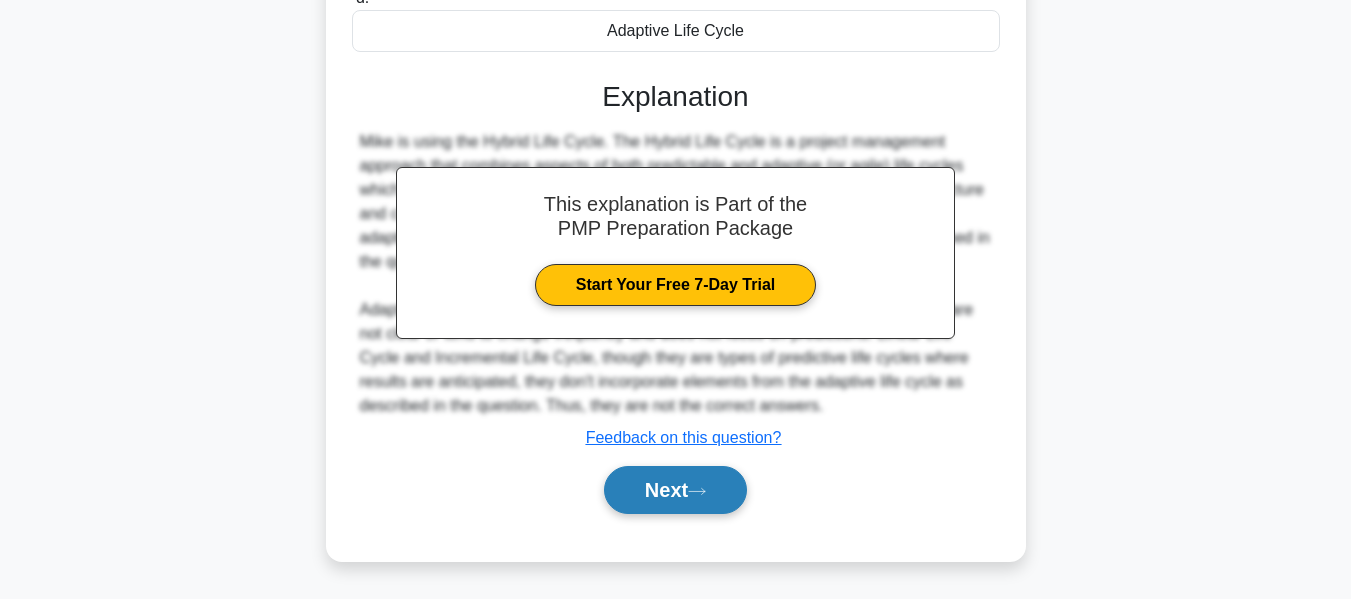 click on "Next" at bounding box center [675, 490] 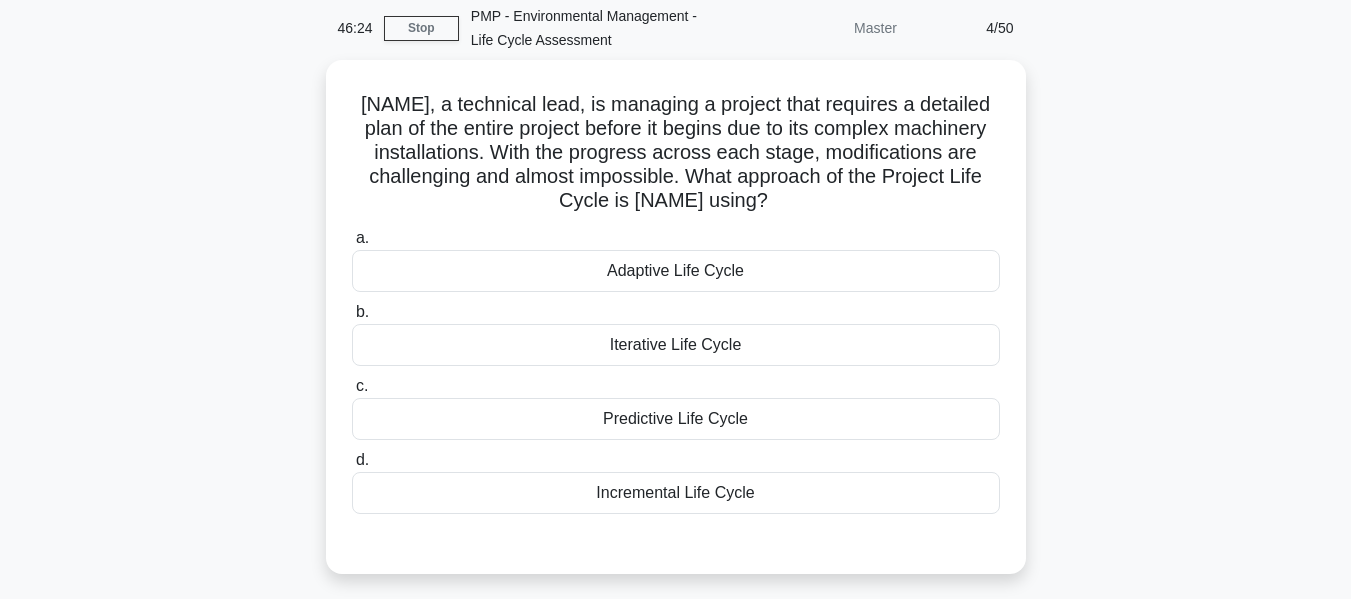 scroll, scrollTop: 0, scrollLeft: 0, axis: both 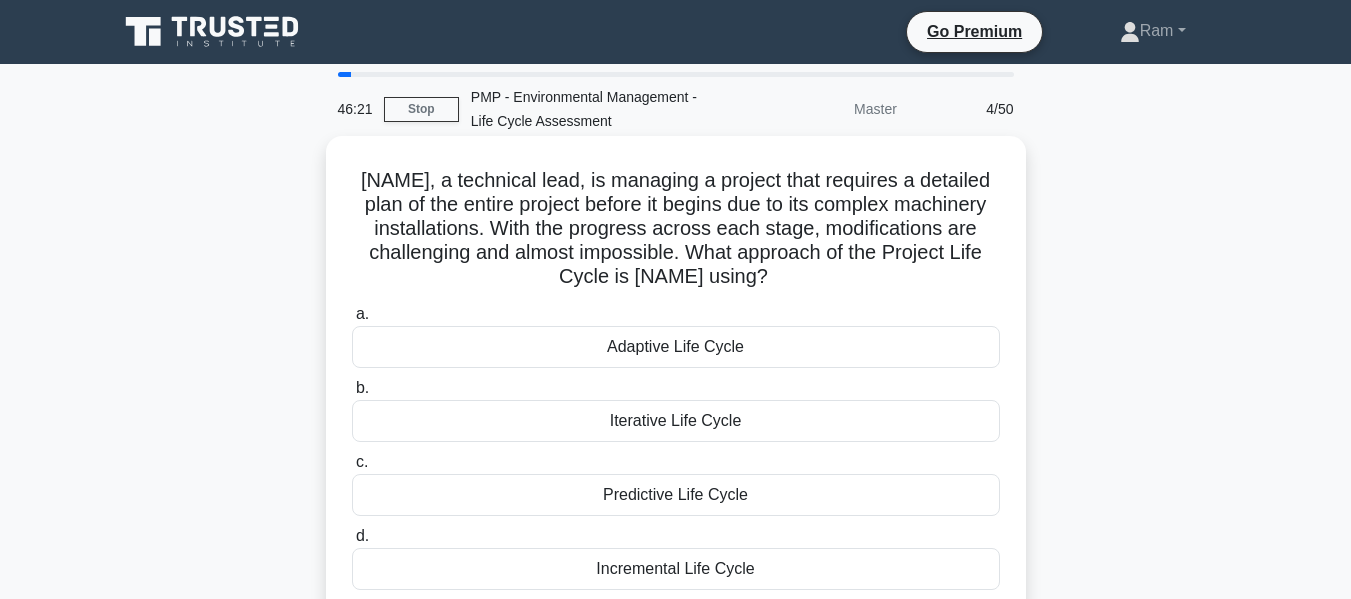 drag, startPoint x: 359, startPoint y: 180, endPoint x: 809, endPoint y: 291, distance: 463.48785 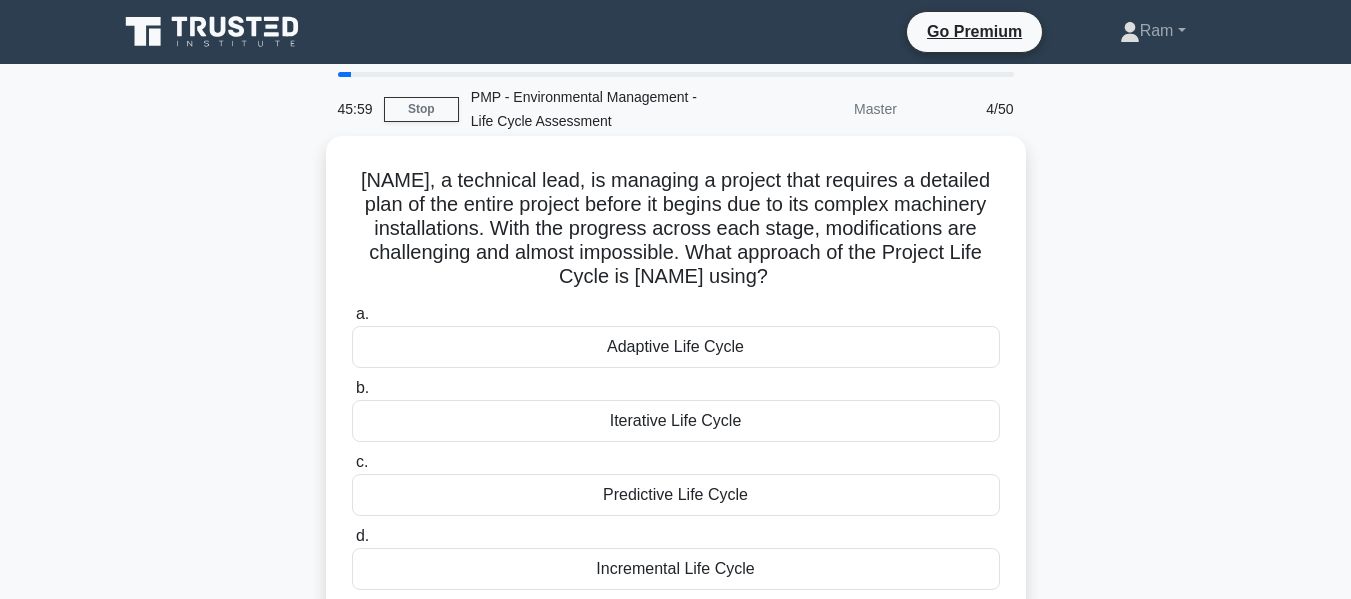 click on "[FIRST], a technical lead, is managing a project that requires a detailed plan of the entire project before it begins due to its complex machinery installations. With the progress across each stage, modifications are challenging and almost impossible. What approach of the Project Life Cycle is George using?
.spinner_0XTQ{transform-origin:center;animation:spinner_y6GP .75s linear infinite}@keyframes spinner_y6GP{100%{transform:rotate(360deg)}}" at bounding box center (676, 229) 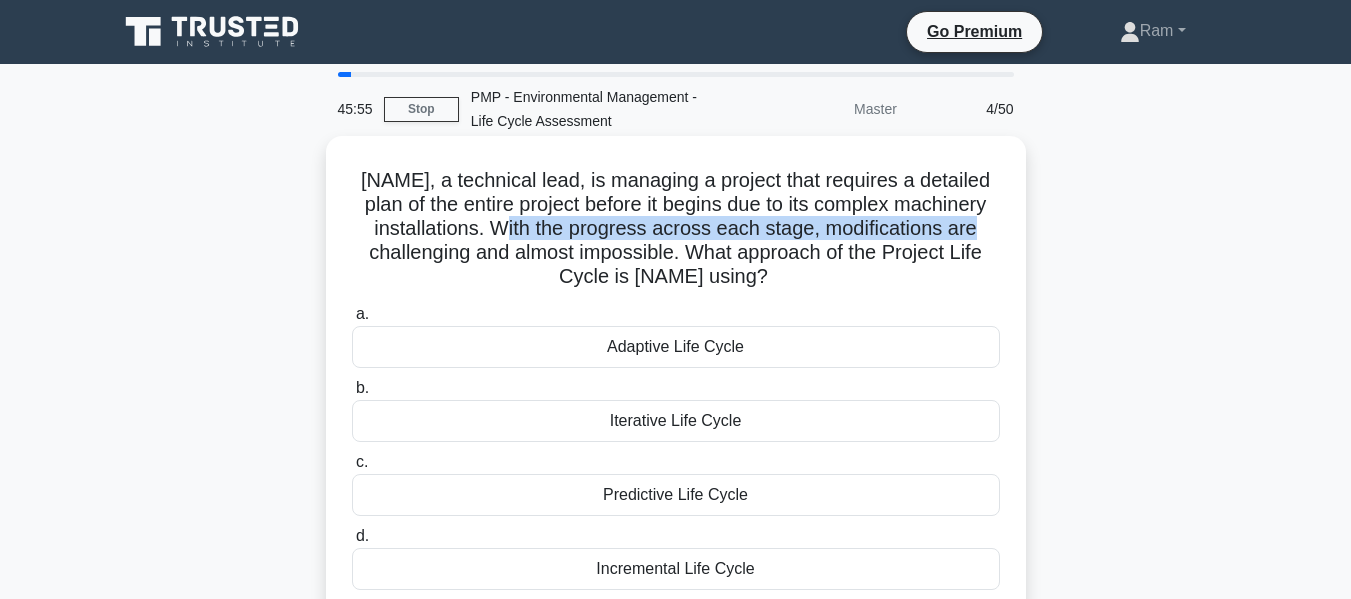 drag, startPoint x: 501, startPoint y: 225, endPoint x: 998, endPoint y: 224, distance: 497.001 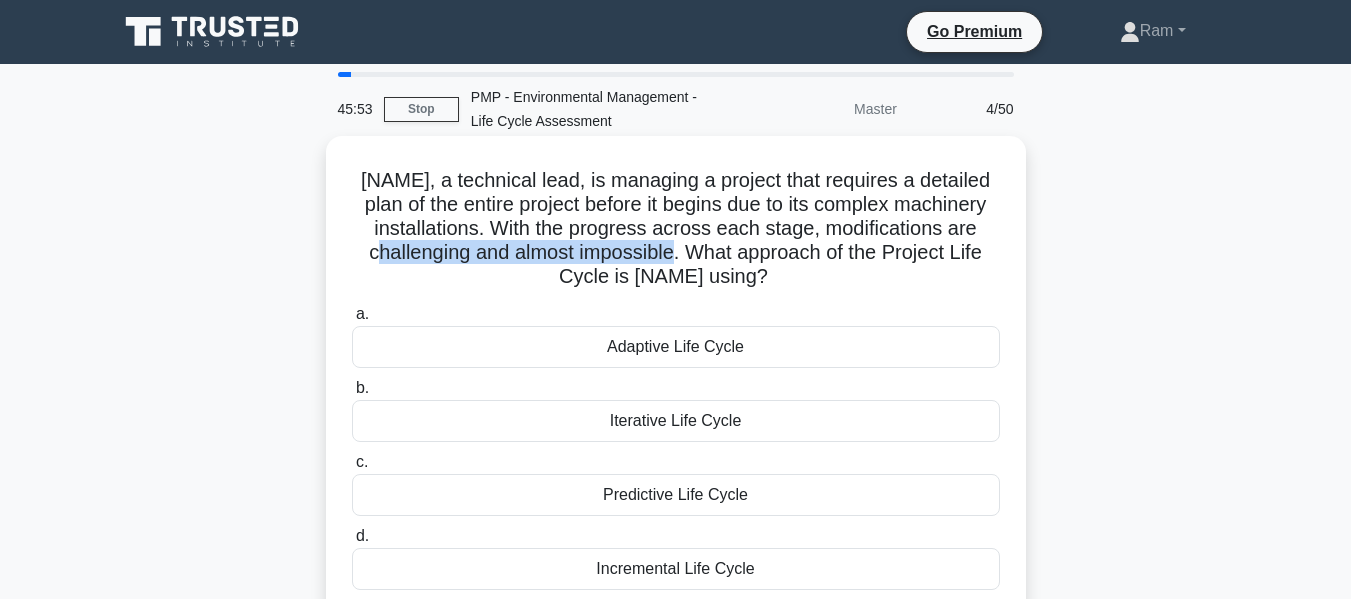 drag, startPoint x: 373, startPoint y: 252, endPoint x: 677, endPoint y: 261, distance: 304.1332 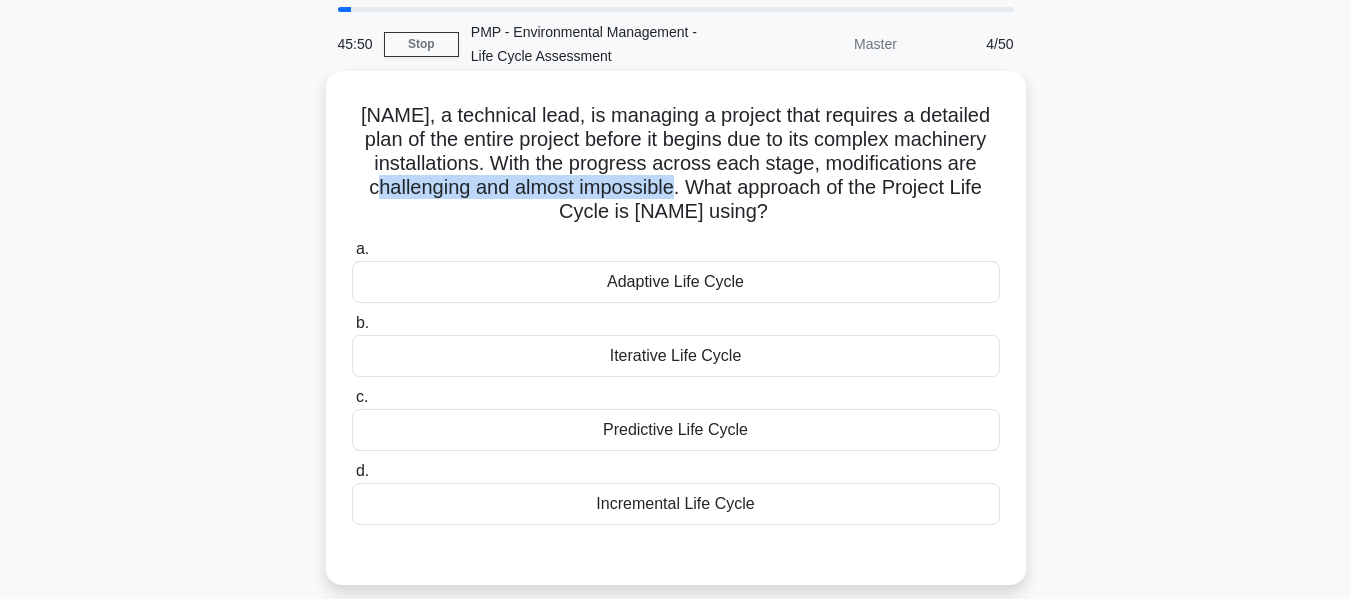 scroll, scrollTop: 100, scrollLeft: 0, axis: vertical 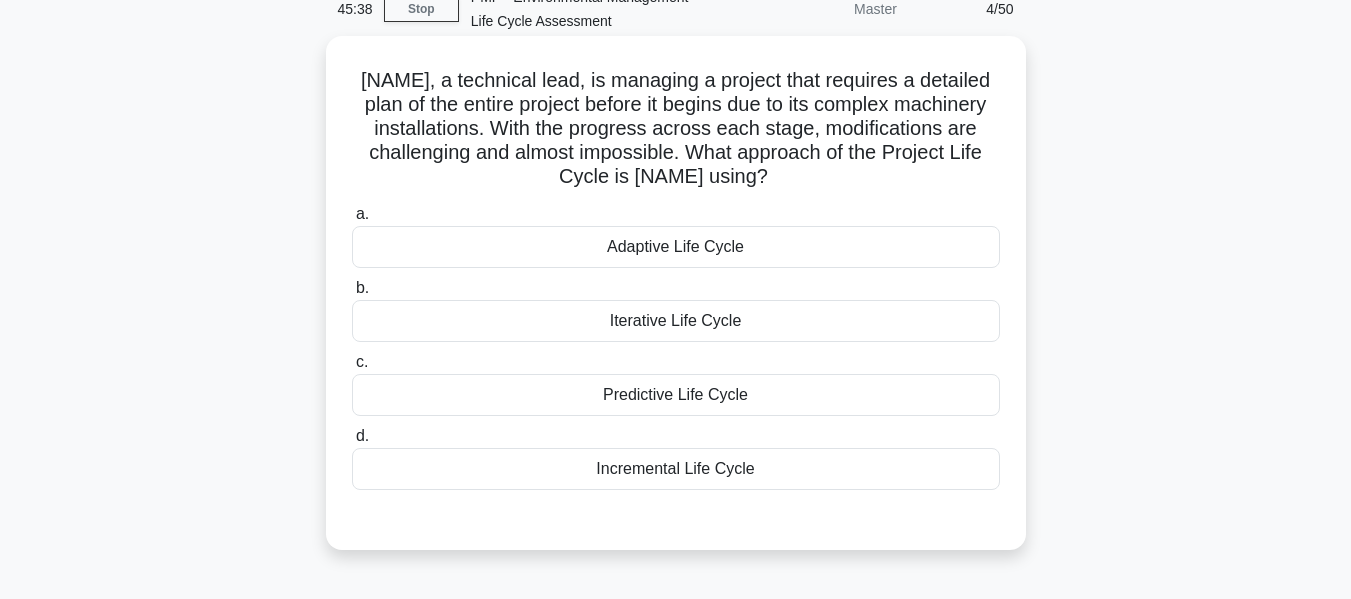 click on "Incremental Life Cycle" at bounding box center (676, 469) 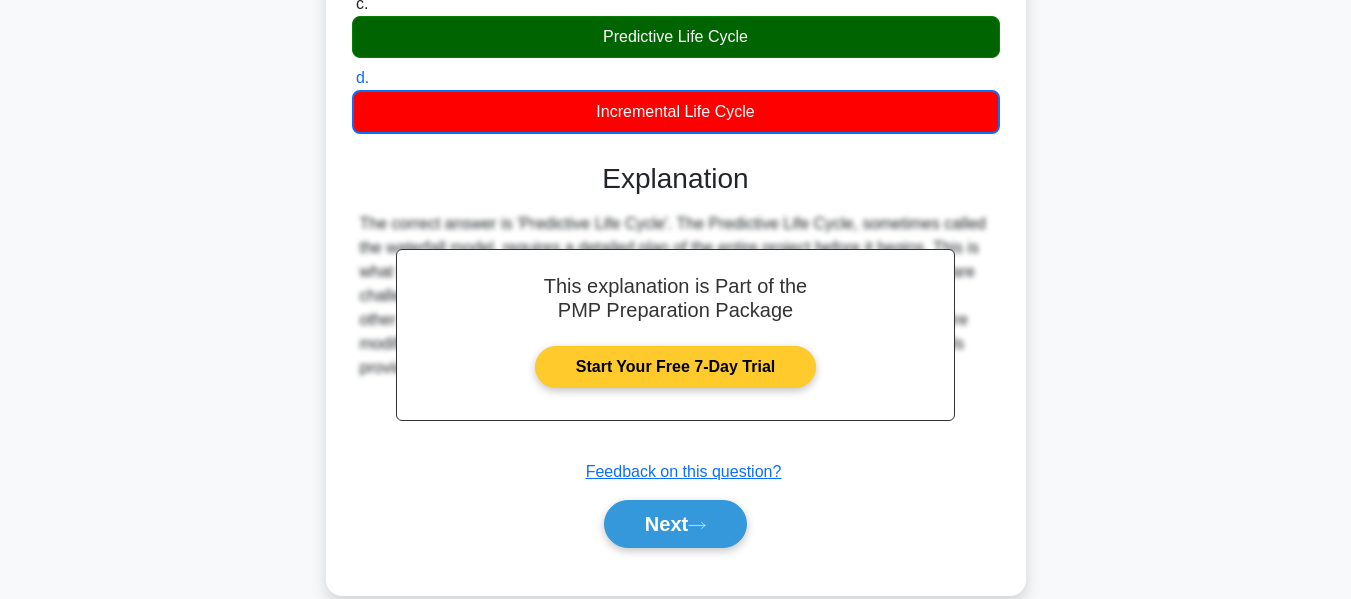 scroll, scrollTop: 493, scrollLeft: 0, axis: vertical 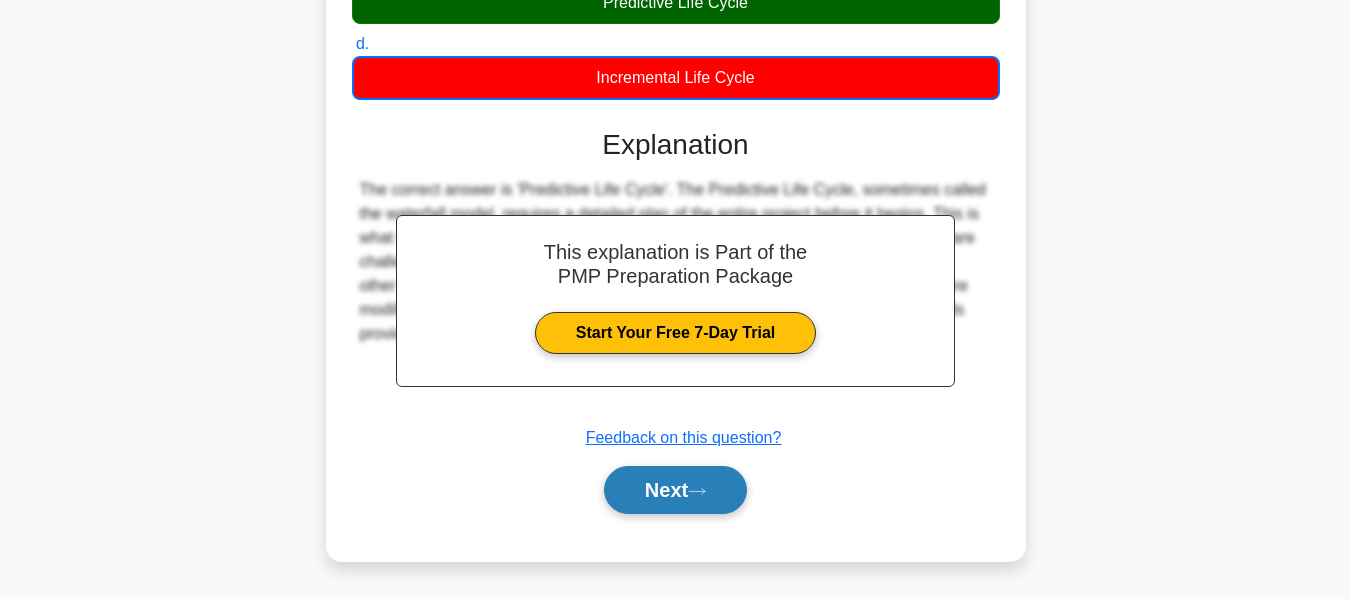 click on "Next" at bounding box center (675, 490) 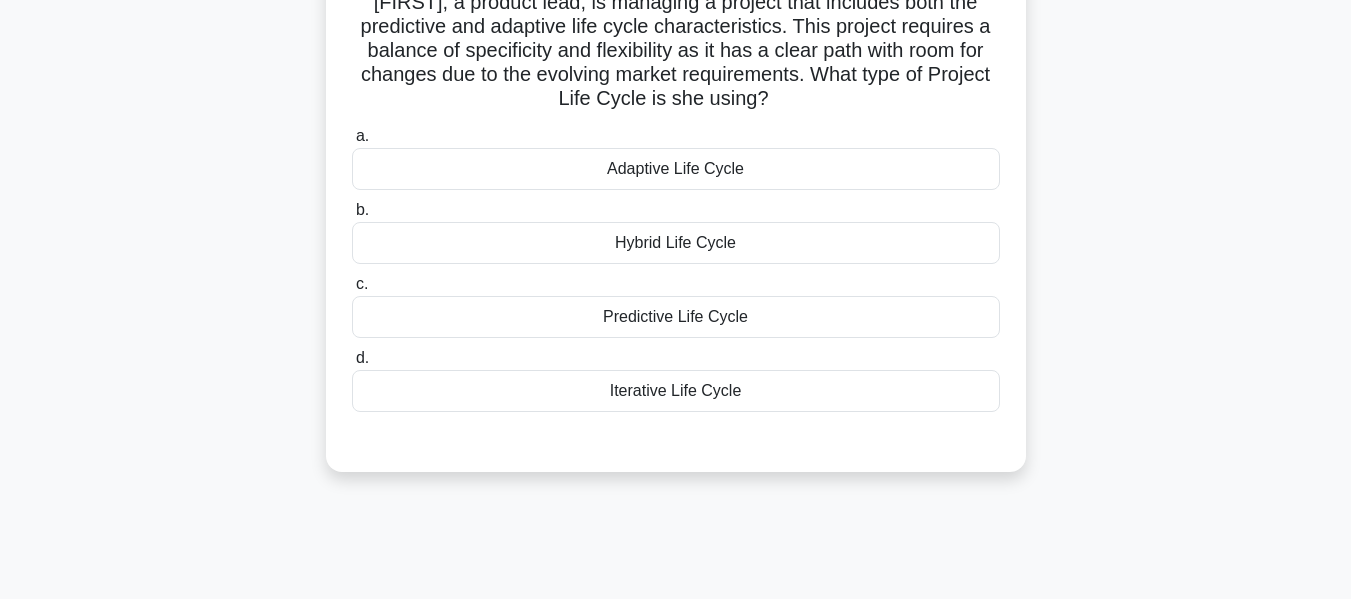 scroll, scrollTop: 0, scrollLeft: 0, axis: both 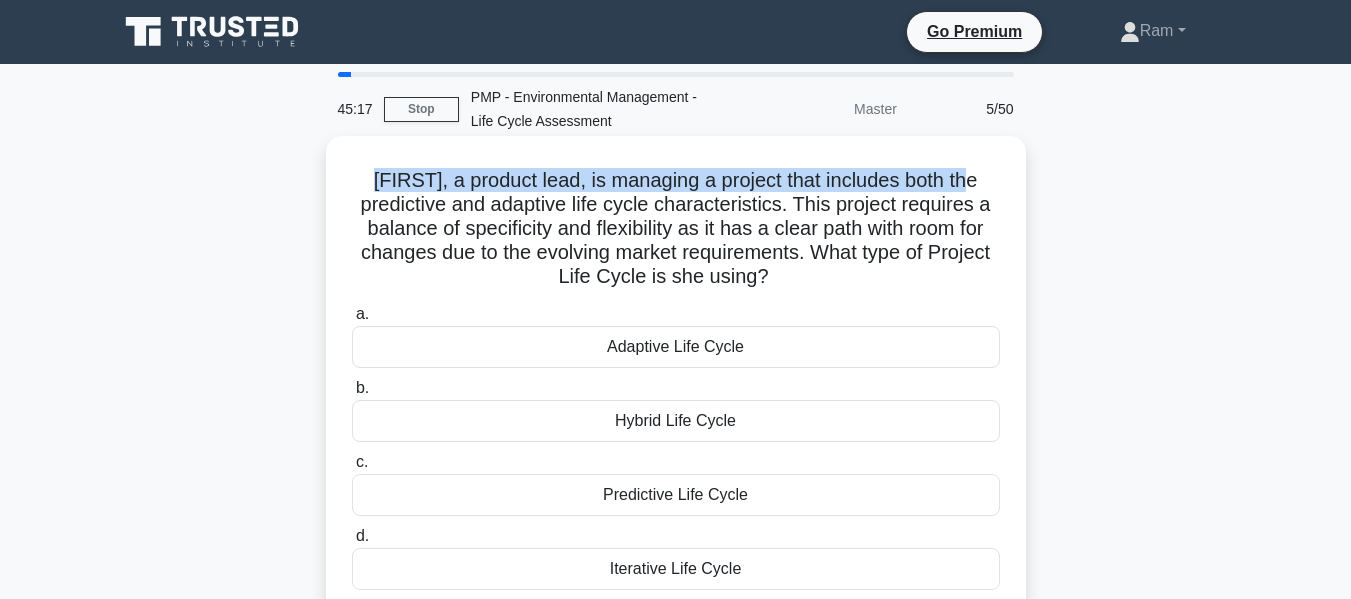 drag, startPoint x: 377, startPoint y: 180, endPoint x: 1022, endPoint y: 154, distance: 645.5238 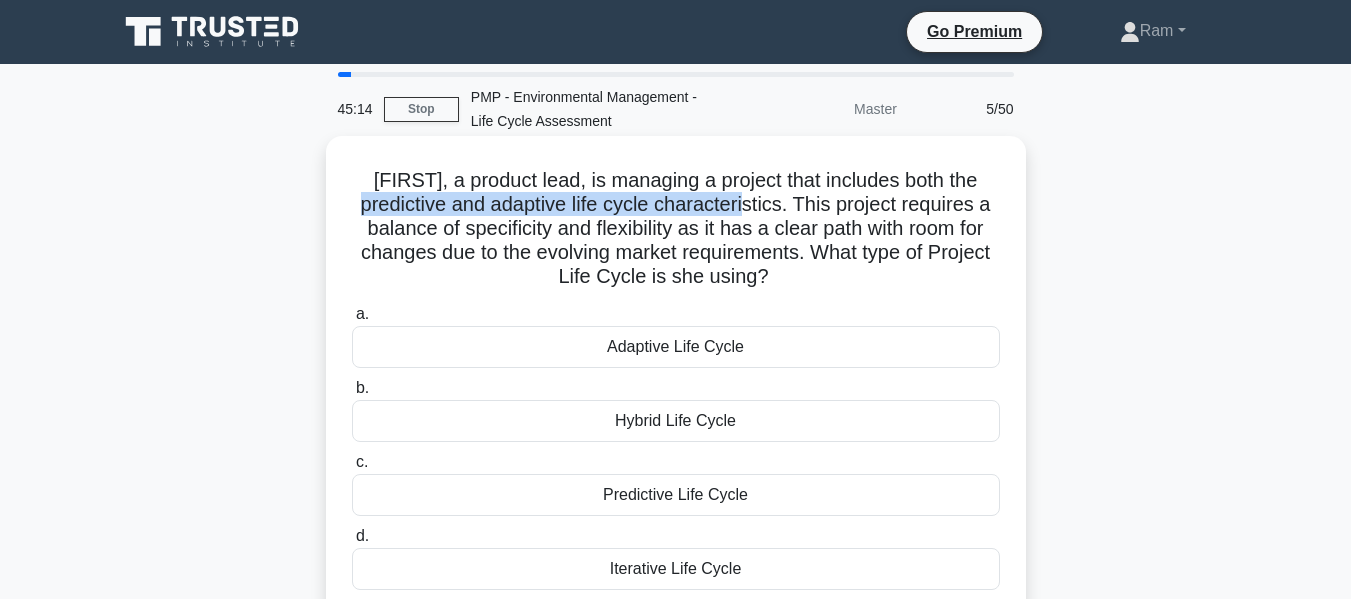 drag, startPoint x: 345, startPoint y: 204, endPoint x: 745, endPoint y: 230, distance: 400.84412 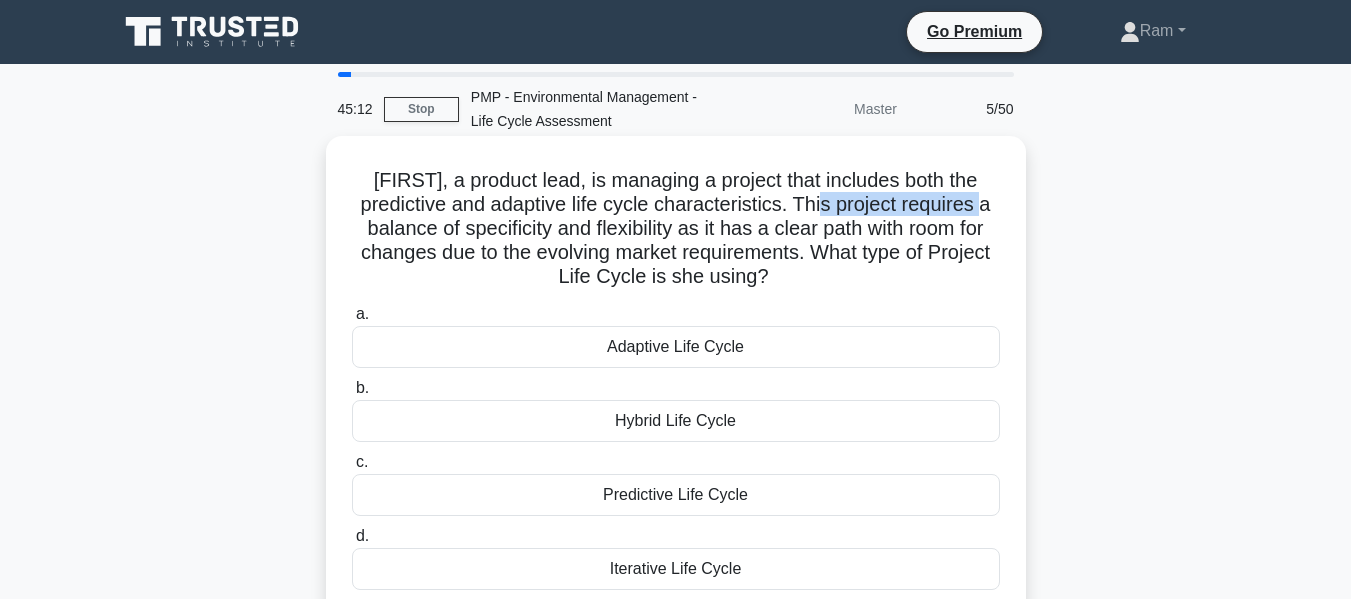 drag, startPoint x: 859, startPoint y: 207, endPoint x: 1019, endPoint y: 216, distance: 160.25293 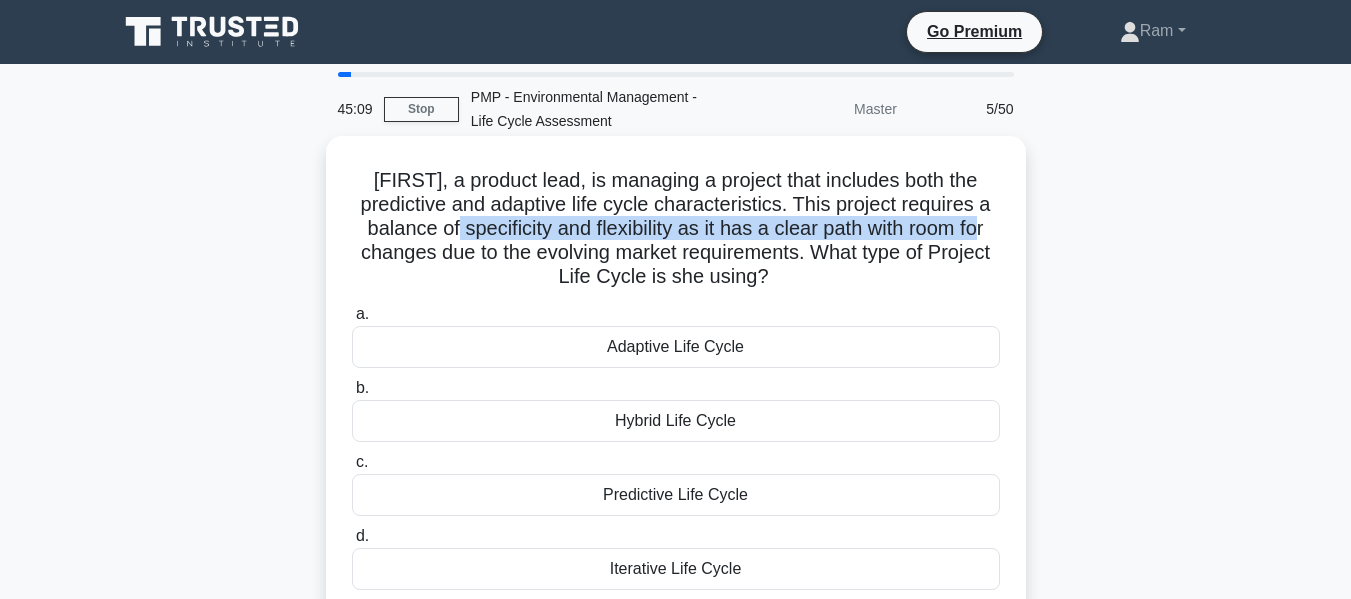 drag, startPoint x: 457, startPoint y: 233, endPoint x: 546, endPoint y: 239, distance: 89.20202 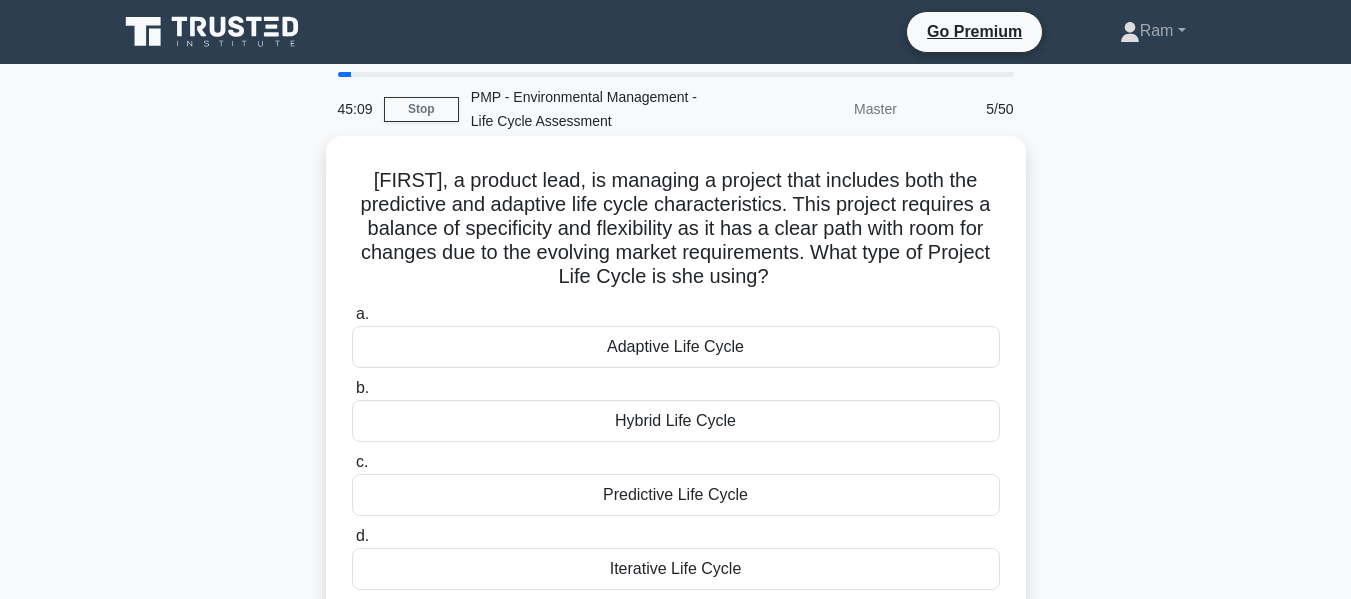 click on "[FIRST], a product lead, is managing a project that includes both the predictive and adaptive life cycle characteristics. This project requires a balance of specificity and flexibility as it has a clear path with room for changes due to the evolving market requirements. What type of Project Life Cycle is she using?" at bounding box center [676, 229] 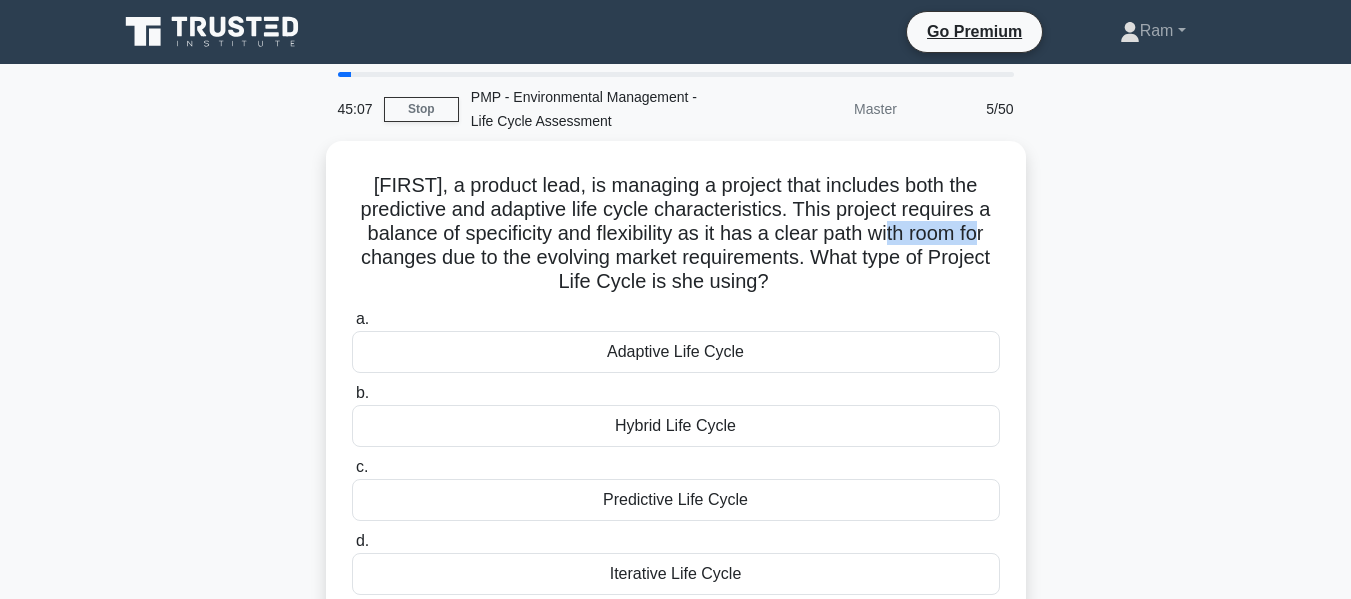 drag, startPoint x: 894, startPoint y: 226, endPoint x: 1030, endPoint y: 244, distance: 137.186 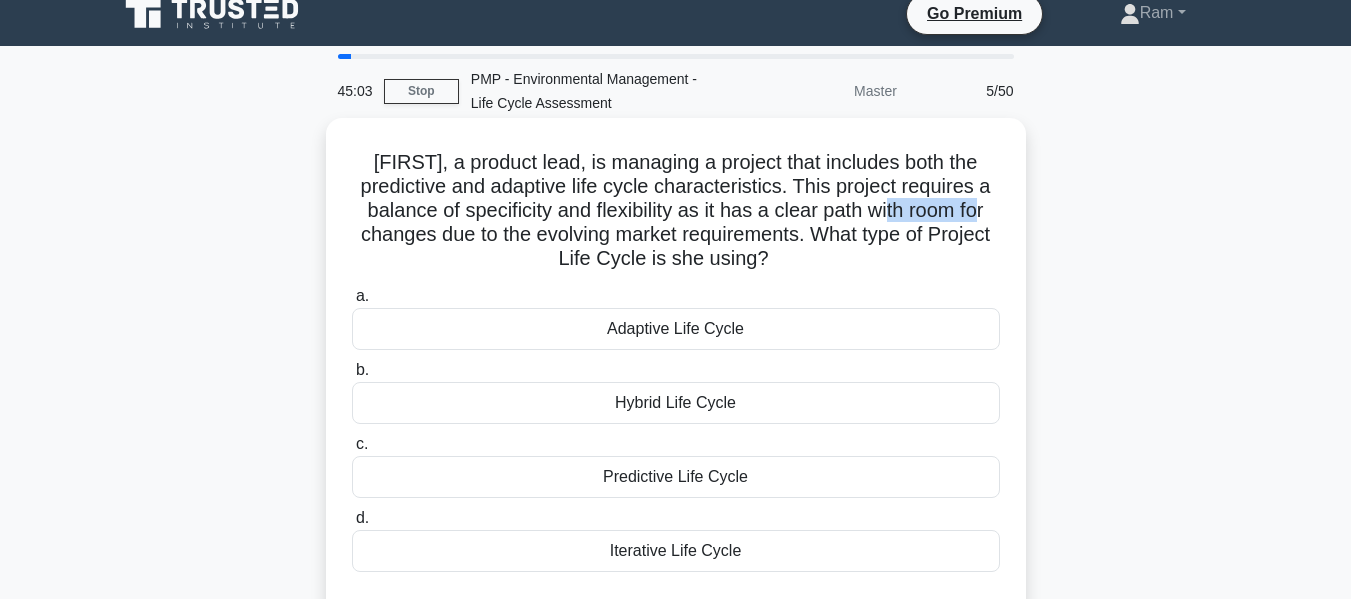 scroll, scrollTop: 0, scrollLeft: 0, axis: both 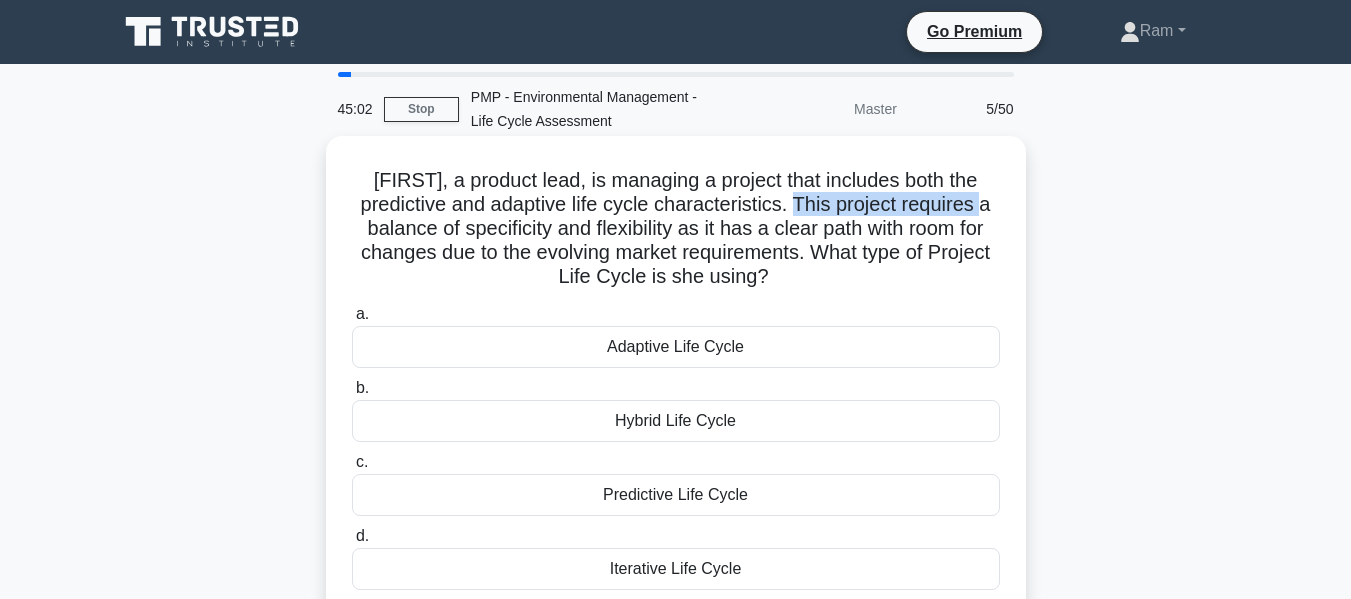 drag, startPoint x: 805, startPoint y: 206, endPoint x: 1013, endPoint y: 207, distance: 208.00241 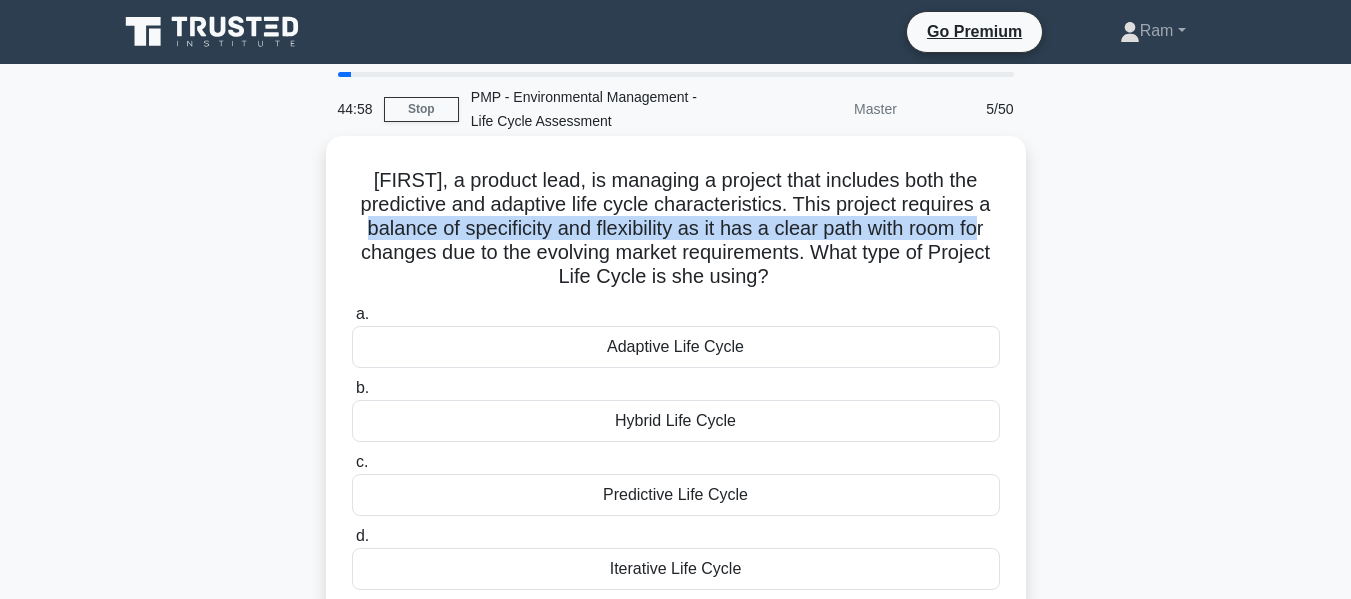 drag, startPoint x: 356, startPoint y: 233, endPoint x: 961, endPoint y: 239, distance: 605.0297 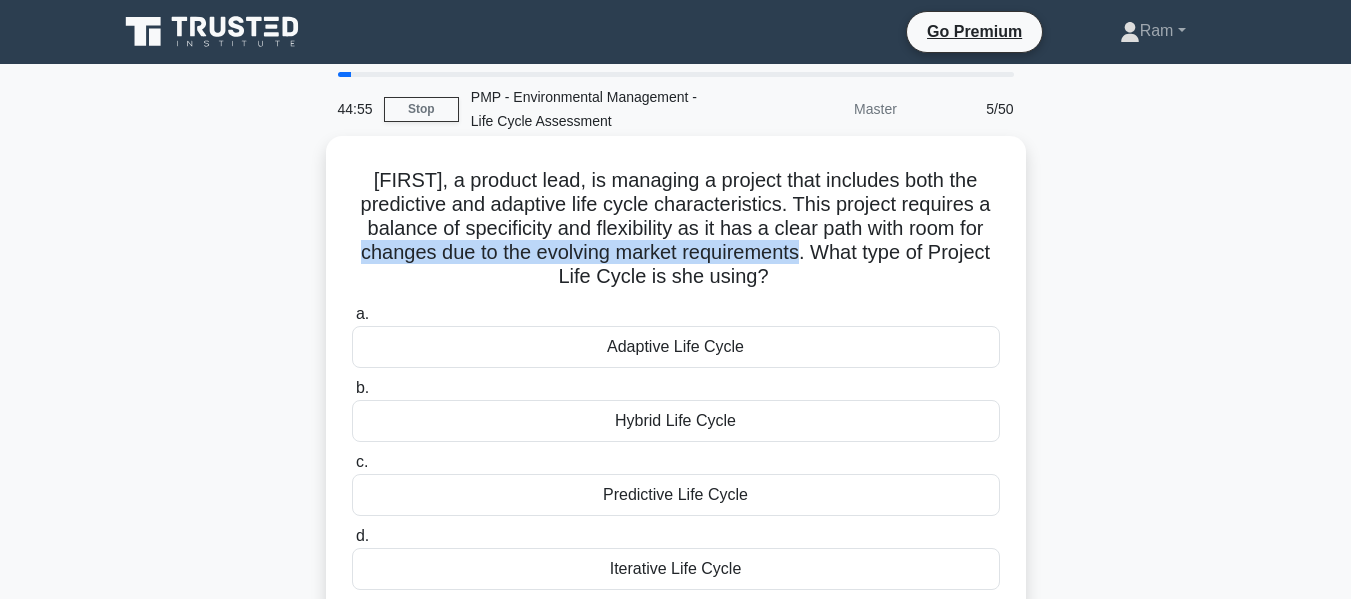 drag, startPoint x: 356, startPoint y: 260, endPoint x: 808, endPoint y: 242, distance: 452.35828 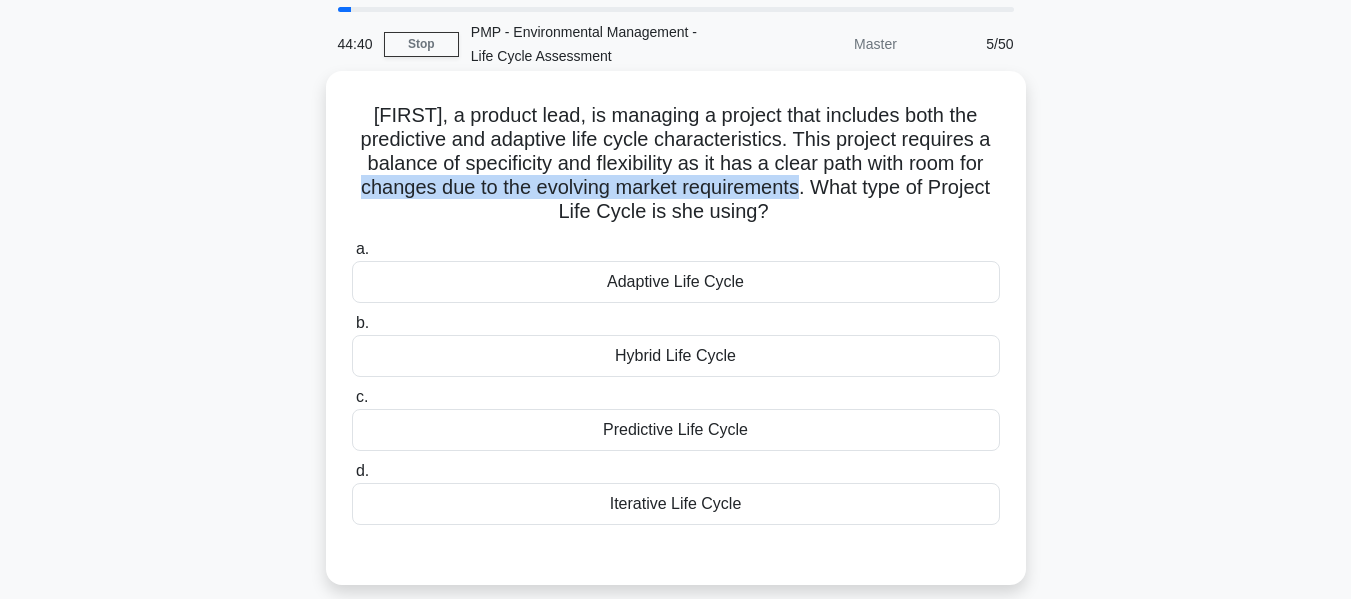 scroll, scrollTop: 100, scrollLeft: 0, axis: vertical 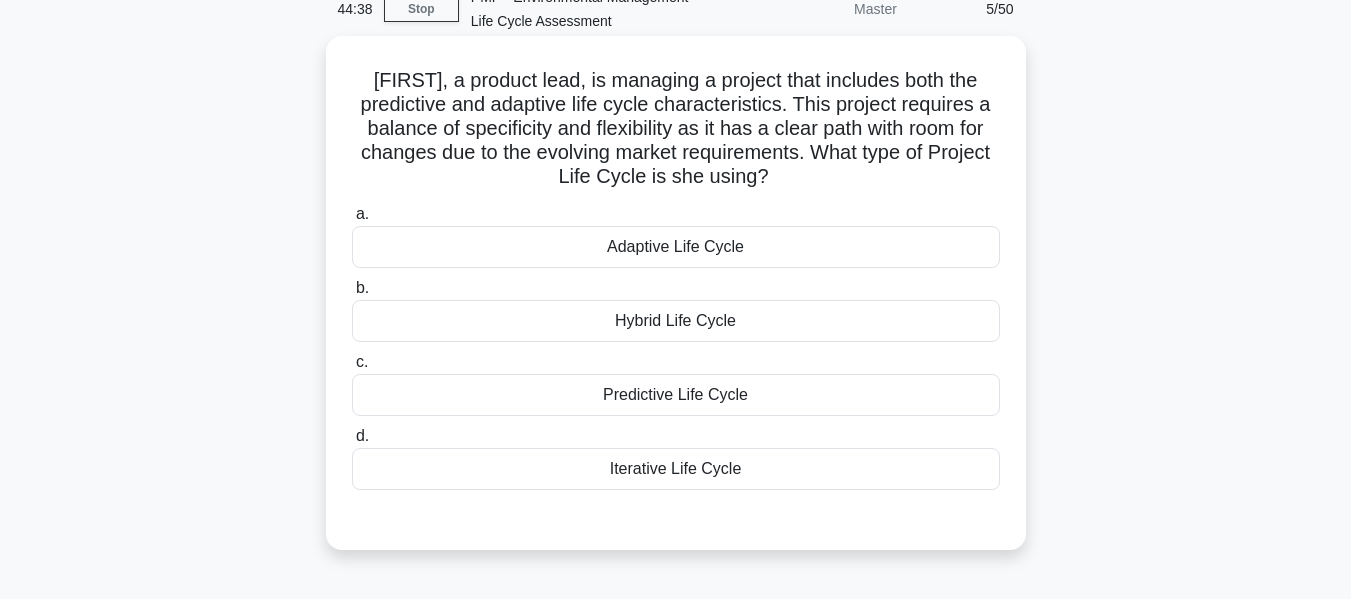 click on "Hybrid Life Cycle" at bounding box center (676, 321) 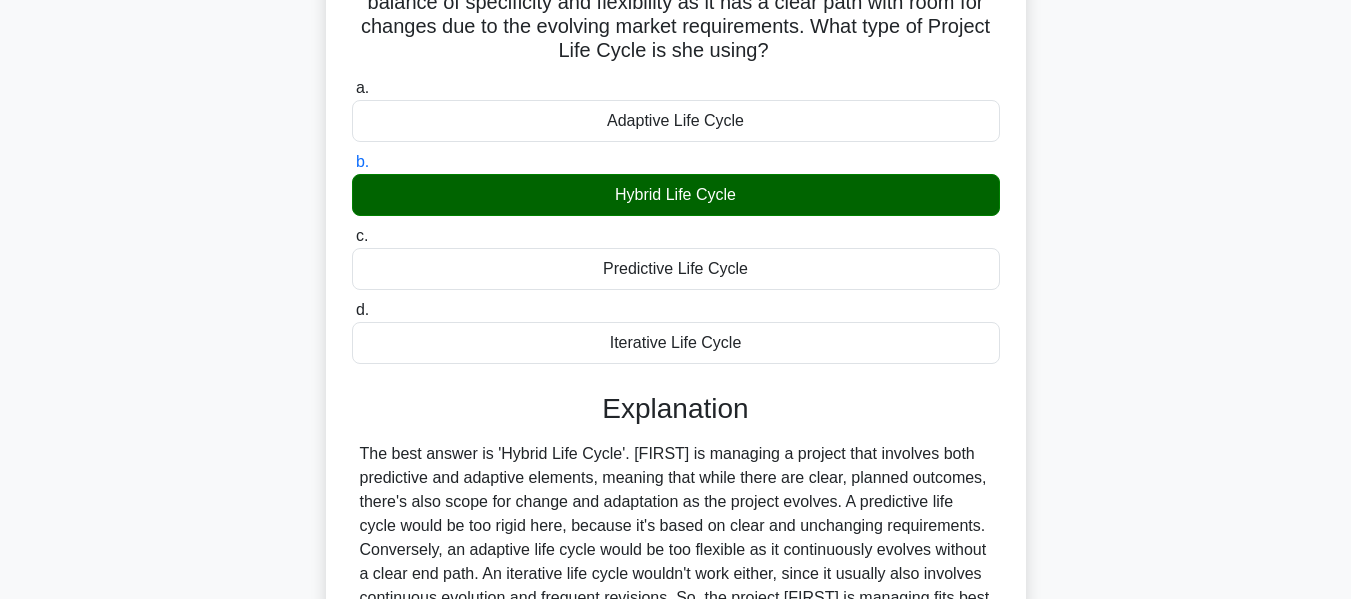 scroll, scrollTop: 400, scrollLeft: 0, axis: vertical 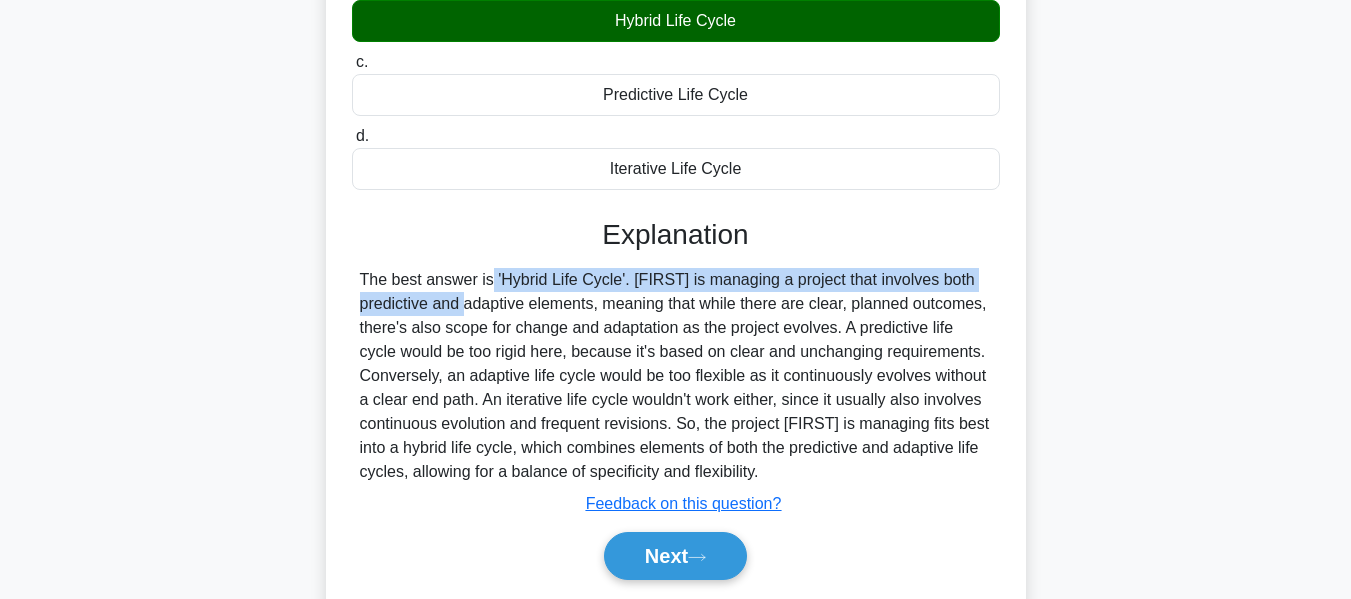 drag, startPoint x: 369, startPoint y: 282, endPoint x: 1007, endPoint y: 267, distance: 638.17633 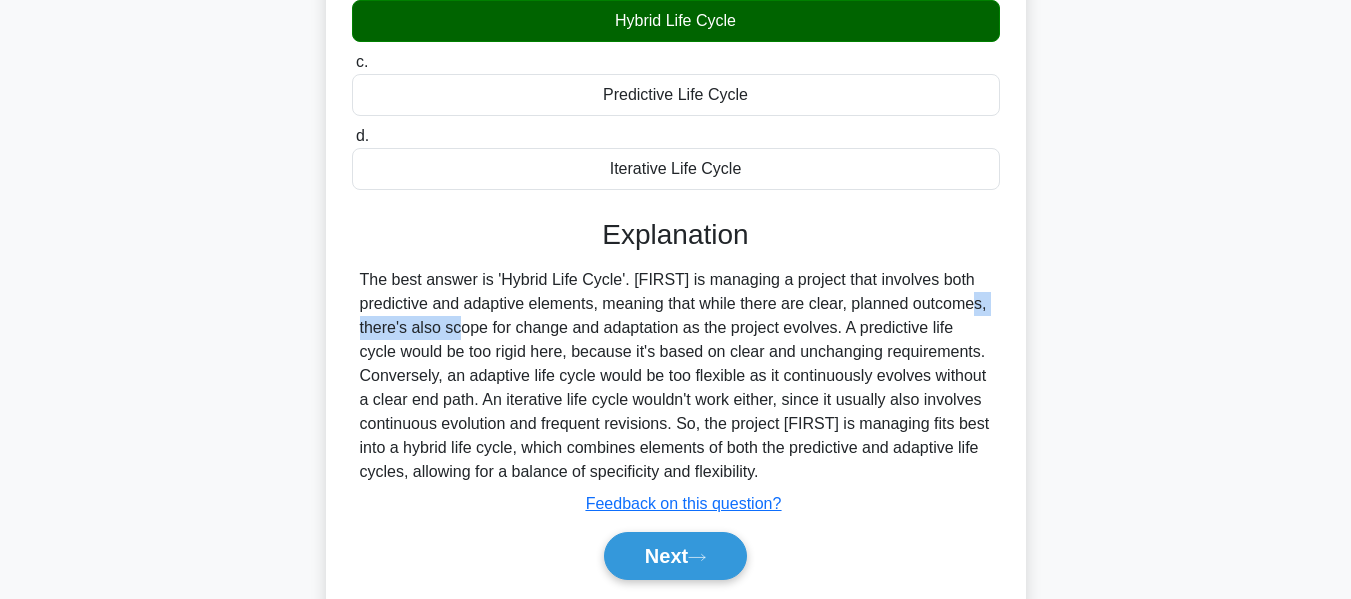 drag, startPoint x: 846, startPoint y: 305, endPoint x: 998, endPoint y: 312, distance: 152.1611 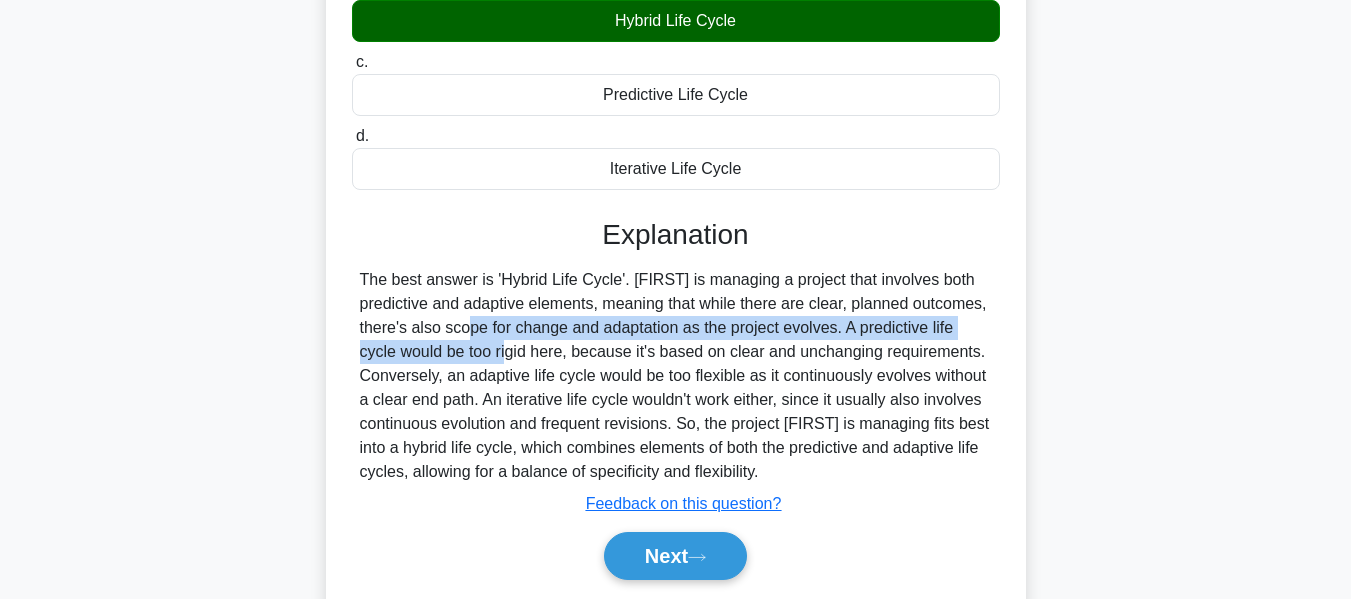 drag, startPoint x: 351, startPoint y: 329, endPoint x: 1020, endPoint y: 331, distance: 669.003 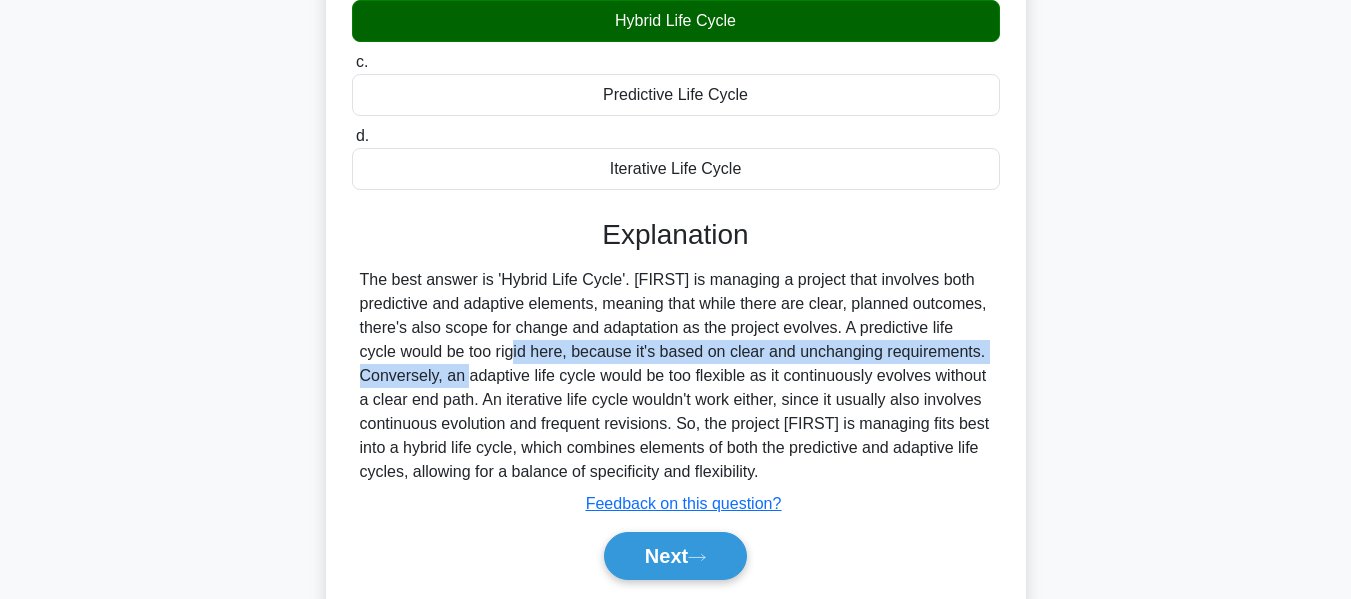 drag, startPoint x: 358, startPoint y: 354, endPoint x: 889, endPoint y: 366, distance: 531.13556 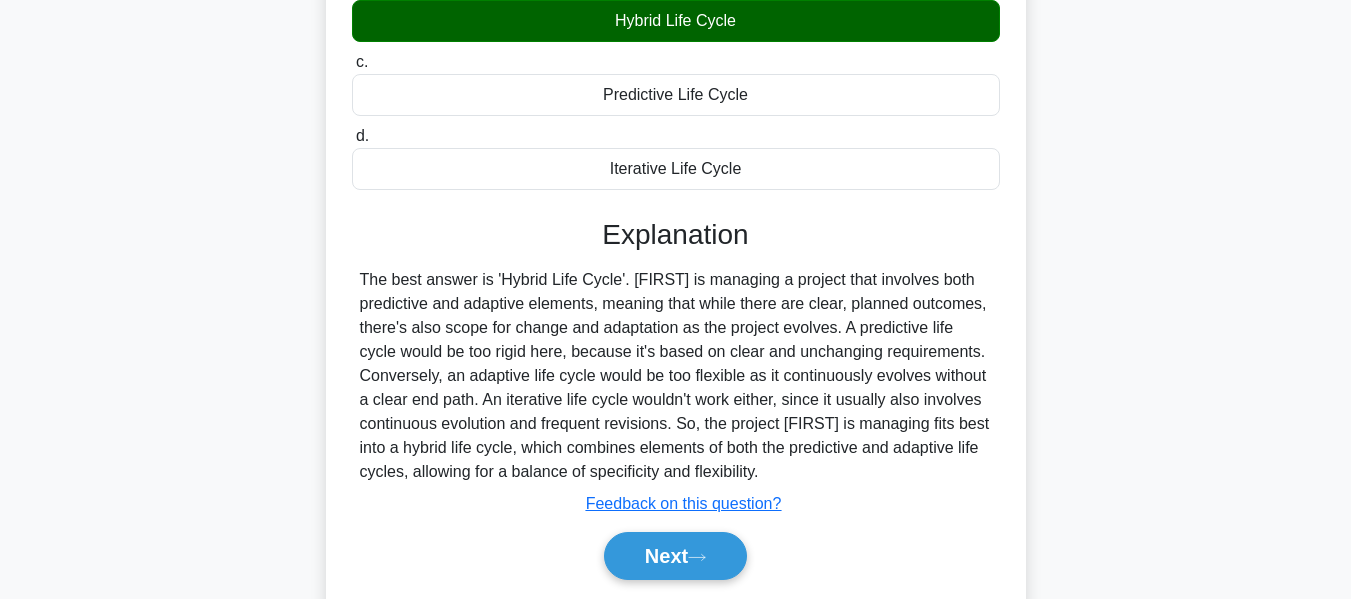 click on "The best answer is 'Hybrid Life Cycle'. [FIRST] is managing a project that involves both predictive and adaptive elements, meaning that while there are clear, planned outcomes, there's also scope for change and adaptation as the project evolves. A predictive life cycle would be too rigid here, because it's based on clear and unchanging requirements. Conversely, an adaptive life cycle would be too flexible as it continuously evolves without a clear end path. An iterative life cycle wouldn't work either, since it usually also involves continuous evolution and frequent revisions. So, the project [FIRST] is managing fits best into a hybrid life cycle, which combines elements of both the predictive and adaptive life cycles, allowing for a balance of specificity and flexibility." at bounding box center [676, 376] 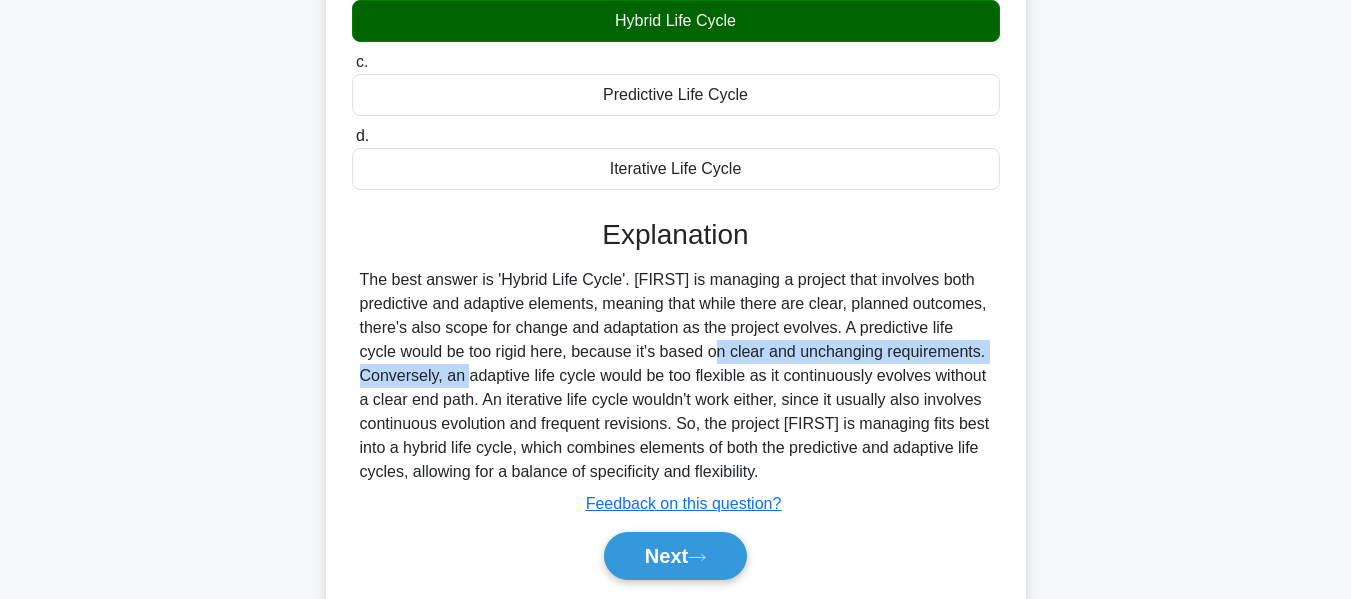 drag, startPoint x: 565, startPoint y: 344, endPoint x: 954, endPoint y: 363, distance: 389.46375 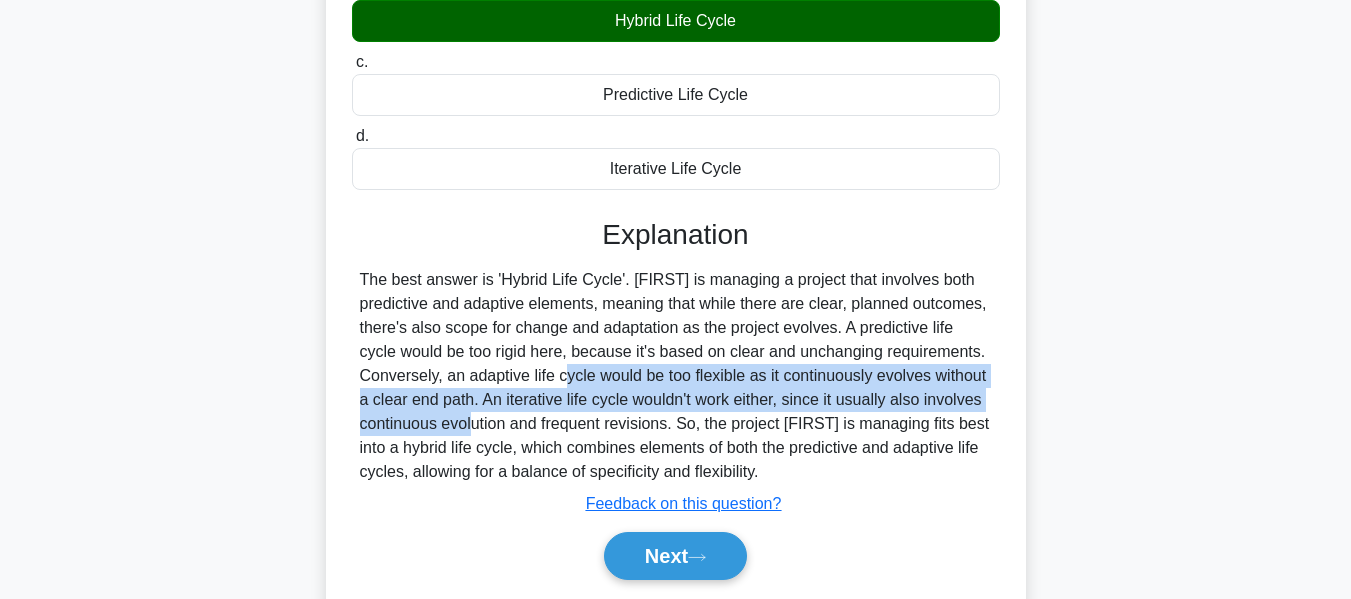 drag, startPoint x: 458, startPoint y: 380, endPoint x: 1024, endPoint y: 393, distance: 566.1493 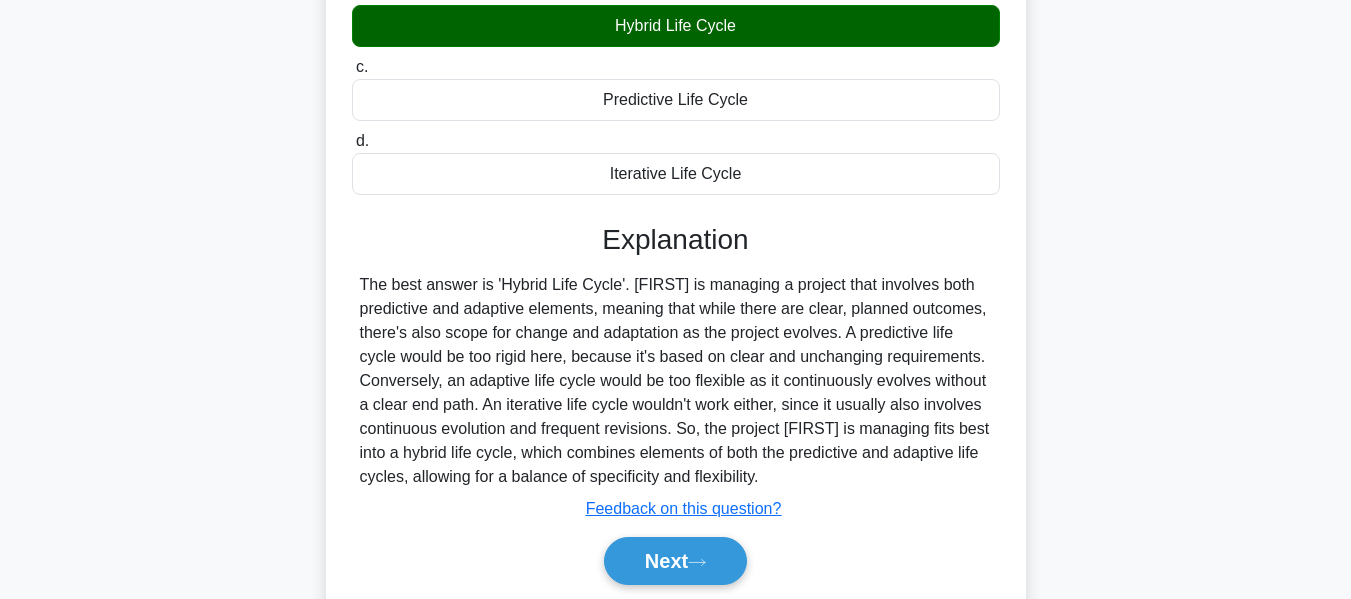 click on "[FIRST], a product lead, is managing a project that includes both the predictive and adaptive life cycle characteristics. This project requires a balance of specificity and flexibility as it has a clear path with room for changes due to the evolving market requirements. What type of Project Life Cycle is she using?" at bounding box center [676, 198] 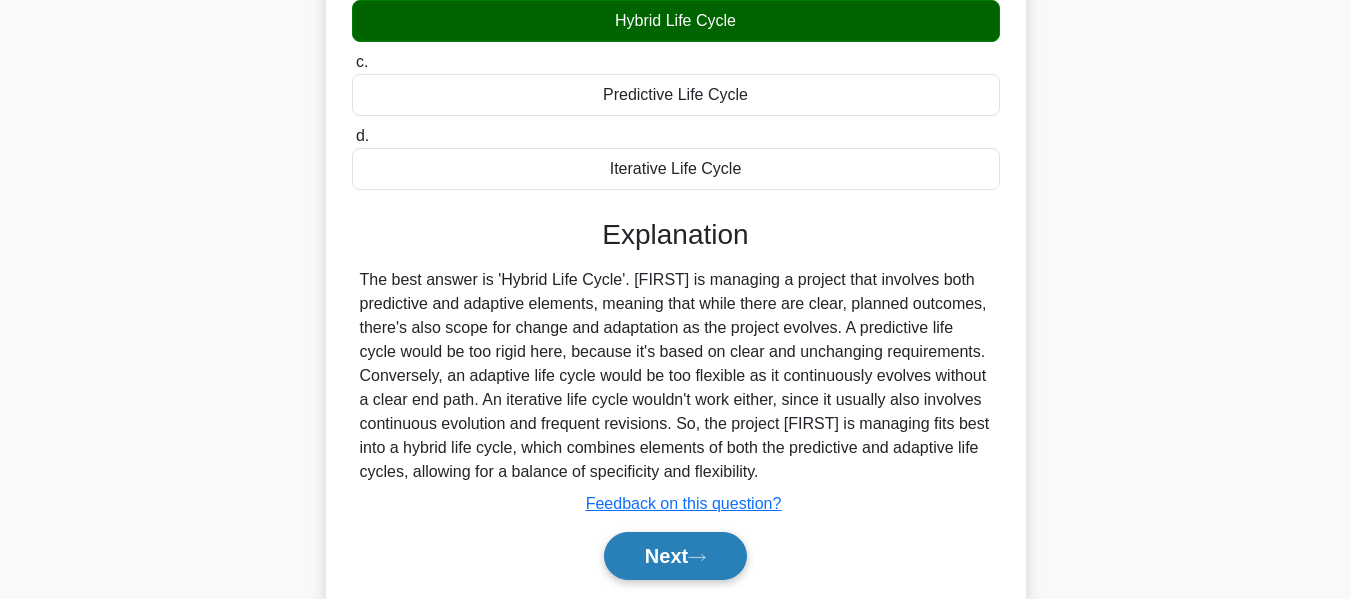 click on "Next" at bounding box center [675, 556] 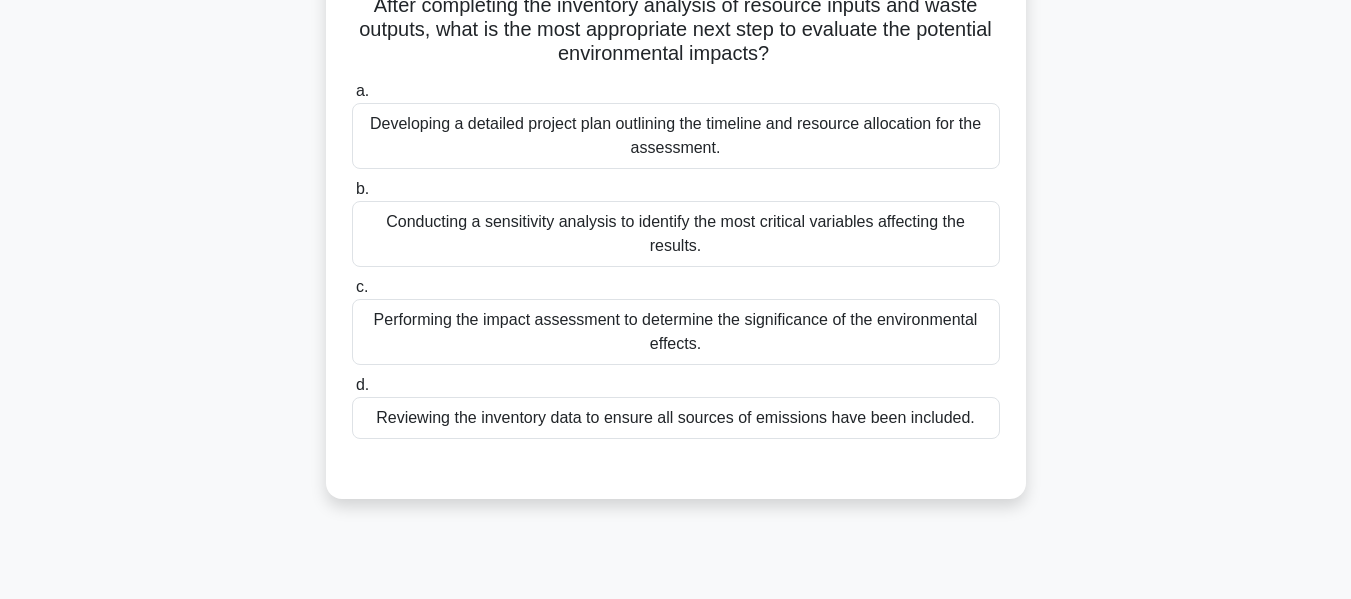 scroll, scrollTop: 0, scrollLeft: 0, axis: both 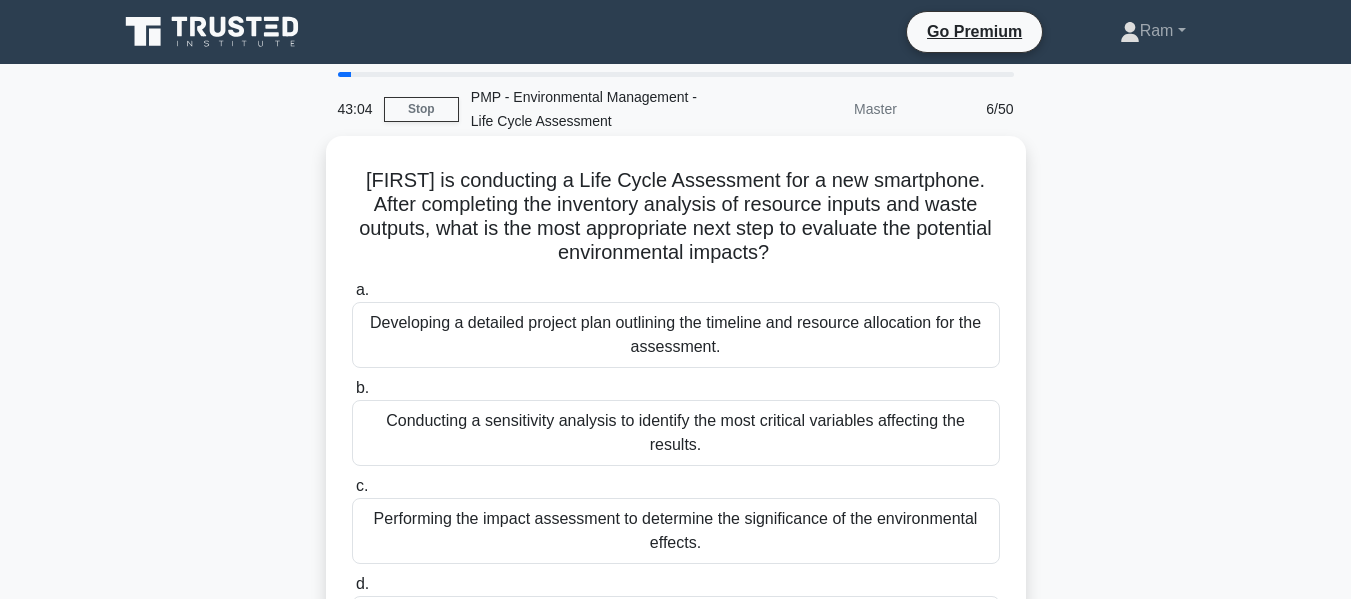 drag, startPoint x: 576, startPoint y: 280, endPoint x: 407, endPoint y: 196, distance: 188.72467 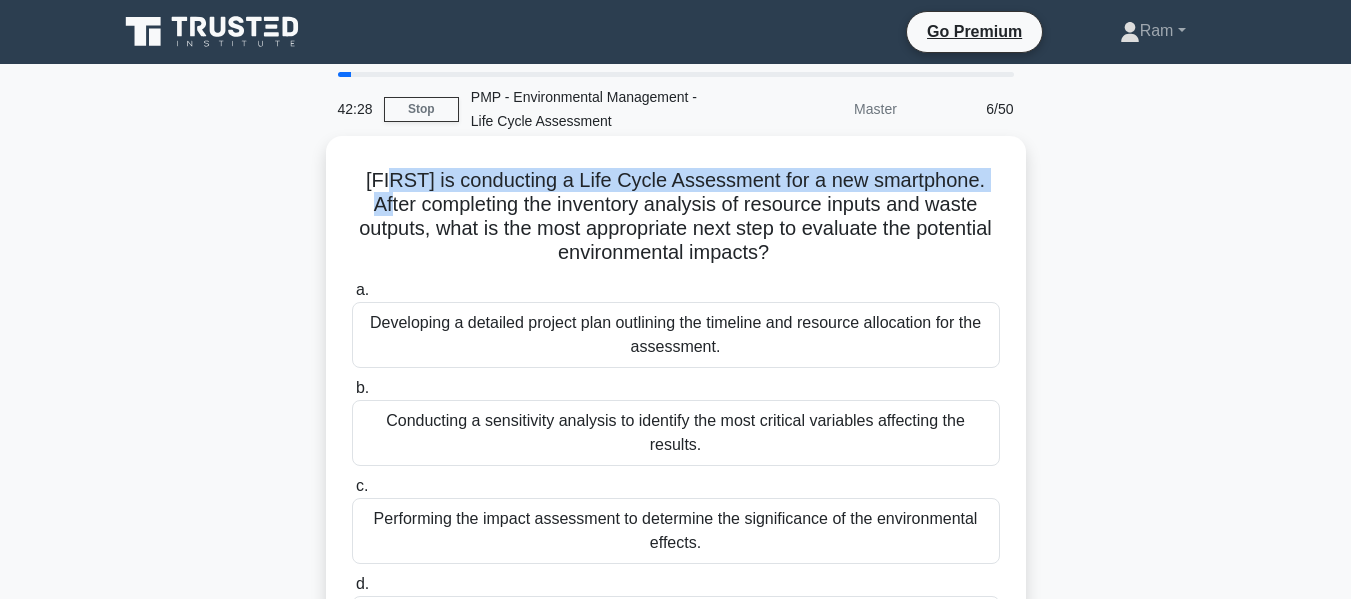 drag, startPoint x: 371, startPoint y: 174, endPoint x: 1019, endPoint y: 171, distance: 648.00696 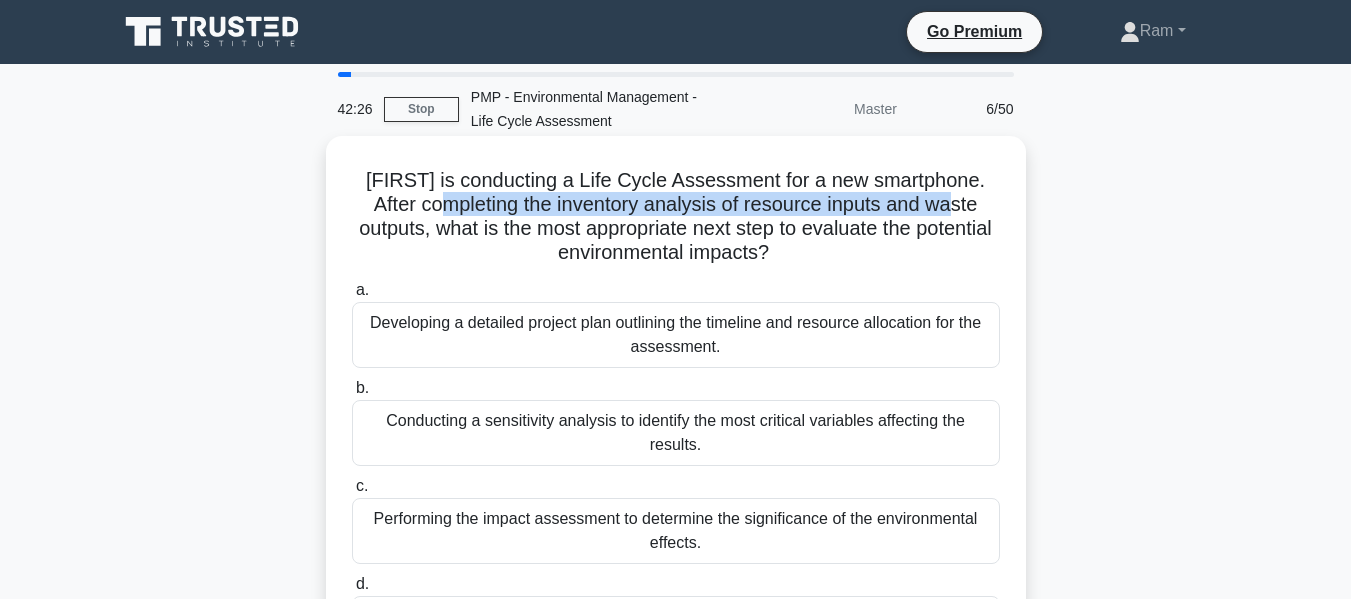 drag, startPoint x: 448, startPoint y: 210, endPoint x: 997, endPoint y: 212, distance: 549.00366 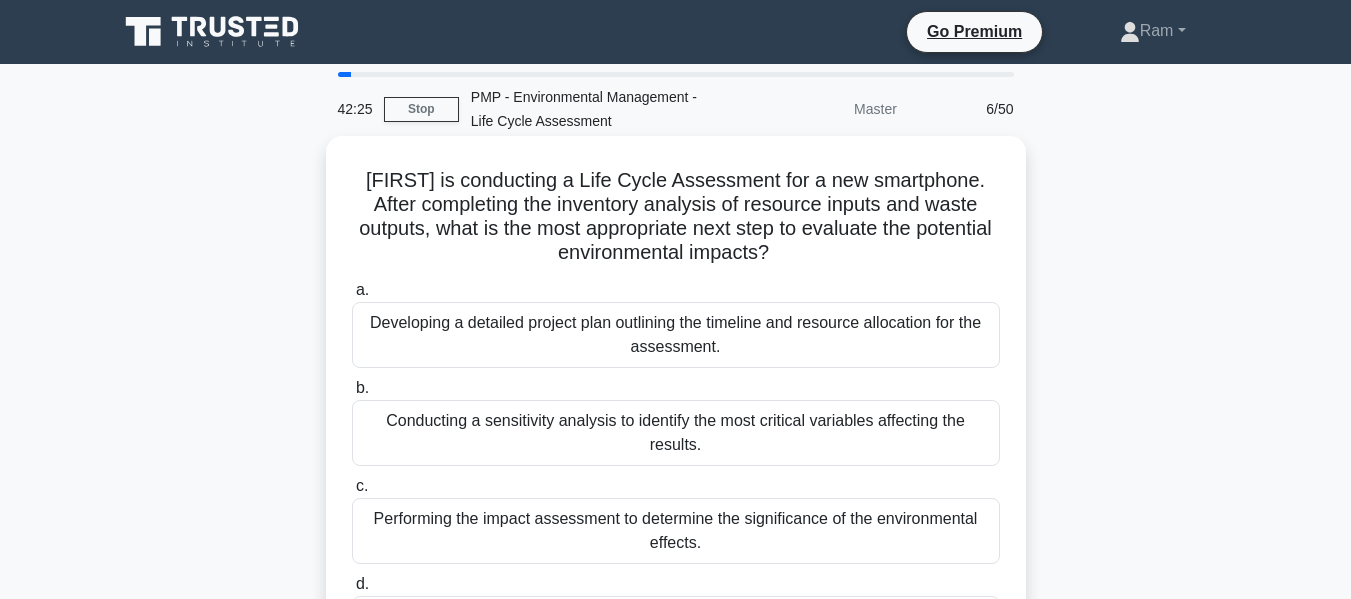 click on "[FIRST], a technical lead, is managing a project that requires a detailed plan of the entire project before it begins due to its complex machinery installations. With the progress across each stage, modifications are challenging and almost impossible. What approach of the Project Life Cycle is George using?
.spinner_0XTQ{transform-origin:center;animation:spinner_y6GP .75s linear infinite}@keyframes spinner_y6GP{100%{transform:rotate(360deg)}}" at bounding box center [676, 217] 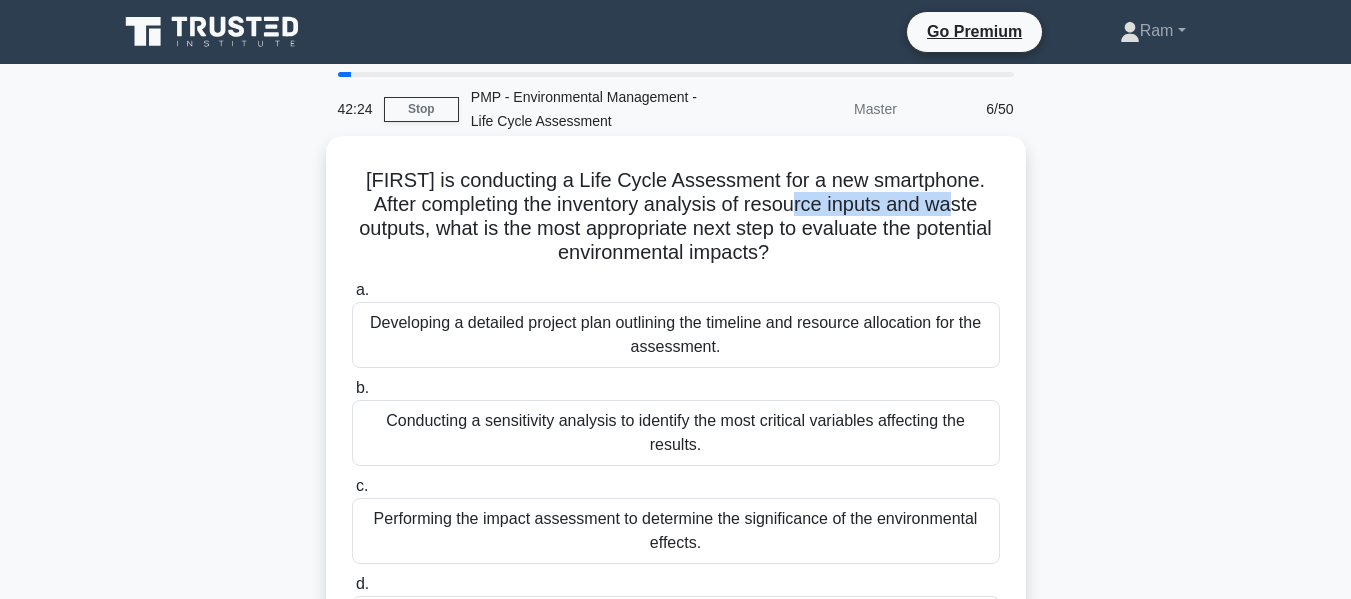 drag, startPoint x: 802, startPoint y: 214, endPoint x: 957, endPoint y: 208, distance: 155.11609 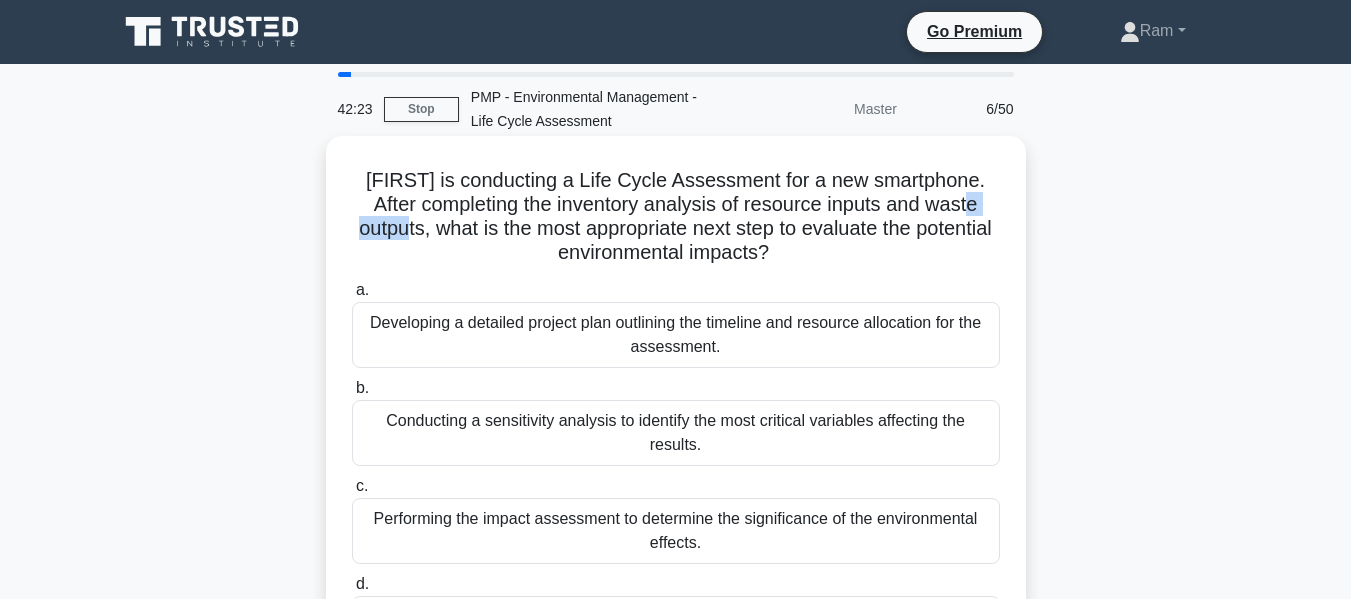 drag, startPoint x: 401, startPoint y: 221, endPoint x: 603, endPoint y: 227, distance: 202.0891 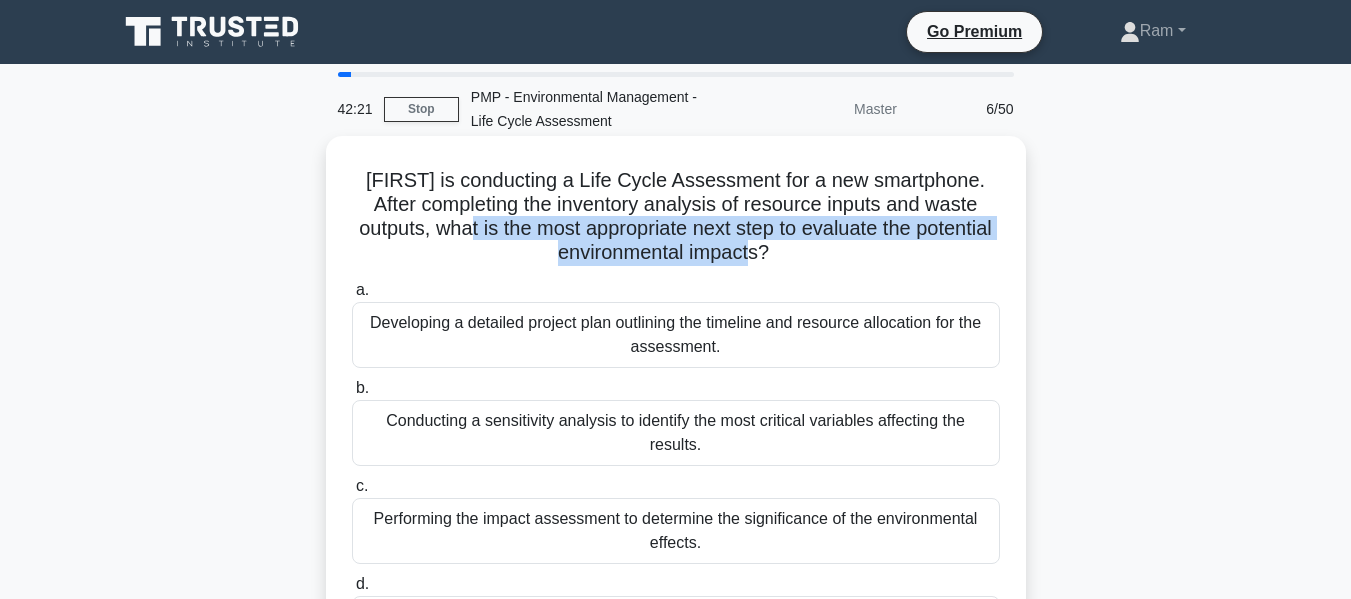 drag, startPoint x: 525, startPoint y: 233, endPoint x: 933, endPoint y: 252, distance: 408.44217 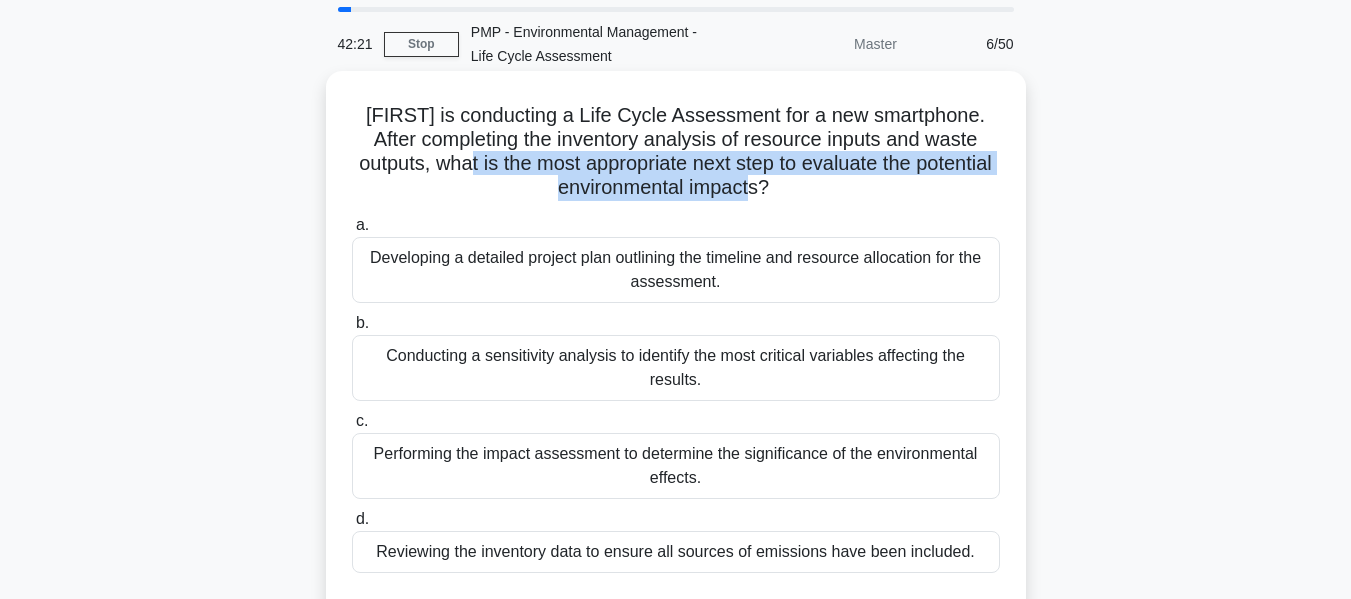 scroll, scrollTop: 100, scrollLeft: 0, axis: vertical 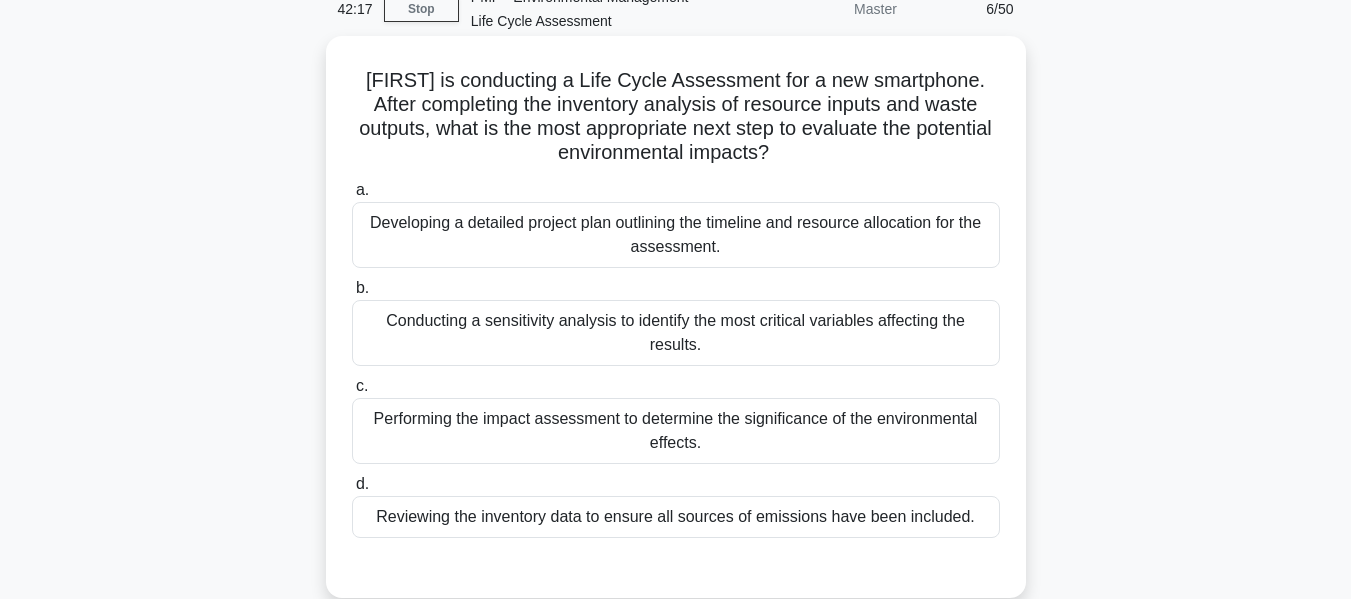 click on "Performing the impact assessment to determine the significance of the environmental effects." at bounding box center (676, 431) 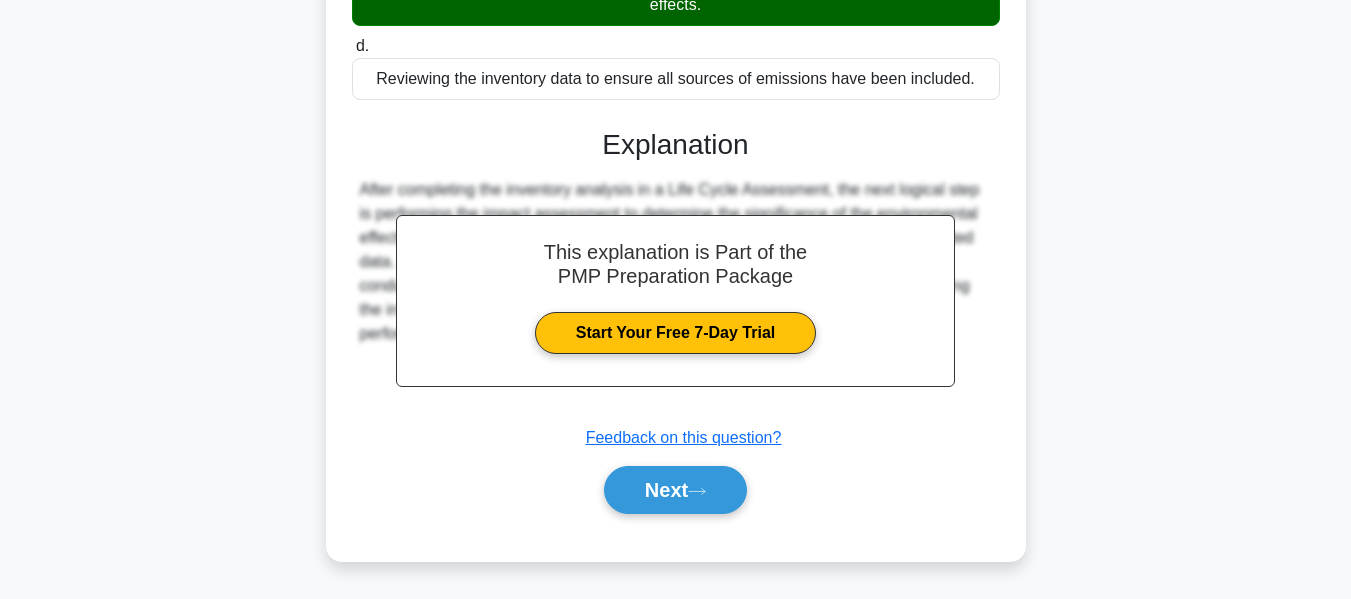 scroll, scrollTop: 539, scrollLeft: 0, axis: vertical 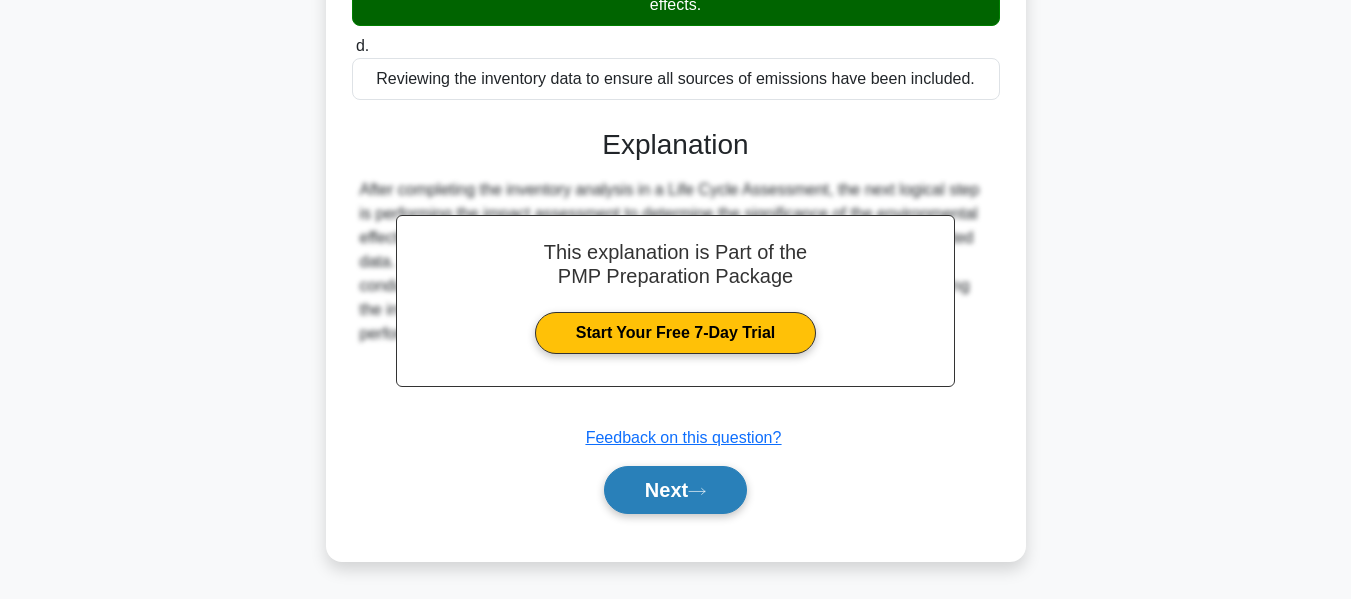 click on "Next" at bounding box center [675, 490] 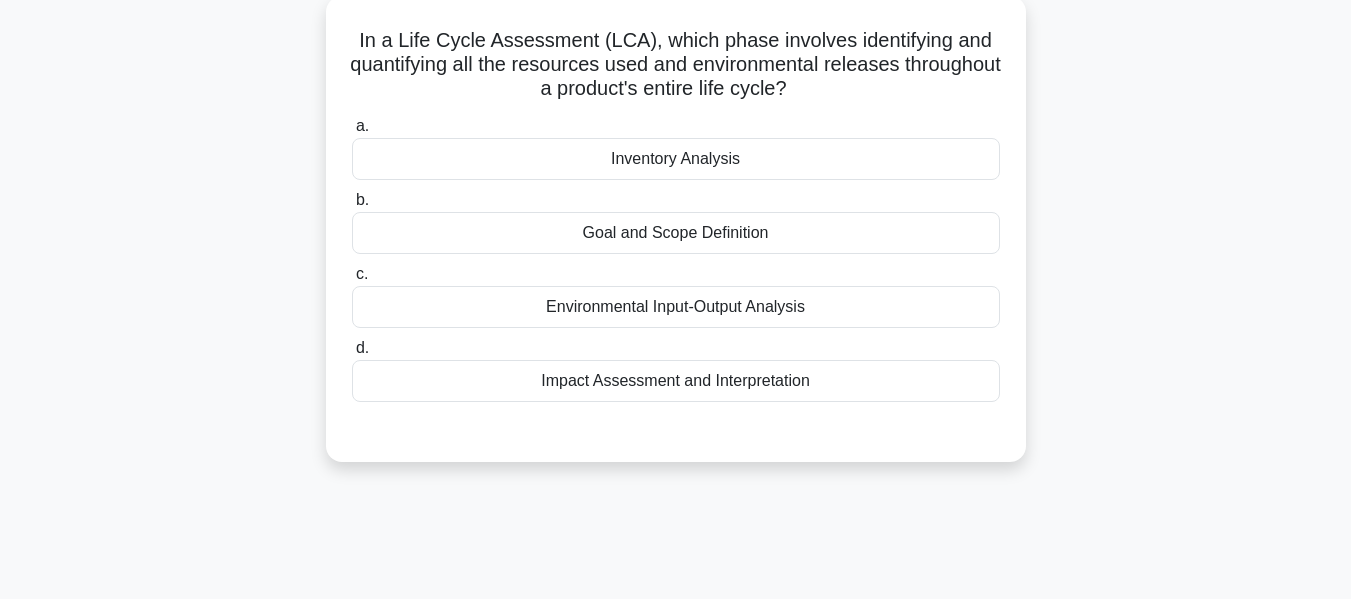 scroll, scrollTop: 0, scrollLeft: 0, axis: both 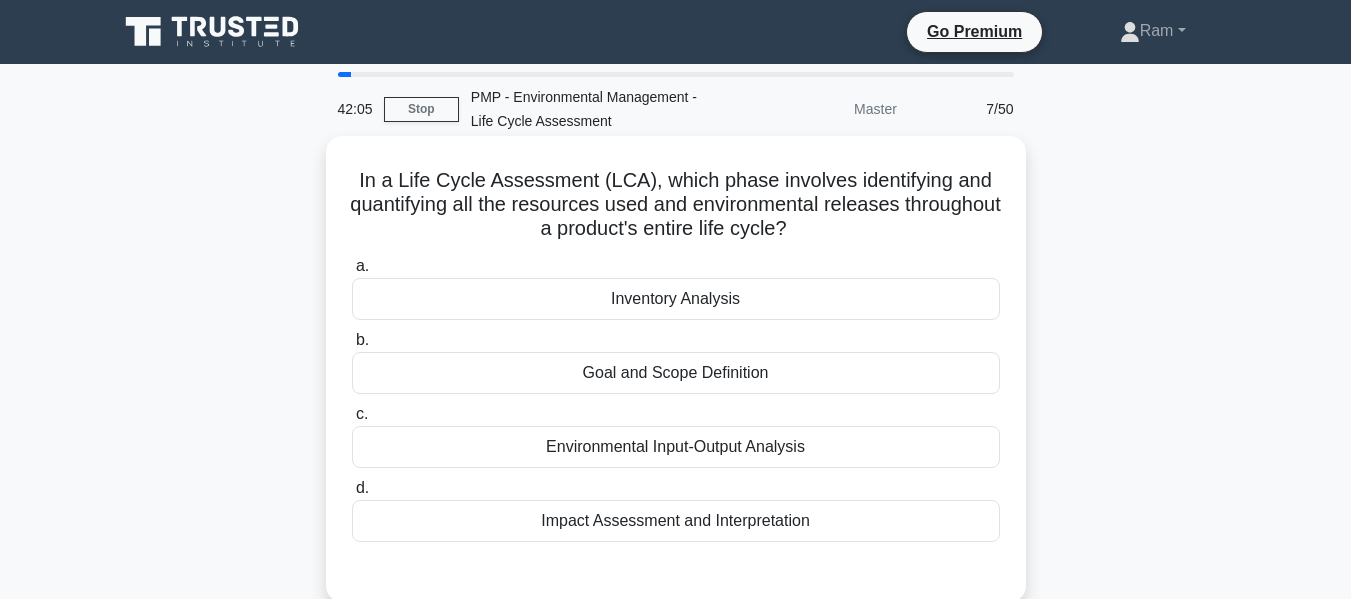 click on "Inventory Analysis" at bounding box center [676, 299] 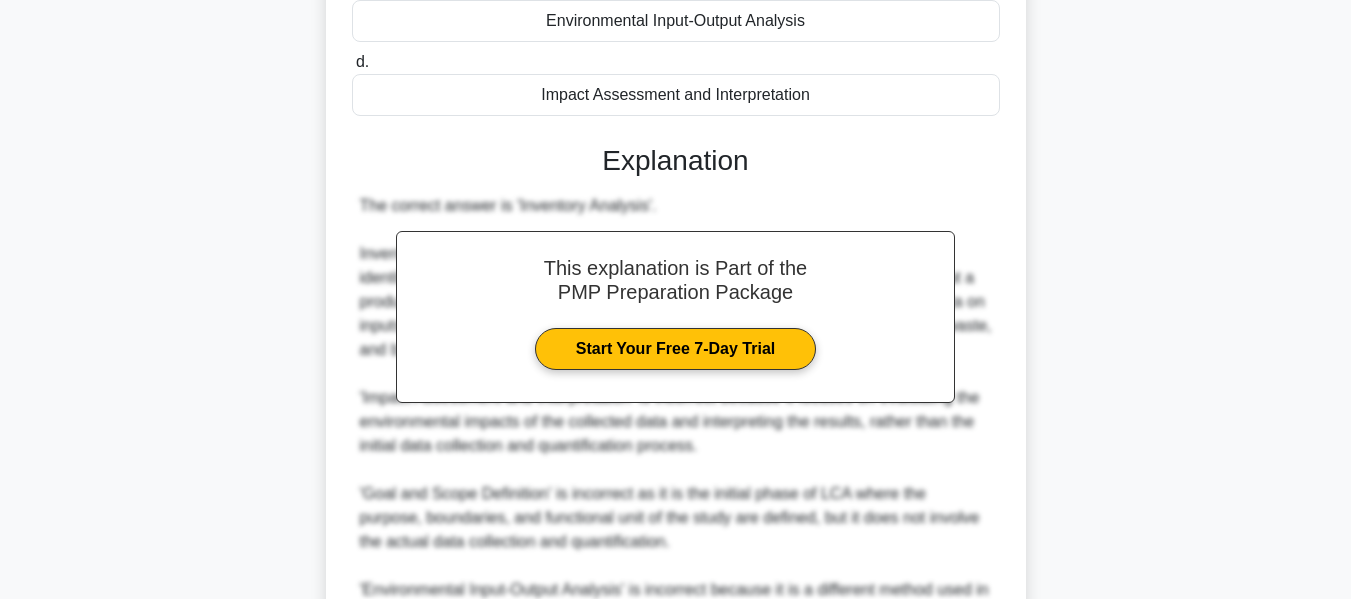 scroll, scrollTop: 600, scrollLeft: 0, axis: vertical 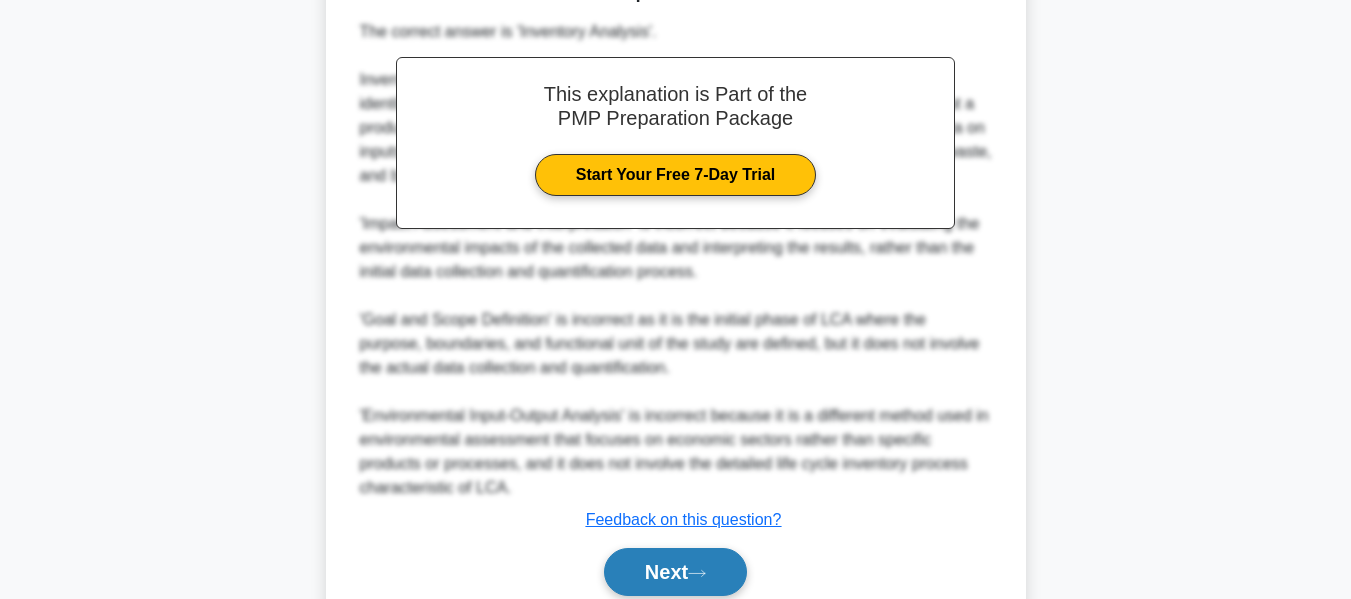 click on "Next" at bounding box center (675, 572) 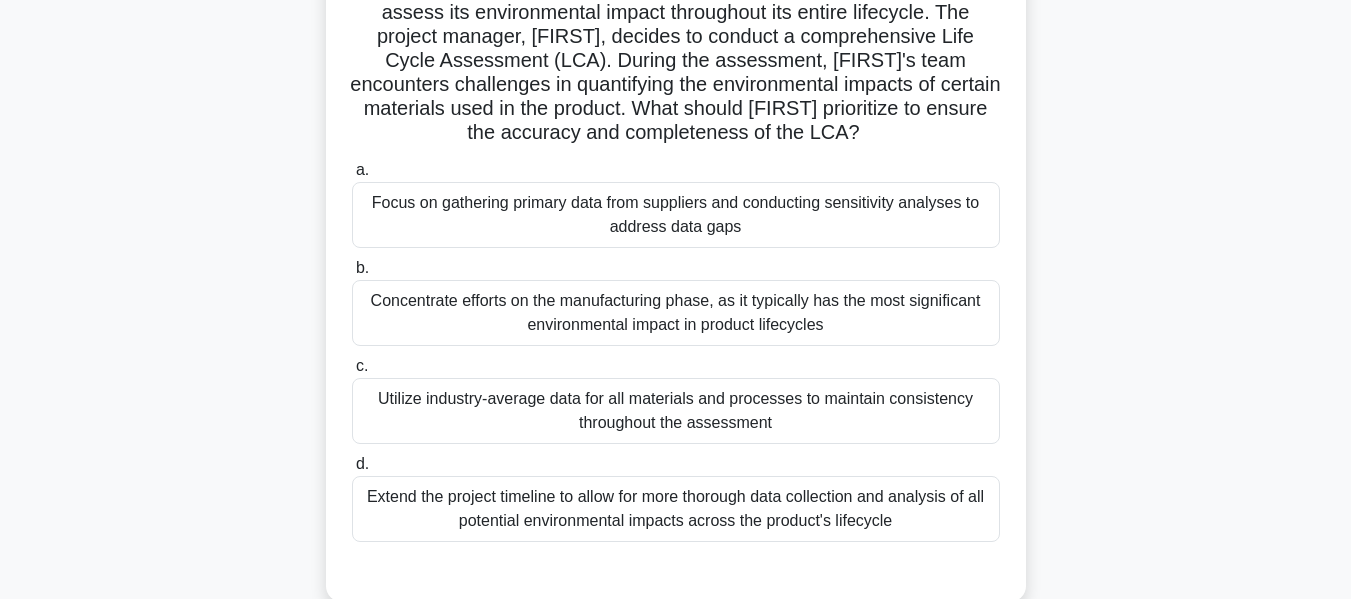 scroll, scrollTop: 200, scrollLeft: 0, axis: vertical 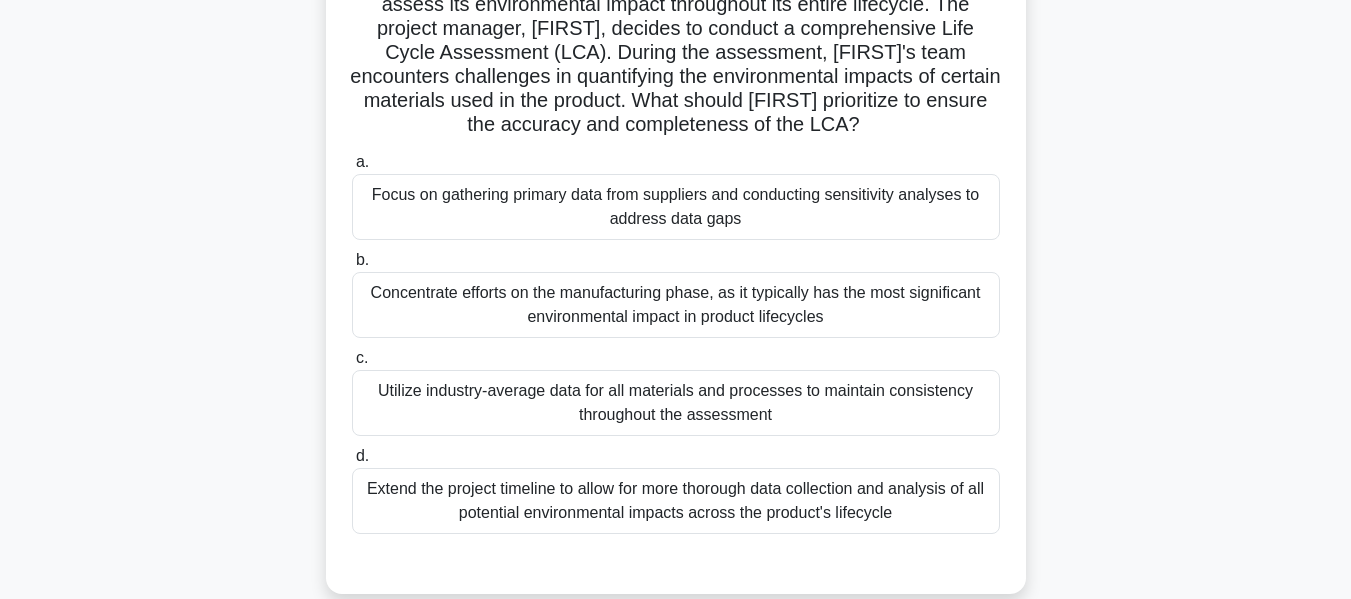click on "Concentrate efforts on the manufacturing phase, as it typically has the most significant environmental impact in product lifecycles" at bounding box center (676, 305) 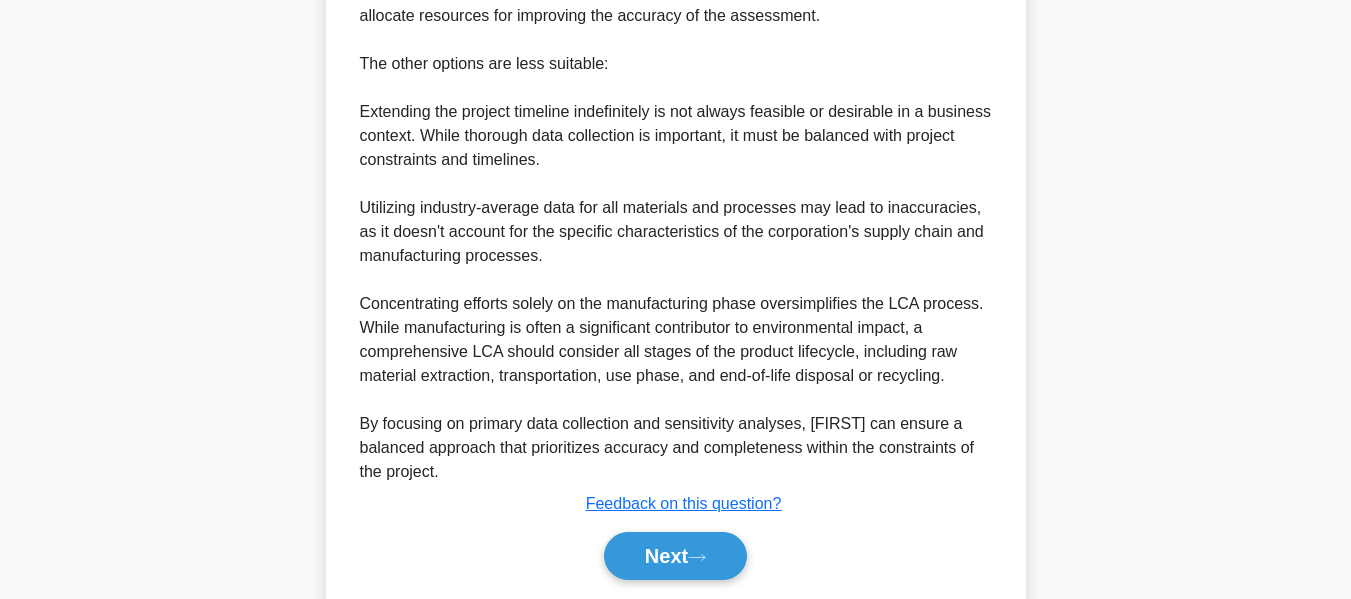 scroll, scrollTop: 1165, scrollLeft: 0, axis: vertical 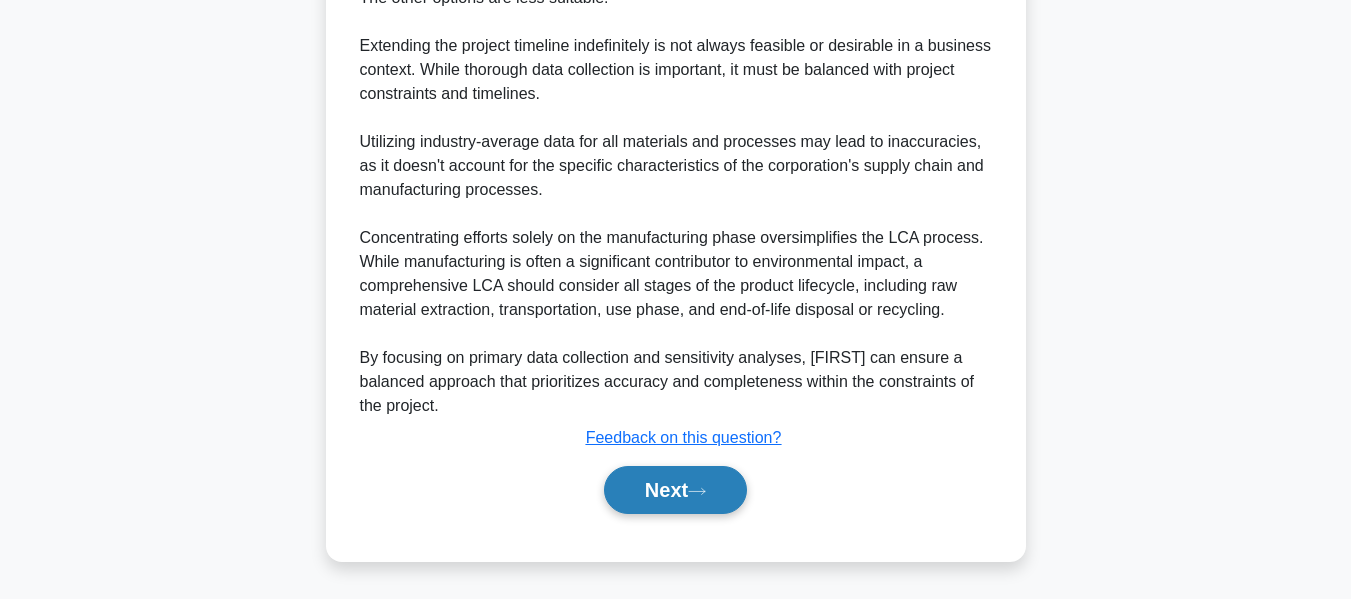 click on "Next" at bounding box center [675, 490] 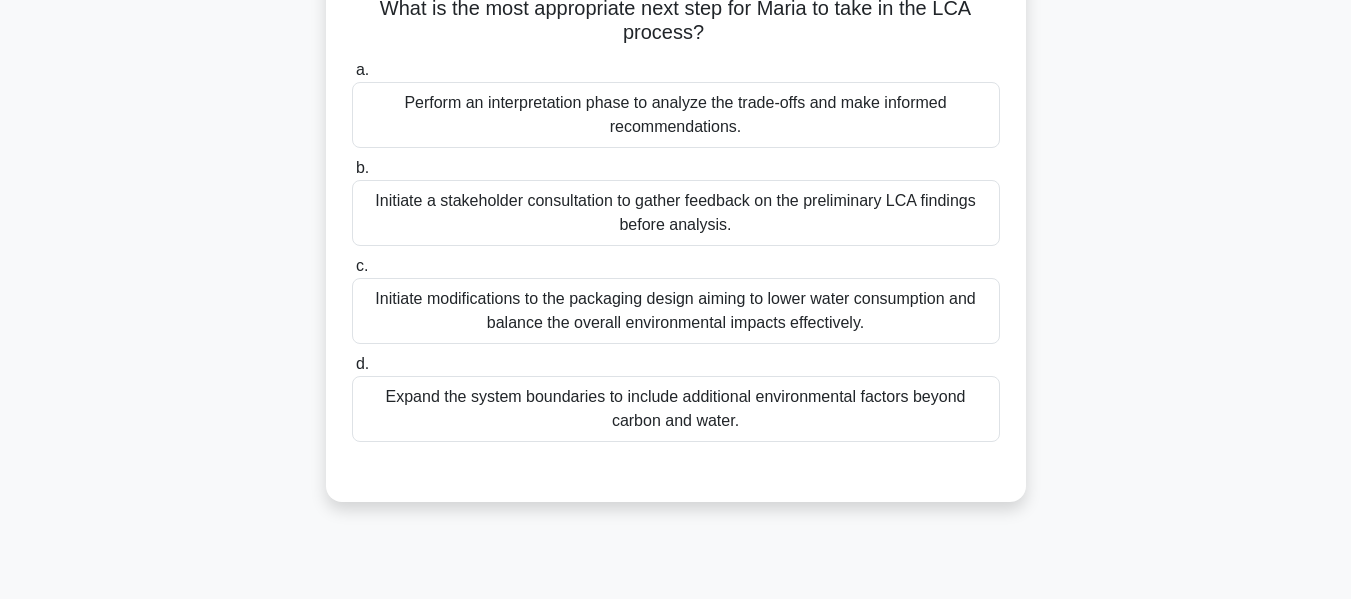 scroll, scrollTop: 300, scrollLeft: 0, axis: vertical 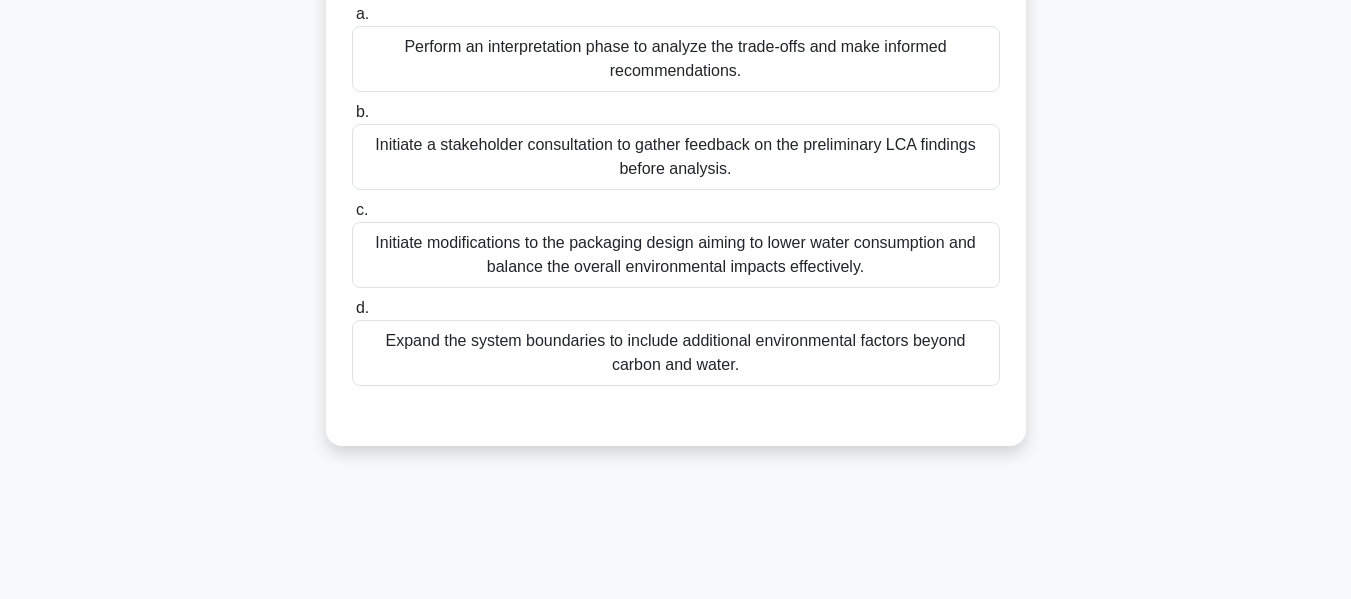 click on "Initiate modifications to the packaging design aiming to lower water consumption and balance the overall environmental impacts effectively." at bounding box center (676, 255) 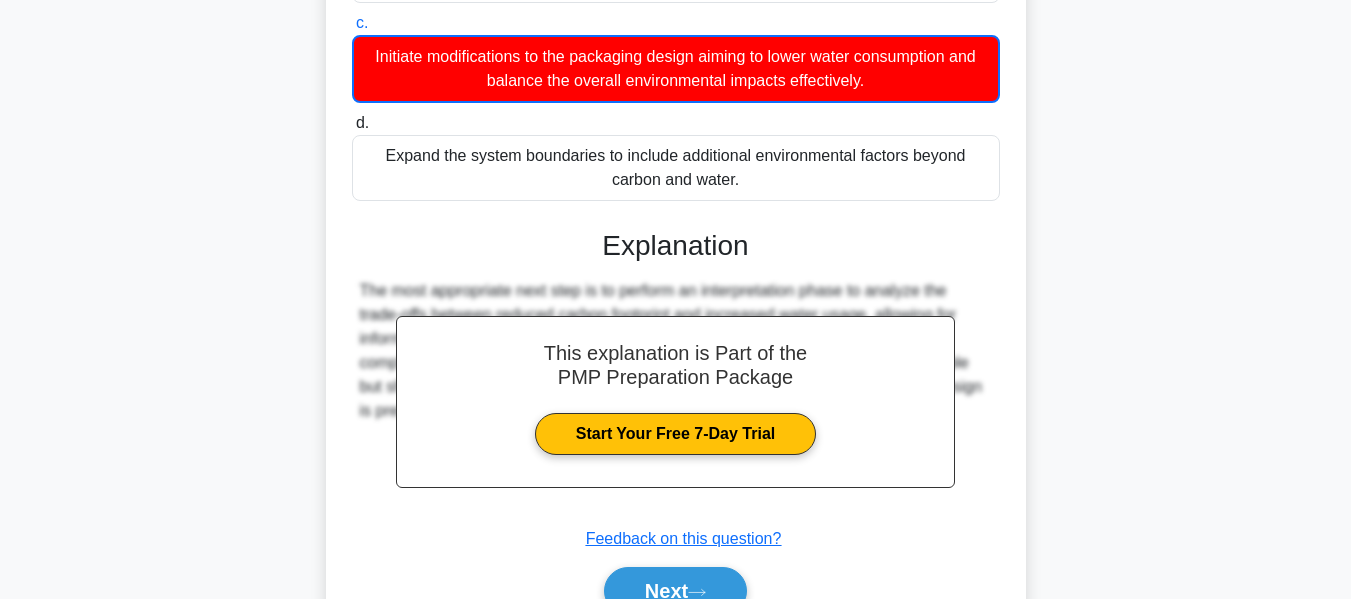 scroll, scrollTop: 589, scrollLeft: 0, axis: vertical 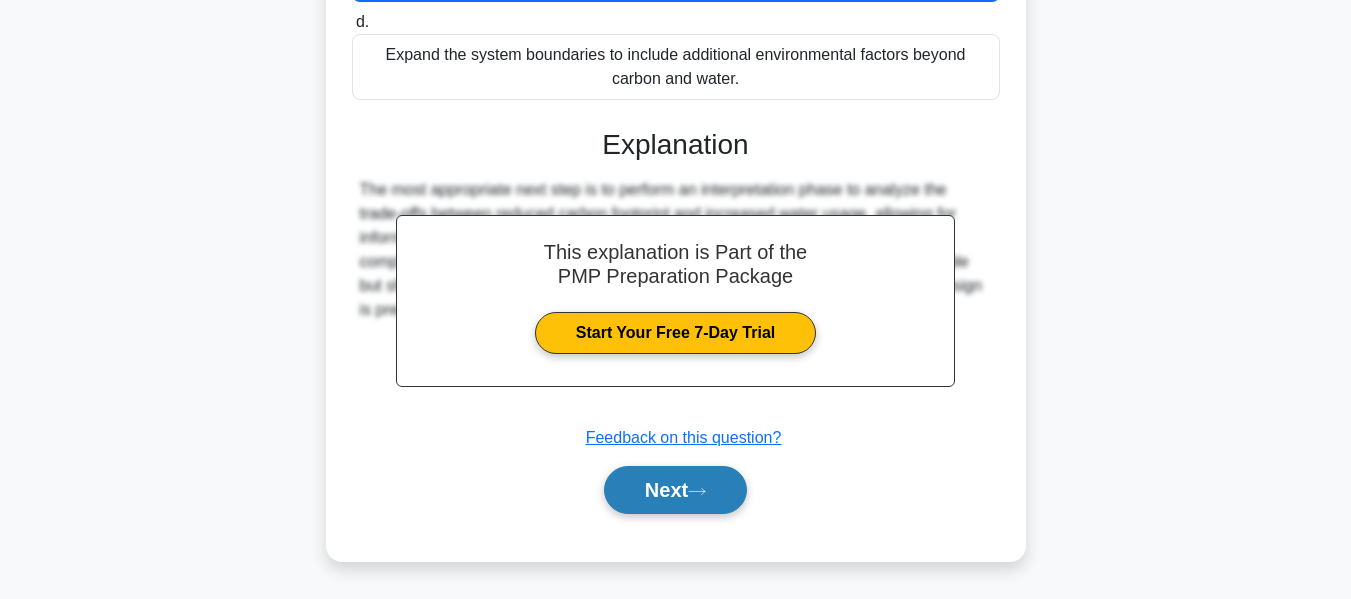 click on "Next" at bounding box center (675, 490) 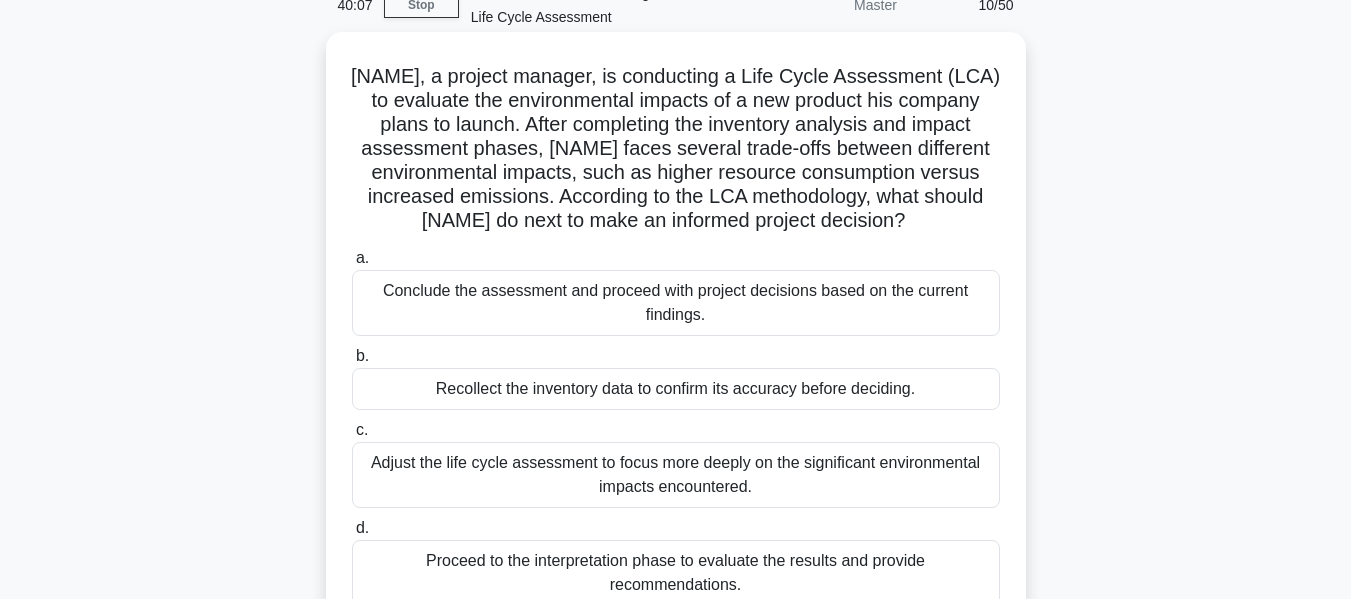 scroll, scrollTop: 0, scrollLeft: 0, axis: both 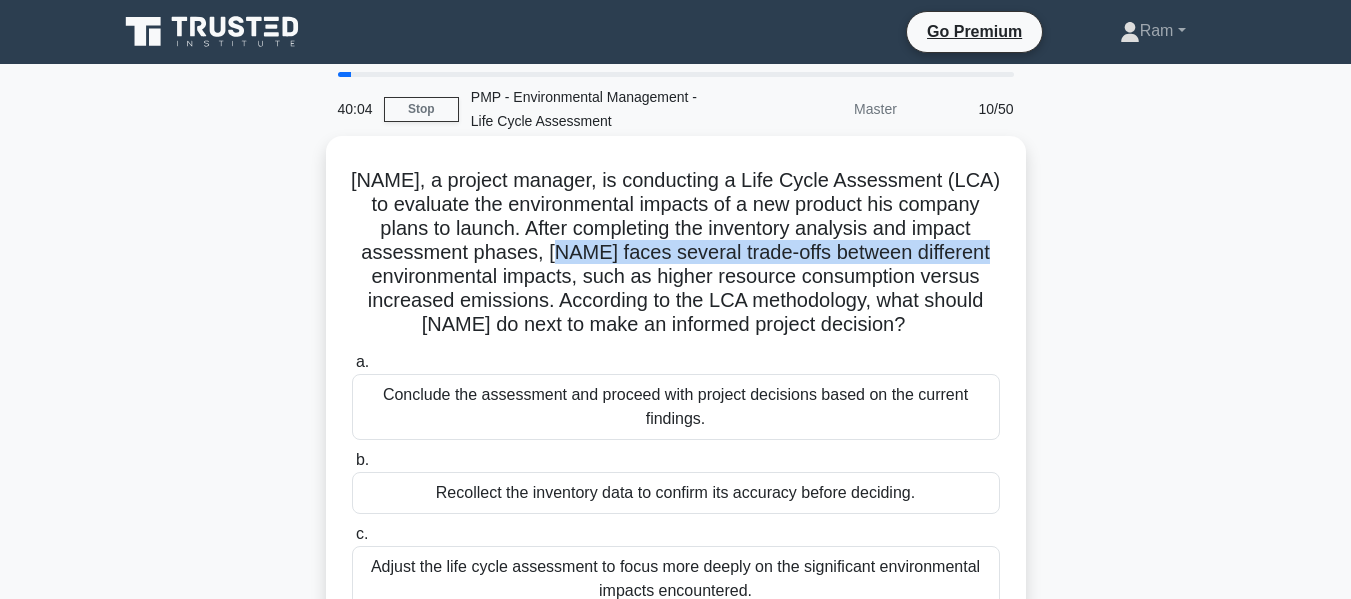 drag, startPoint x: 552, startPoint y: 250, endPoint x: 1025, endPoint y: 263, distance: 473.17862 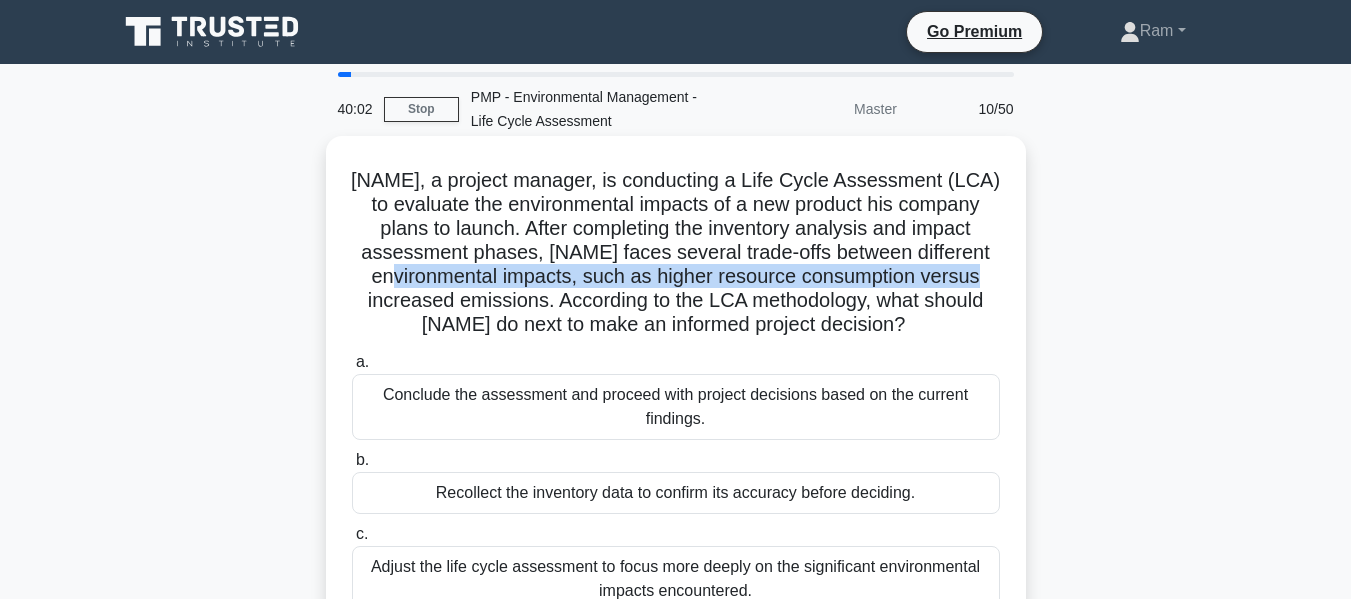 drag, startPoint x: 388, startPoint y: 279, endPoint x: 957, endPoint y: 294, distance: 569.1977 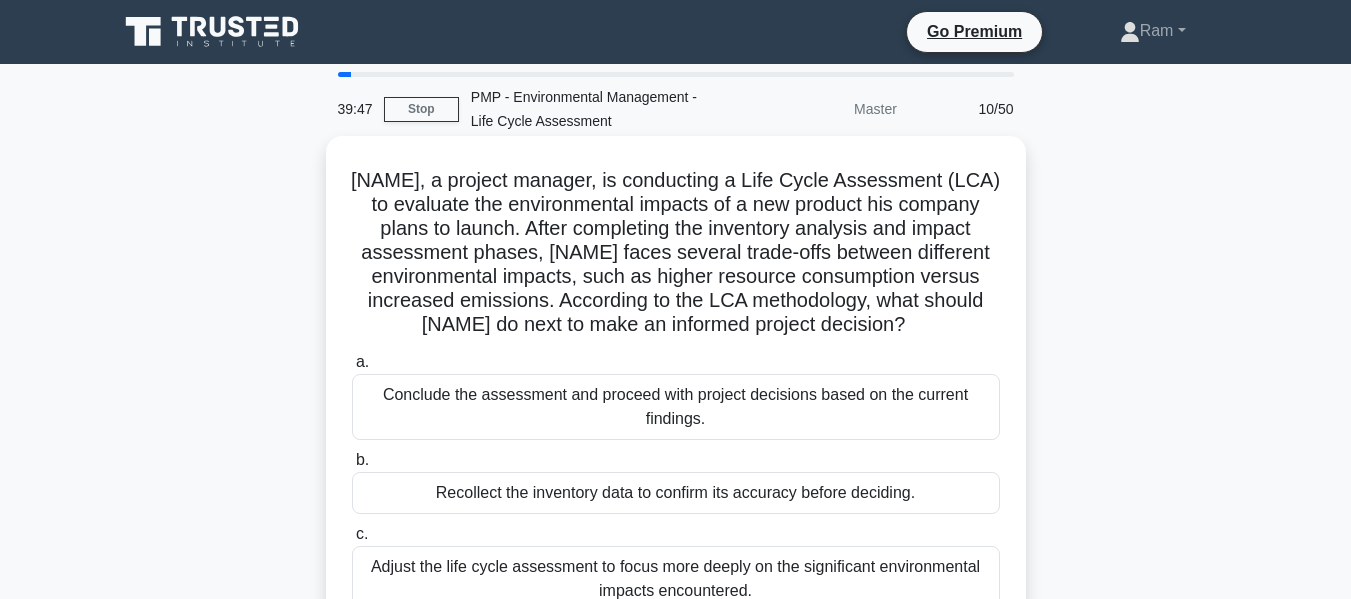 click on "[NAME], a project manager, is conducting a Life Cycle Assessment (LCA) to evaluate the environmental impacts of a new product his company plans to launch. After completing the inventory analysis and impact assessment phases, [NAME] faces several trade-offs between different environmental impacts, such as higher resource consumption versus increased emissions. According to the LCA methodology, what should [NAME] do next to make an informed project decision?
.spinner_0XTQ{transform-origin:center;animation:spinner_y6GP .75s linear infinite}@keyframes spinner_y6GP{100%{transform:rotate(360deg)}}" at bounding box center (676, 253) 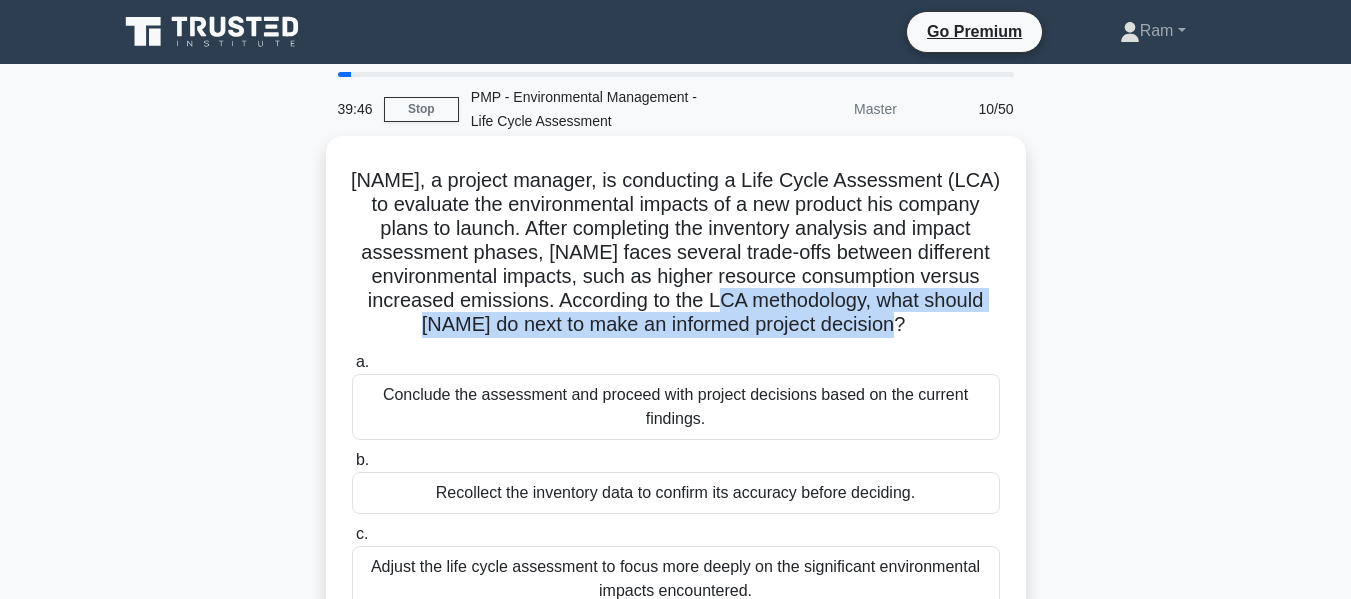 drag, startPoint x: 713, startPoint y: 304, endPoint x: 897, endPoint y: 337, distance: 186.93582 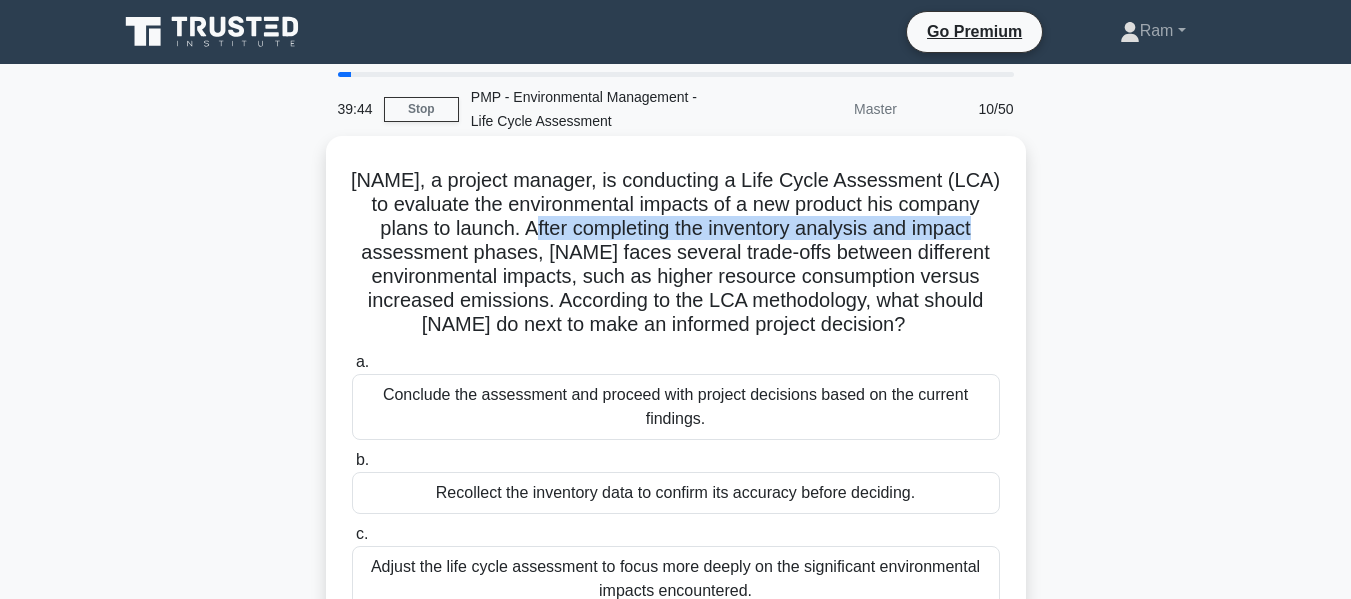 drag, startPoint x: 531, startPoint y: 232, endPoint x: 460, endPoint y: 249, distance: 73.00685 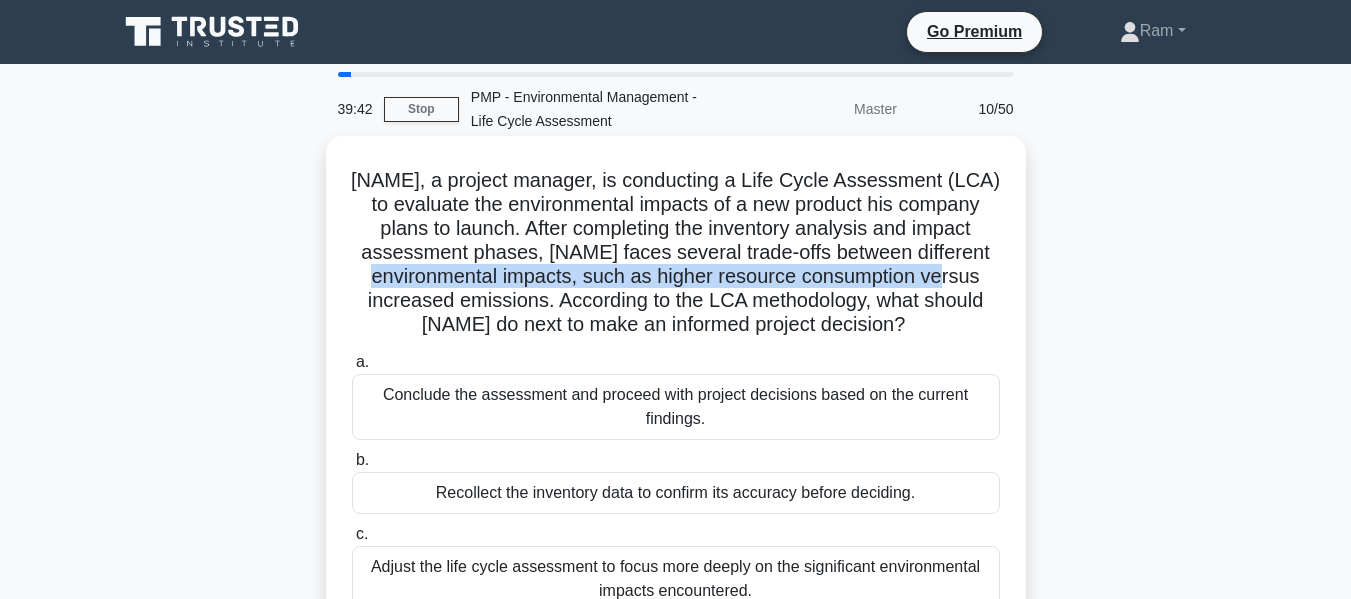 drag, startPoint x: 353, startPoint y: 266, endPoint x: 948, endPoint y: 267, distance: 595.00085 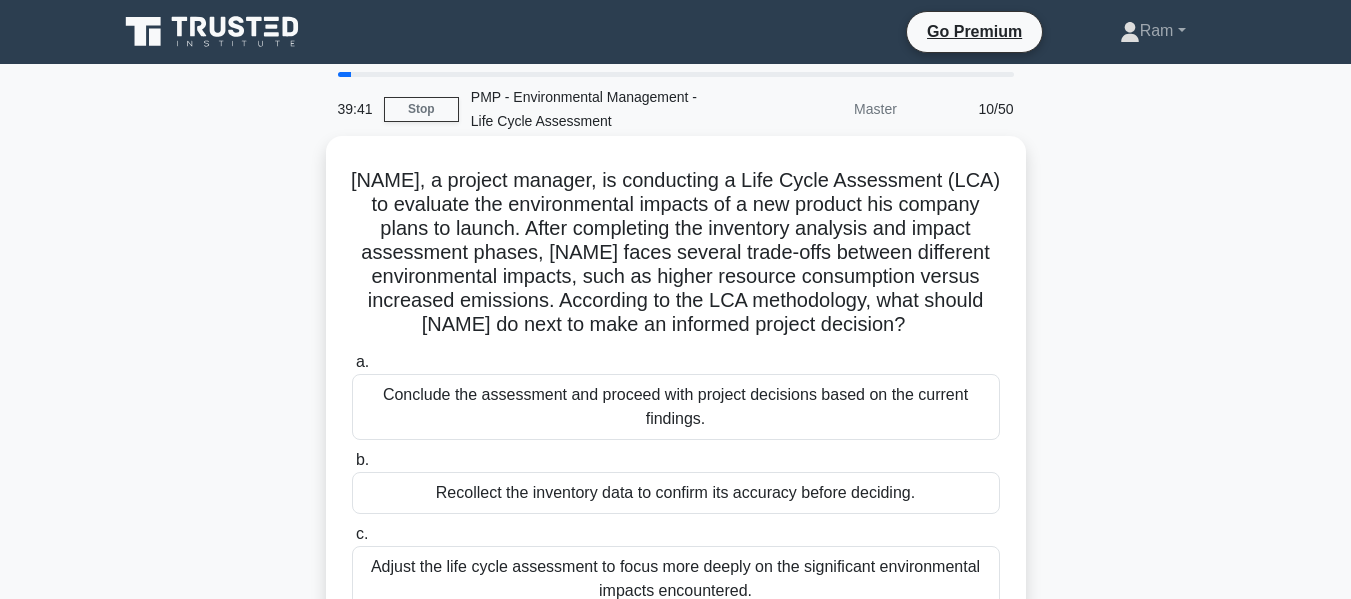click on "[NAME], a project manager, is conducting a Life Cycle Assessment (LCA) to evaluate the environmental impacts of a new product his company plans to launch. After completing the inventory analysis and impact assessment phases, [NAME] faces several trade-offs between different environmental impacts, such as higher resource consumption versus increased emissions. According to the LCA methodology, what should [NAME] do next to make an informed project decision?
.spinner_0XTQ{transform-origin:center;animation:spinner_y6GP .75s linear infinite}@keyframes spinner_y6GP{100%{transform:rotate(360deg)}}" at bounding box center [676, 253] 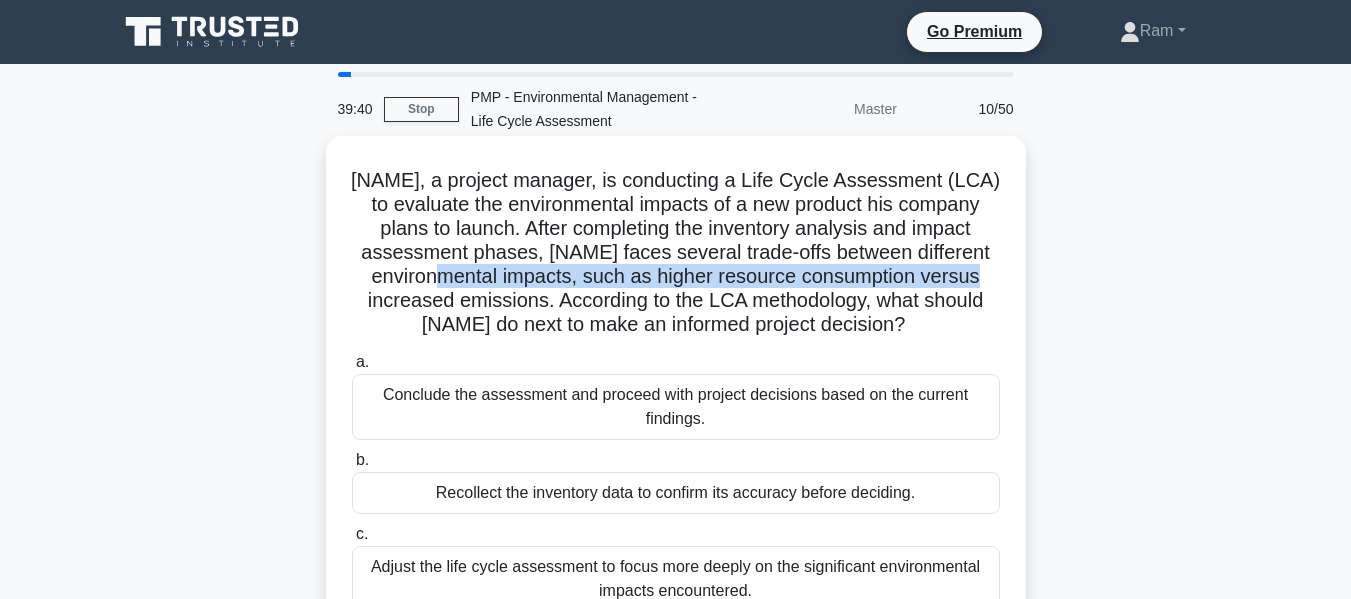 drag, startPoint x: 430, startPoint y: 279, endPoint x: 982, endPoint y: 286, distance: 552.0444 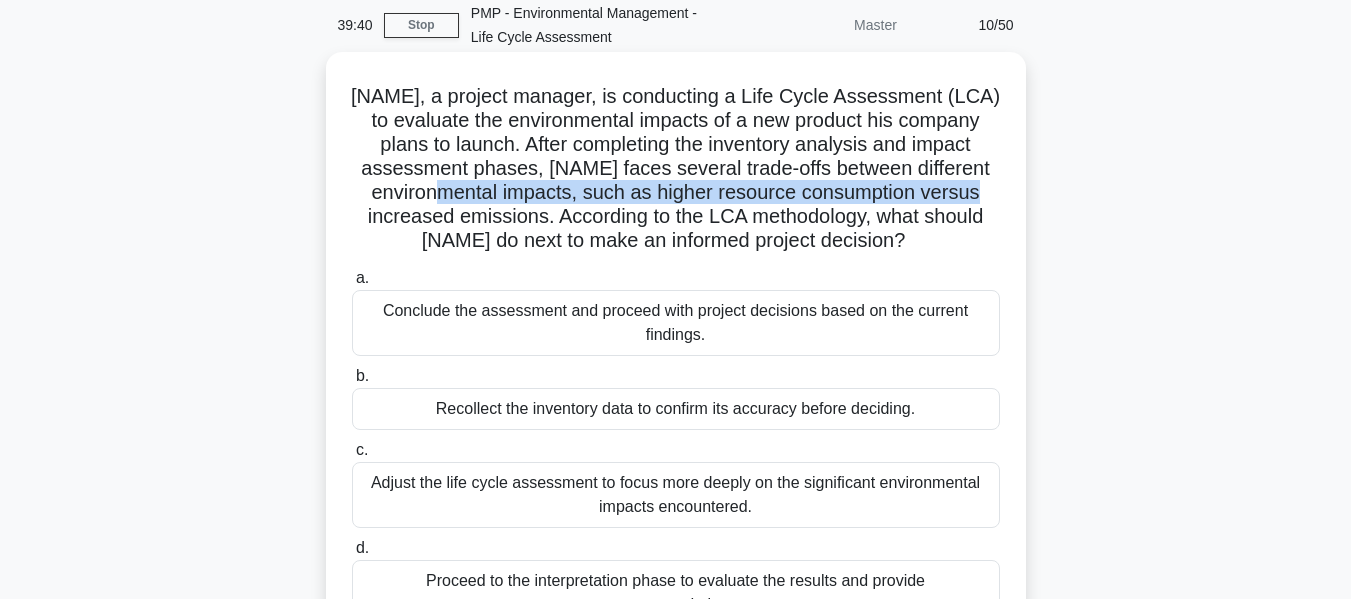 scroll, scrollTop: 200, scrollLeft: 0, axis: vertical 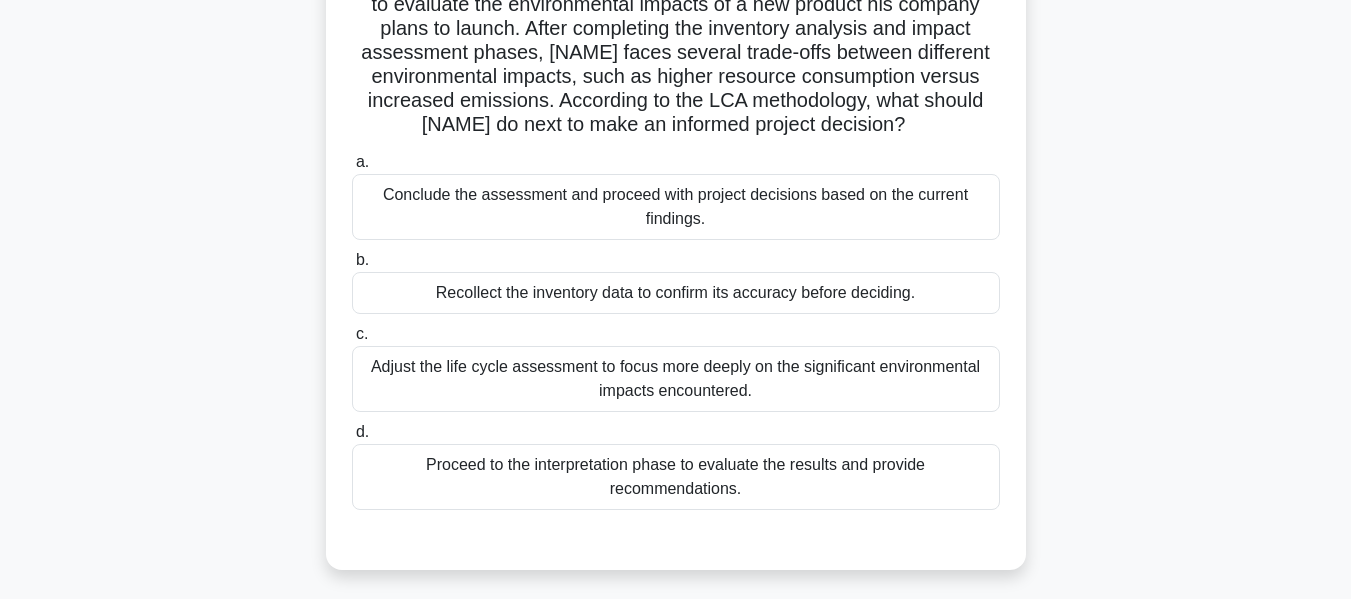 click on "Adjust the life cycle assessment to focus more deeply on the significant environmental impacts encountered." at bounding box center (676, 379) 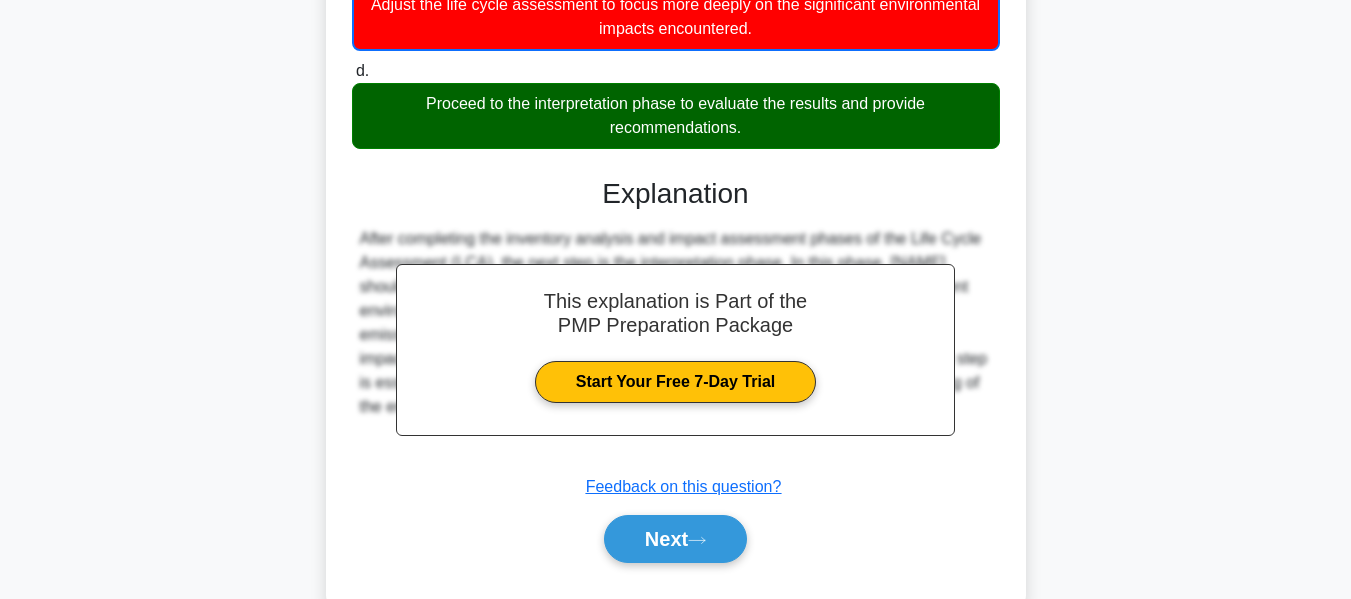 scroll, scrollTop: 613, scrollLeft: 0, axis: vertical 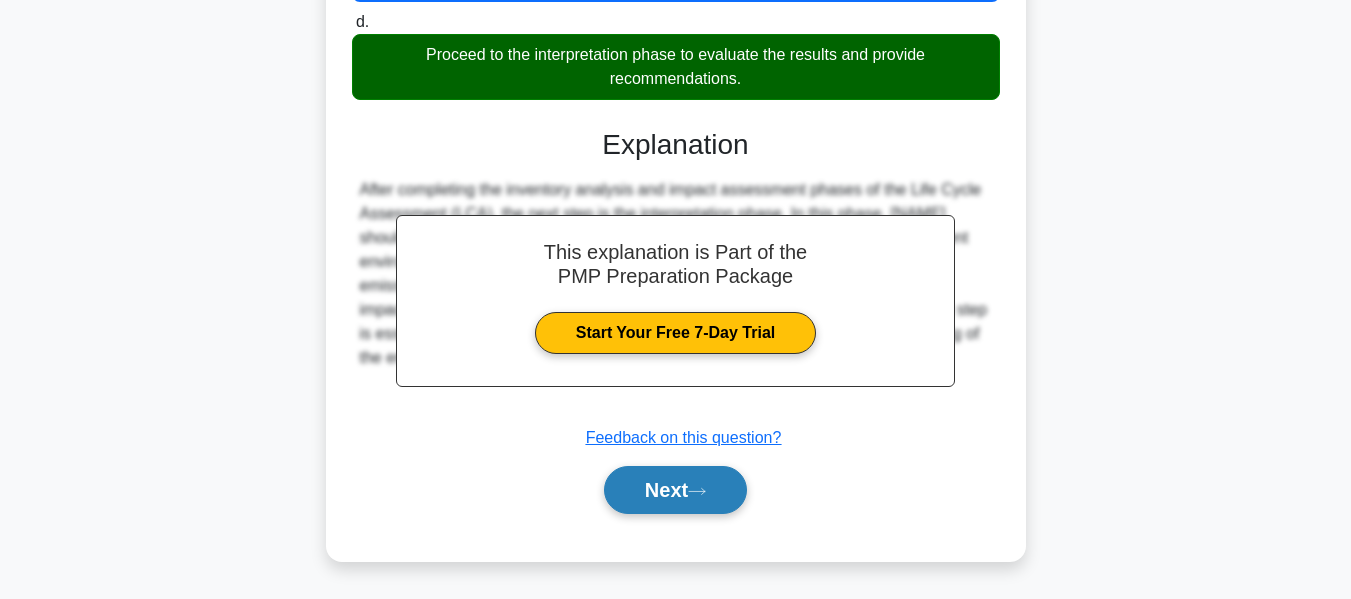 click on "Next" at bounding box center [675, 490] 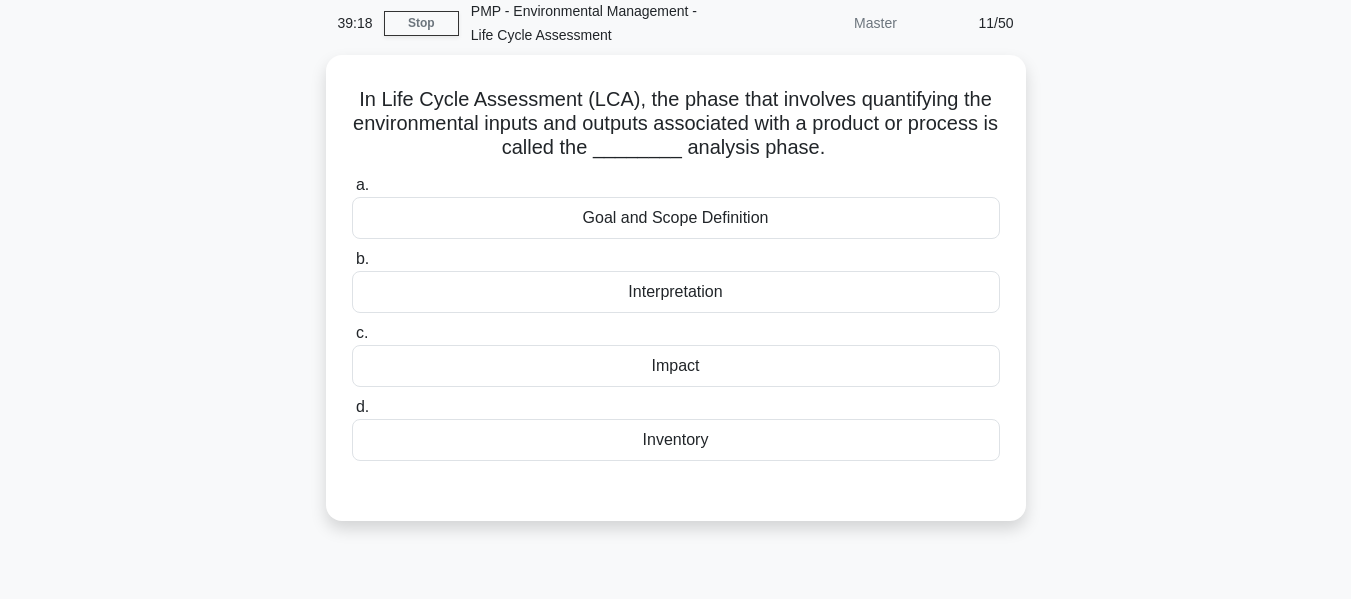 scroll, scrollTop: 0, scrollLeft: 0, axis: both 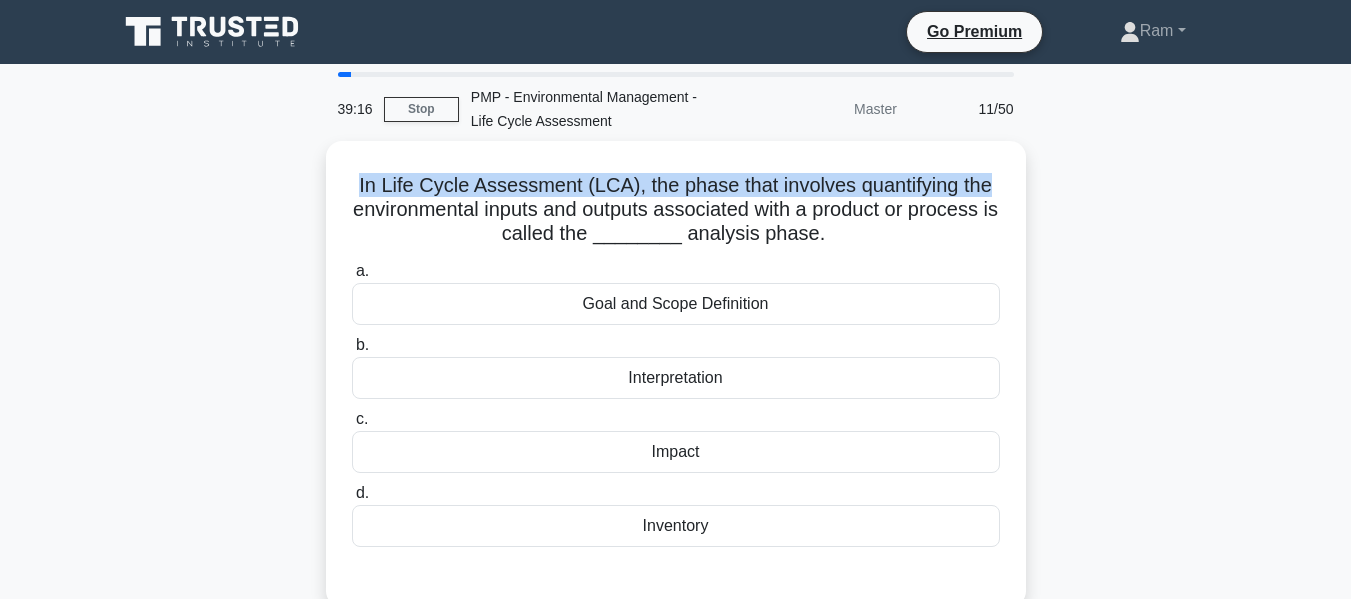 drag, startPoint x: 357, startPoint y: 184, endPoint x: 1027, endPoint y: 175, distance: 670.0604 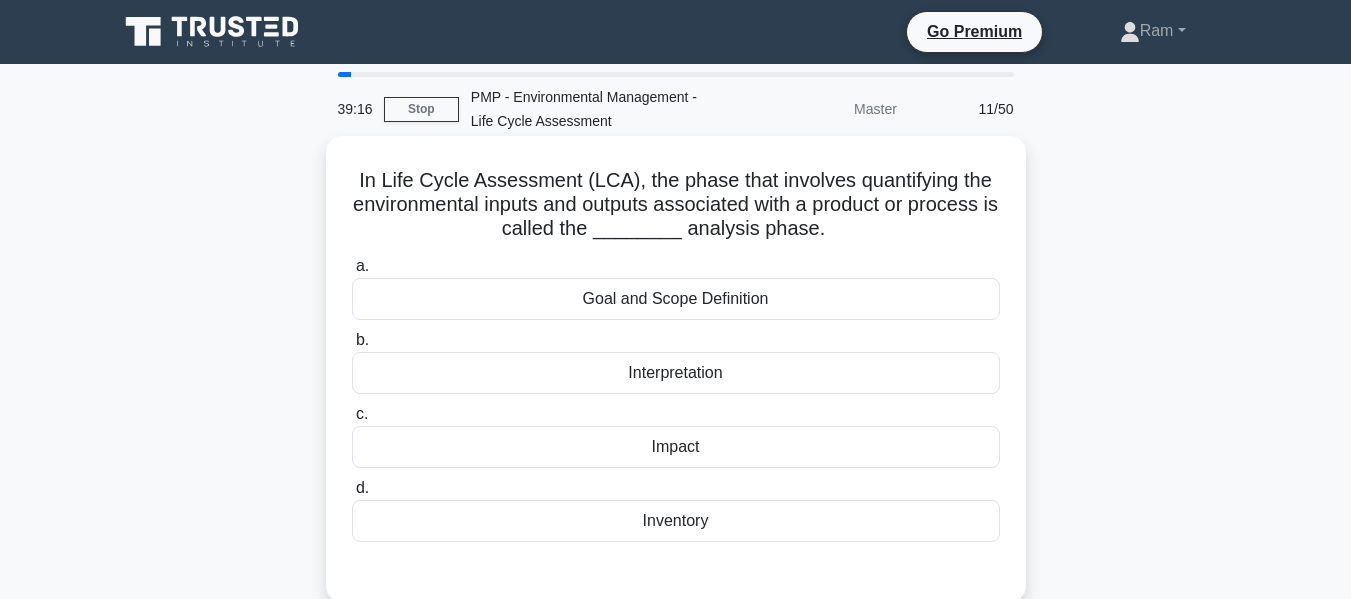 click on "In Life Cycle Assessment (LCA), the phase that involves quantifying the environmental inputs and outputs associated with a product or process is called the ________ analysis phase.
.spinner_0XTQ{transform-origin:center;animation:spinner_y6GP .75s linear infinite}@keyframes spinner_y6GP{100%{transform:rotate(360deg)}}" at bounding box center [676, 205] 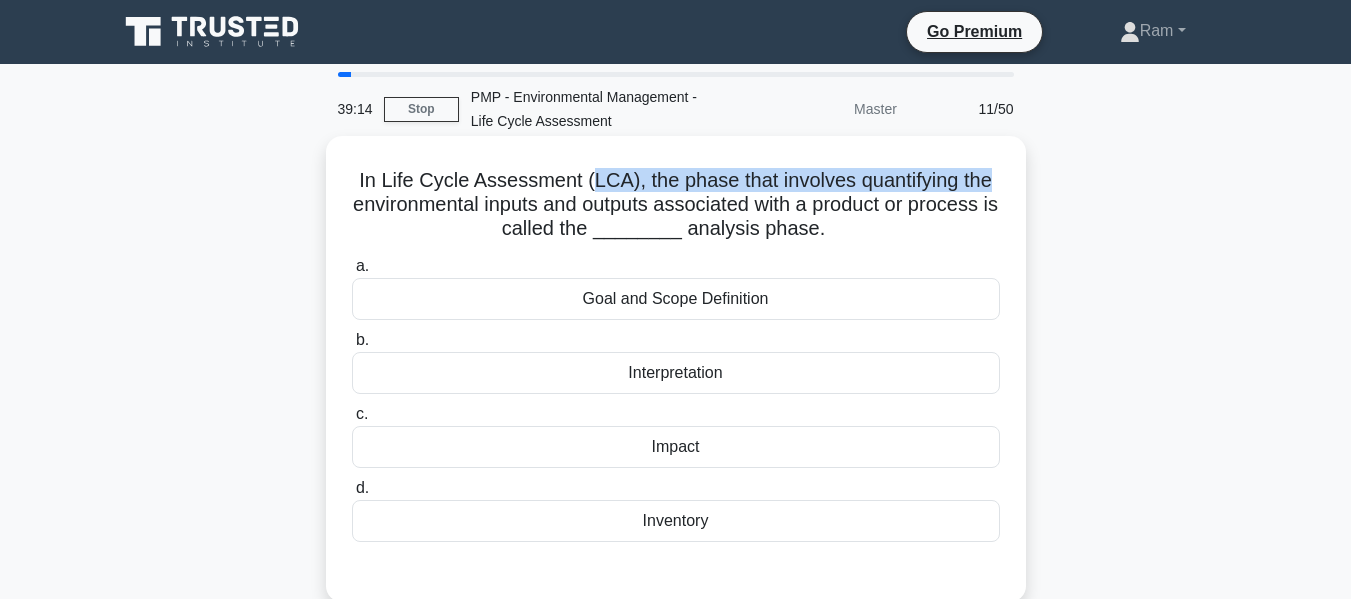 drag, startPoint x: 592, startPoint y: 184, endPoint x: 998, endPoint y: 177, distance: 406.06033 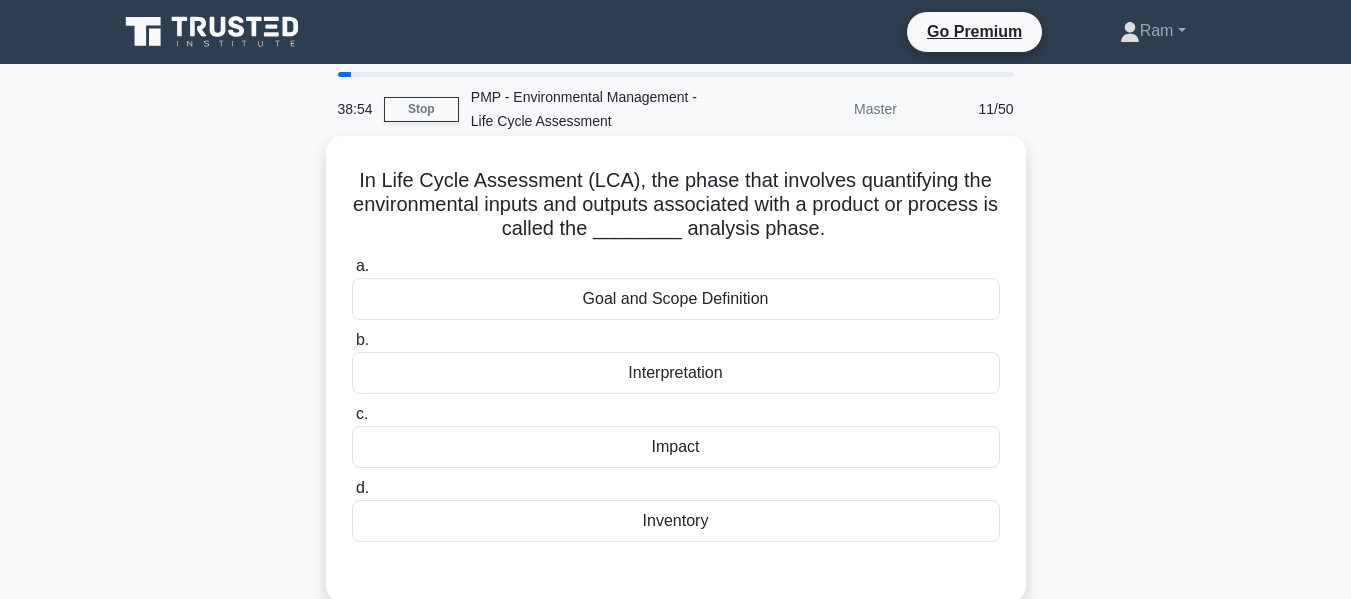 click on "Inventory" at bounding box center [676, 521] 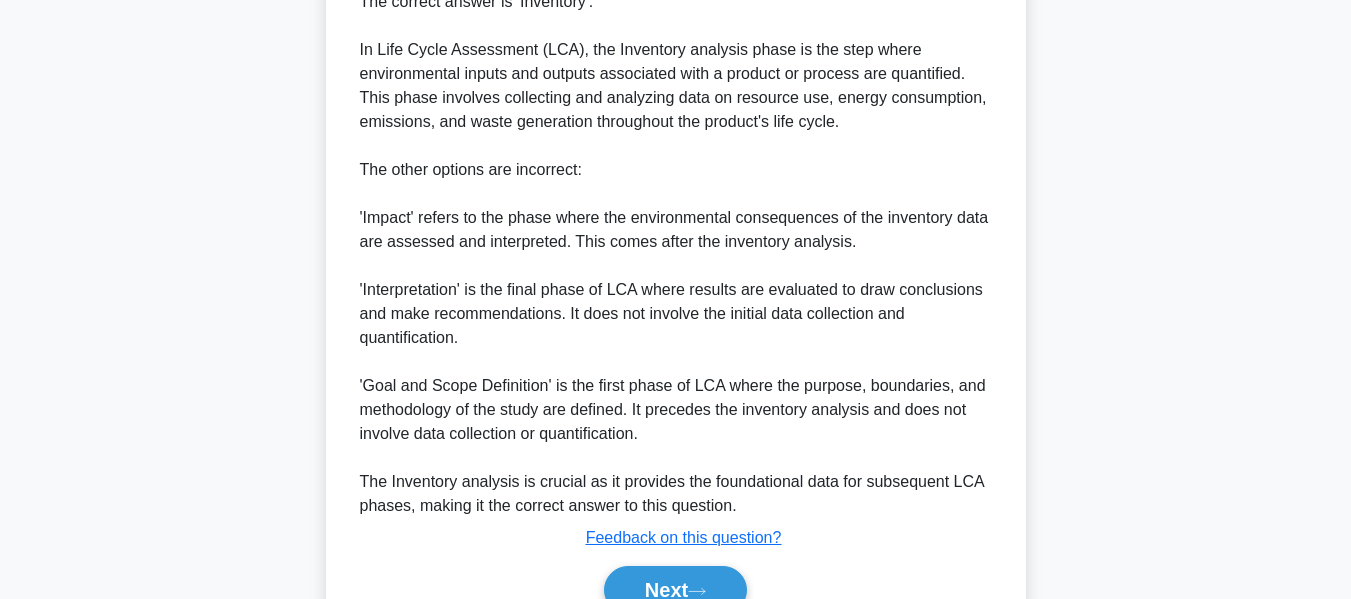 scroll, scrollTop: 731, scrollLeft: 0, axis: vertical 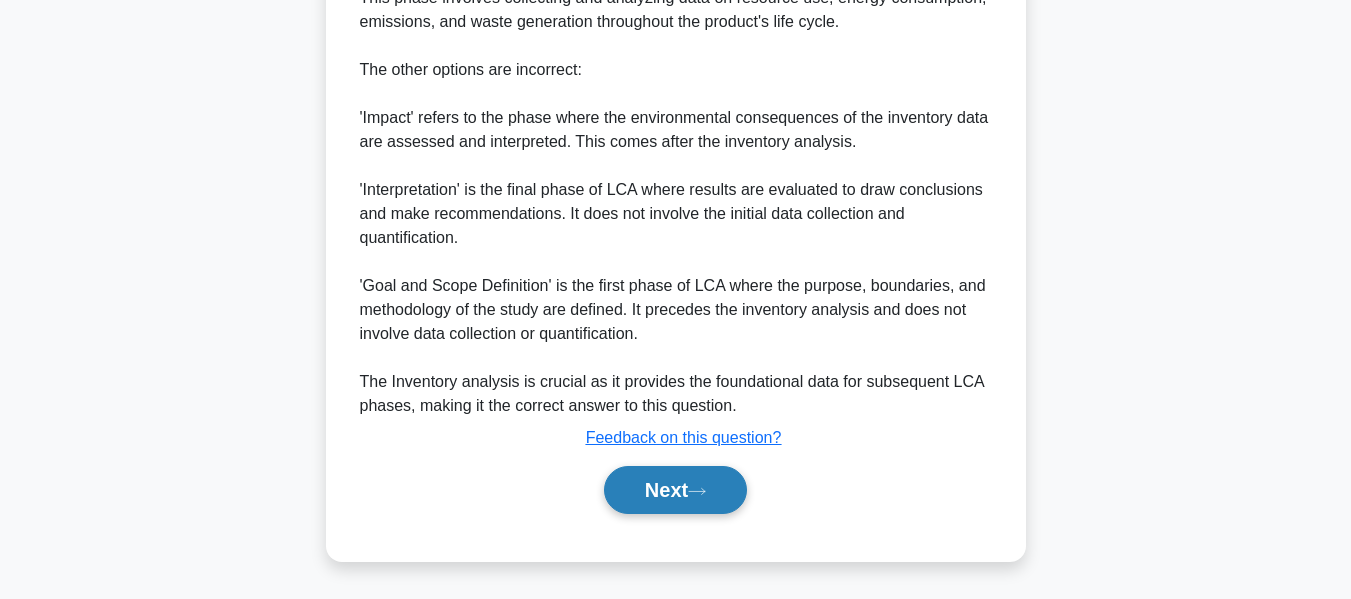 click on "Next" at bounding box center (675, 490) 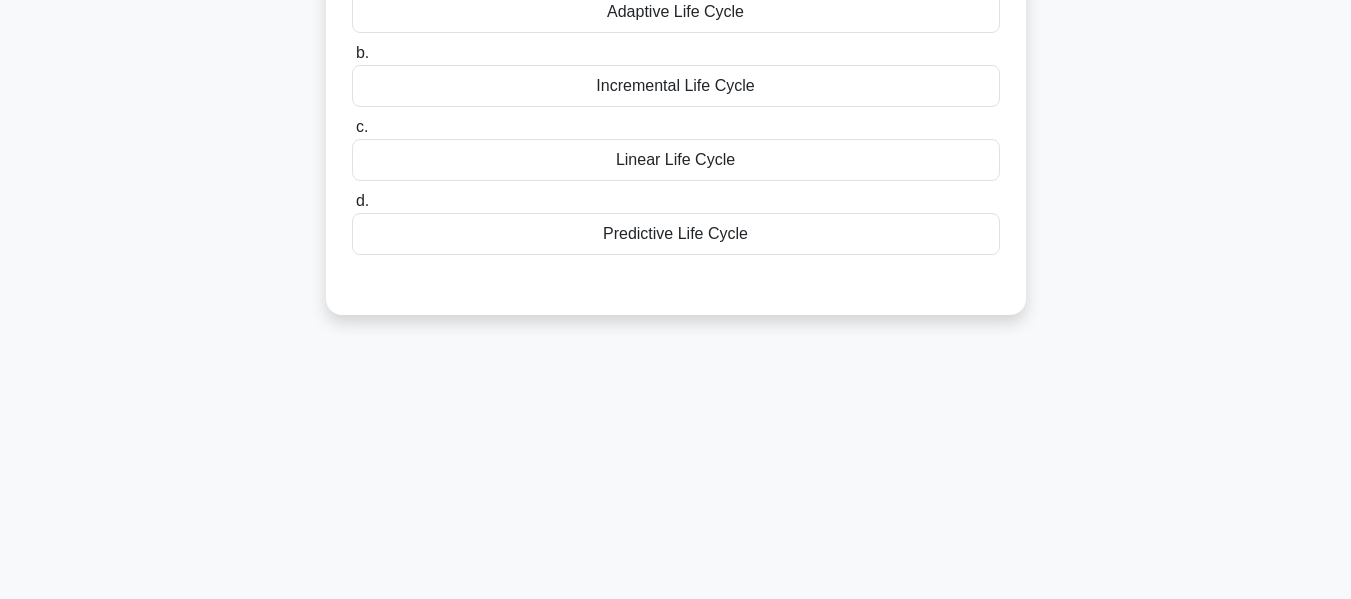 scroll, scrollTop: 0, scrollLeft: 0, axis: both 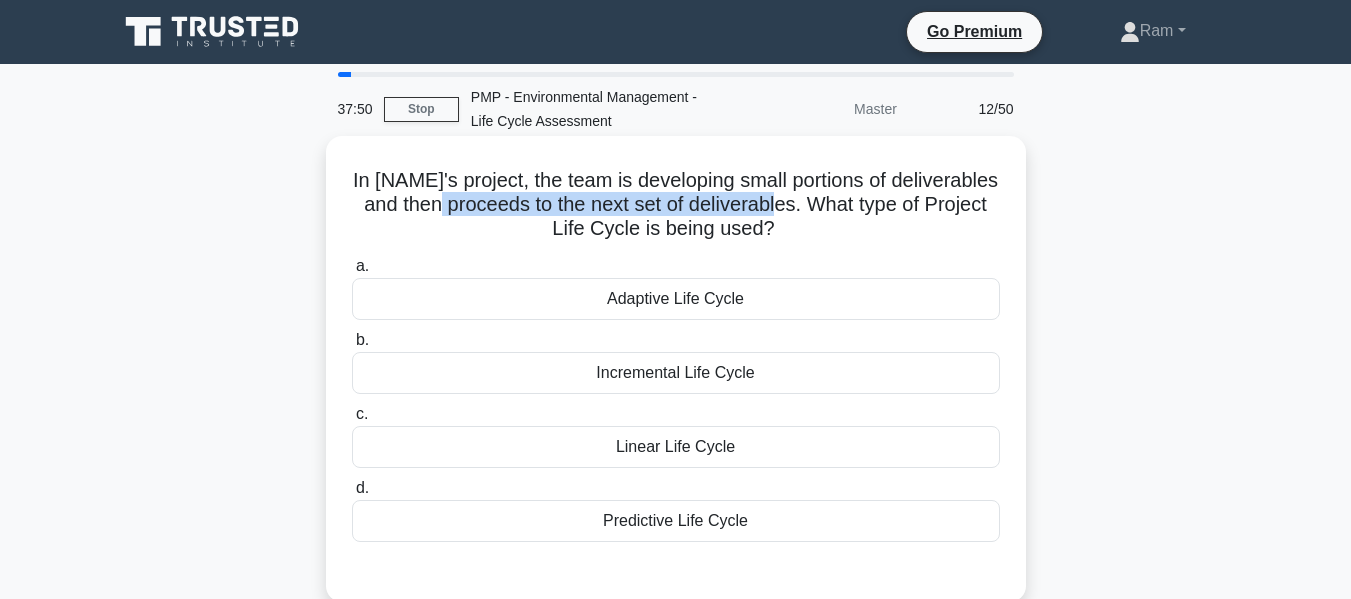 drag, startPoint x: 562, startPoint y: 206, endPoint x: 908, endPoint y: 210, distance: 346.02313 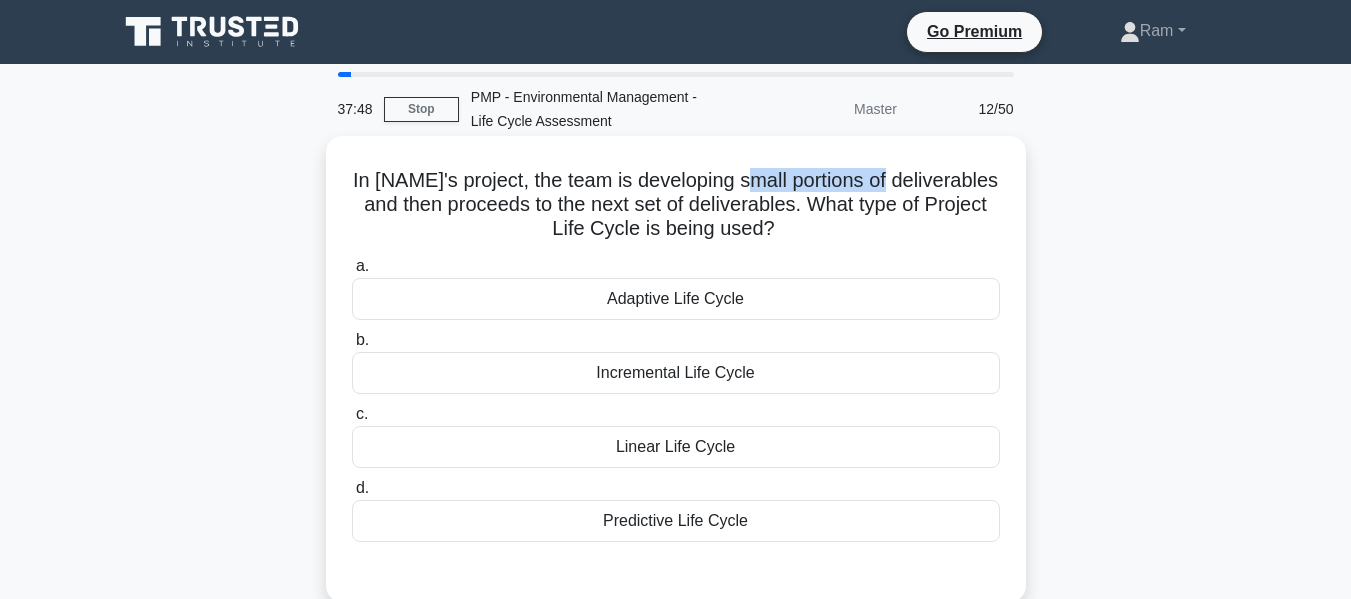 drag, startPoint x: 817, startPoint y: 184, endPoint x: 911, endPoint y: 169, distance: 95.189285 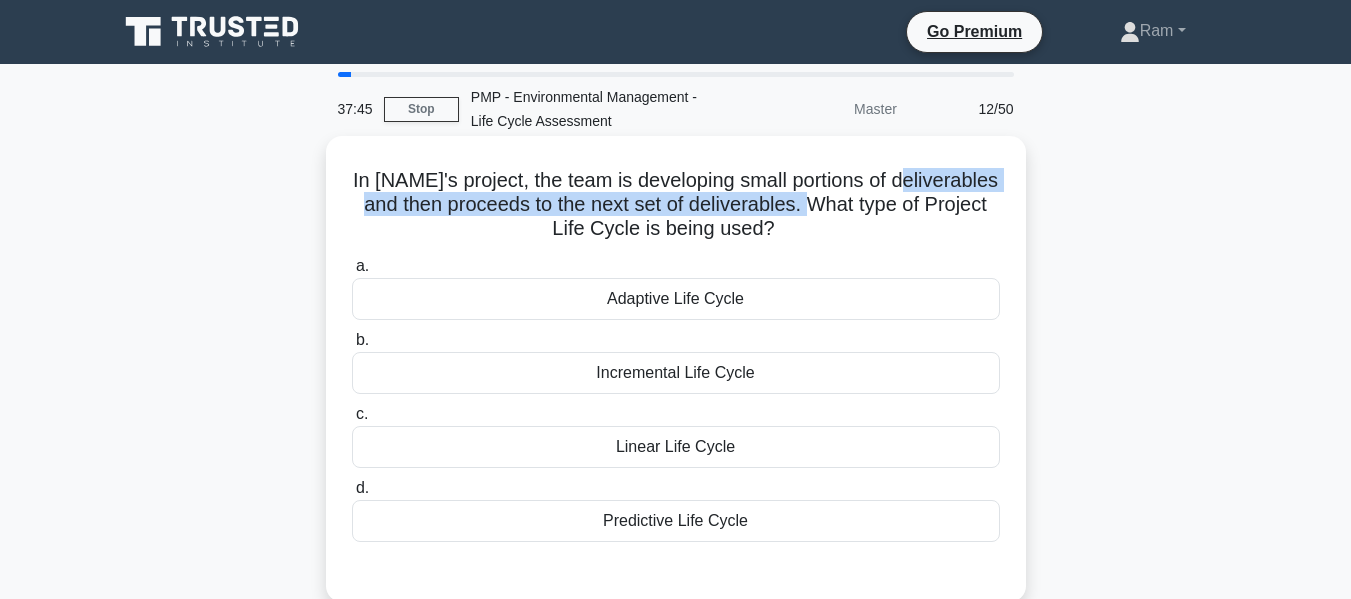 drag, startPoint x: 377, startPoint y: 204, endPoint x: 937, endPoint y: 204, distance: 560 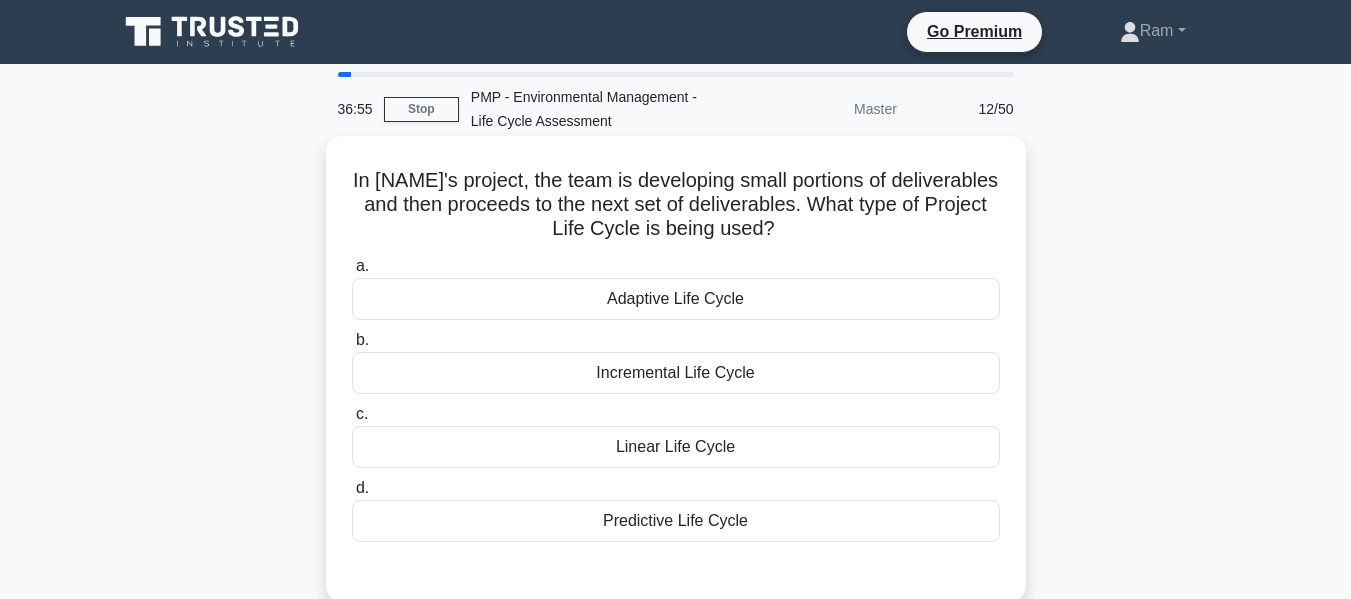 click on "Incremental Life Cycle" at bounding box center (676, 373) 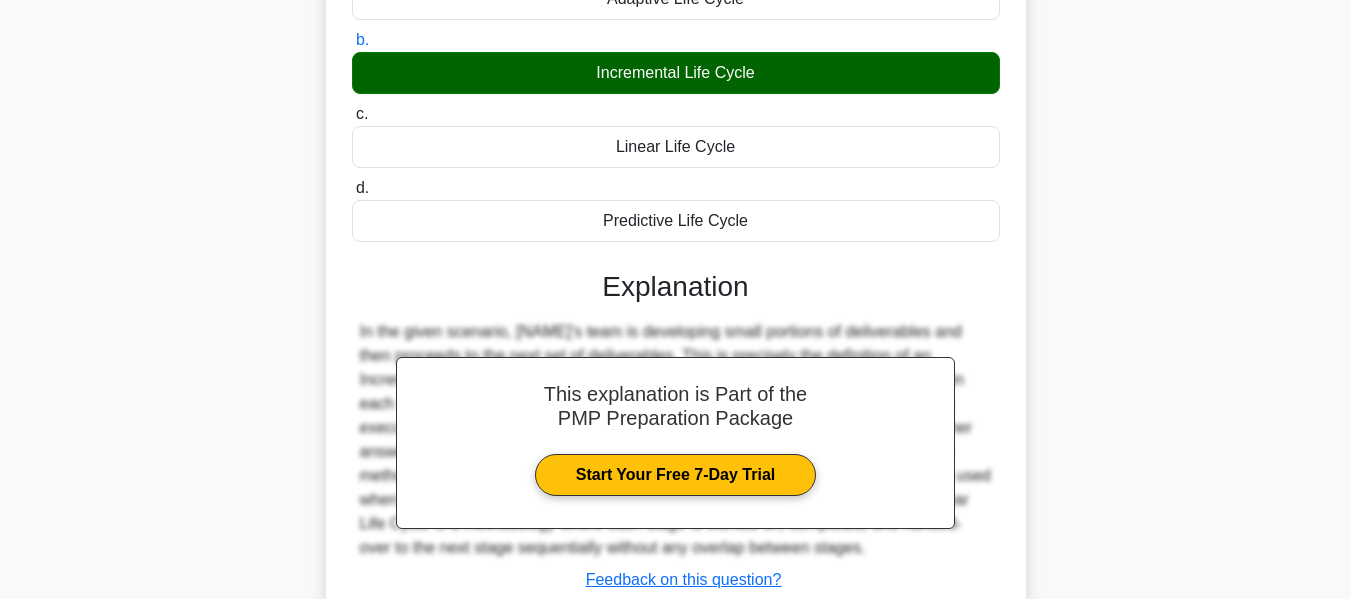 scroll, scrollTop: 481, scrollLeft: 0, axis: vertical 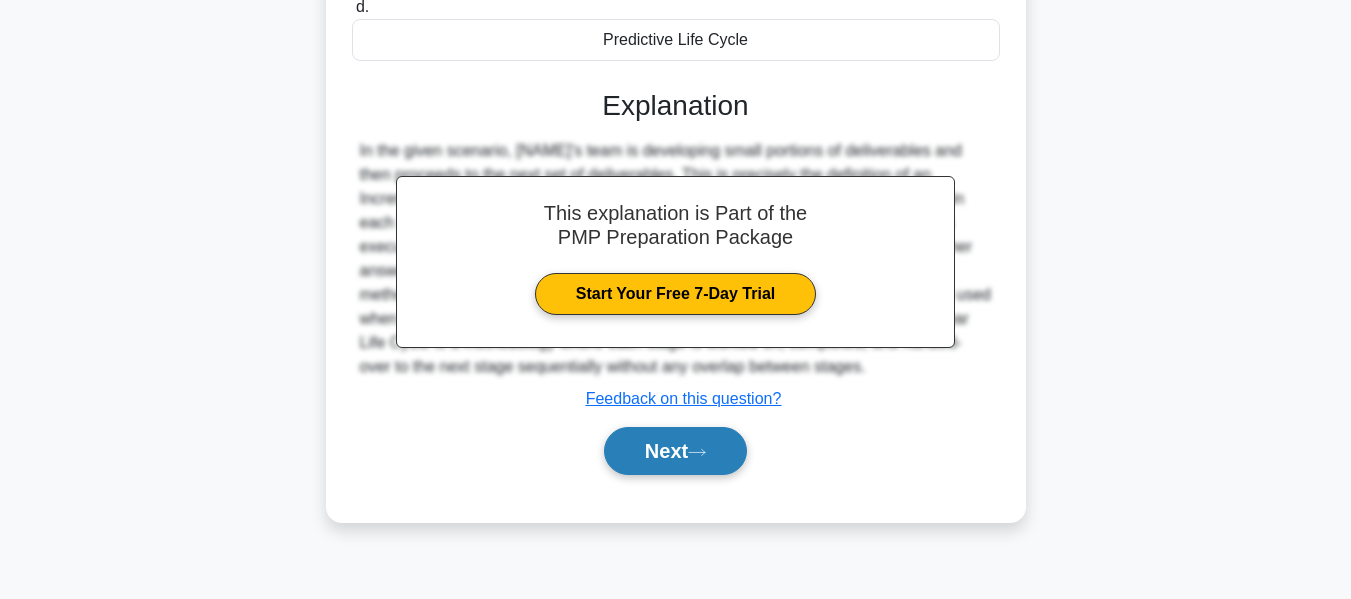 click on "Next" at bounding box center (675, 451) 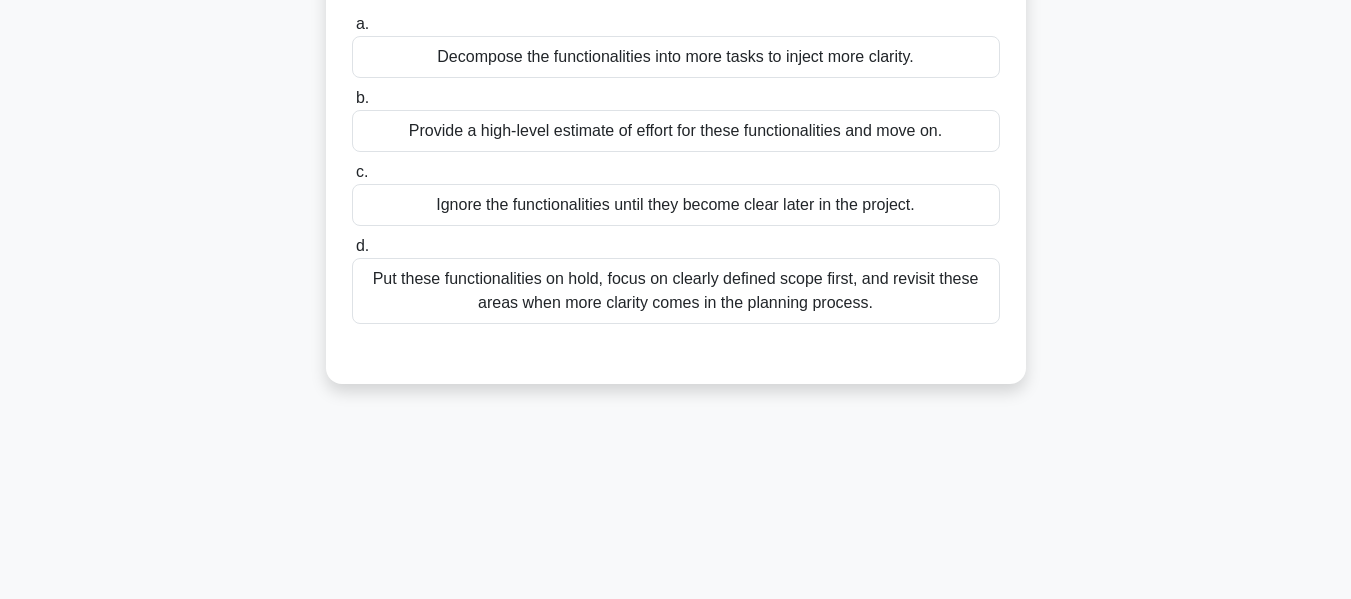 scroll, scrollTop: 0, scrollLeft: 0, axis: both 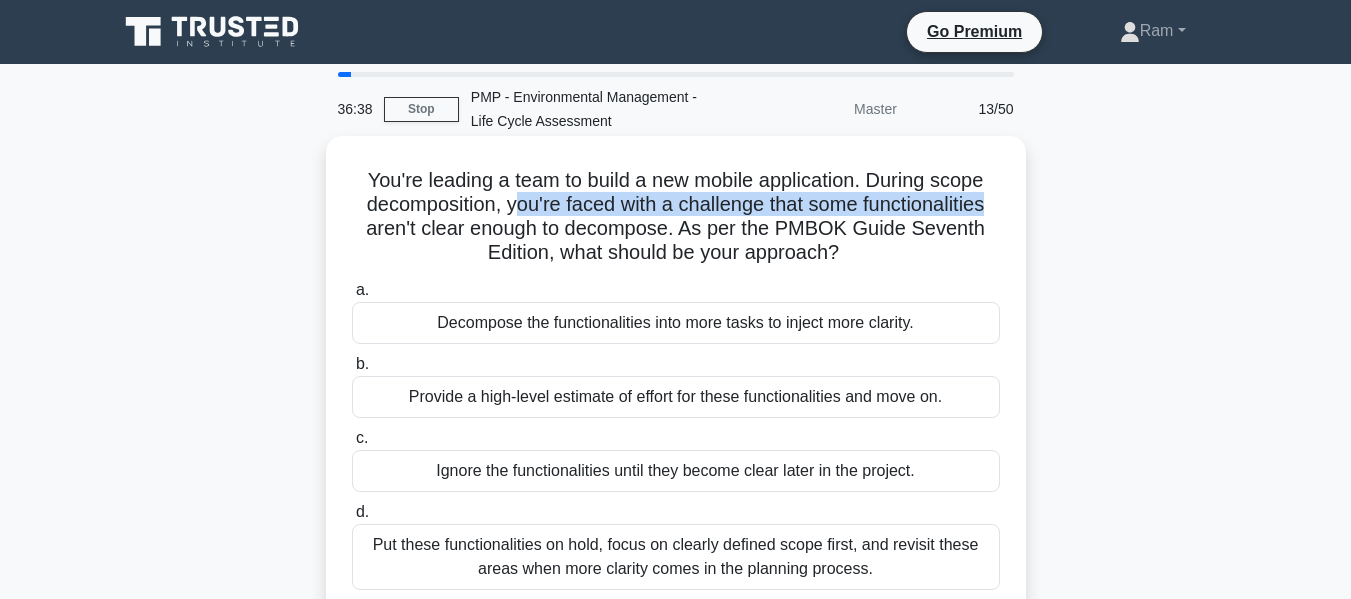 drag, startPoint x: 508, startPoint y: 210, endPoint x: 1021, endPoint y: 214, distance: 513.01556 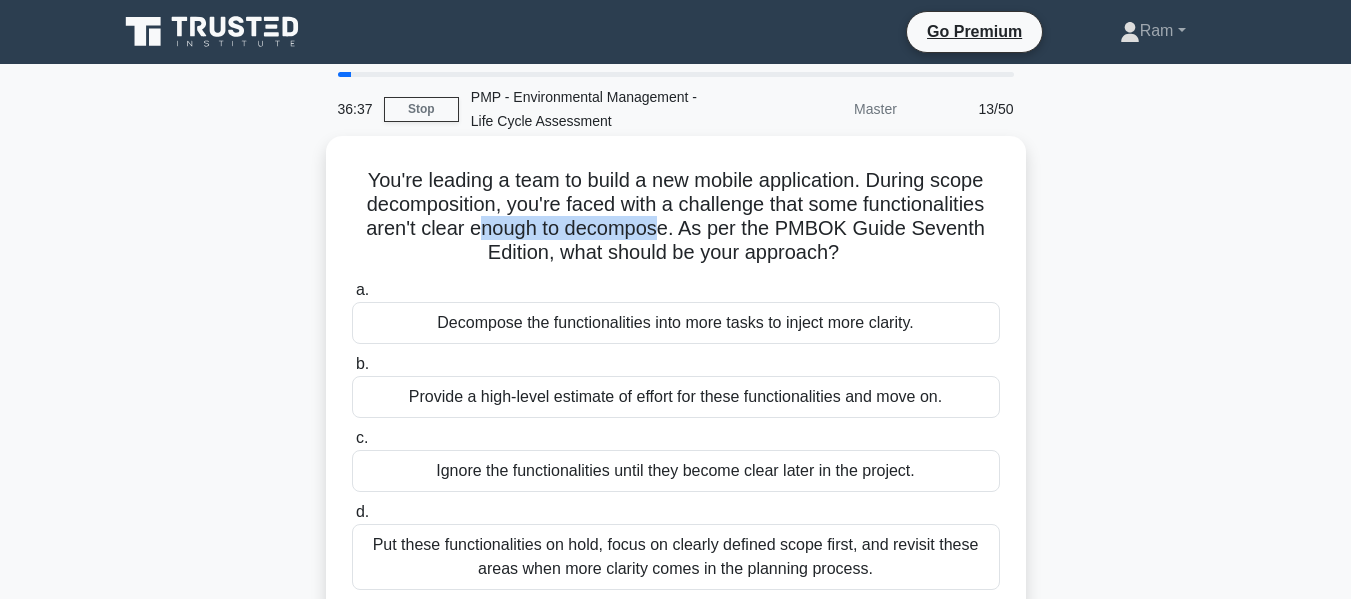 drag, startPoint x: 481, startPoint y: 226, endPoint x: 588, endPoint y: 259, distance: 111.97321 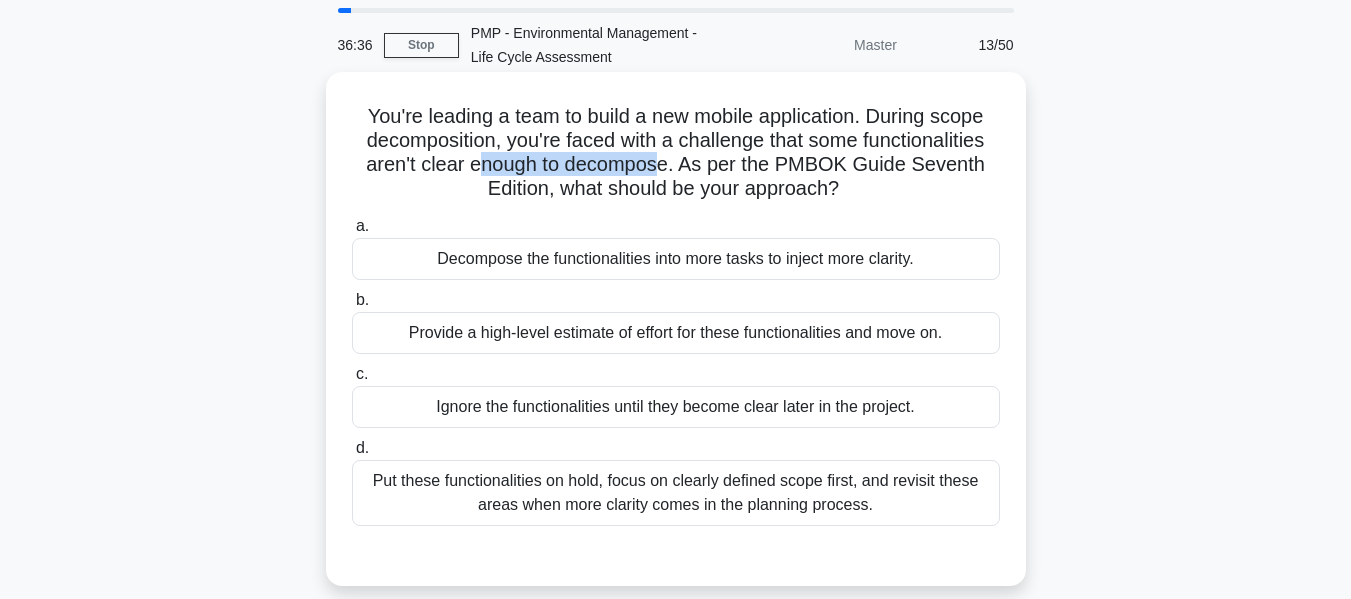 scroll, scrollTop: 100, scrollLeft: 0, axis: vertical 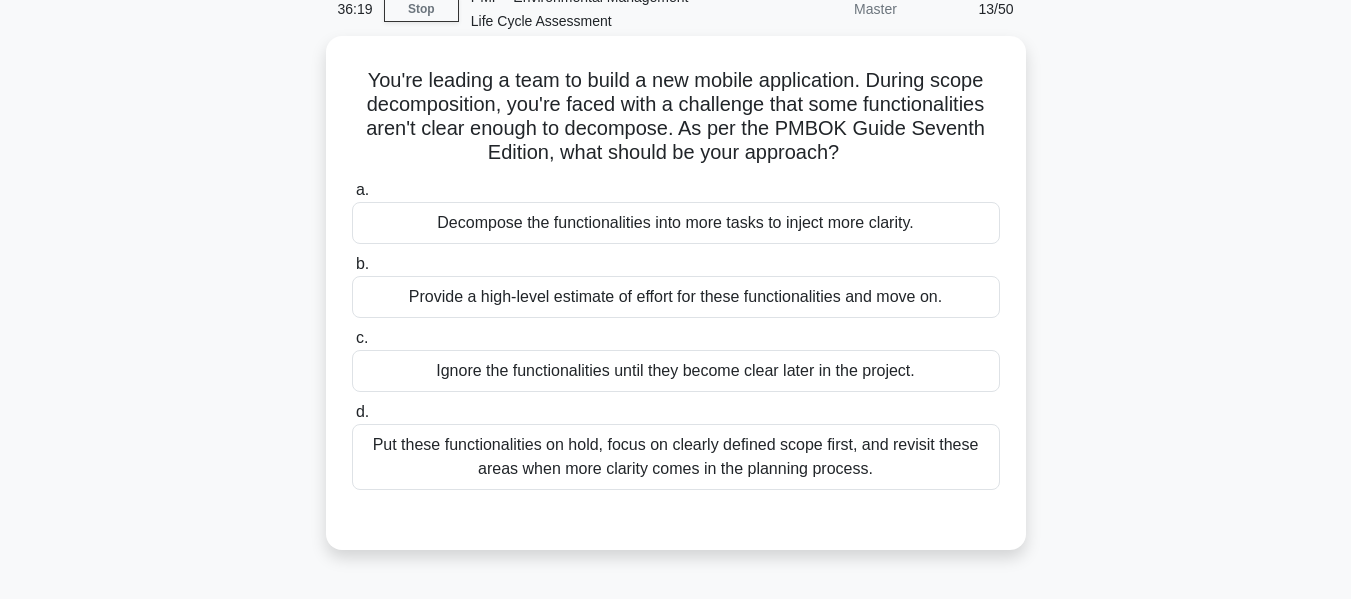click on "Provide a high-level estimate of effort for these functionalities and move on." at bounding box center [676, 297] 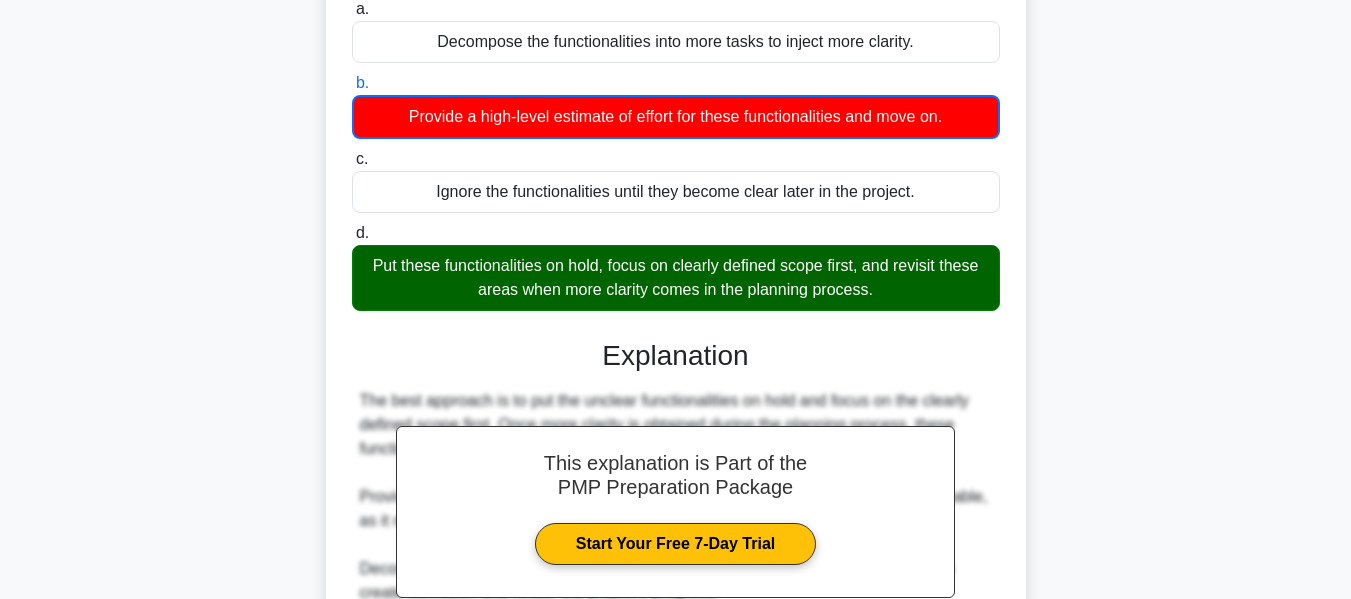 scroll, scrollTop: 541, scrollLeft: 0, axis: vertical 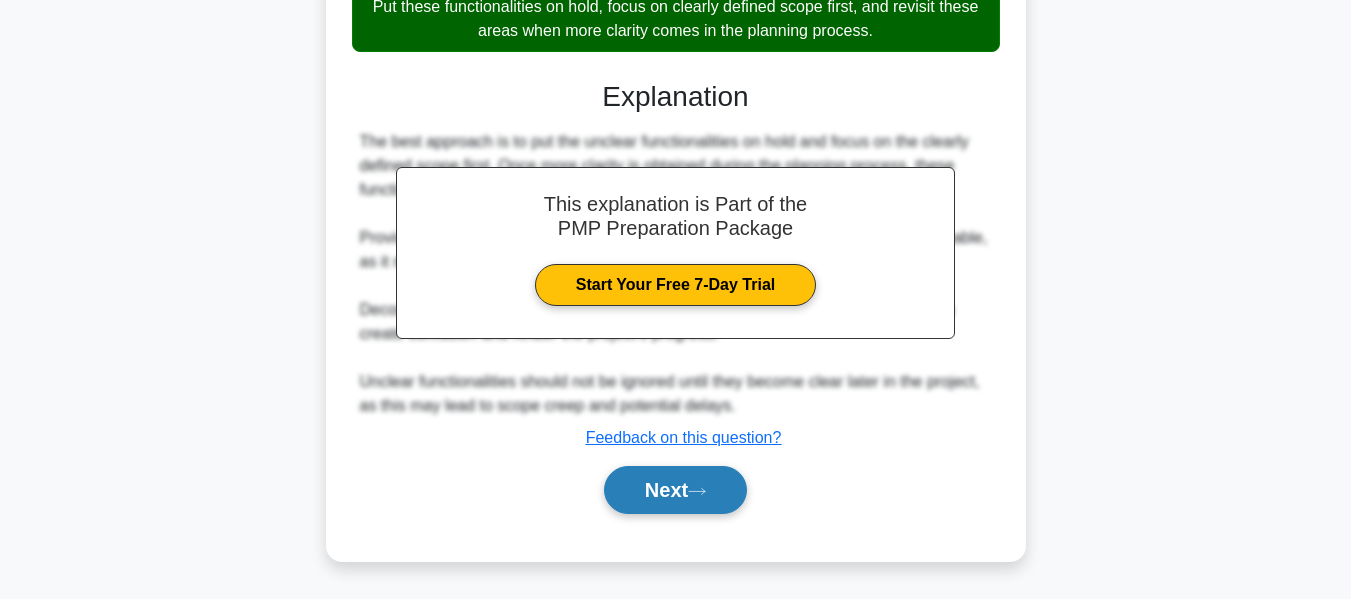 click on "Next" at bounding box center [675, 490] 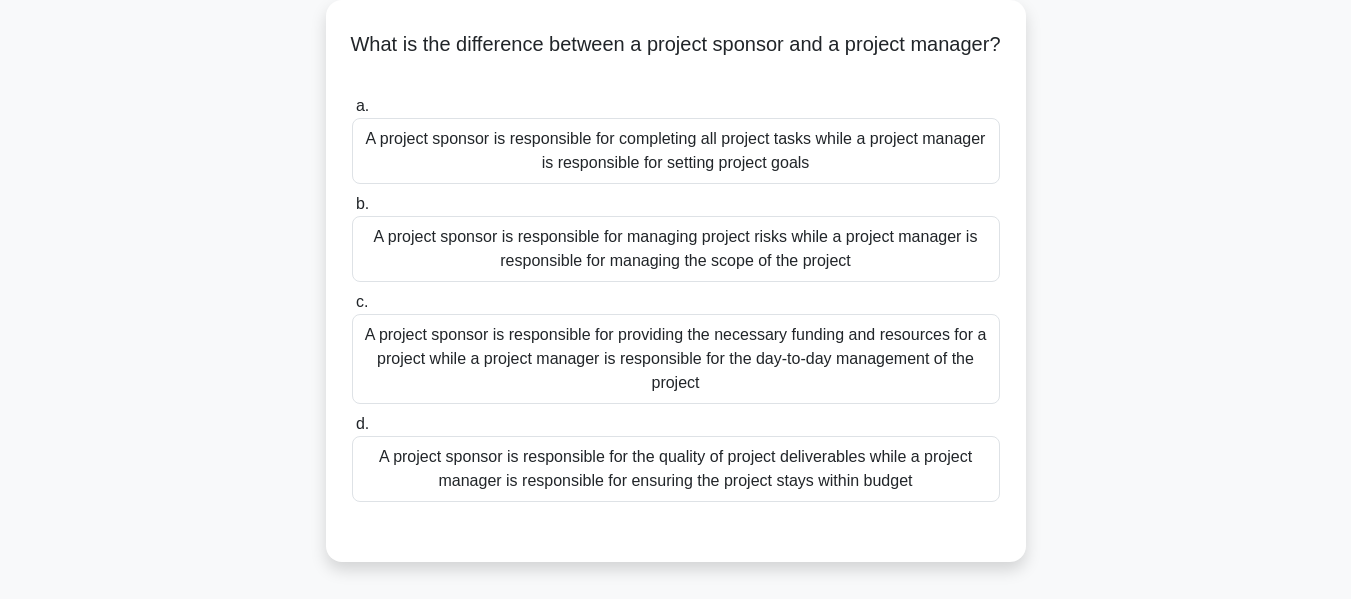 scroll, scrollTop: 200, scrollLeft: 0, axis: vertical 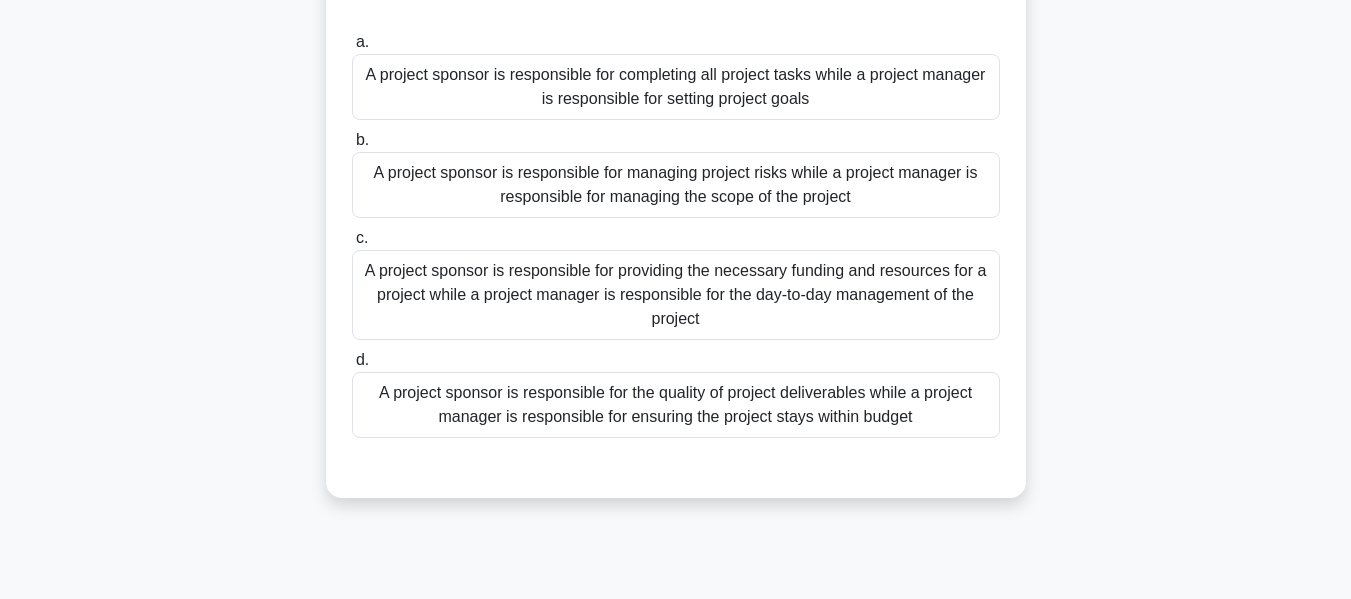 click on "A project sponsor is responsible for providing the necessary funding and resources for a project while a project manager is responsible for the day-to-day management of the project" at bounding box center (676, 295) 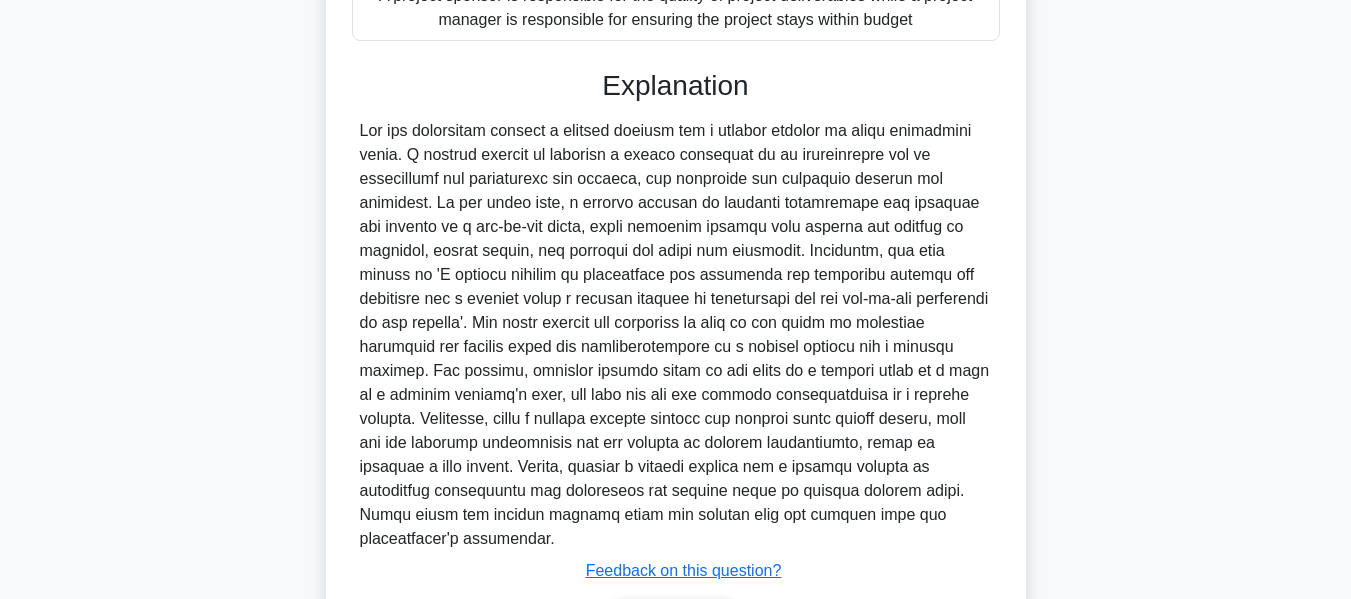 scroll, scrollTop: 707, scrollLeft: 0, axis: vertical 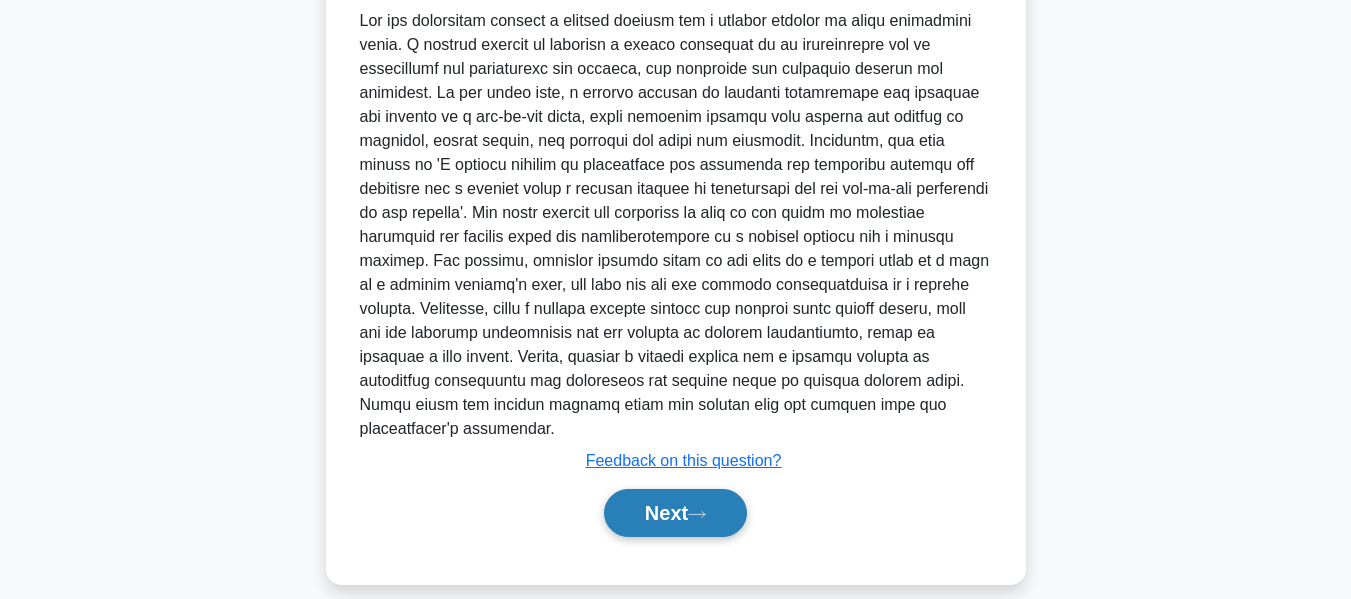 click on "Next" at bounding box center [675, 513] 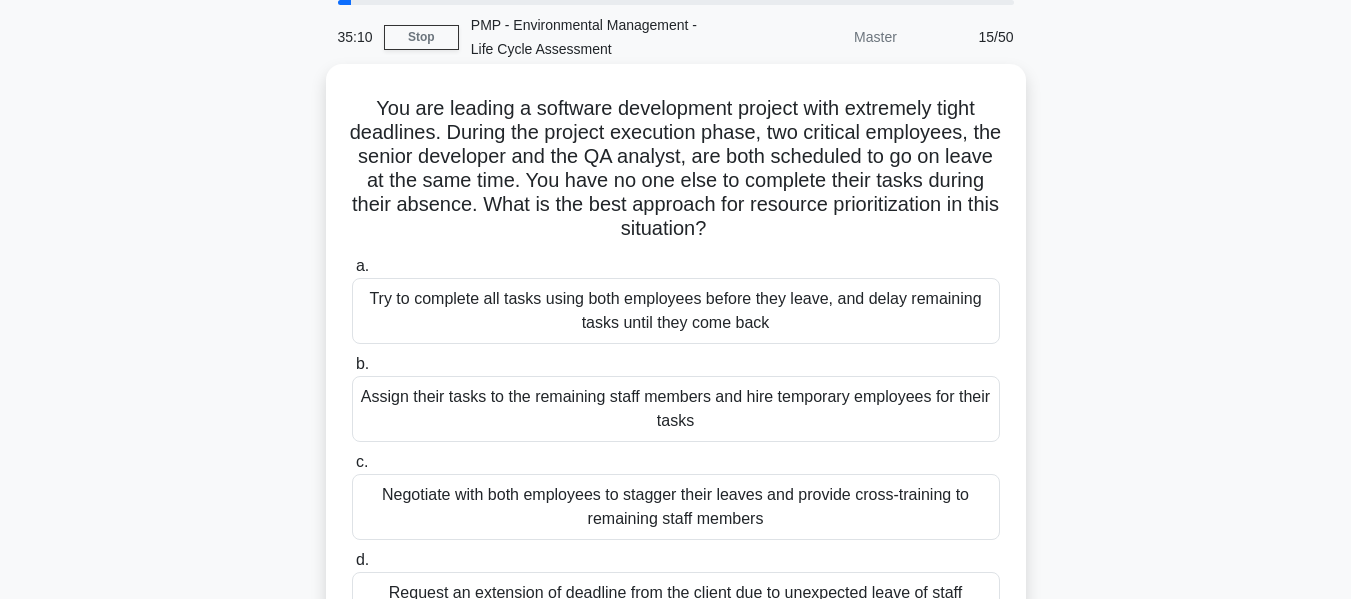 scroll, scrollTop: 200, scrollLeft: 0, axis: vertical 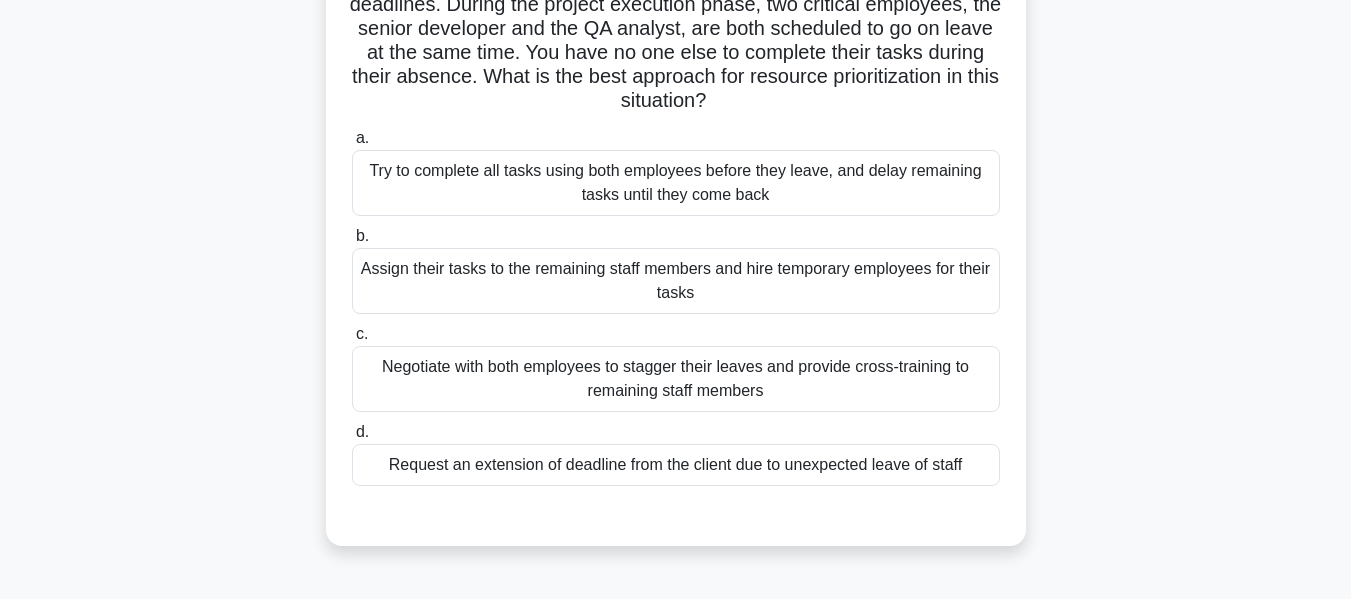 click on "Assign their tasks to the remaining staff members and hire temporary employees for their tasks" at bounding box center [676, 281] 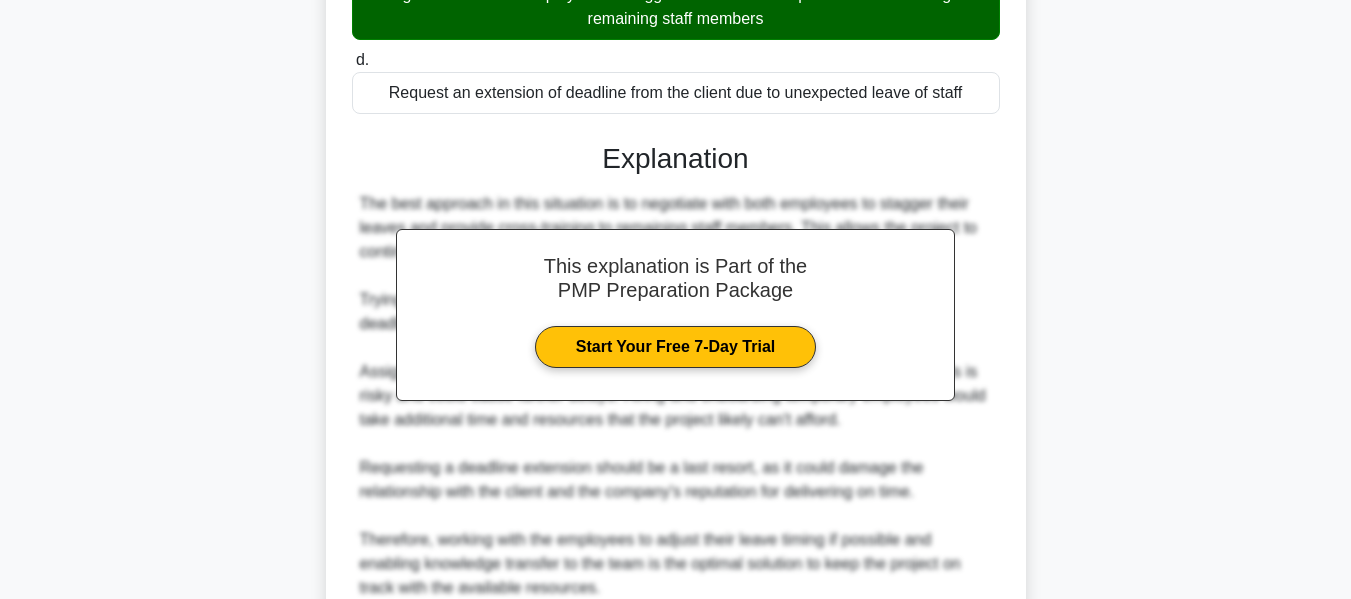scroll, scrollTop: 757, scrollLeft: 0, axis: vertical 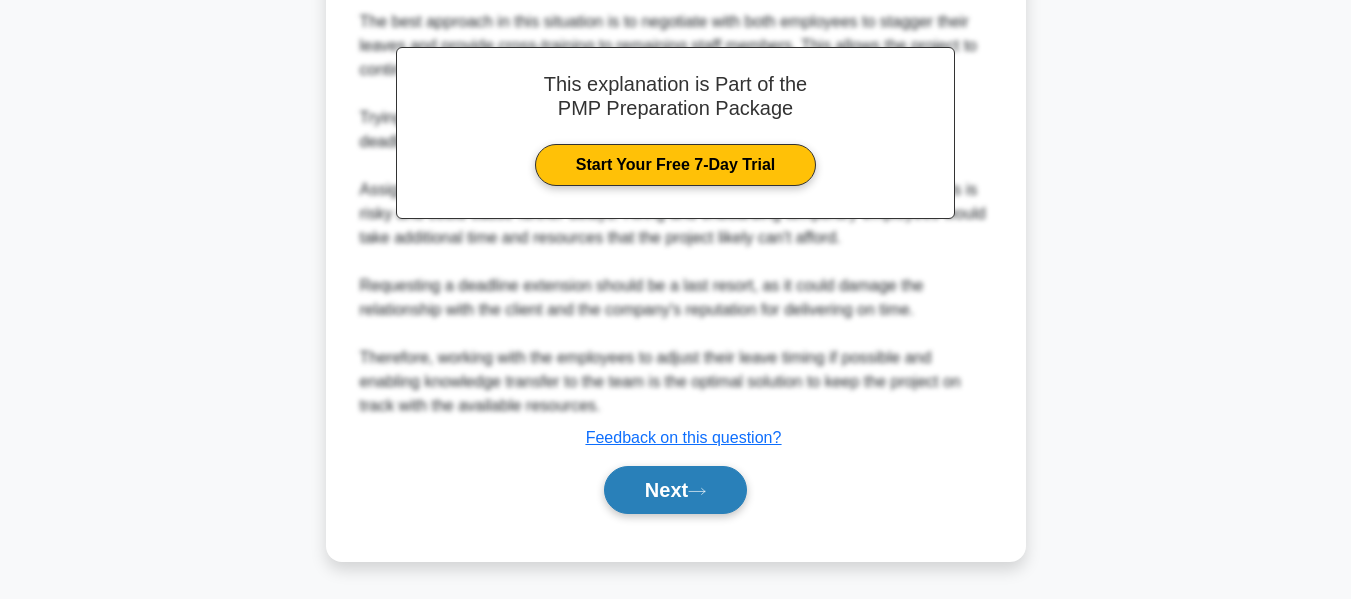 click on "Next" at bounding box center (675, 490) 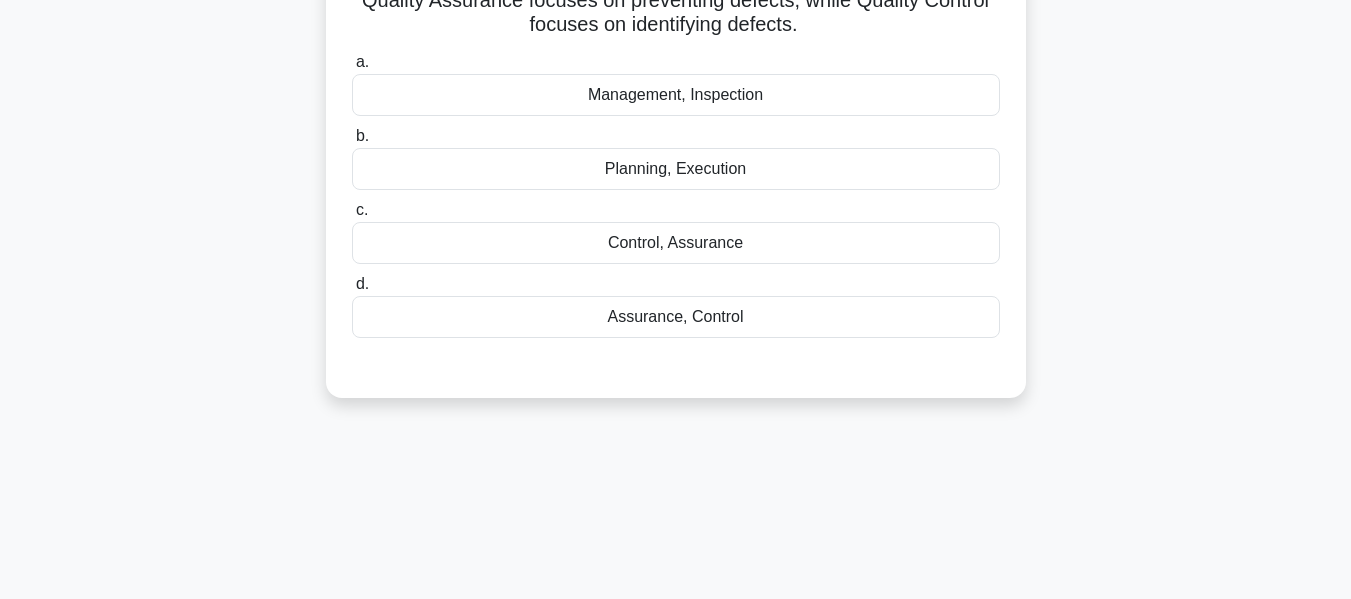 scroll, scrollTop: 0, scrollLeft: 0, axis: both 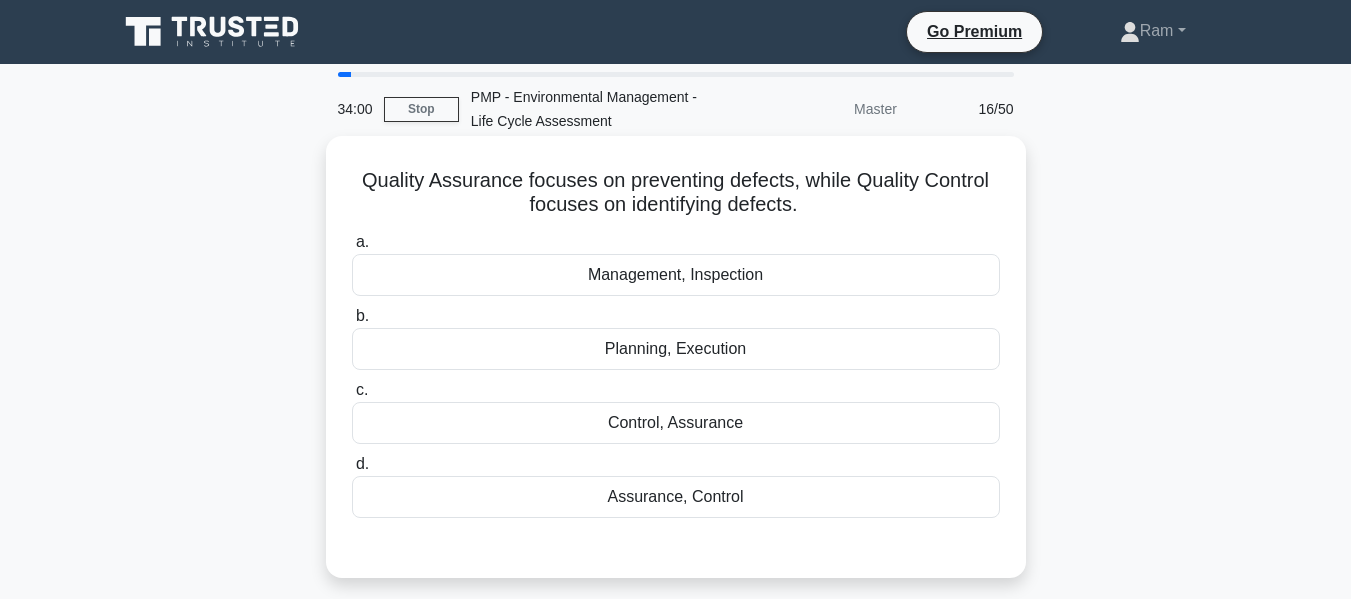 click on "Management, Inspection" at bounding box center (676, 275) 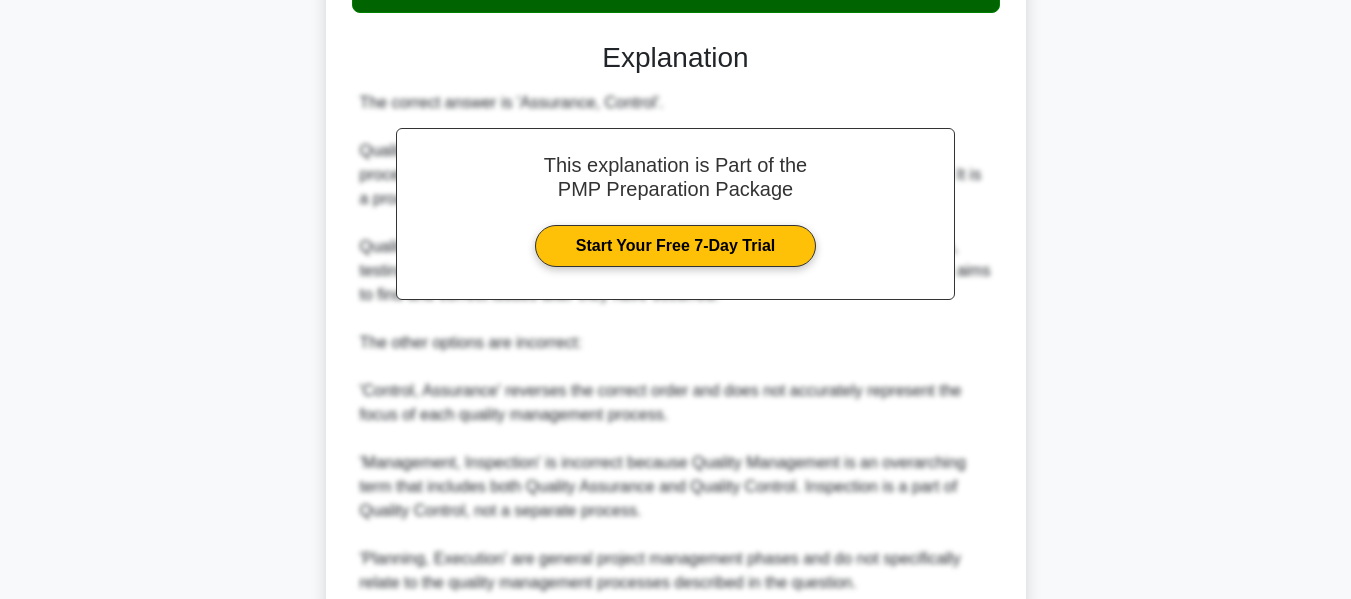 scroll, scrollTop: 685, scrollLeft: 0, axis: vertical 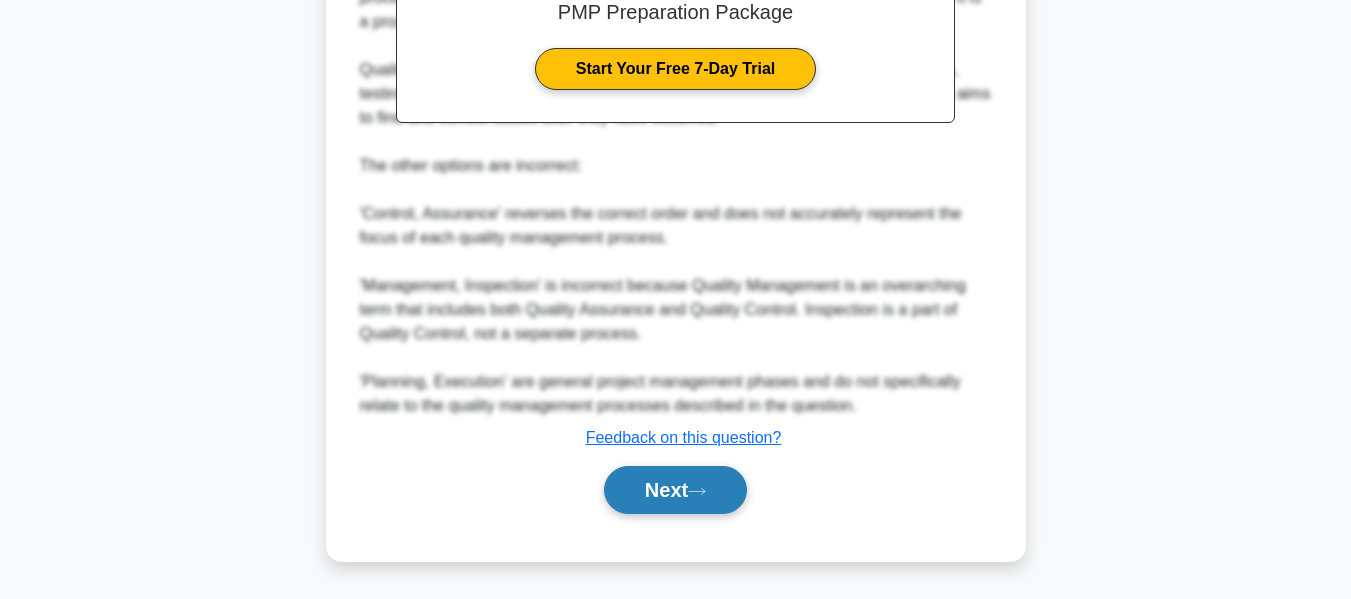 click on "Next" at bounding box center [675, 490] 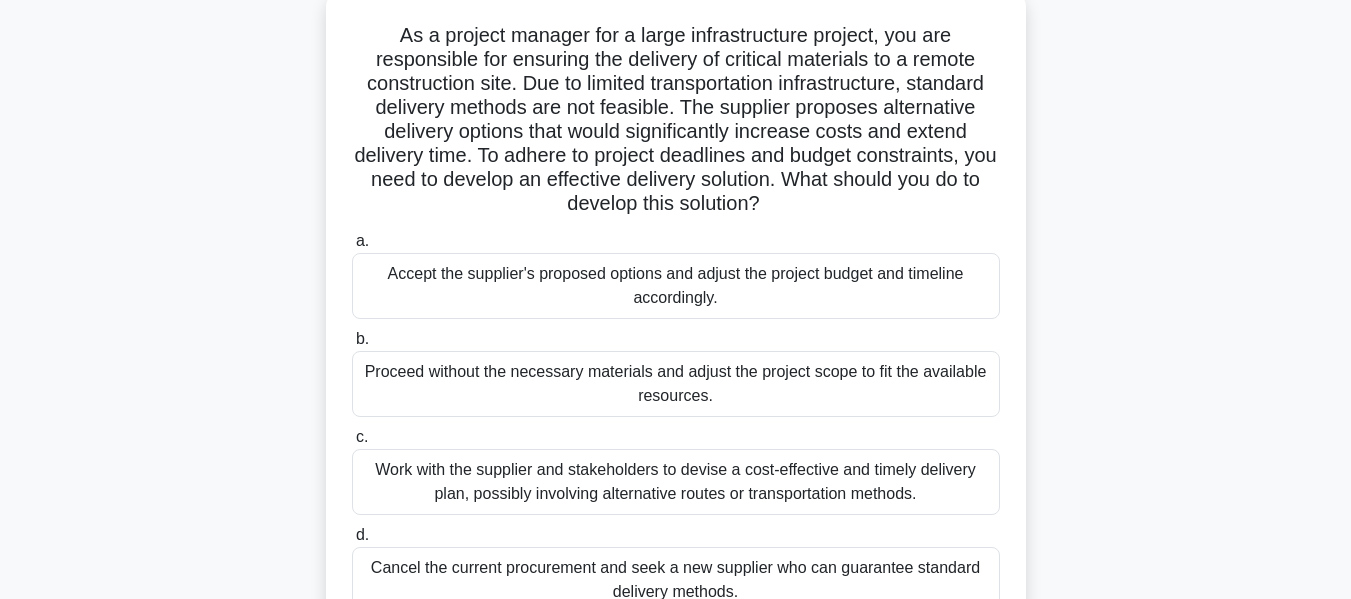 scroll, scrollTop: 100, scrollLeft: 0, axis: vertical 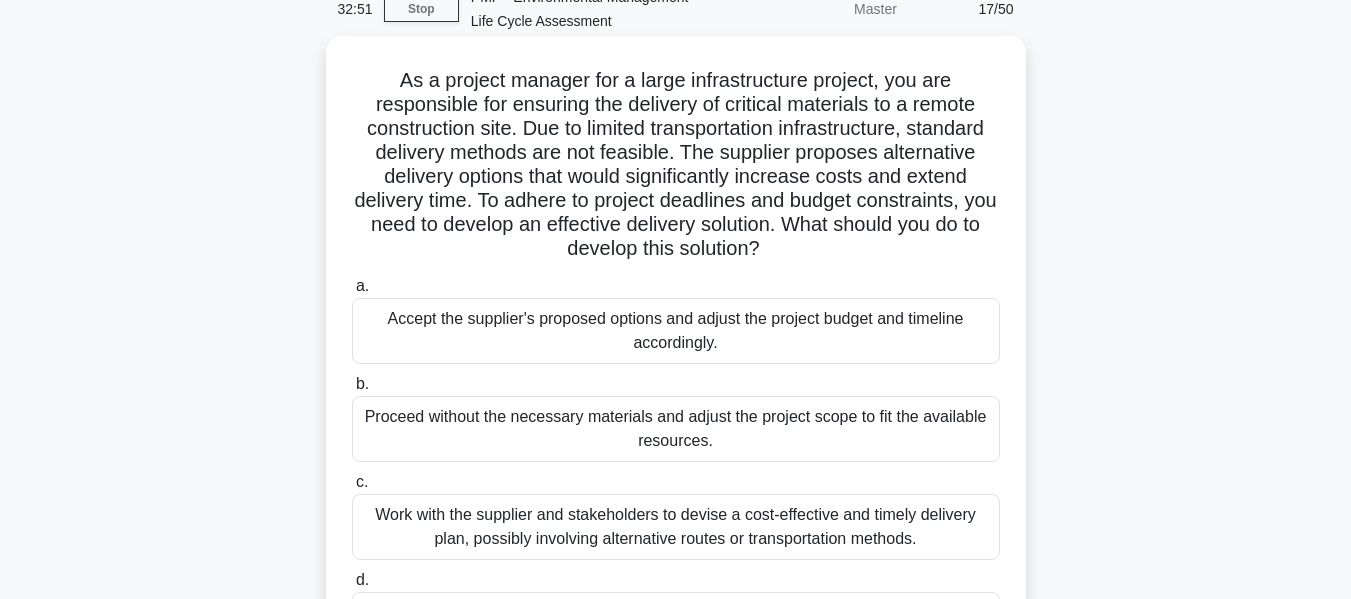 drag, startPoint x: 552, startPoint y: 245, endPoint x: 898, endPoint y: 251, distance: 346.05203 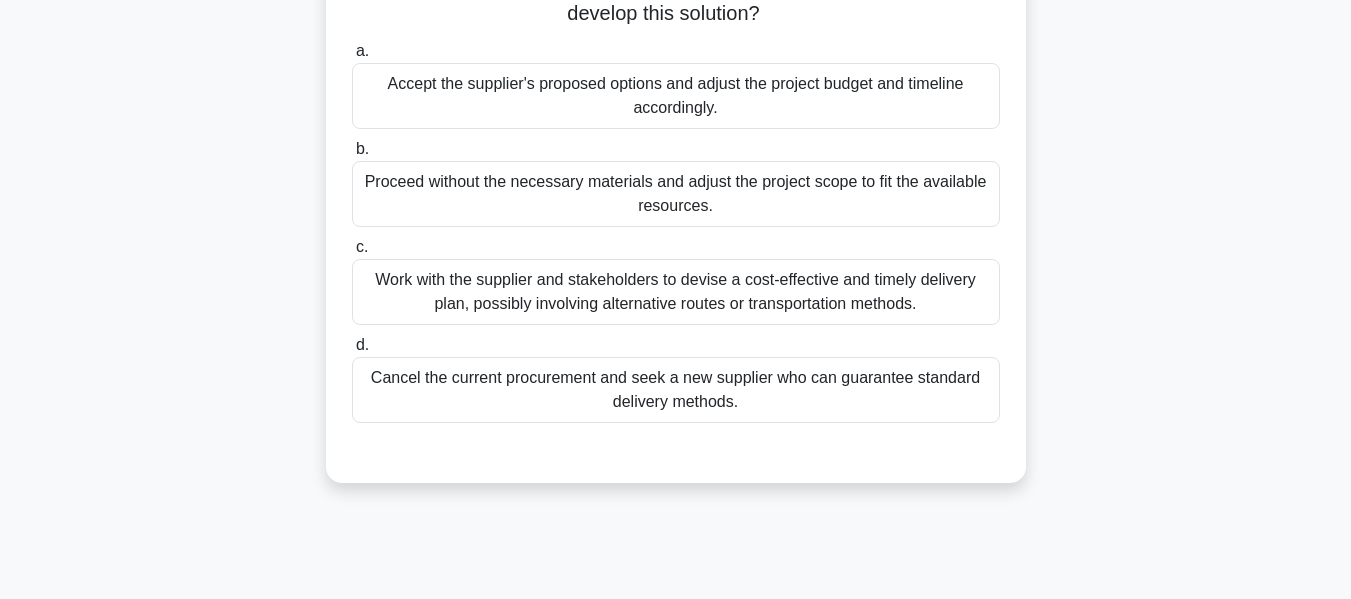 scroll, scrollTop: 300, scrollLeft: 0, axis: vertical 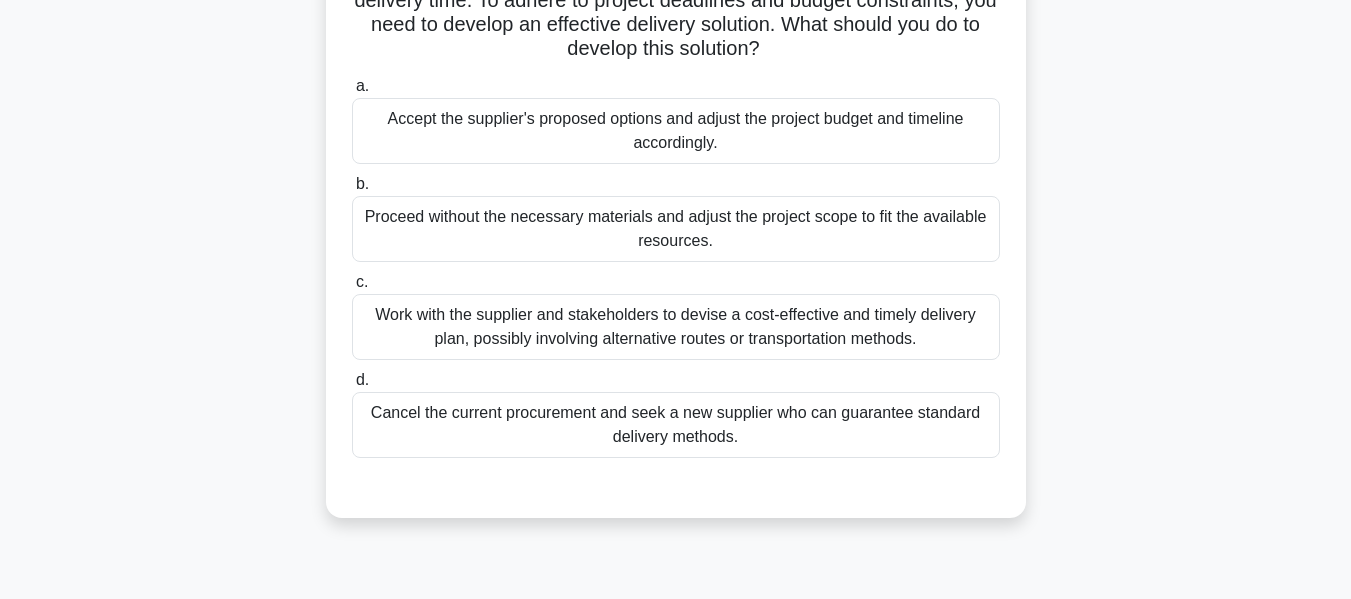 click on "Work with the supplier and stakeholders to devise a cost-effective and timely delivery plan, possibly involving alternative routes or transportation methods." at bounding box center (676, 327) 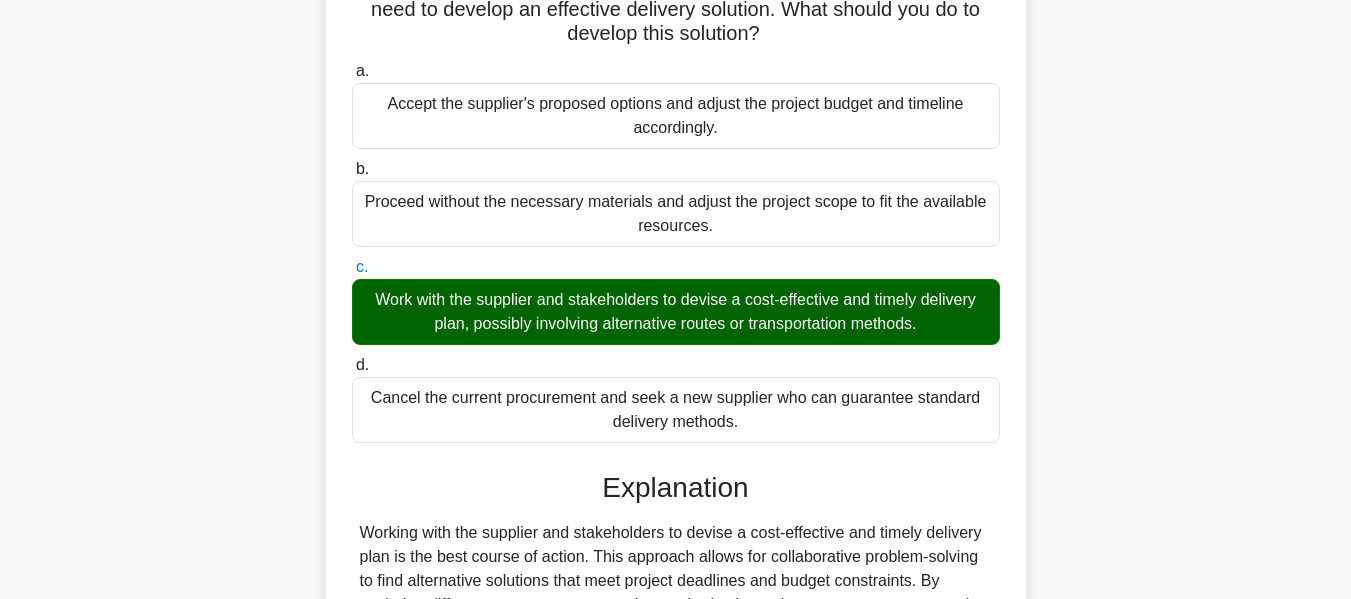scroll, scrollTop: 135, scrollLeft: 0, axis: vertical 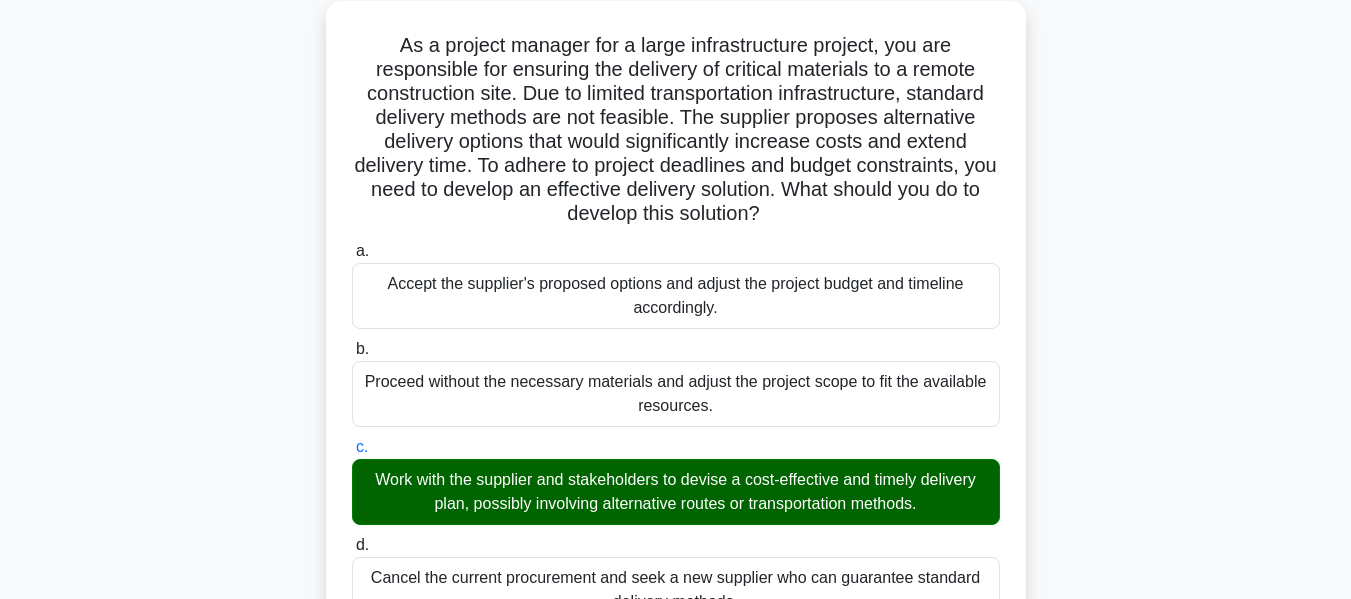 drag, startPoint x: 404, startPoint y: 43, endPoint x: 826, endPoint y: 207, distance: 452.74716 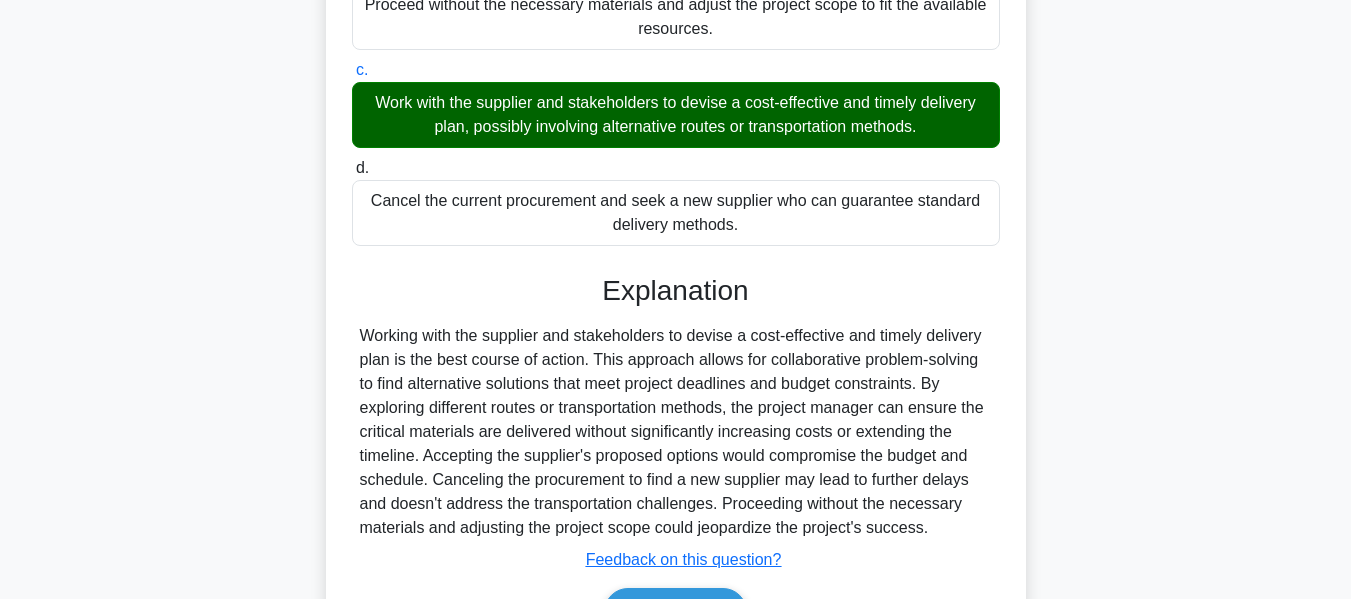 scroll, scrollTop: 635, scrollLeft: 0, axis: vertical 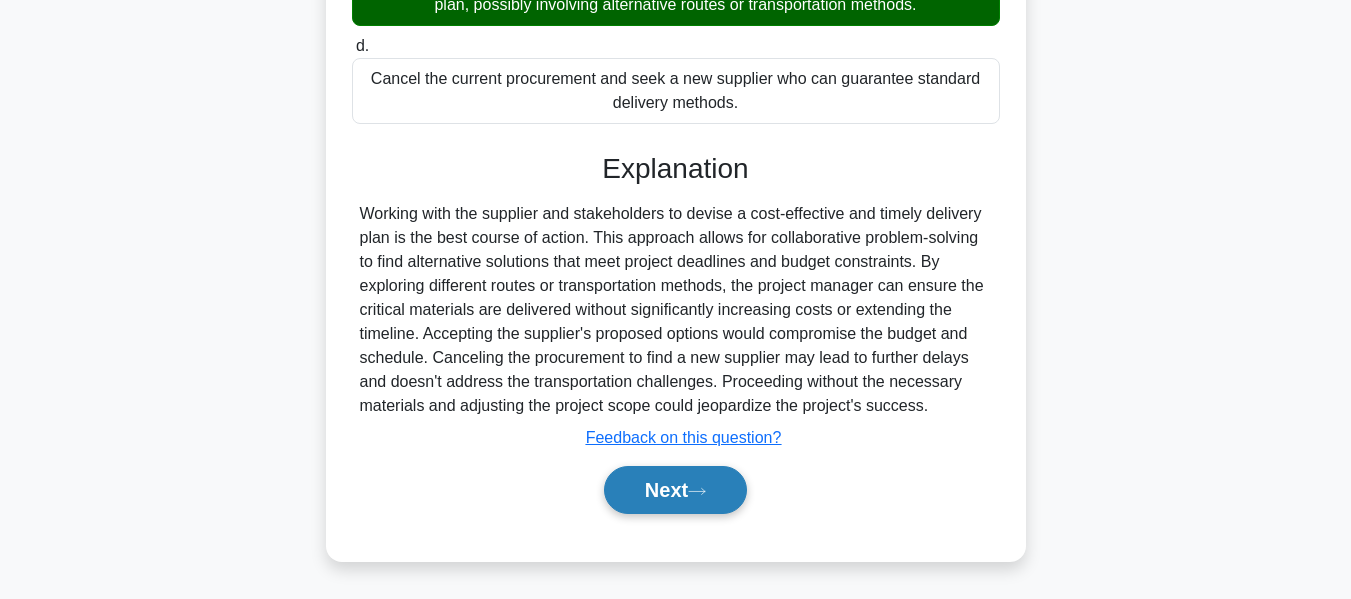 click on "Next" at bounding box center (675, 490) 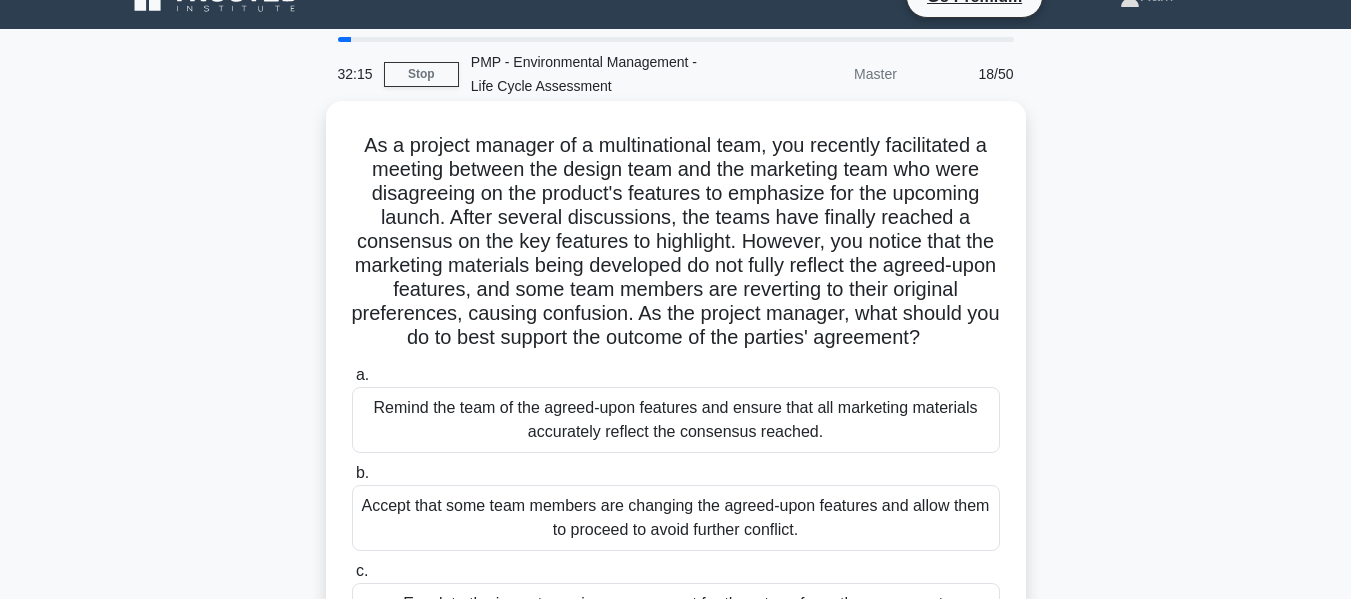 scroll, scrollTop: 0, scrollLeft: 0, axis: both 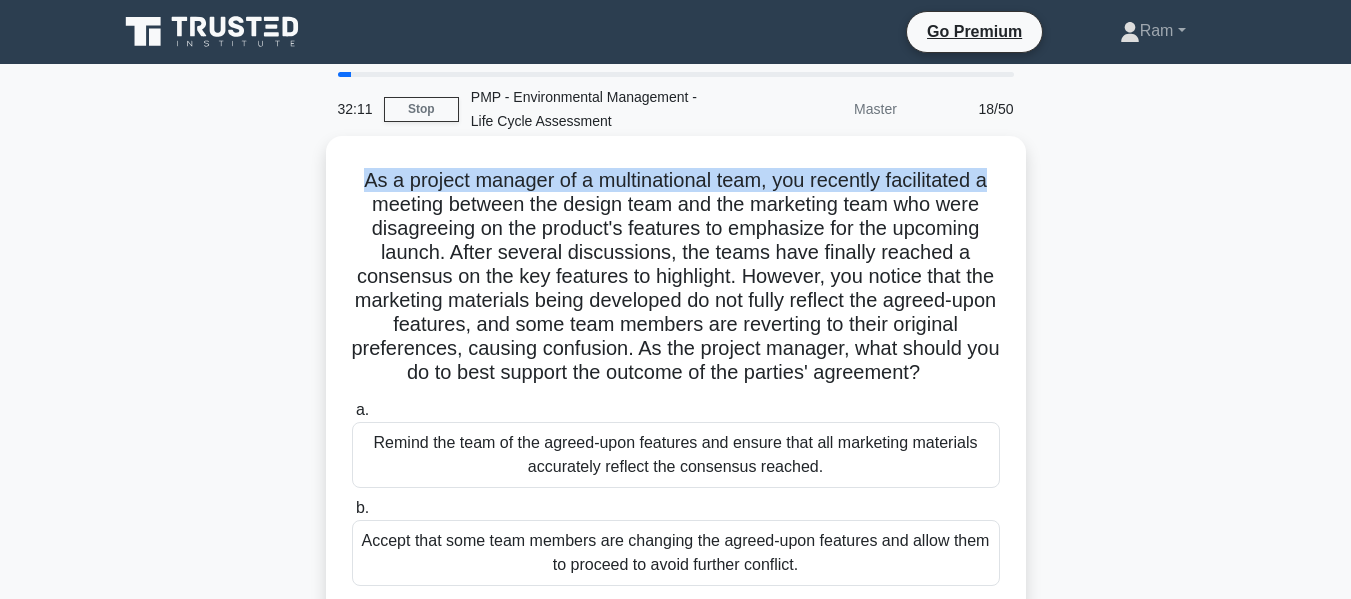 drag, startPoint x: 353, startPoint y: 178, endPoint x: 1011, endPoint y: 158, distance: 658.3039 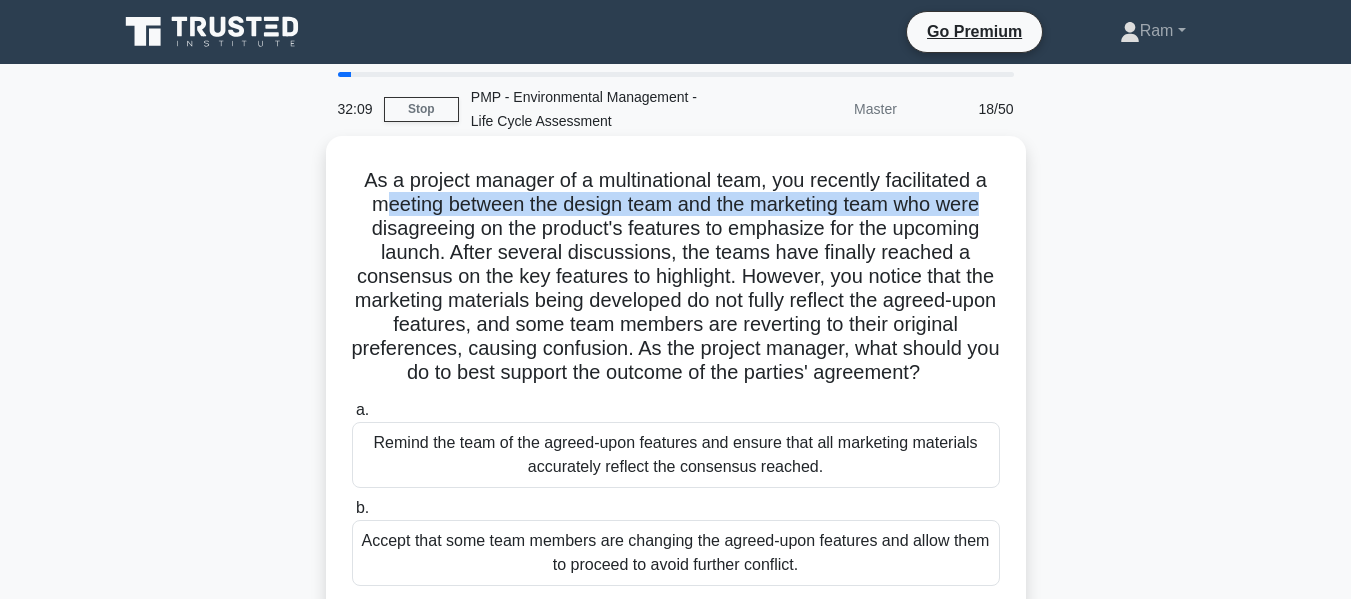 drag, startPoint x: 371, startPoint y: 209, endPoint x: 944, endPoint y: 211, distance: 573.0035 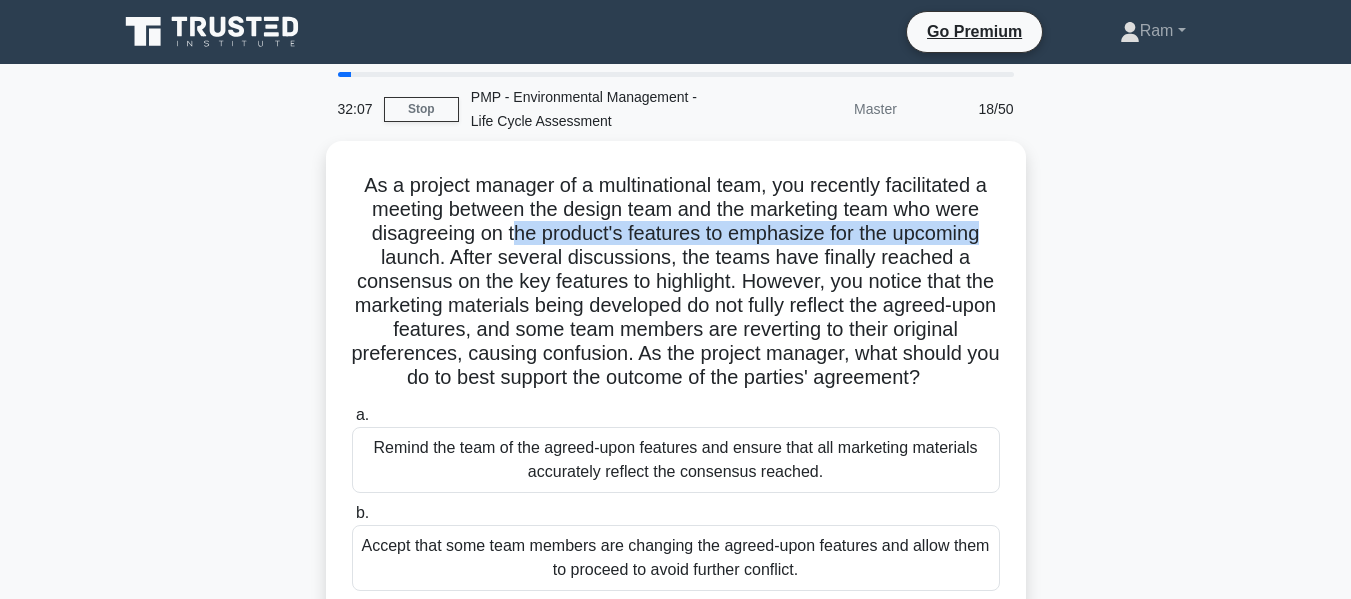 drag, startPoint x: 513, startPoint y: 229, endPoint x: 1038, endPoint y: 225, distance: 525.01526 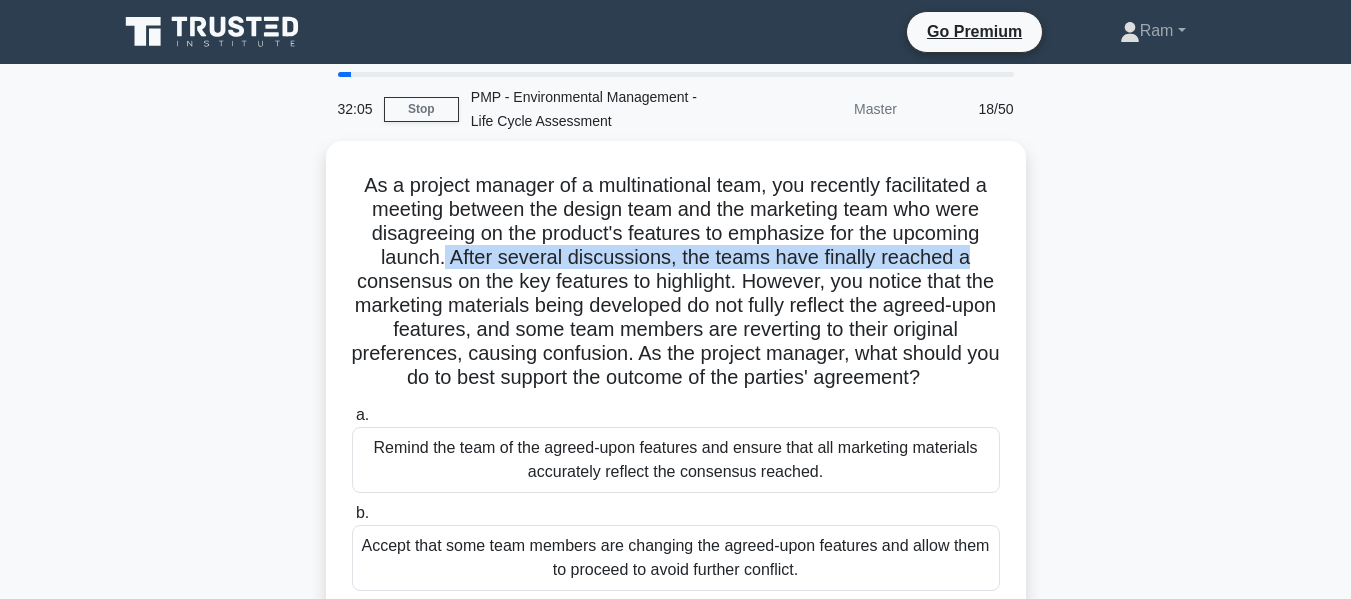 drag, startPoint x: 445, startPoint y: 257, endPoint x: 1063, endPoint y: 255, distance: 618.00323 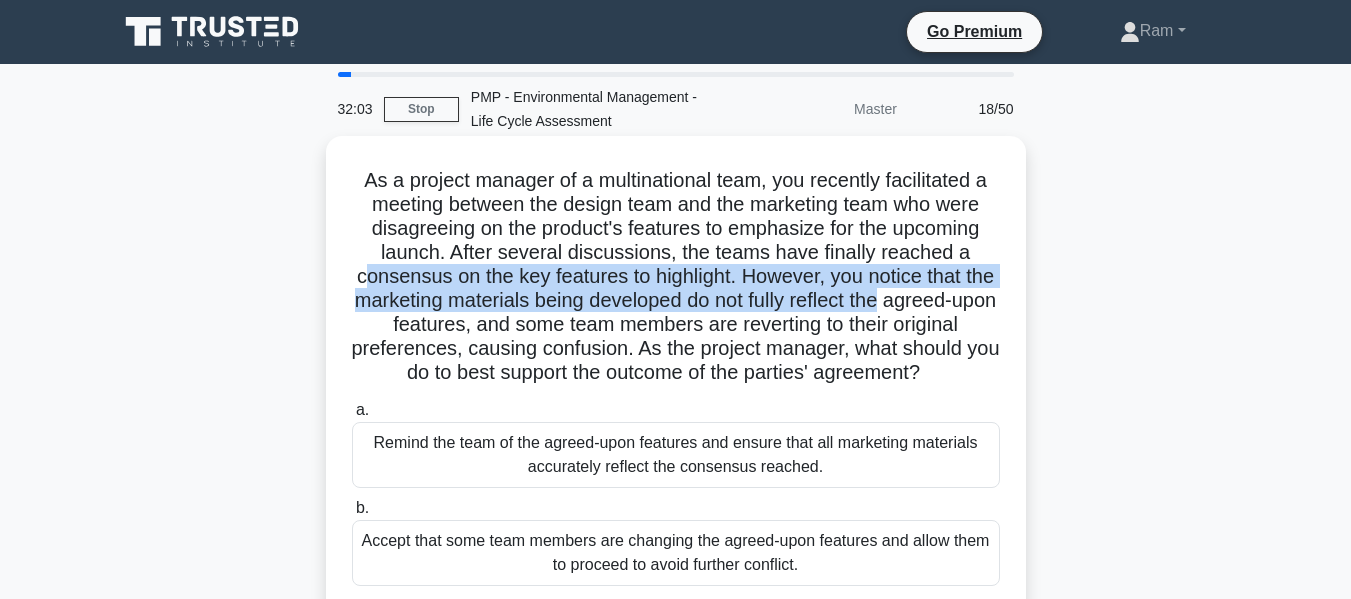 drag, startPoint x: 376, startPoint y: 281, endPoint x: 1005, endPoint y: 289, distance: 629.05084 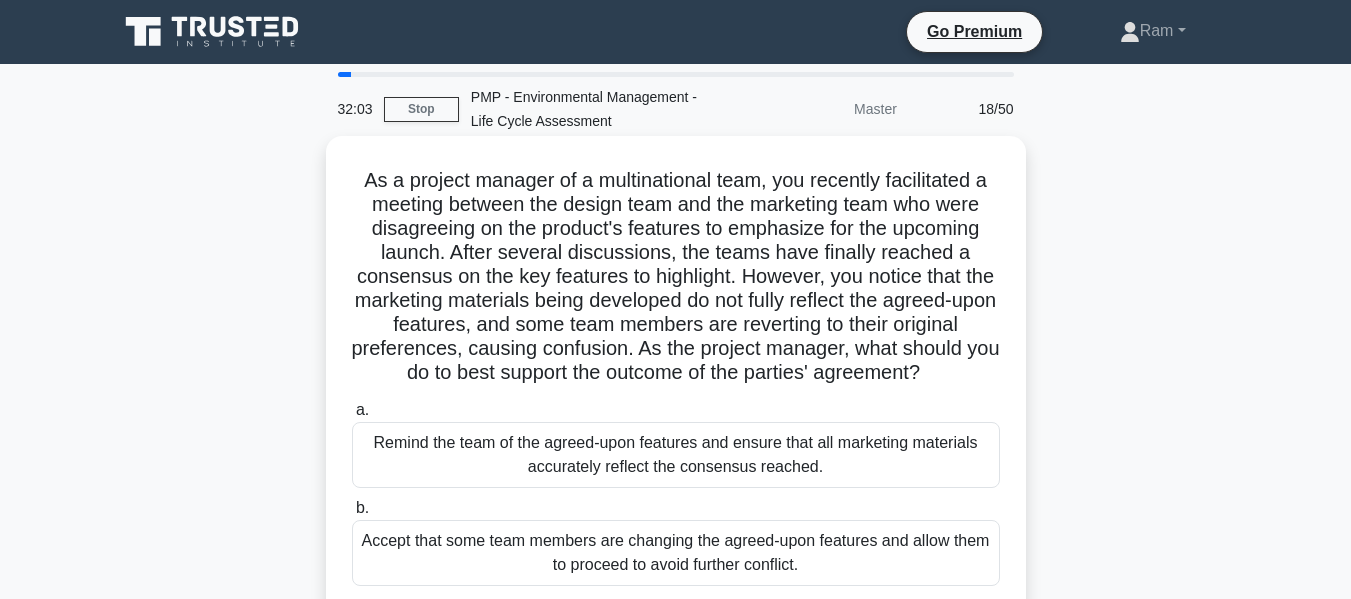 click on "As a project manager of a multinational team, you recently facilitated a meeting between the design team and the marketing team who were disagreeing on the product's features to emphasize for the upcoming launch. After several discussions, the teams have finally reached a consensus on the key features to highlight. However, you notice that the marketing materials being developed do not fully reflect the agreed-upon features, and some team members are reverting to their original preferences, causing confusion. As the project manager, what should you do to best support the outcome of the parties' agreement?
.spinner_0XTQ{transform-origin:center;animation:spinner_y6GP .75s linear infinite}@keyframes spinner_y6GP{100%{transform:rotate(360deg)}}" at bounding box center [676, 277] 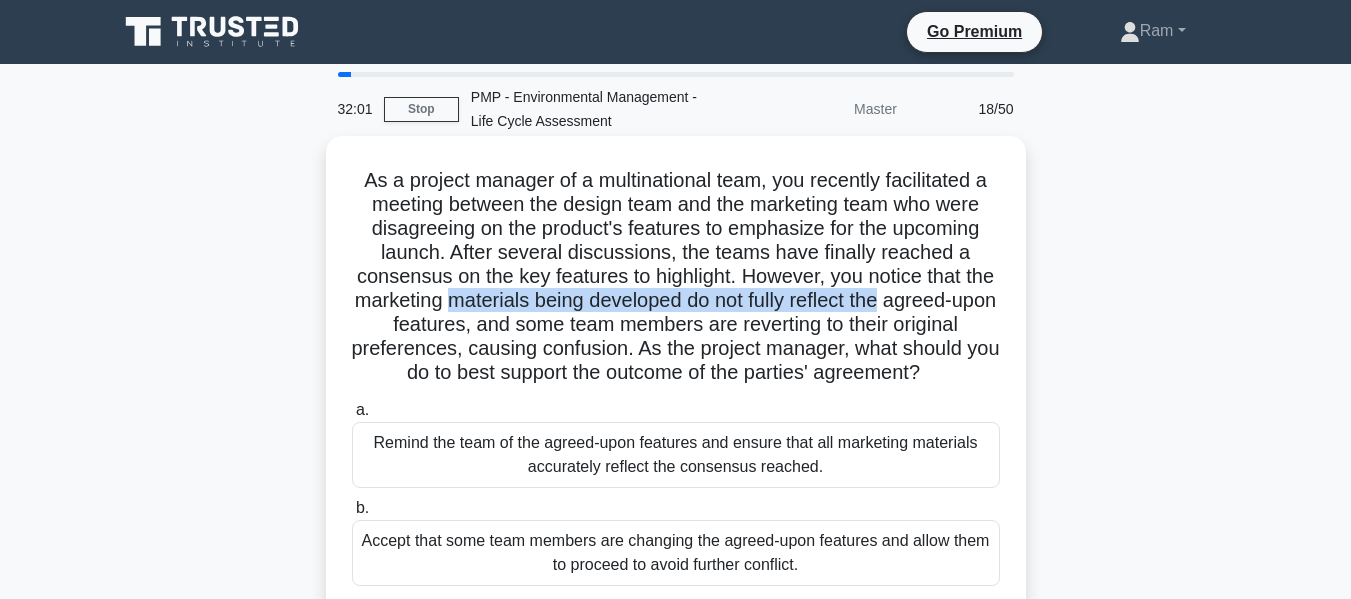 drag, startPoint x: 517, startPoint y: 303, endPoint x: 970, endPoint y: 294, distance: 453.0894 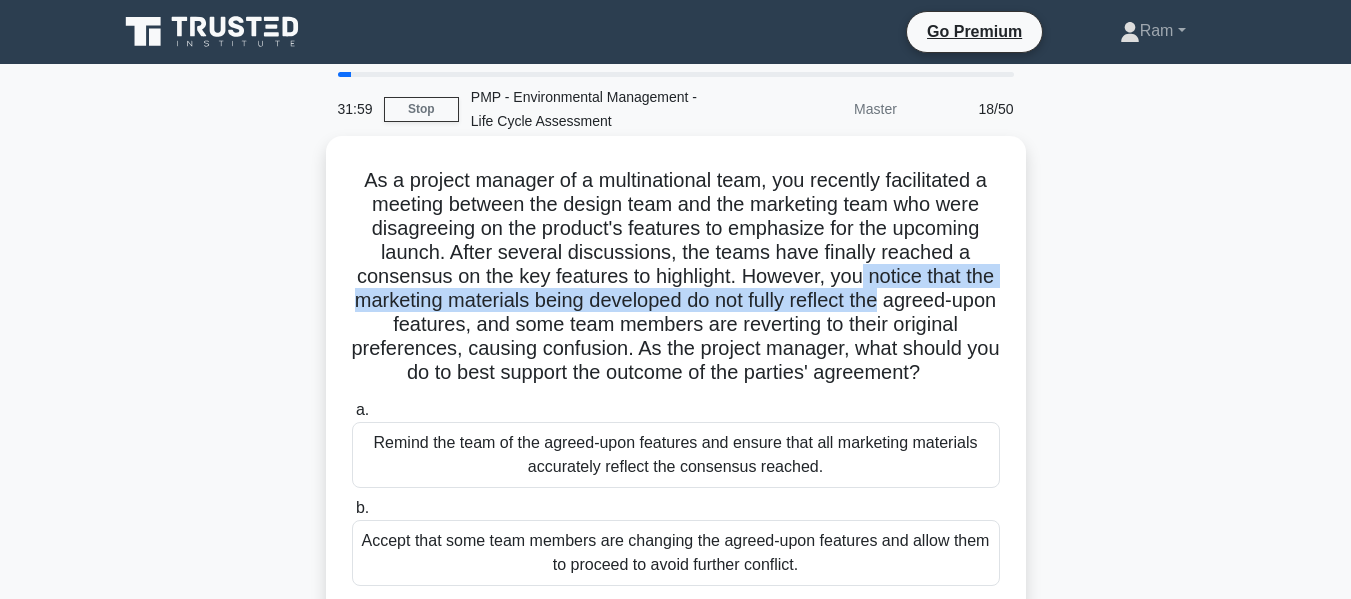 drag, startPoint x: 884, startPoint y: 276, endPoint x: 975, endPoint y: 295, distance: 92.96236 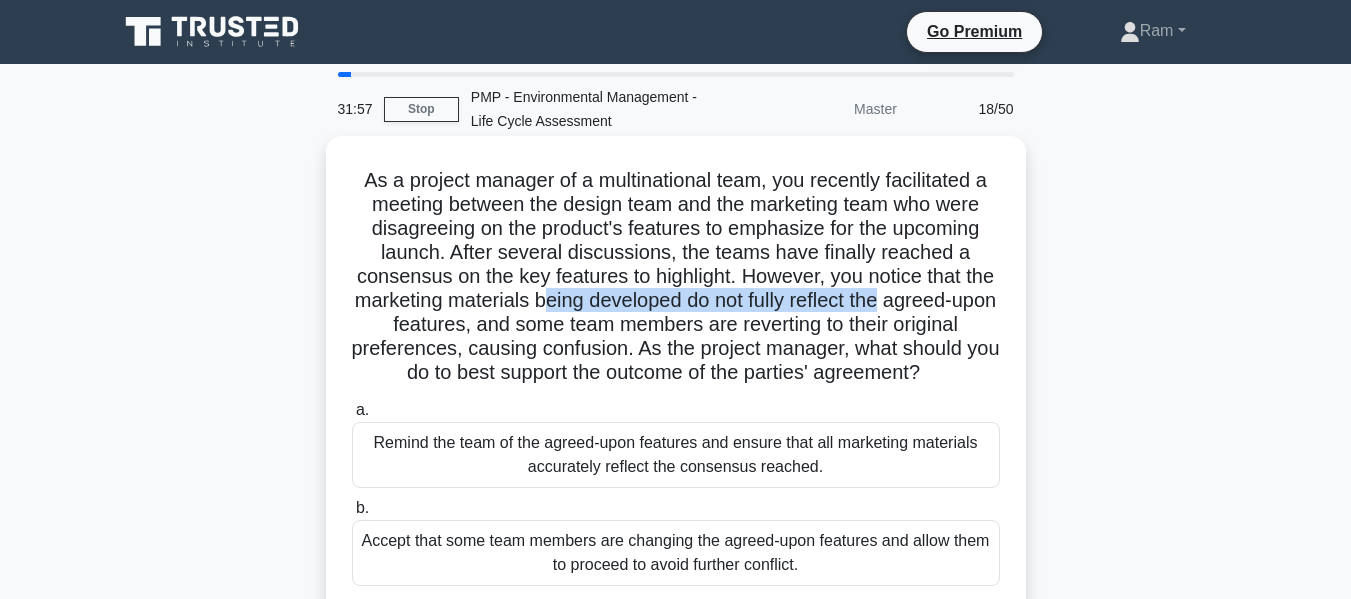 drag, startPoint x: 618, startPoint y: 301, endPoint x: 734, endPoint y: 317, distance: 117.09825 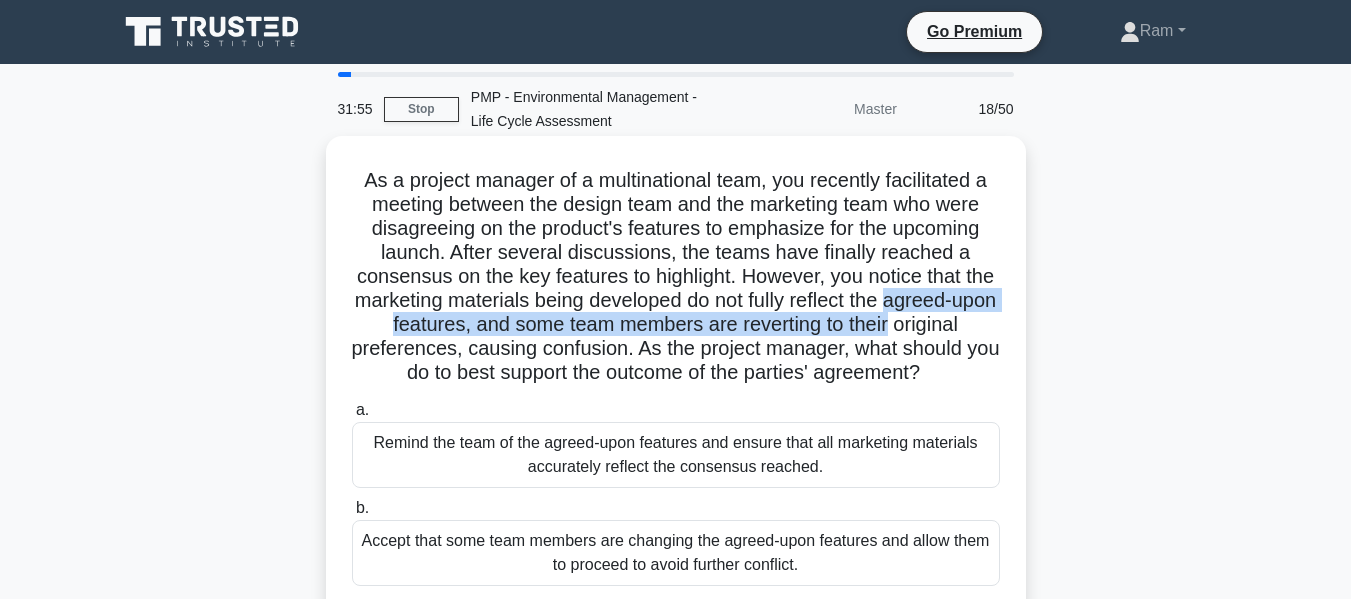 drag, startPoint x: 366, startPoint y: 323, endPoint x: 968, endPoint y: 316, distance: 602.0407 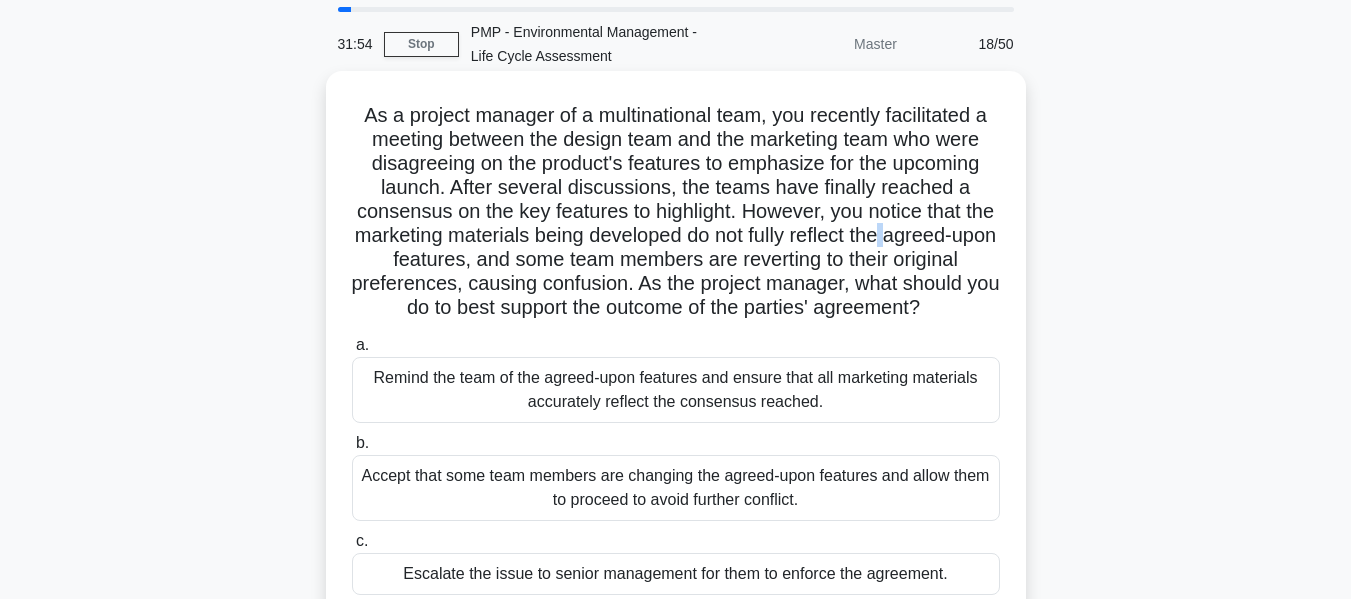 scroll, scrollTop: 100, scrollLeft: 0, axis: vertical 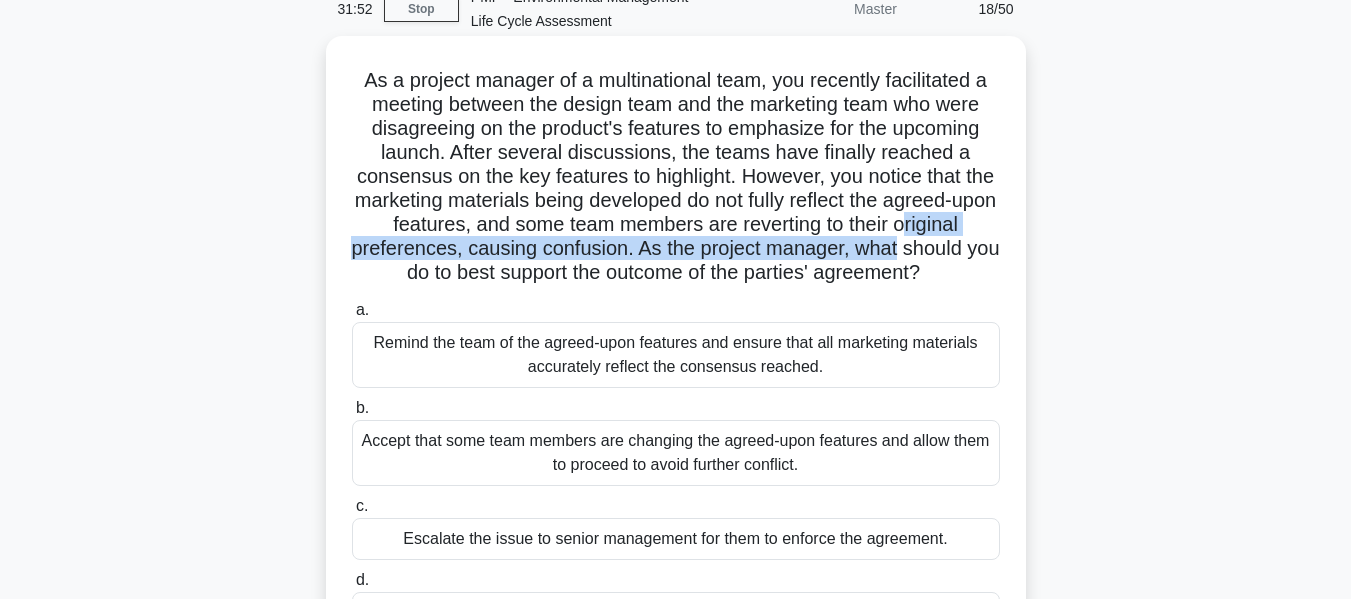 drag, startPoint x: 368, startPoint y: 253, endPoint x: 987, endPoint y: 243, distance: 619.08075 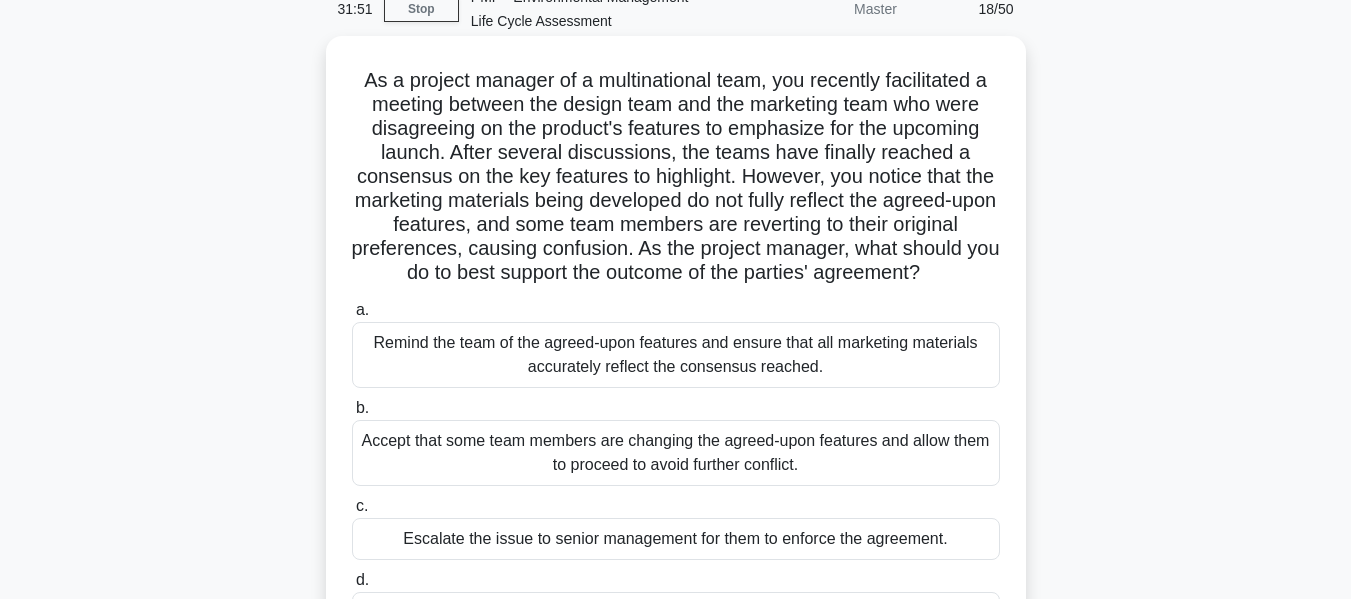click on "As a project manager of a multinational team, you recently facilitated a meeting between the design team and the marketing team who were disagreeing on the product's features to emphasize for the upcoming launch. After several discussions, the teams have finally reached a consensus on the key features to highlight. However, you notice that the marketing materials being developed do not fully reflect the agreed-upon features, and some team members are reverting to their original preferences, causing confusion. As the project manager, what should you do to best support the outcome of the parties' agreement?
.spinner_0XTQ{transform-origin:center;animation:spinner_y6GP .75s linear infinite}@keyframes spinner_y6GP{100%{transform:rotate(360deg)}}" at bounding box center (676, 177) 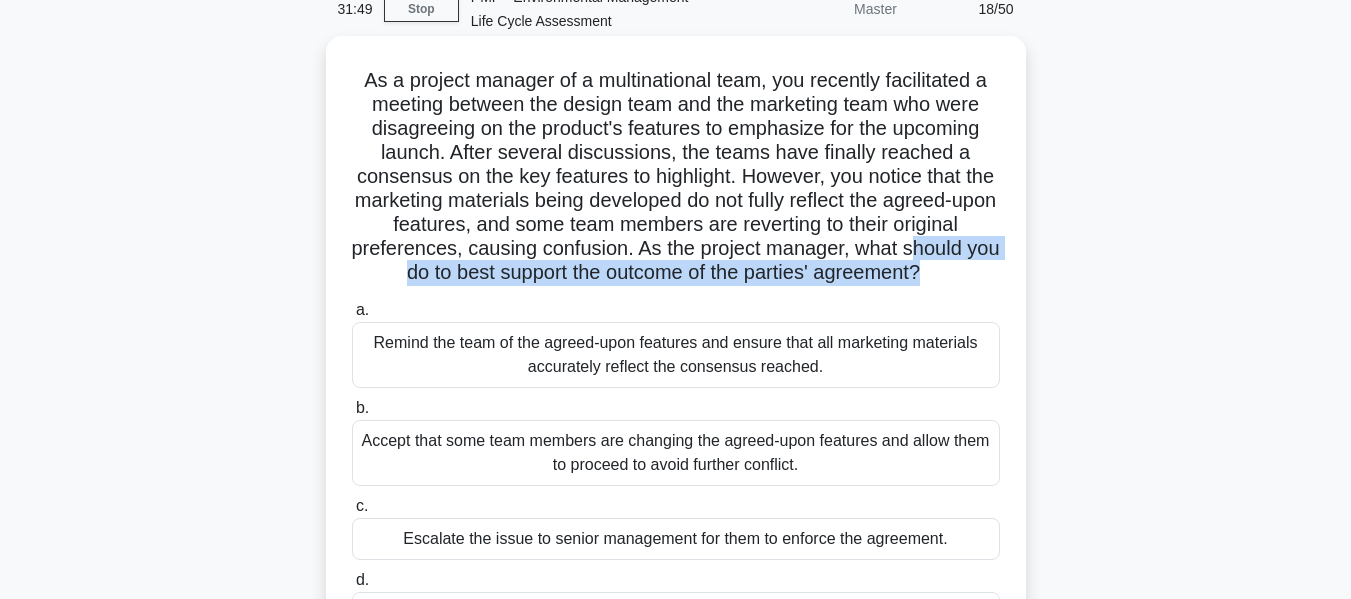 drag, startPoint x: 361, startPoint y: 273, endPoint x: 978, endPoint y: 268, distance: 617.02026 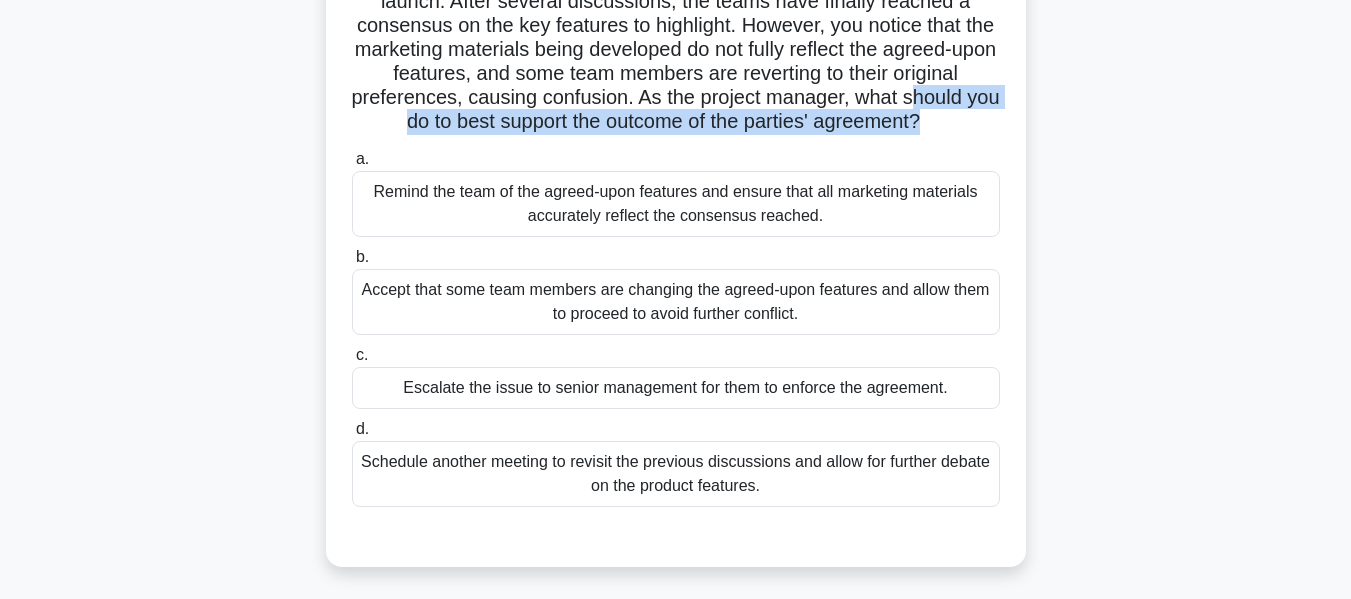 scroll, scrollTop: 300, scrollLeft: 0, axis: vertical 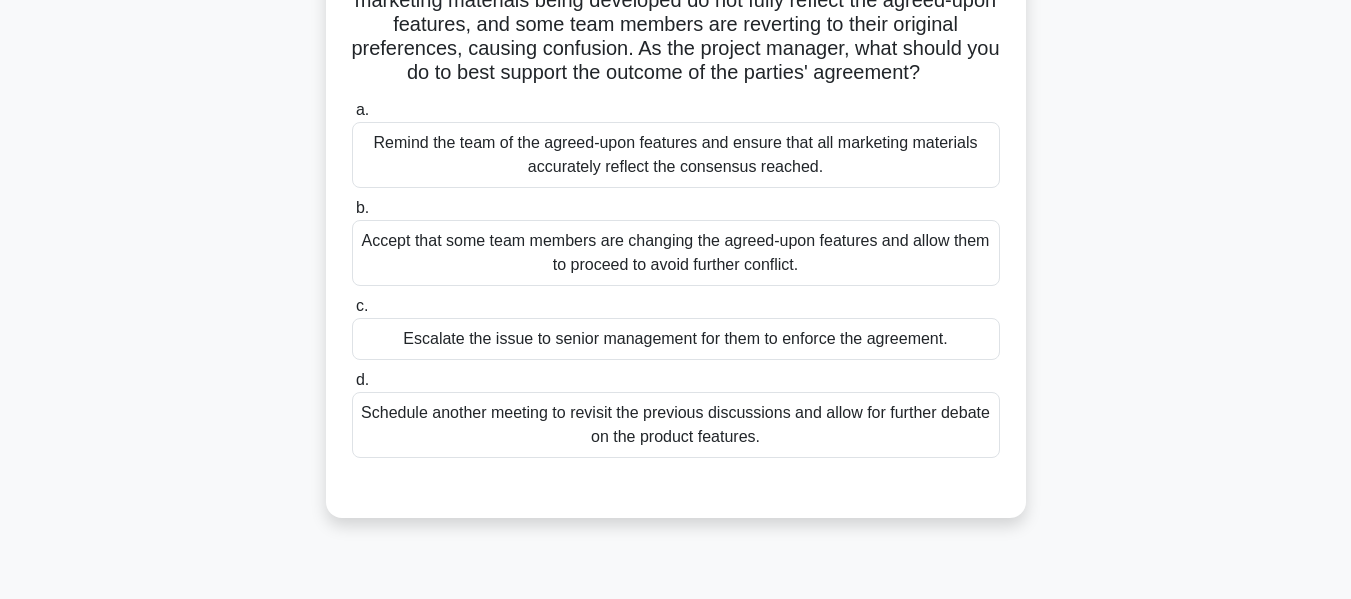 click on "Accept that some team members are changing the agreed-upon features and allow them to proceed to avoid further conflict." at bounding box center (676, 253) 